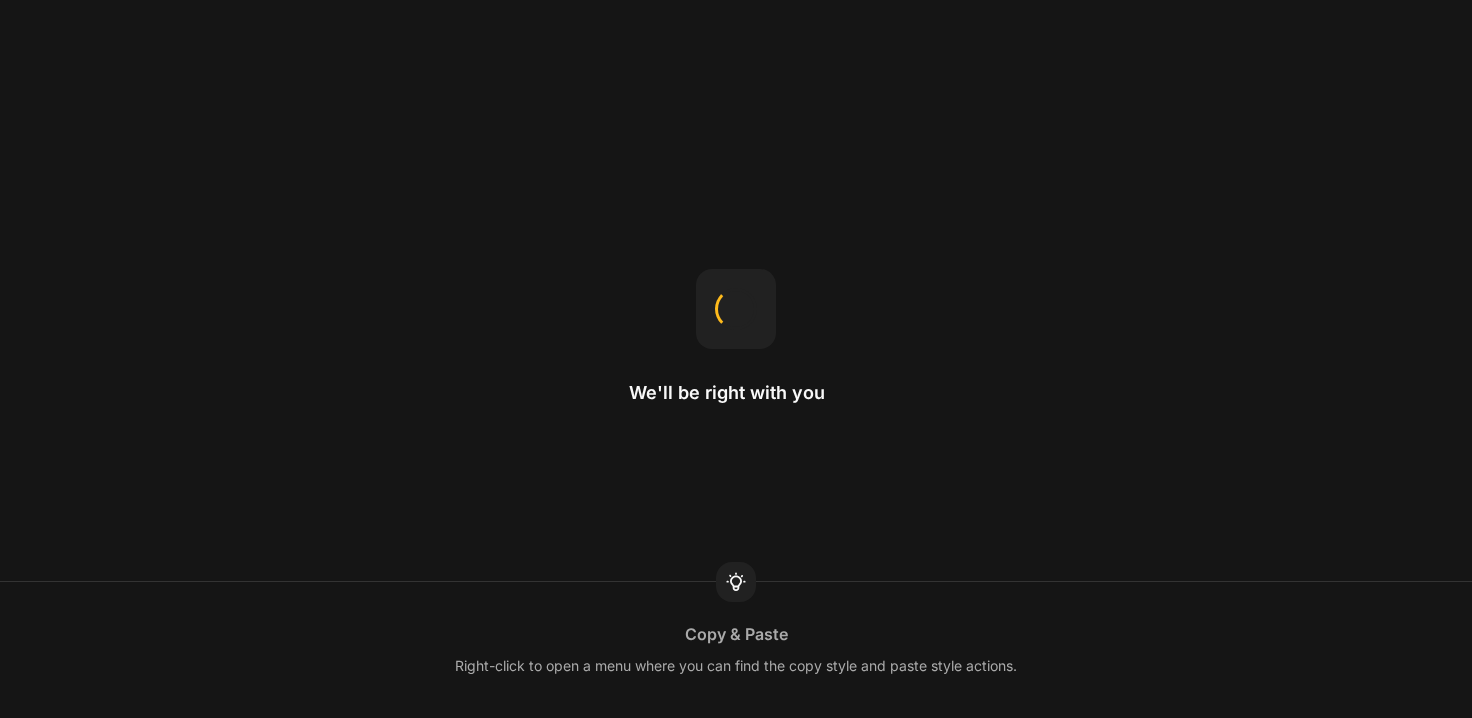 scroll, scrollTop: 0, scrollLeft: 0, axis: both 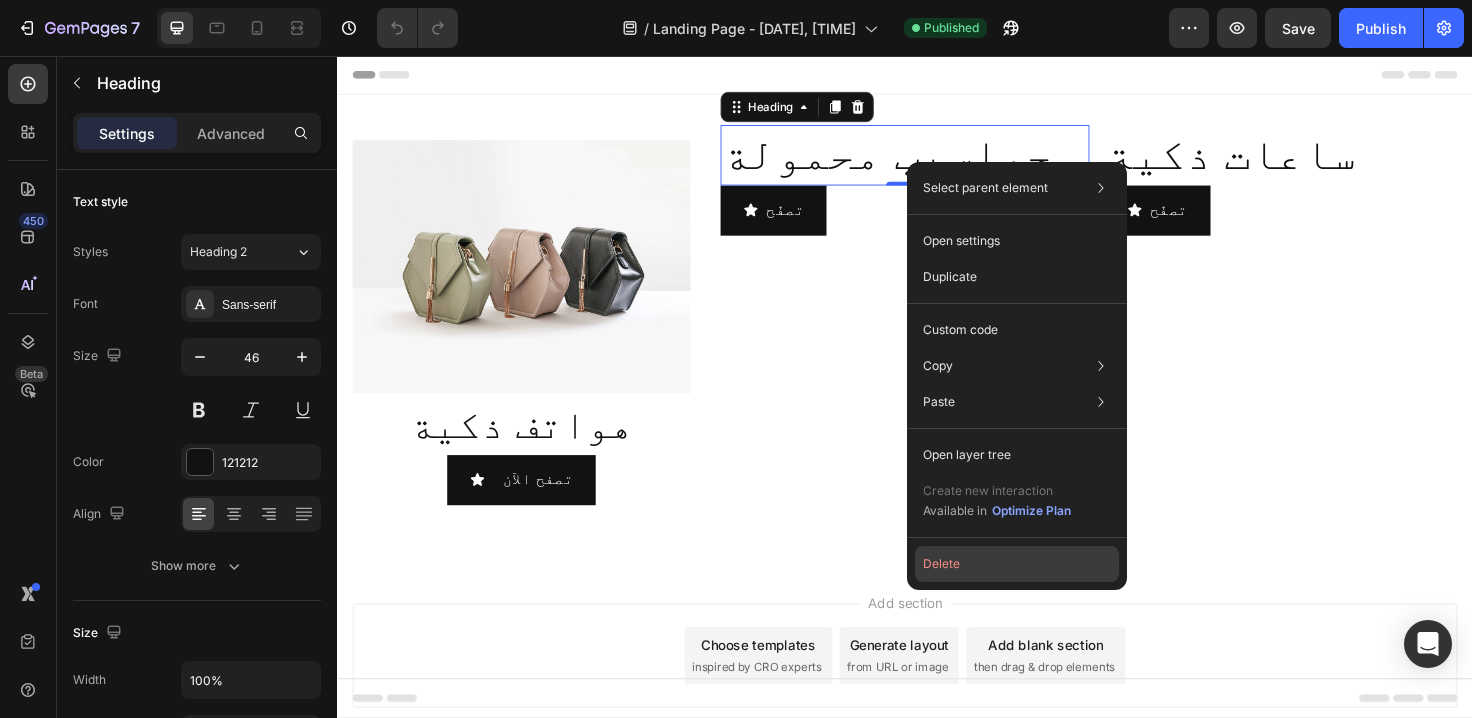 click on "Delete" 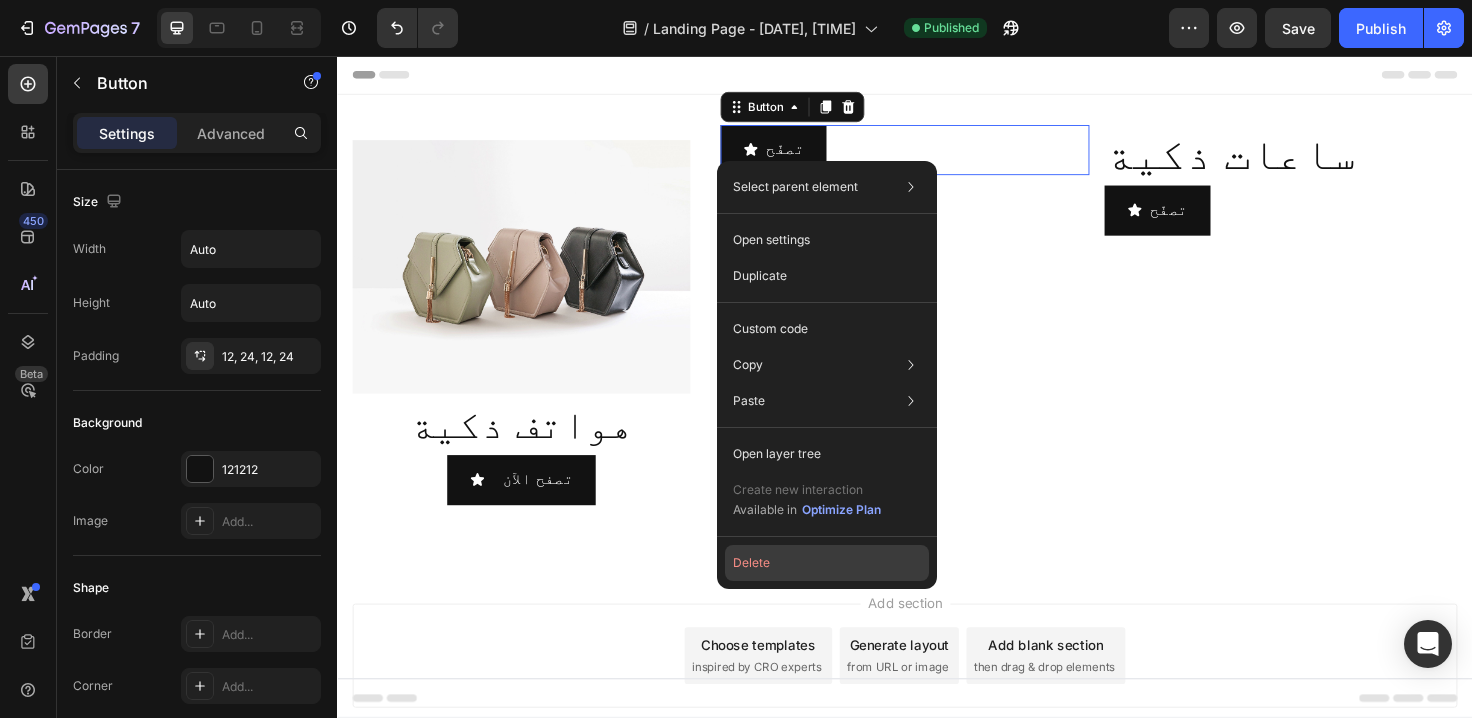 click on "Delete" 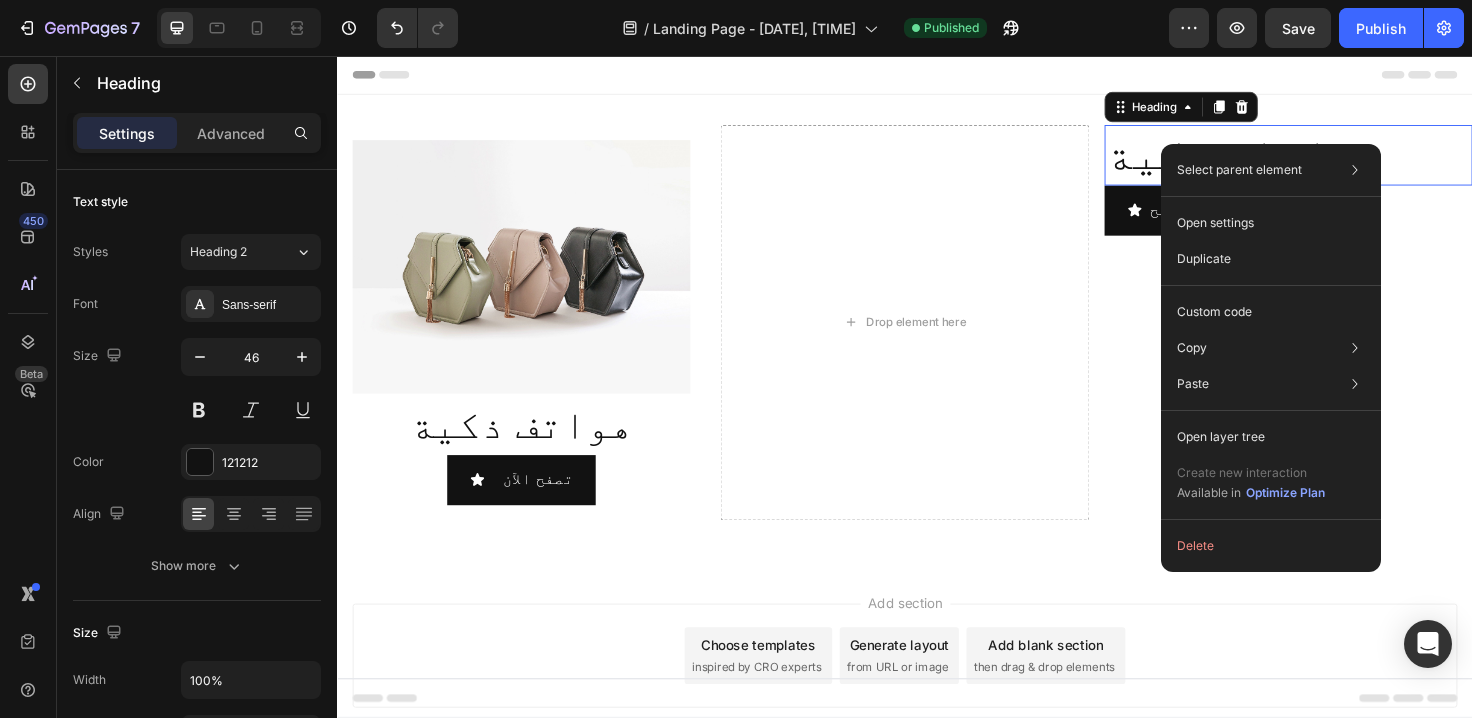 click on "Select parent element Section Row 3 cols Heading Open settings Duplicate Custom code Copy Copy element  Ctrl + C Copy style  Copy class  .g-OjtIBgmi Paste Paste element  Ctrl + V Paste style  Ctrl + Shift + V  Please allow access tp clipboard to paste content from other pages  Allow Access Open layer tree Create new interaction Available in  Optimize Plan   Delete" 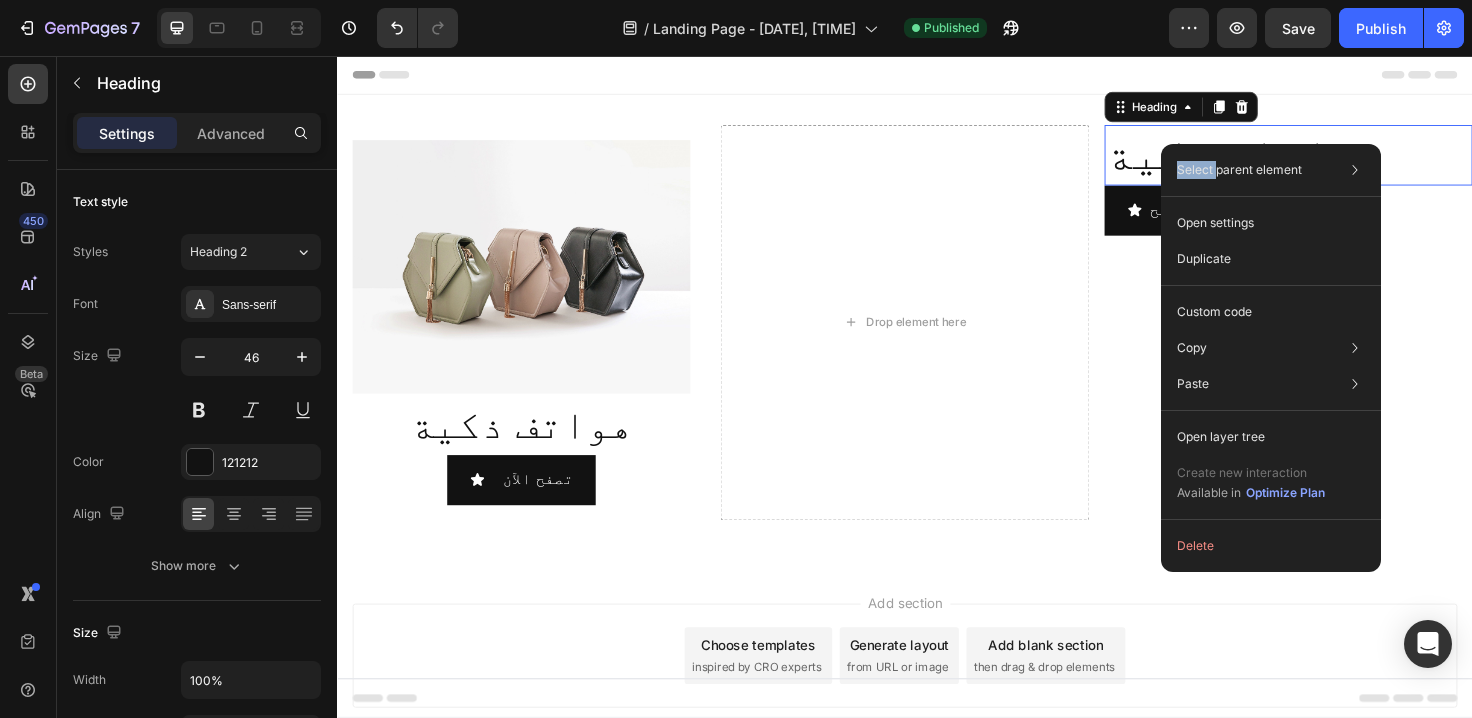 click on "Select parent element Section Row 3 cols Heading Open settings Duplicate Custom code Copy Copy element  Ctrl + C Copy style  Copy class  .g-OjtIBgmi Paste Paste element  Ctrl + V Paste style  Ctrl + Shift + V  Please allow access tp clipboard to paste content from other pages  Allow Access Open layer tree Create new interaction Available in  Optimize Plan   Delete" 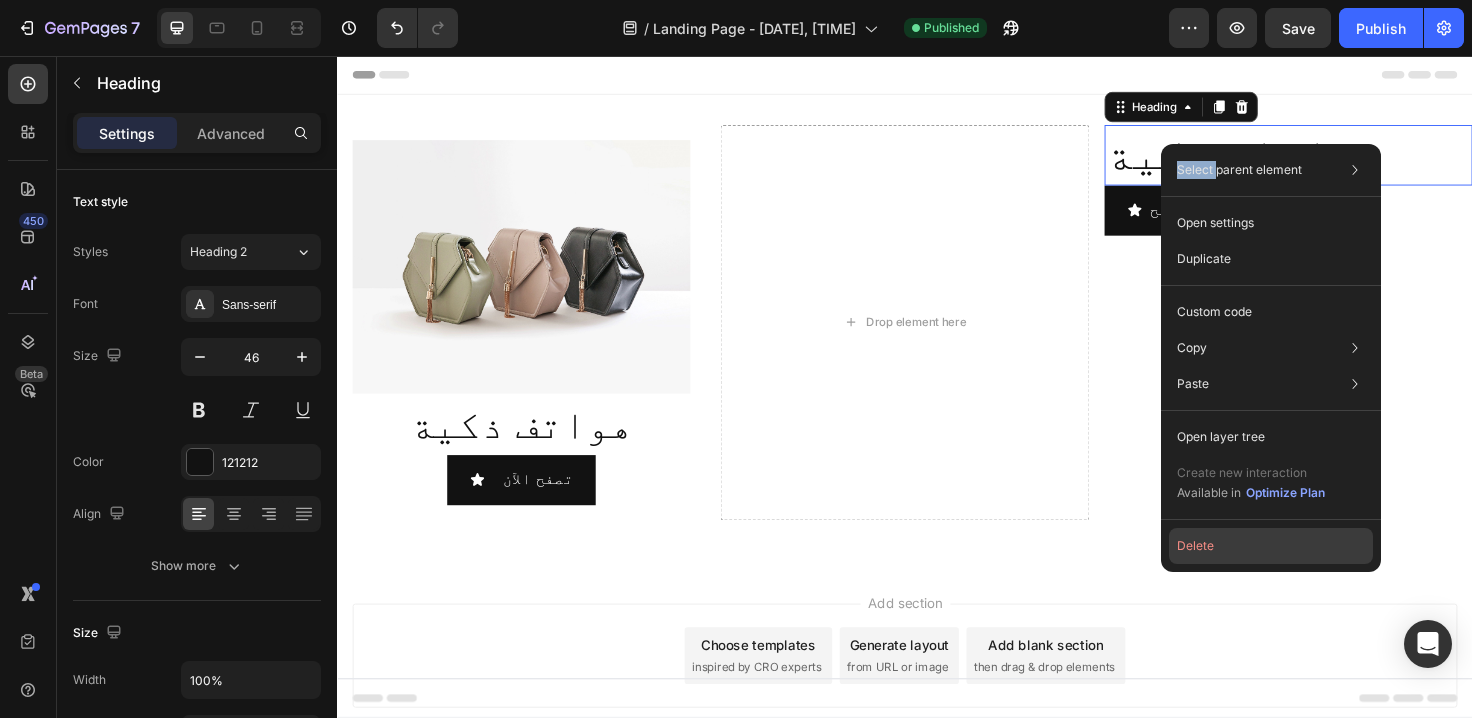 click on "Delete" 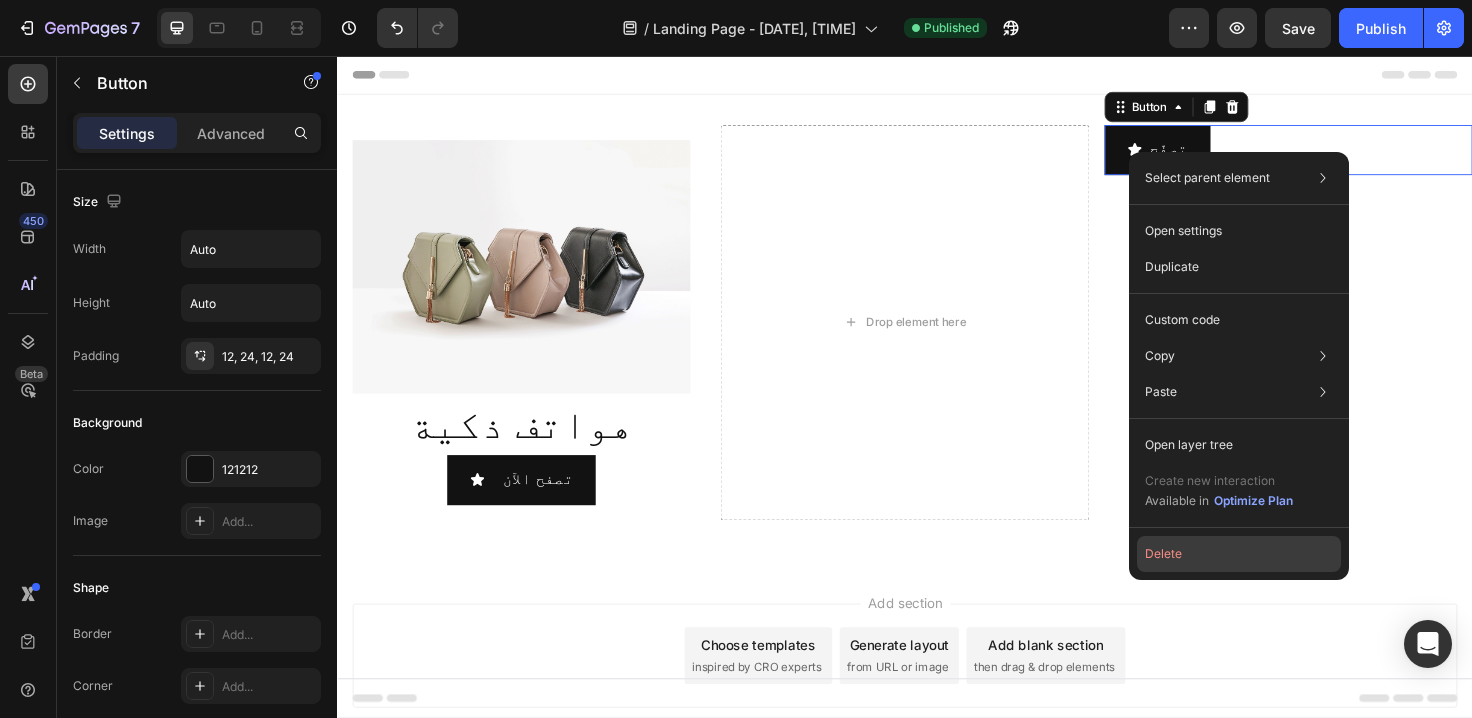 click on "Delete" 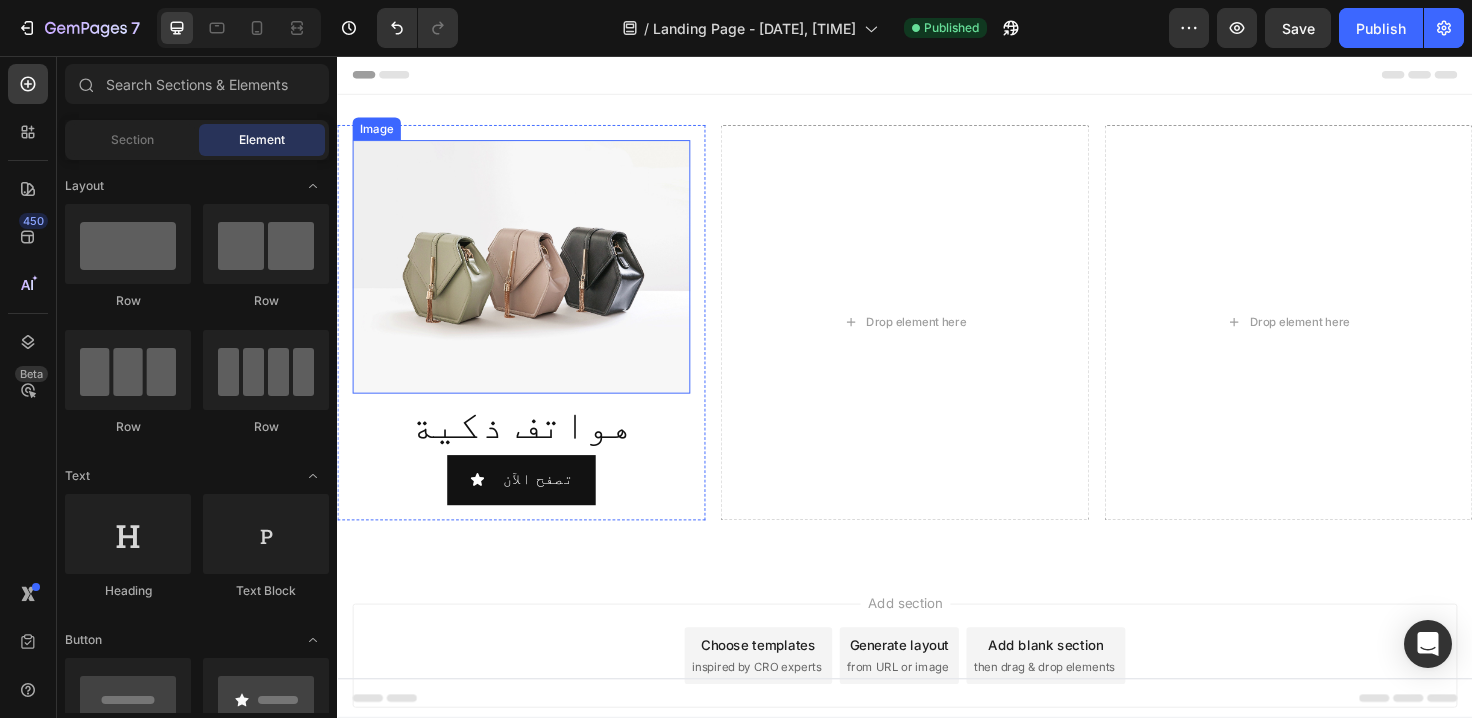 click at bounding box center (531, 279) 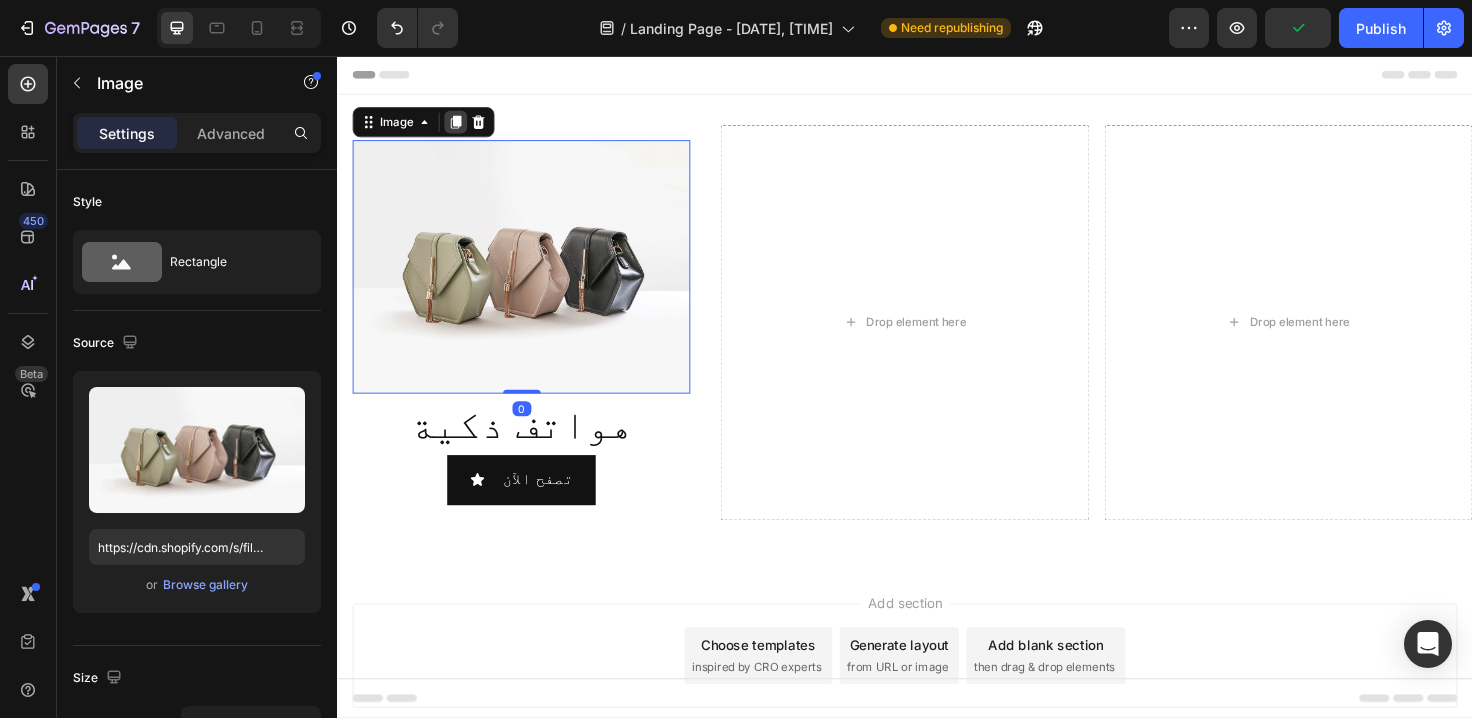 click 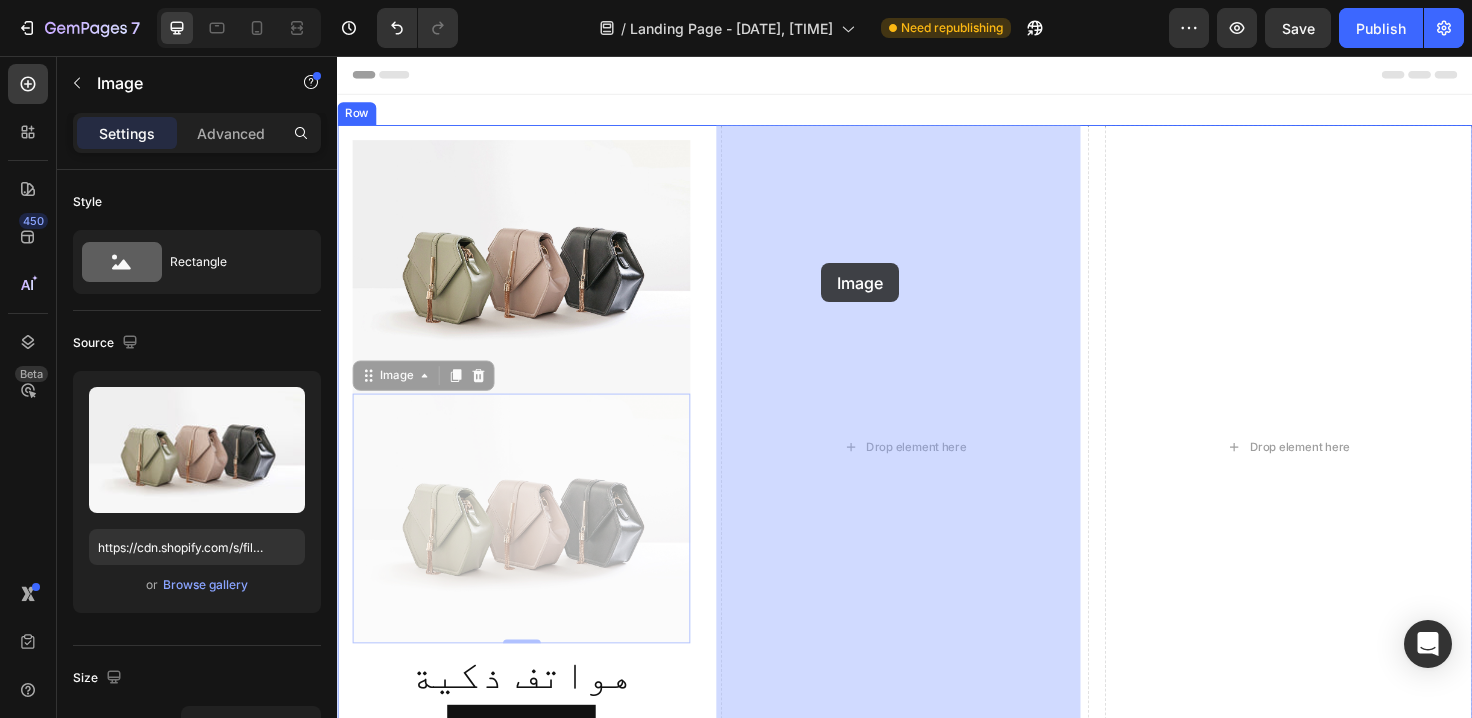 drag, startPoint x: 675, startPoint y: 426, endPoint x: 849, endPoint y: 275, distance: 230.38446 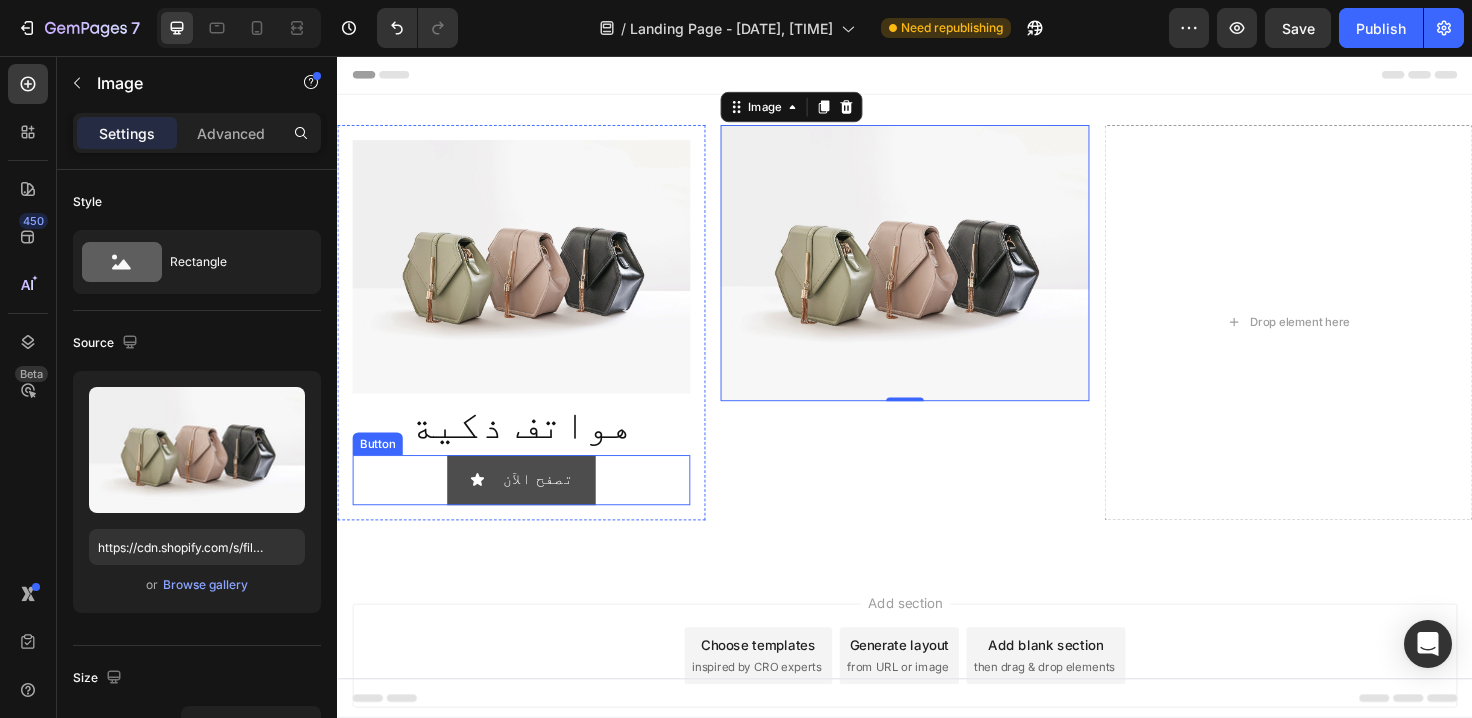 click on "تصفح الآن" at bounding box center [531, 504] 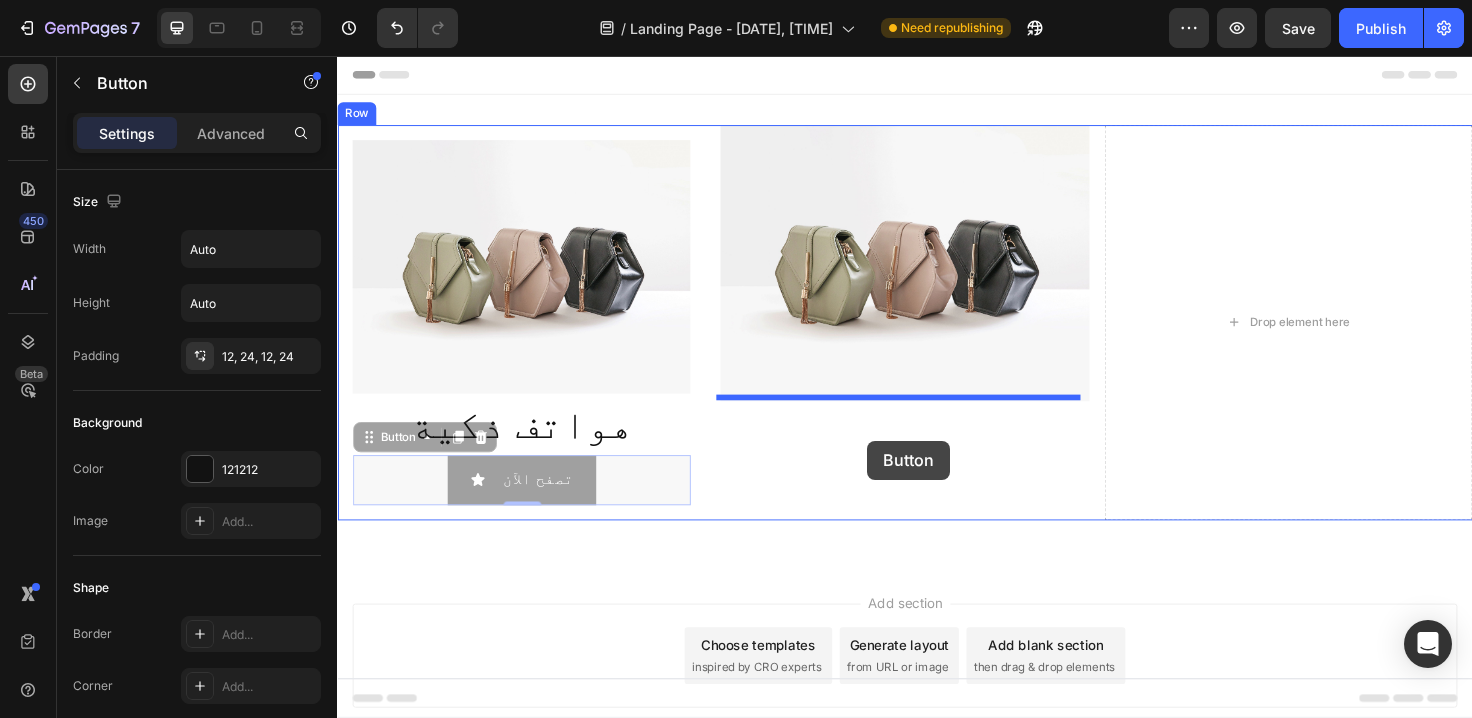 drag, startPoint x: 653, startPoint y: 496, endPoint x: 897, endPoint y: 463, distance: 246.22145 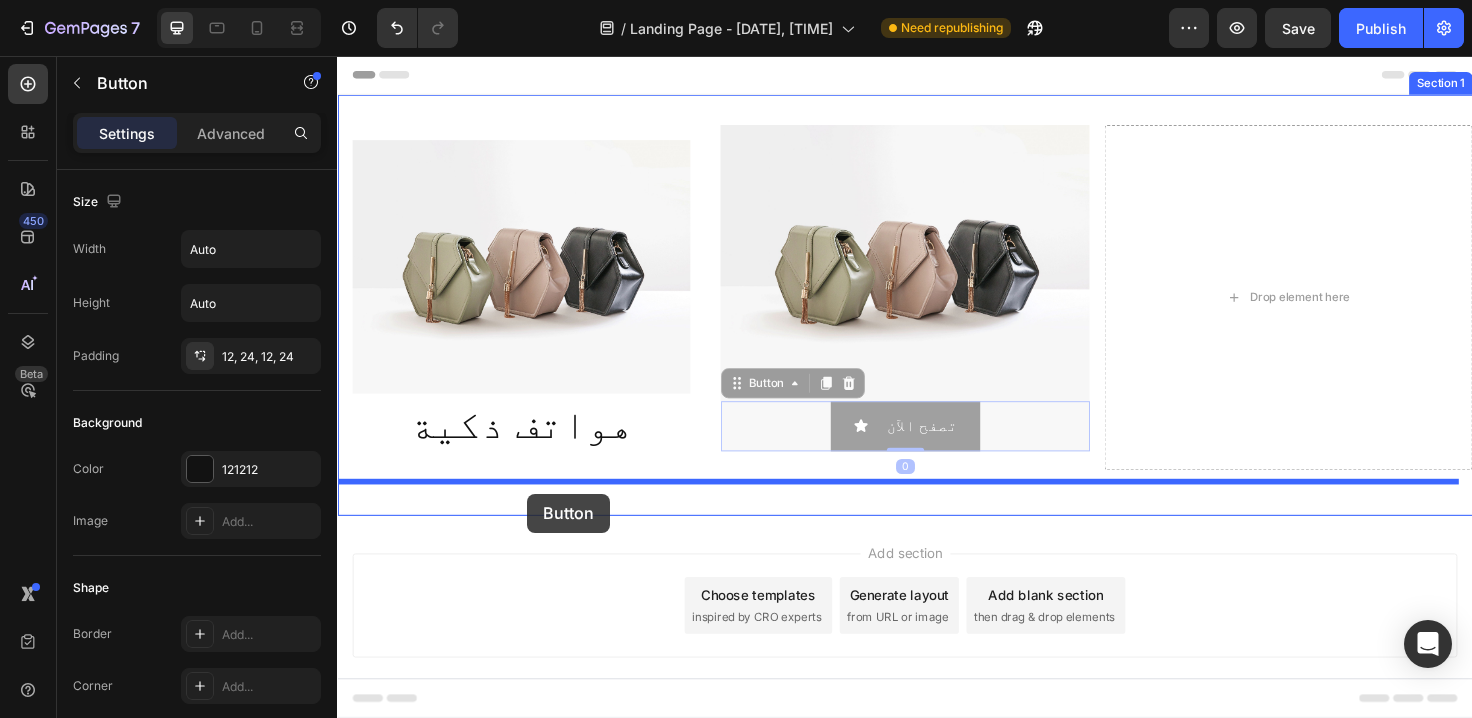 drag, startPoint x: 909, startPoint y: 448, endPoint x: 538, endPoint y: 519, distance: 377.7327 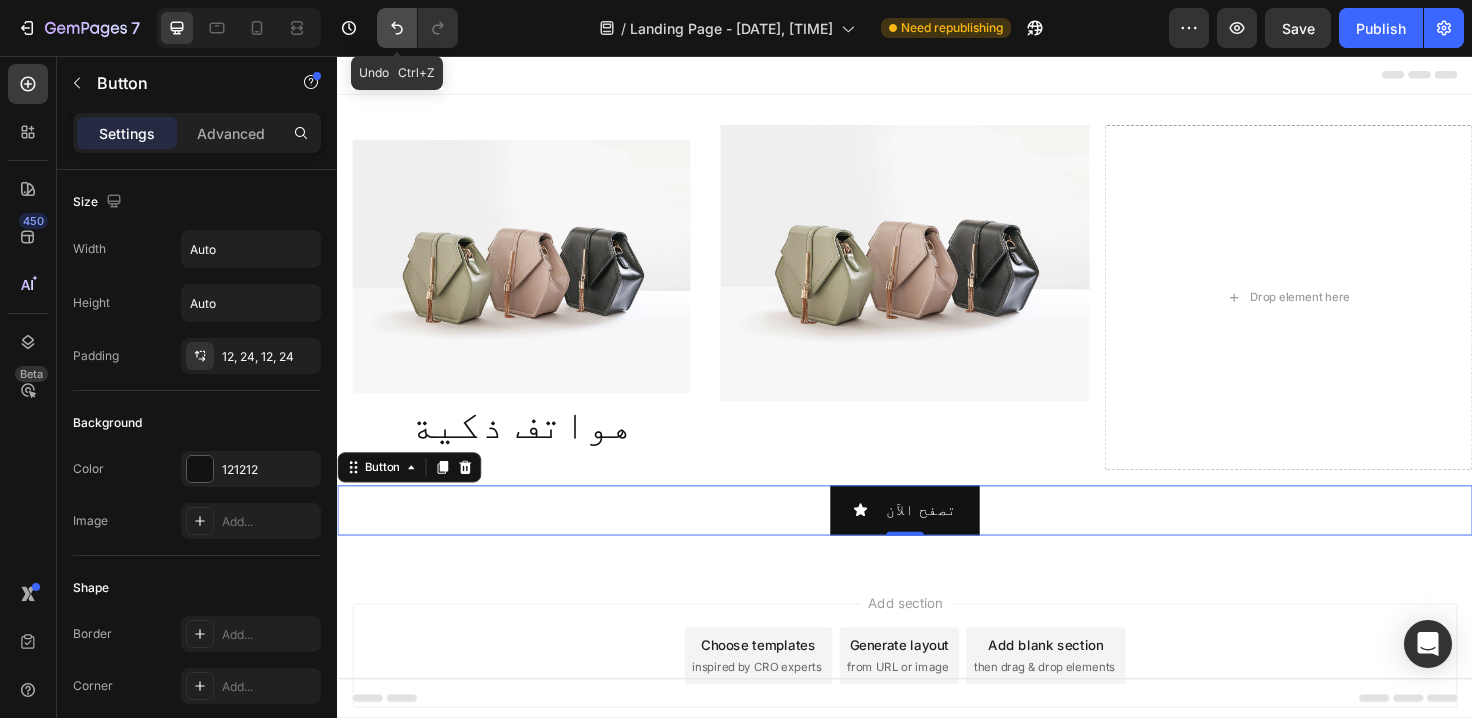 click 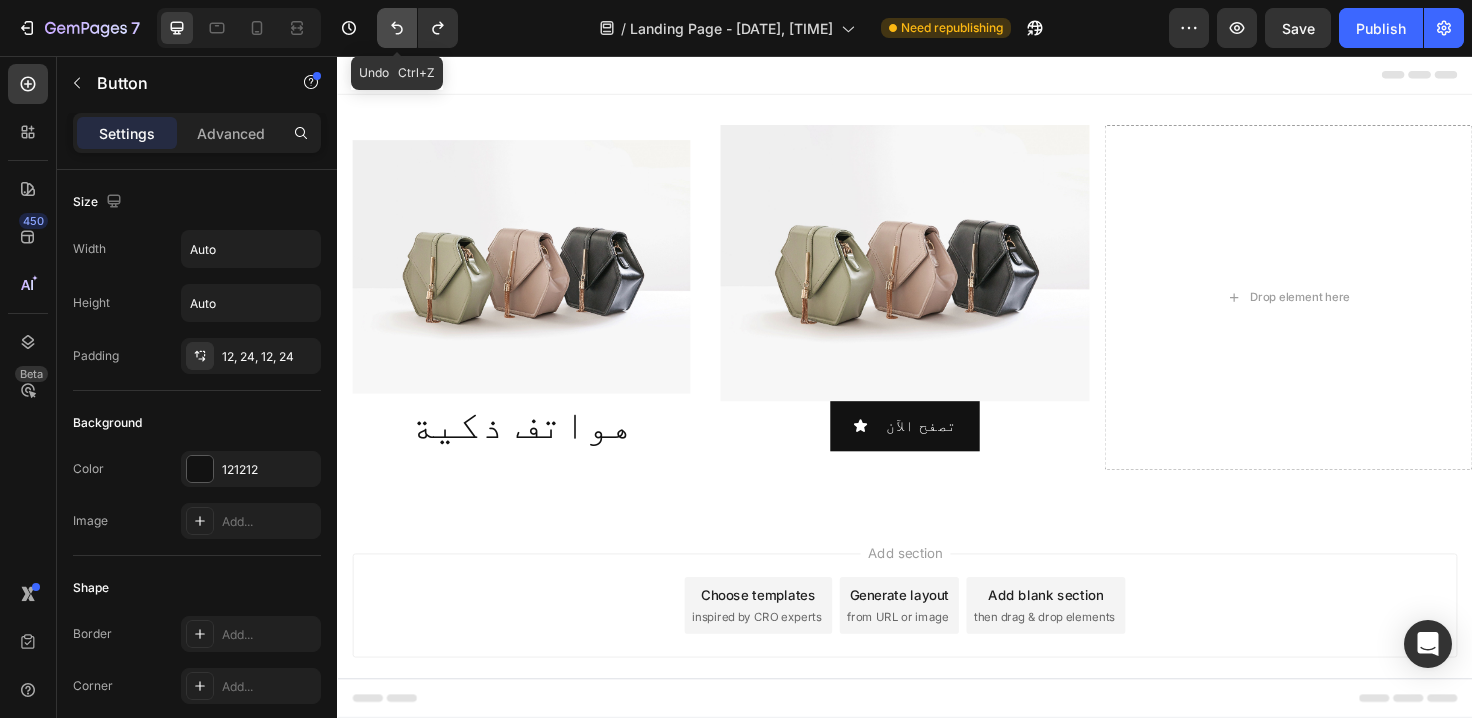 click 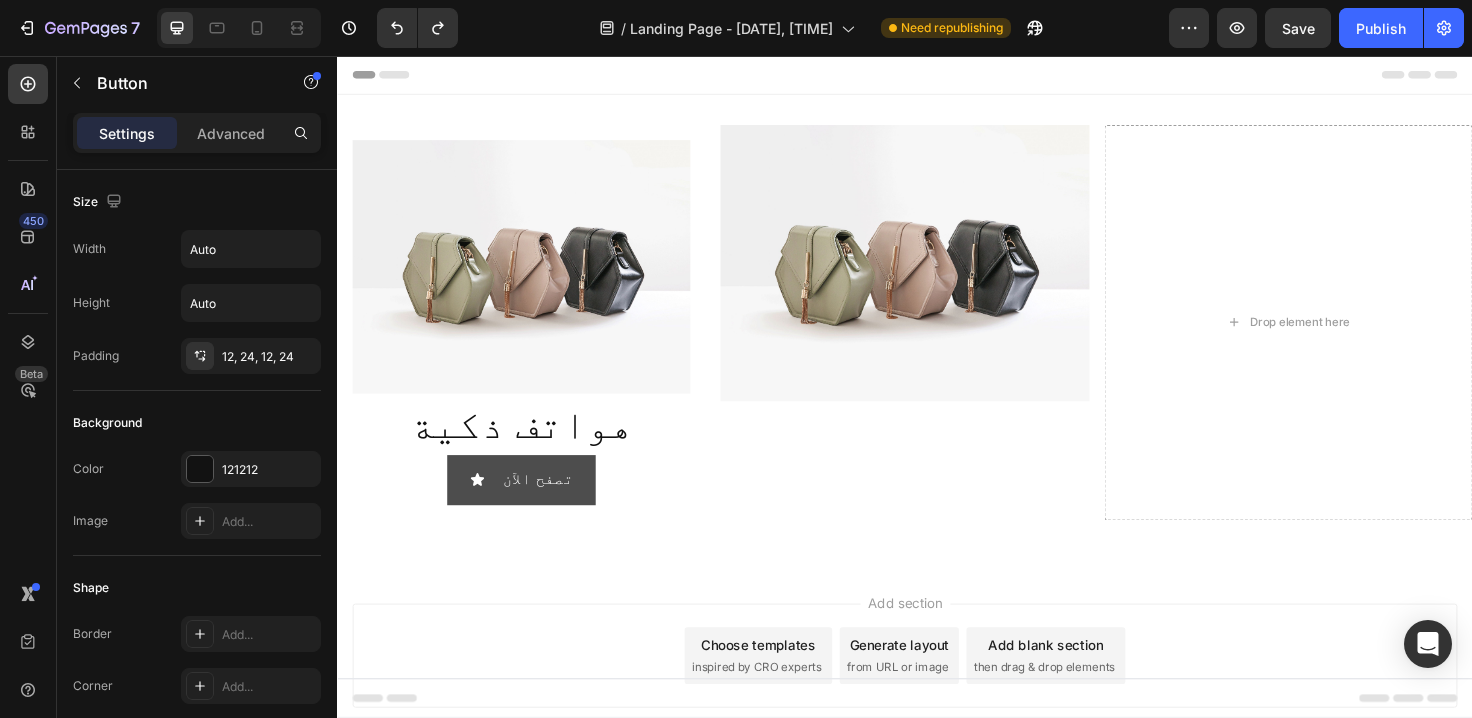 click on "تصفح الآن" at bounding box center [531, 504] 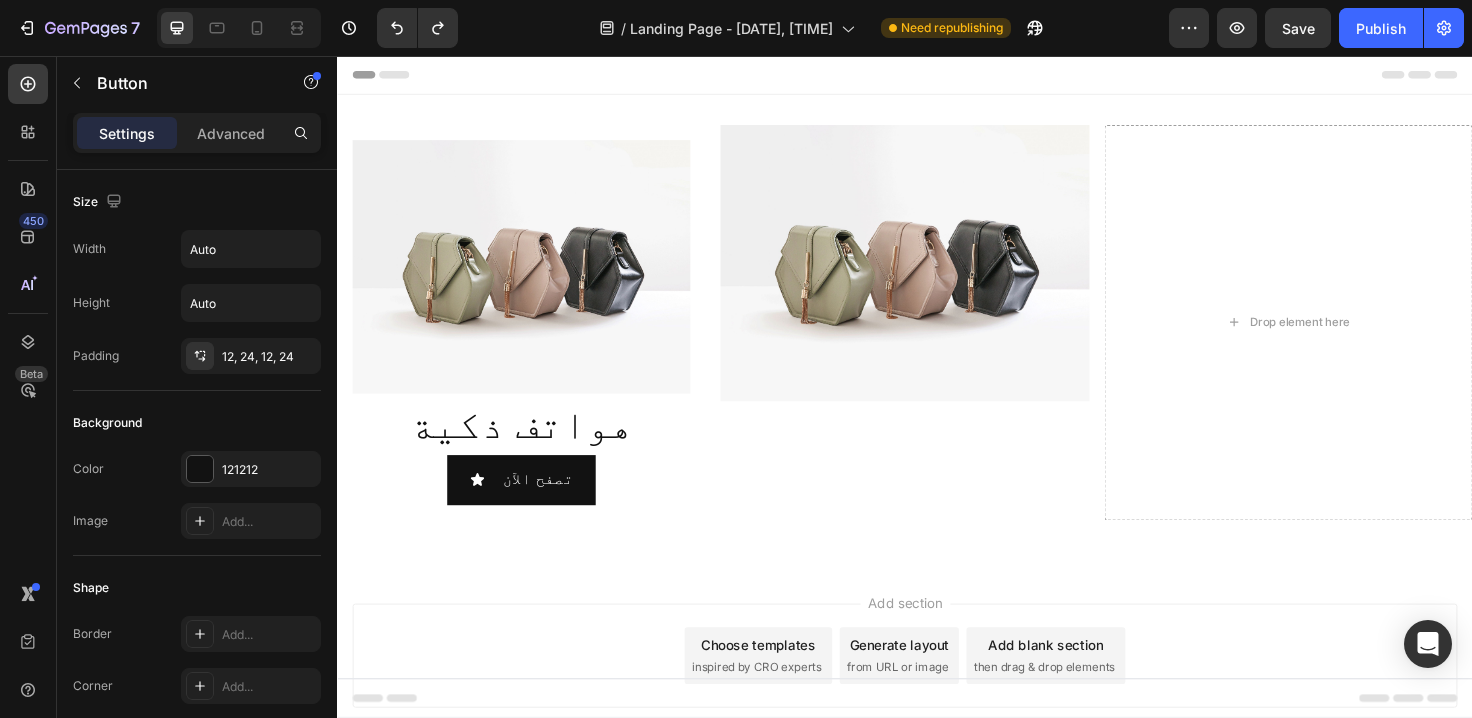 click on "تصفح الآن Button" at bounding box center [531, 504] 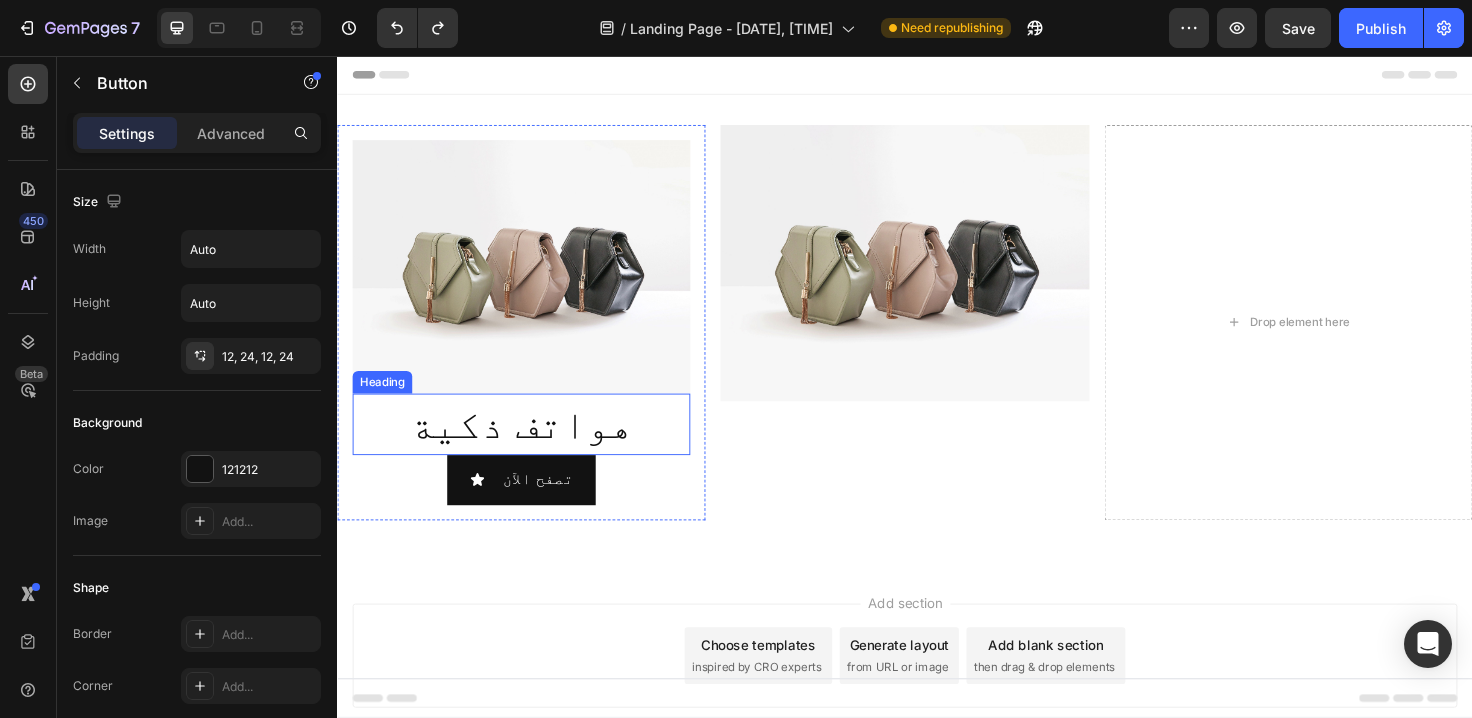 click on "هواتف ذكية" at bounding box center [531, 445] 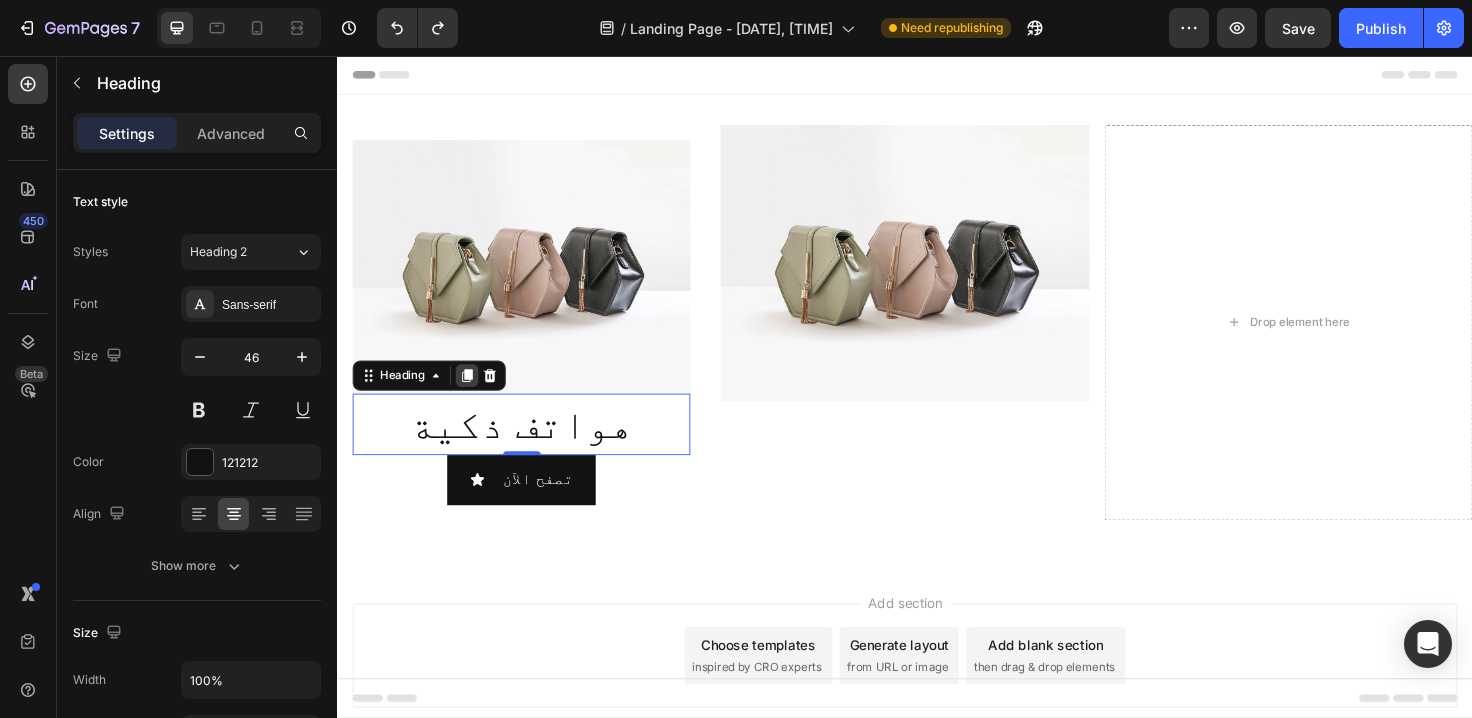 click 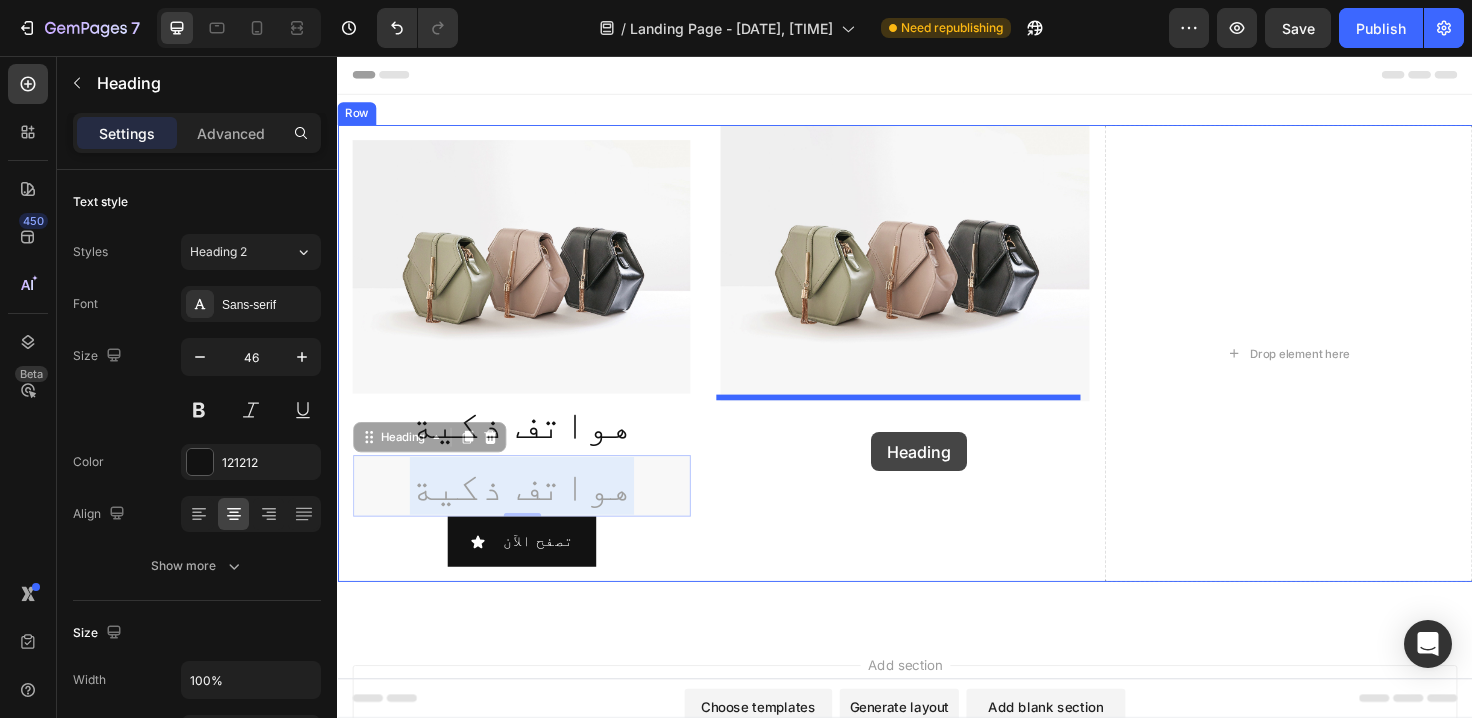 drag, startPoint x: 673, startPoint y: 487, endPoint x: 902, endPoint y: 454, distance: 231.36551 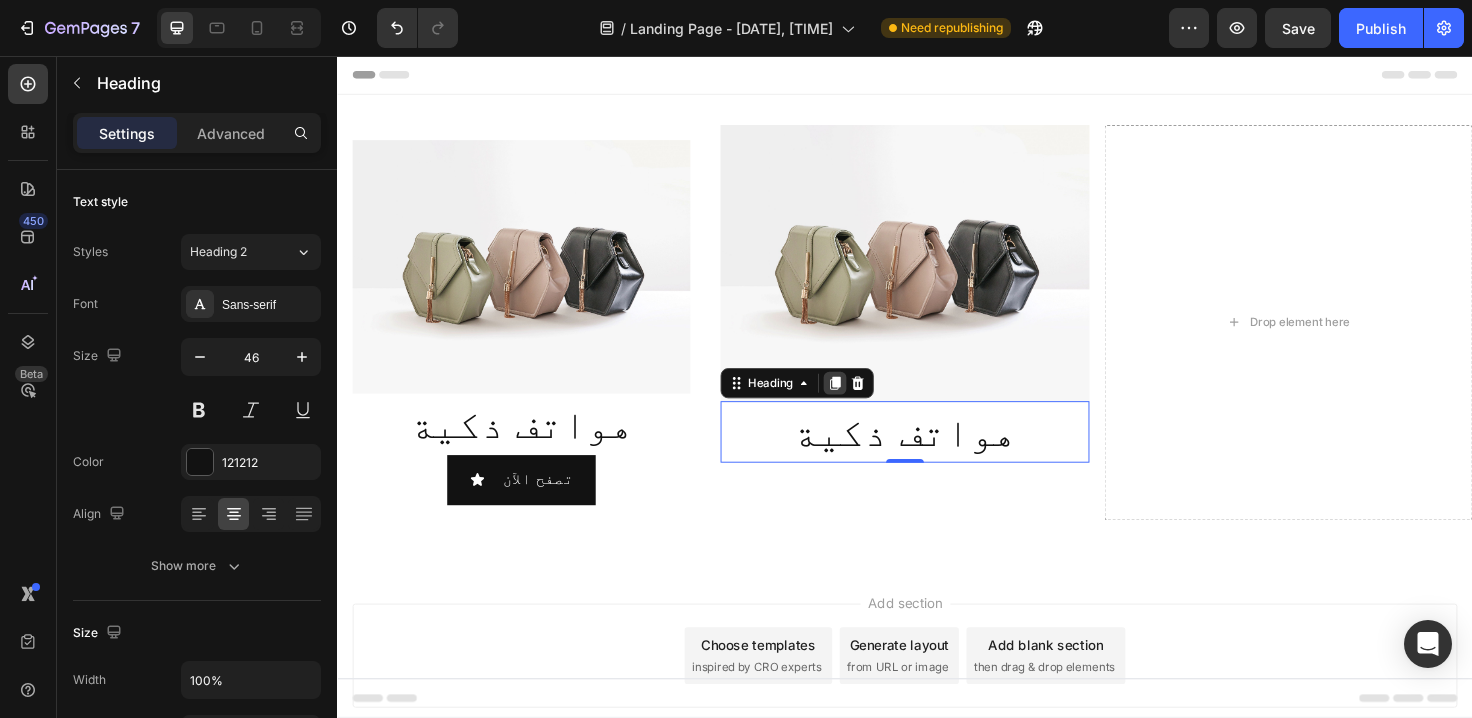 click 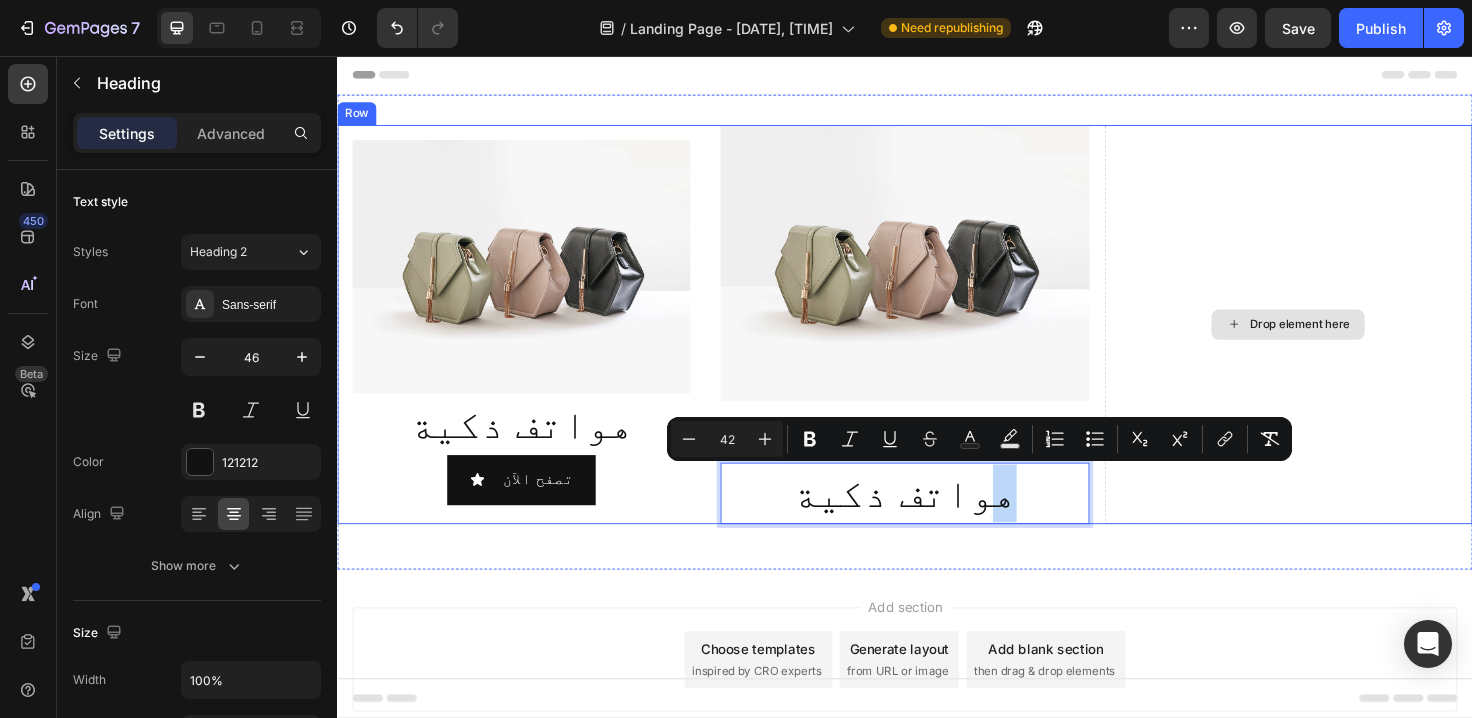 drag, startPoint x: 993, startPoint y: 522, endPoint x: 1366, endPoint y: 429, distance: 384.41904 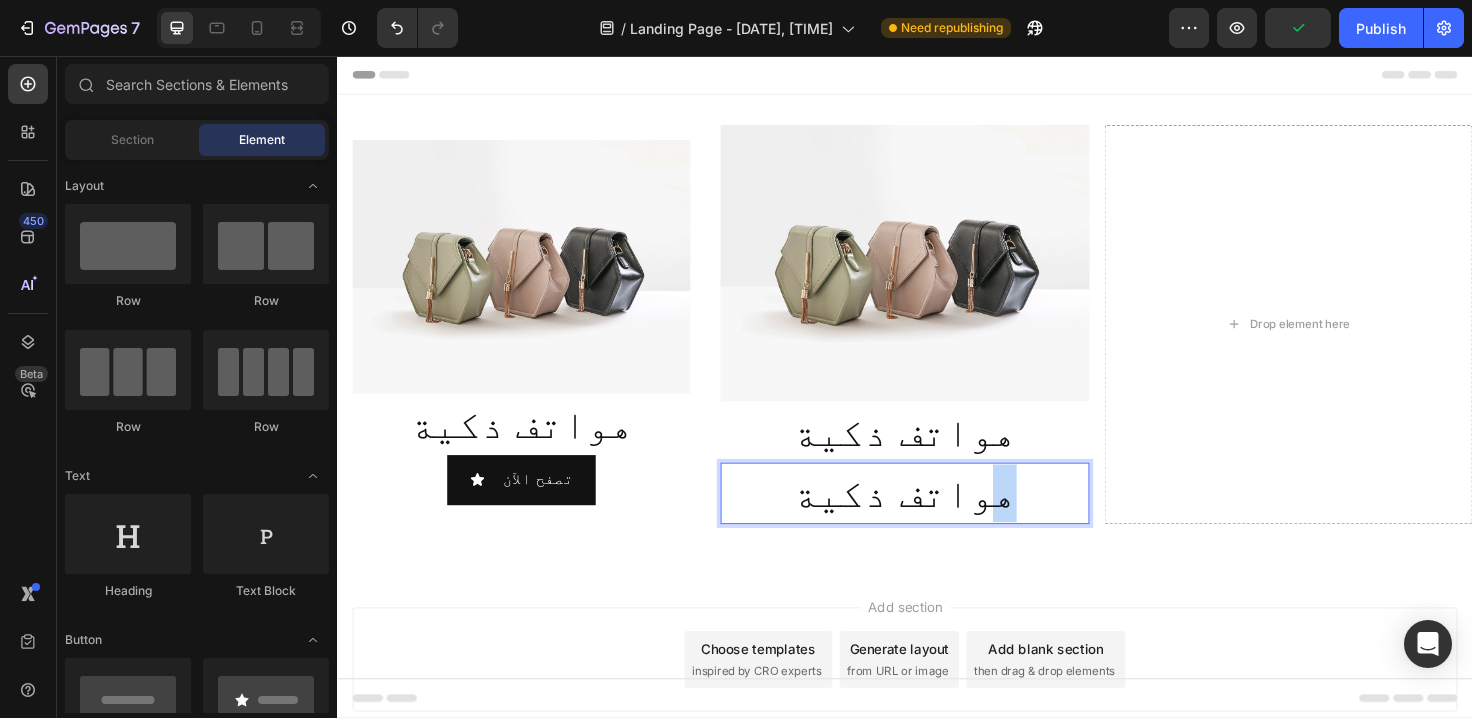 click on "Add section Choose templates inspired by CRO experts Generate layout from URL or image Add blank section then drag & drop elements" at bounding box center [937, 722] 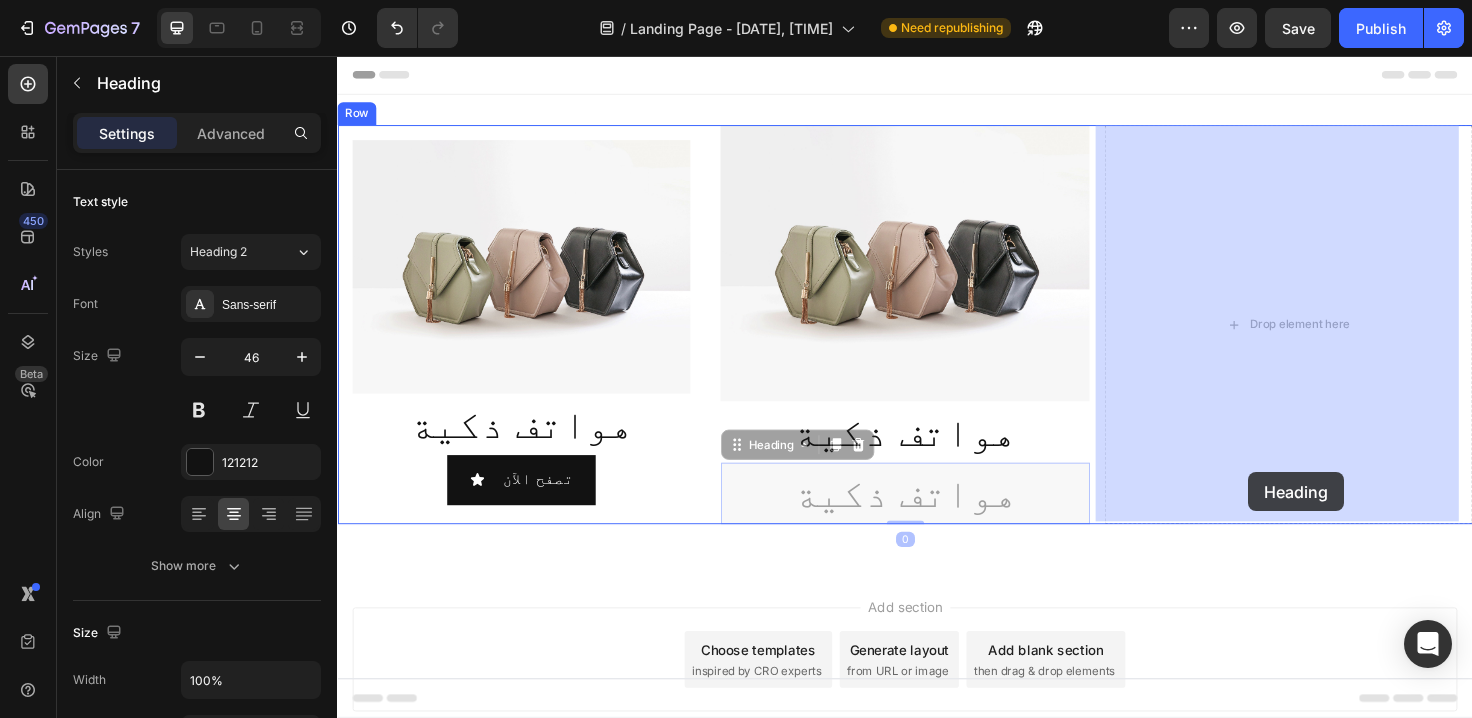 drag, startPoint x: 1031, startPoint y: 511, endPoint x: 1300, endPoint y: 496, distance: 269.41788 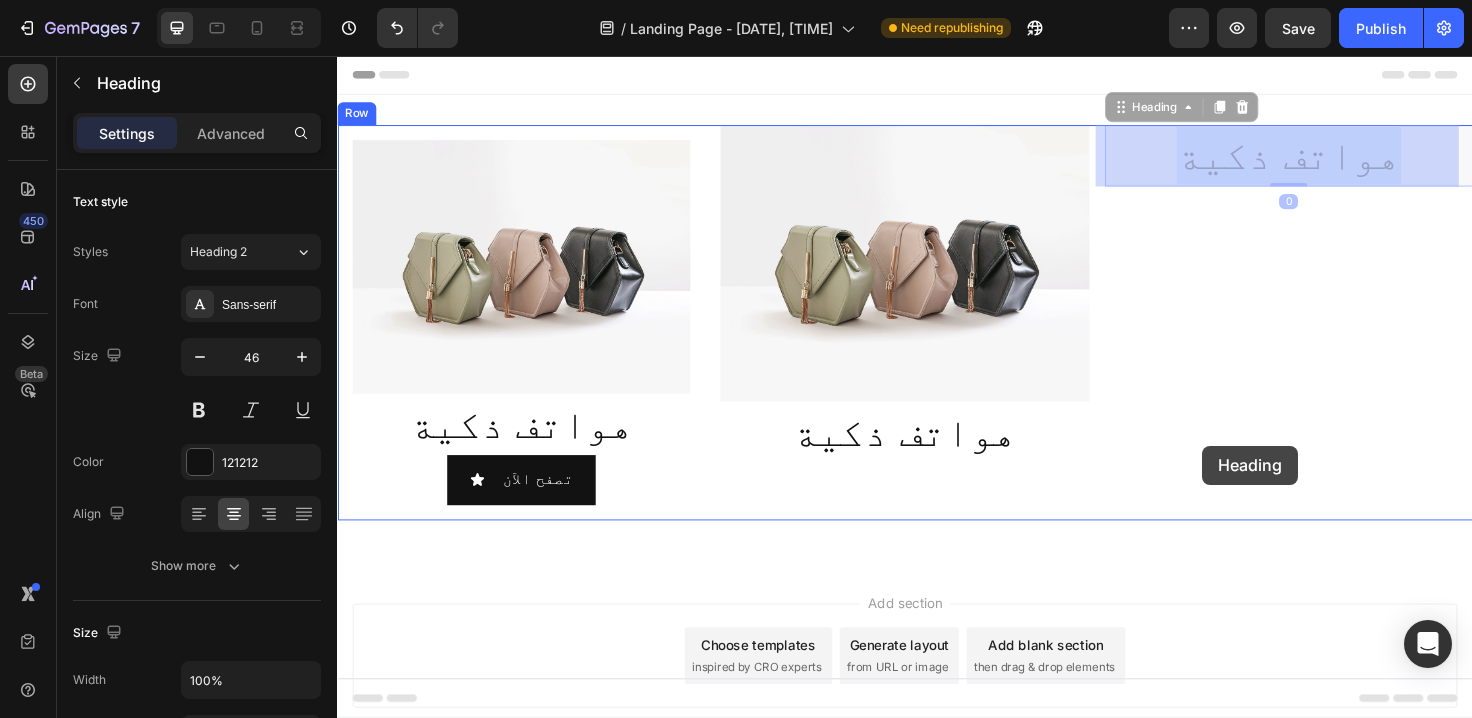drag, startPoint x: 1240, startPoint y: 174, endPoint x: 1252, endPoint y: 468, distance: 294.24478 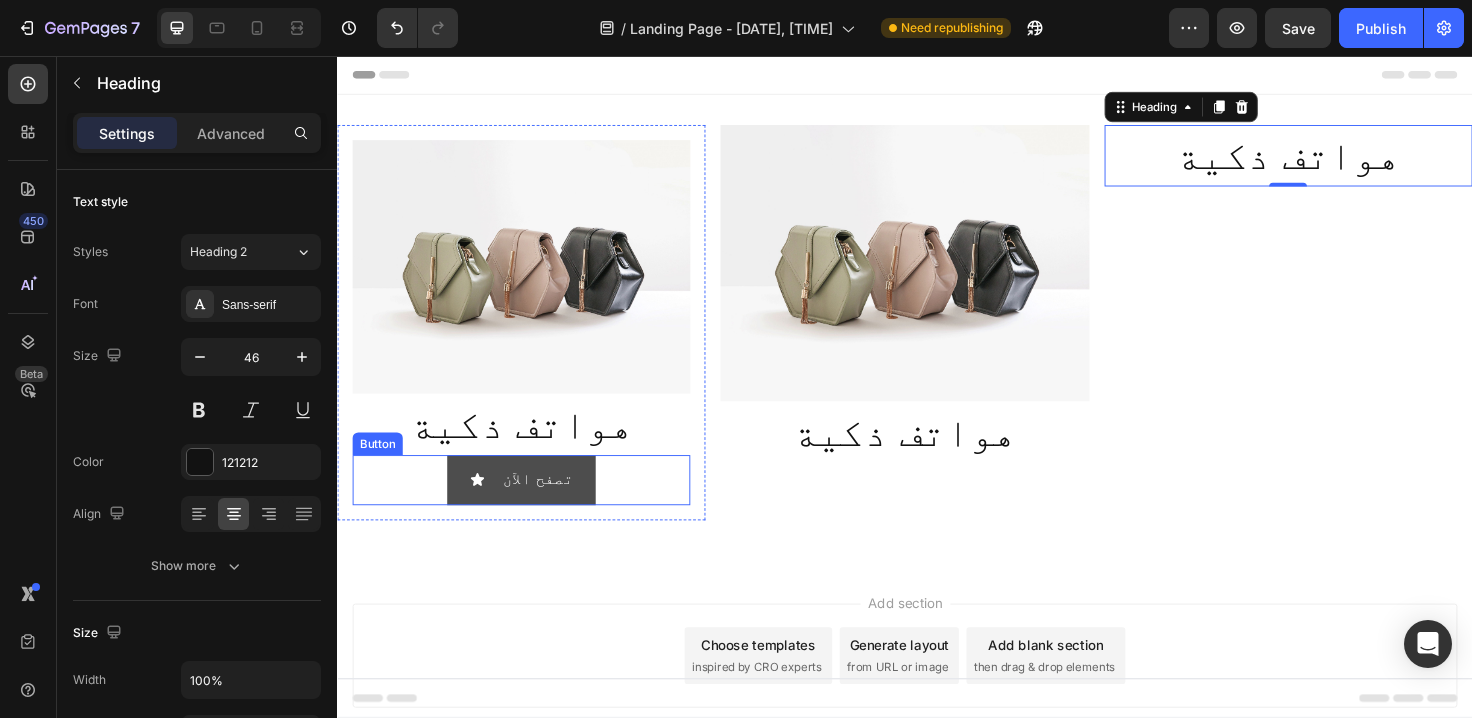 click on "تصفح الآن" at bounding box center (531, 504) 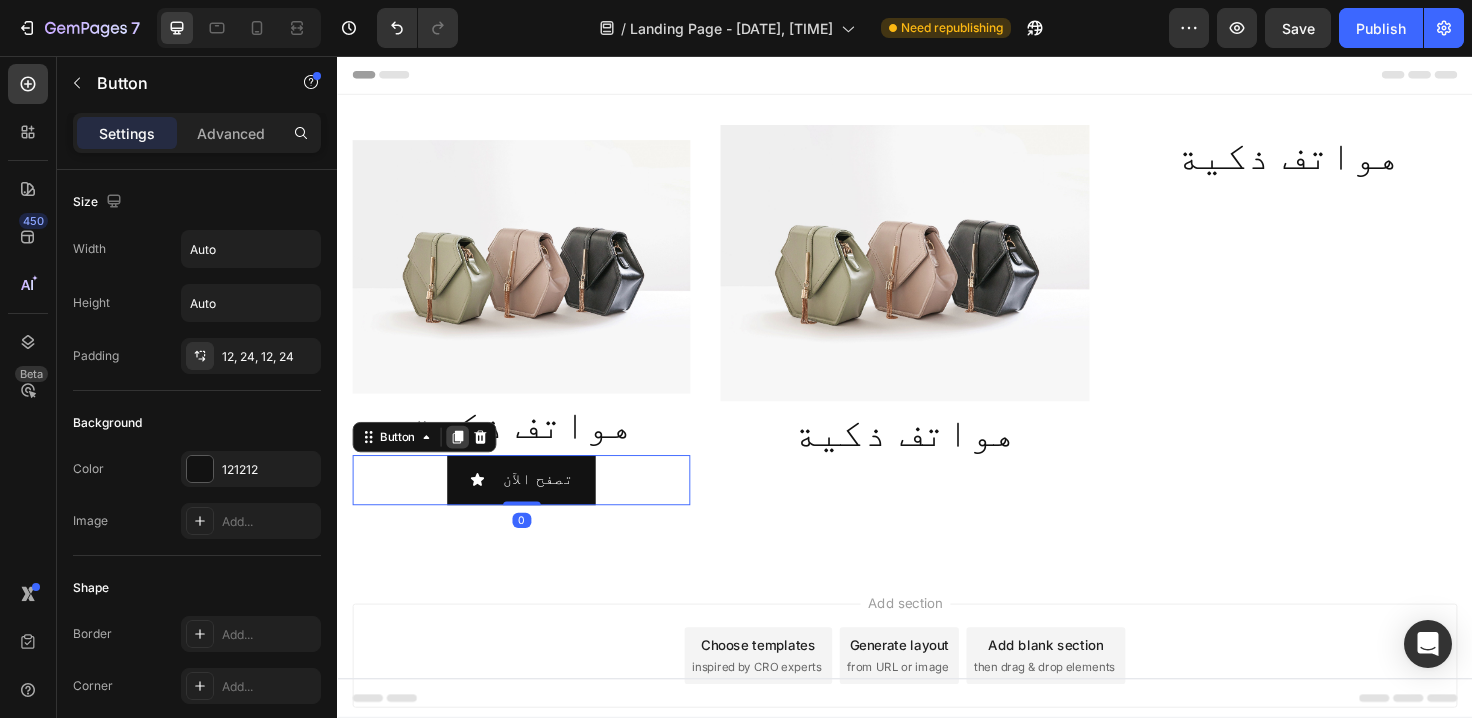 click 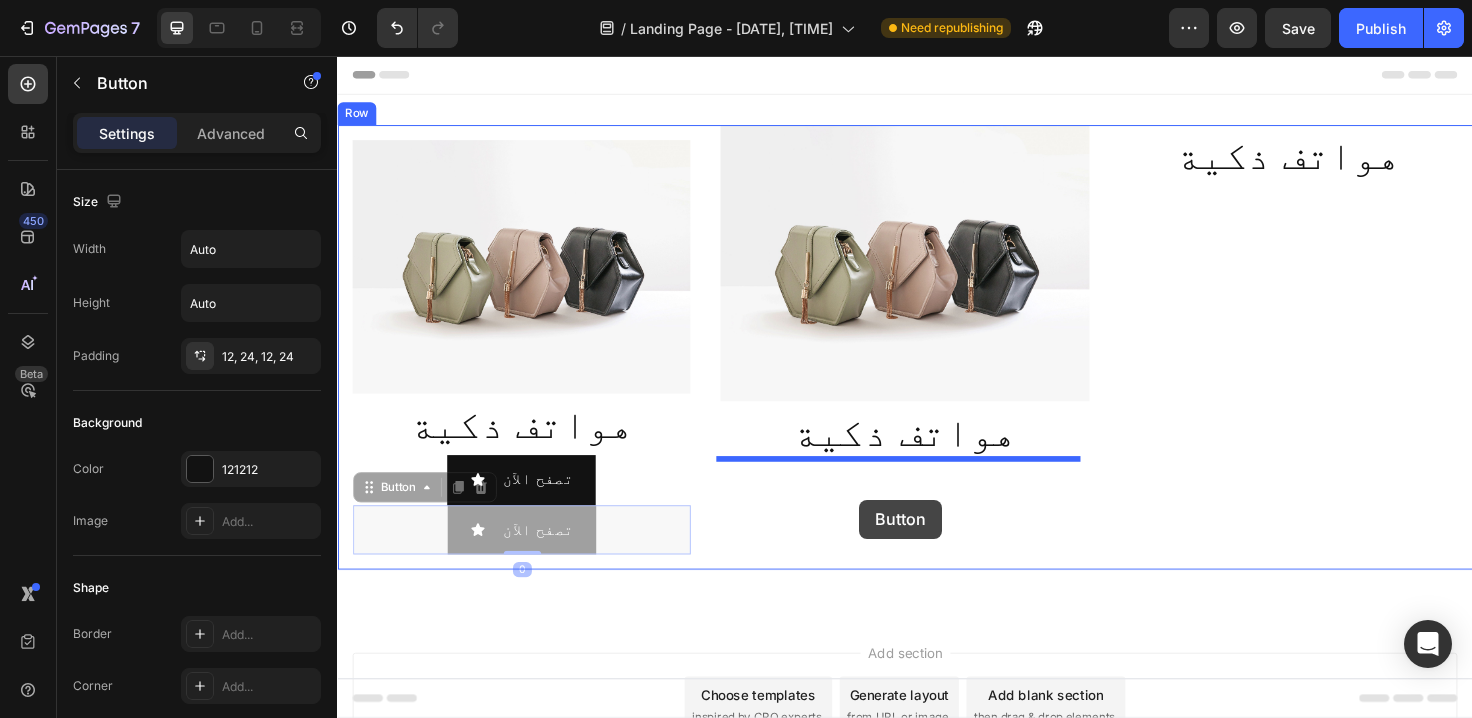 drag, startPoint x: 621, startPoint y: 551, endPoint x: 889, endPoint y: 525, distance: 269.25824 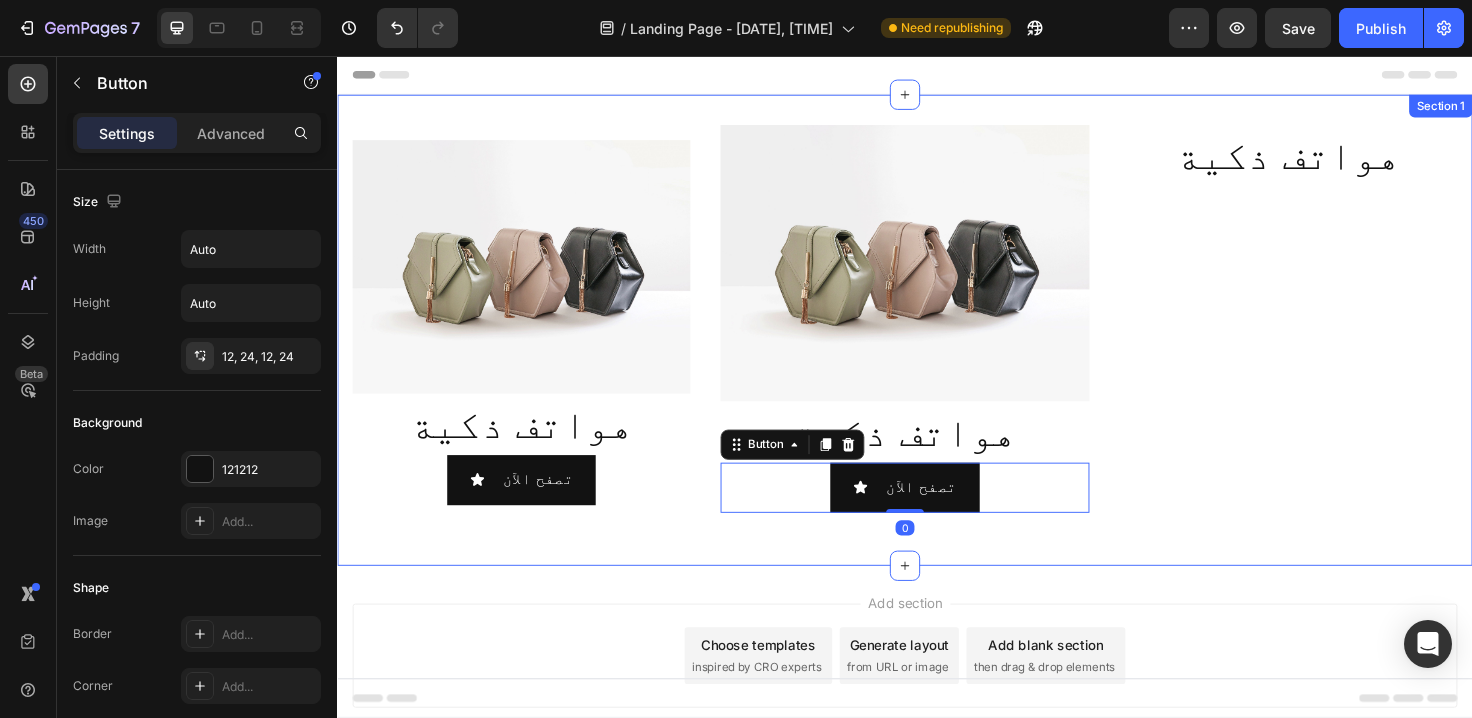 click on "Image هواتف ذكية Heading تصفح الآن Button Row Image هواتف ذكية Heading تصفح الآن Button   0 ⁠⁠⁠⁠⁠⁠⁠ هواتف ذكية Heading Row Section 1" at bounding box center [937, 346] 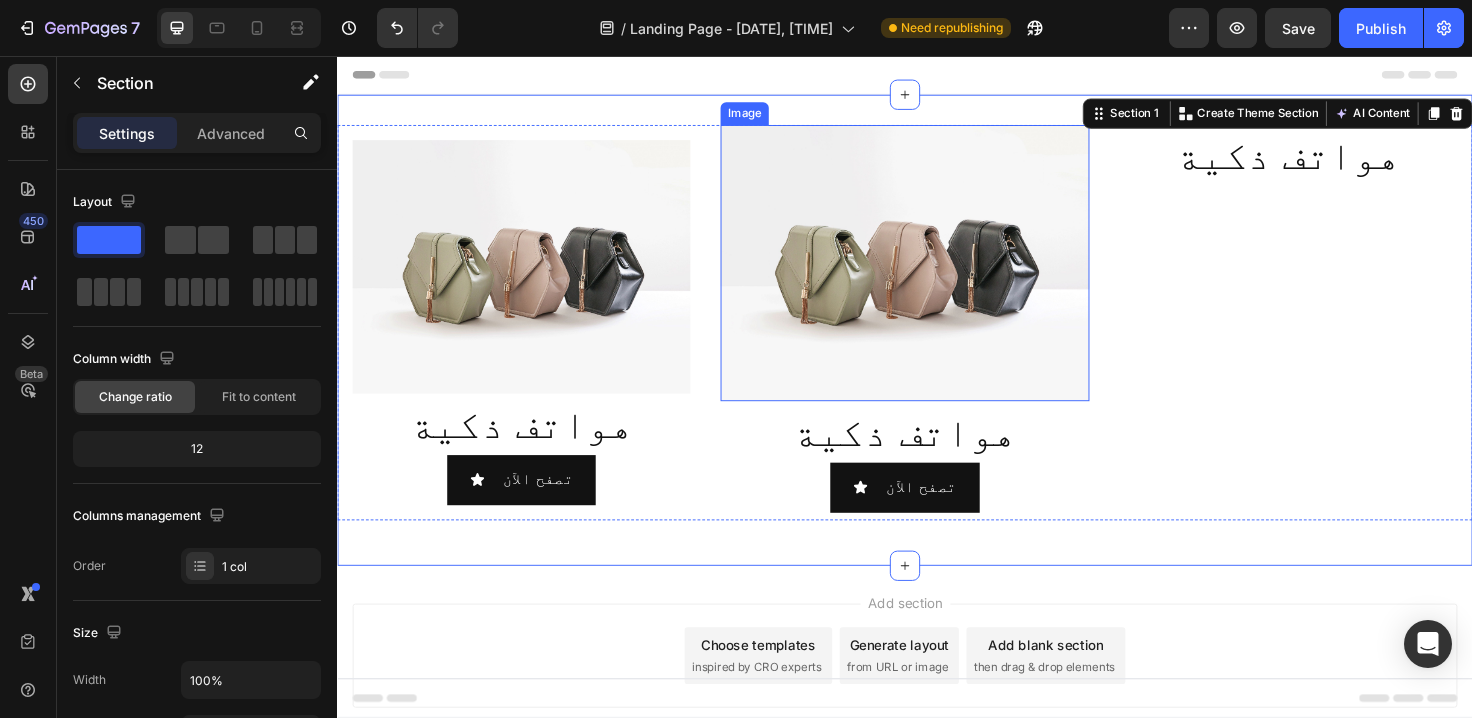 click at bounding box center (936, 275) 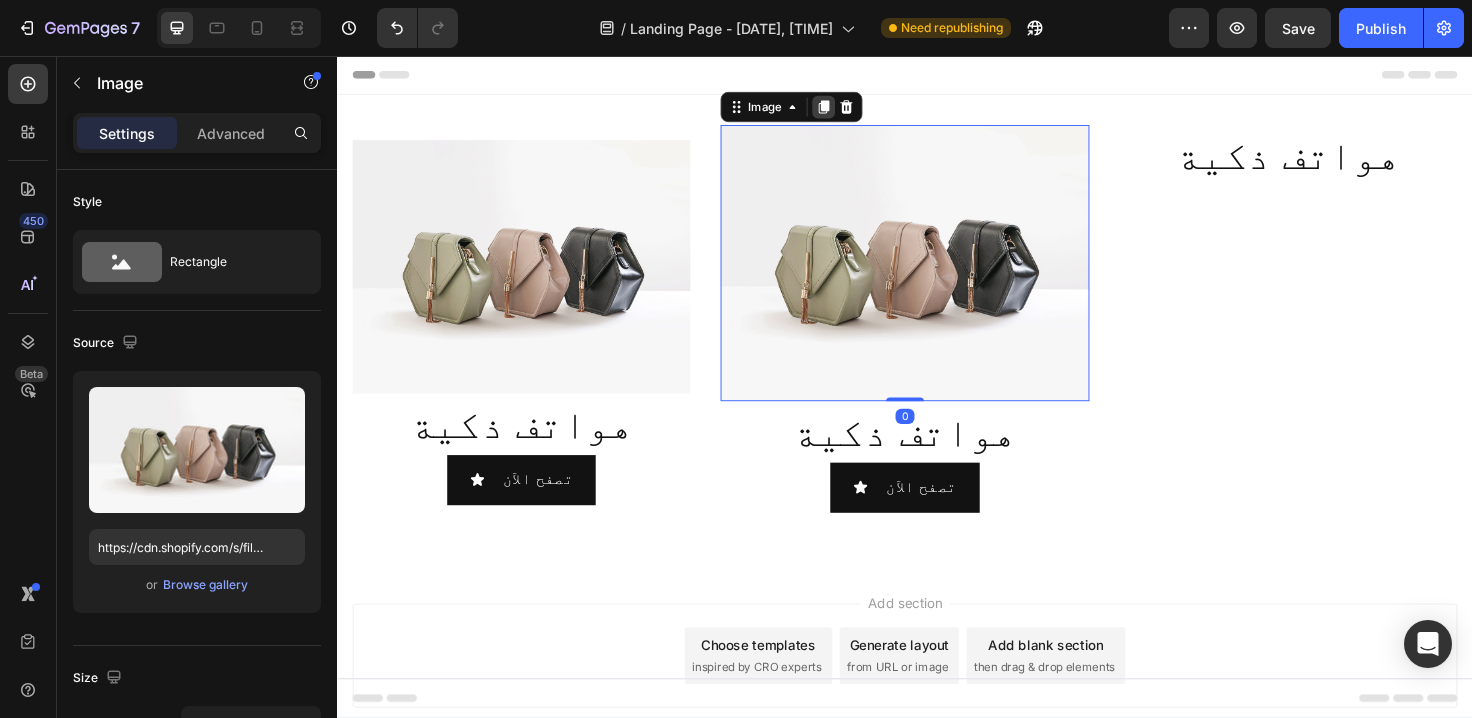 click 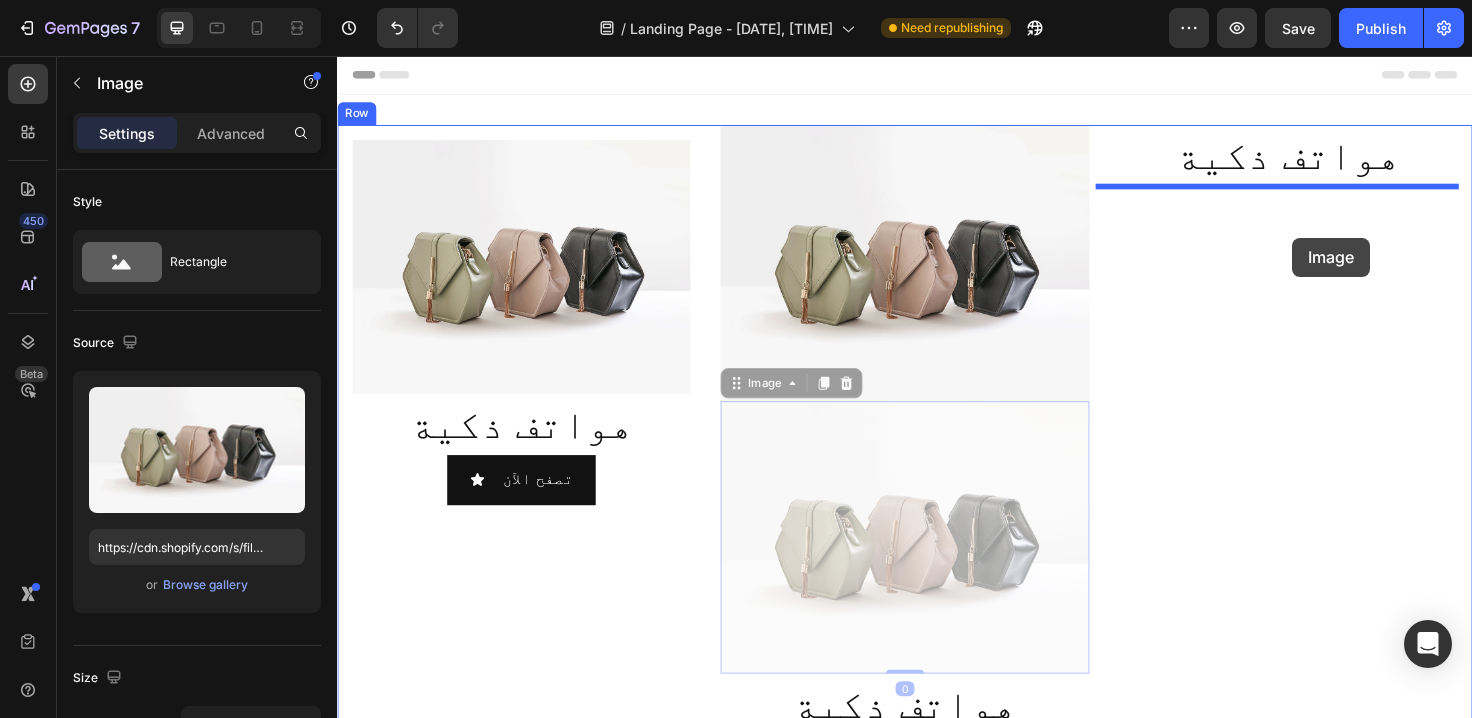 drag, startPoint x: 1026, startPoint y: 497, endPoint x: 1347, endPoint y: 248, distance: 406.2536 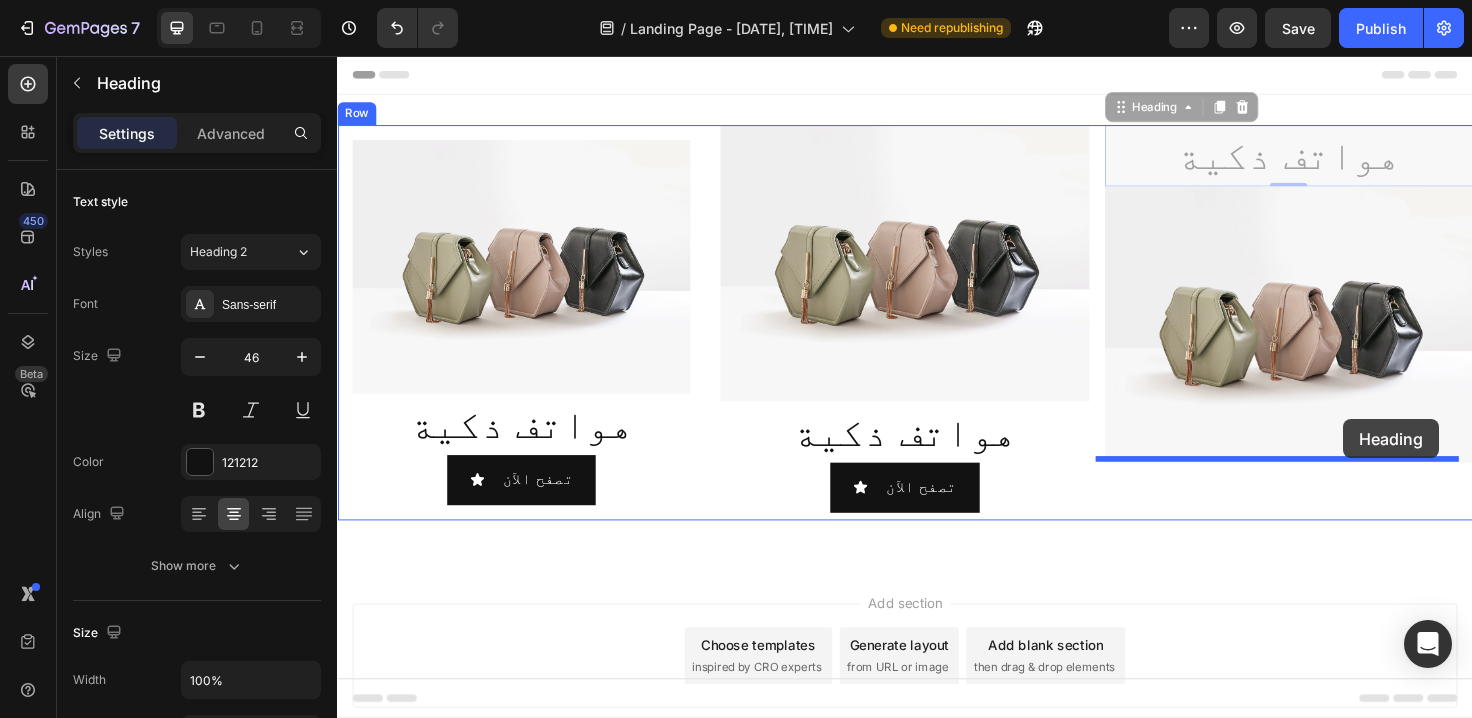 drag, startPoint x: 1356, startPoint y: 167, endPoint x: 1401, endPoint y: 440, distance: 276.68393 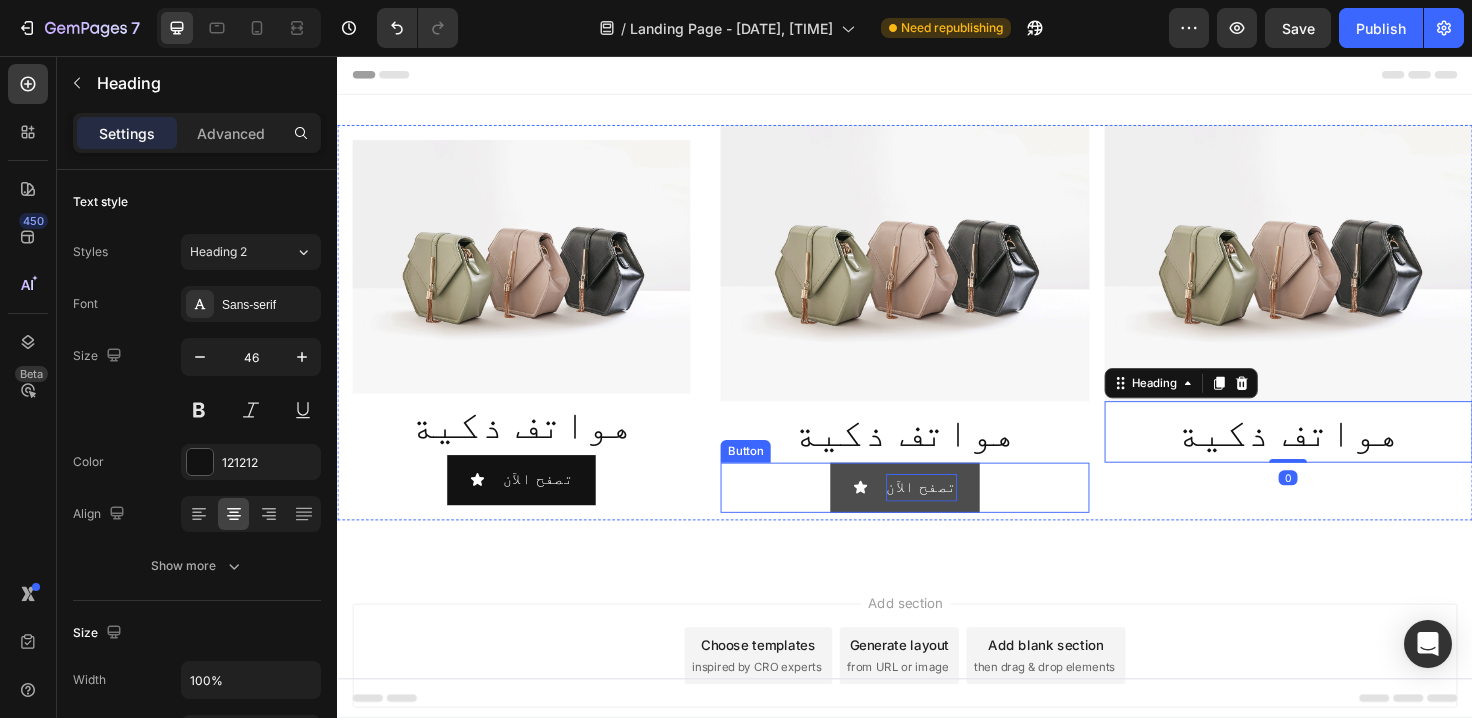 click on "تصفح الآن" at bounding box center [954, 512] 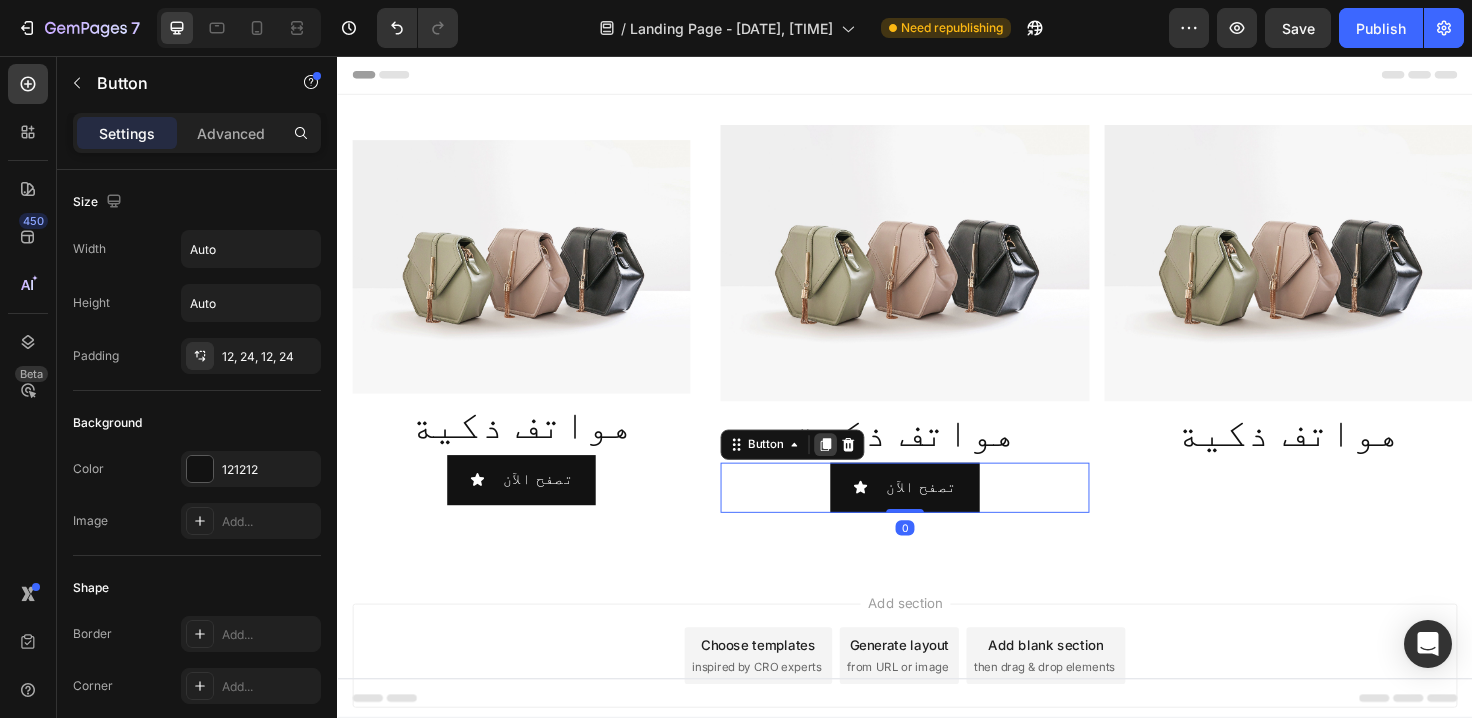 click 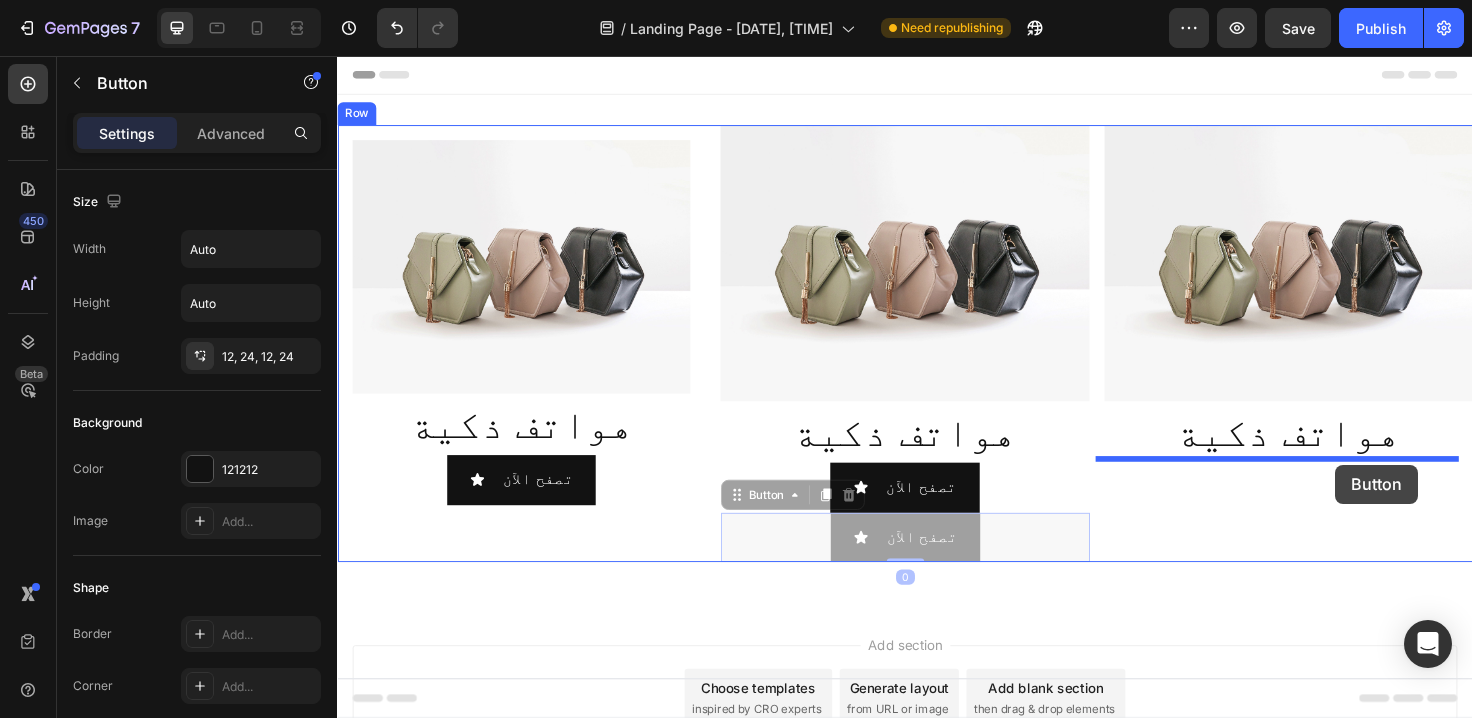 drag, startPoint x: 1055, startPoint y: 557, endPoint x: 1392, endPoint y: 488, distance: 343.99127 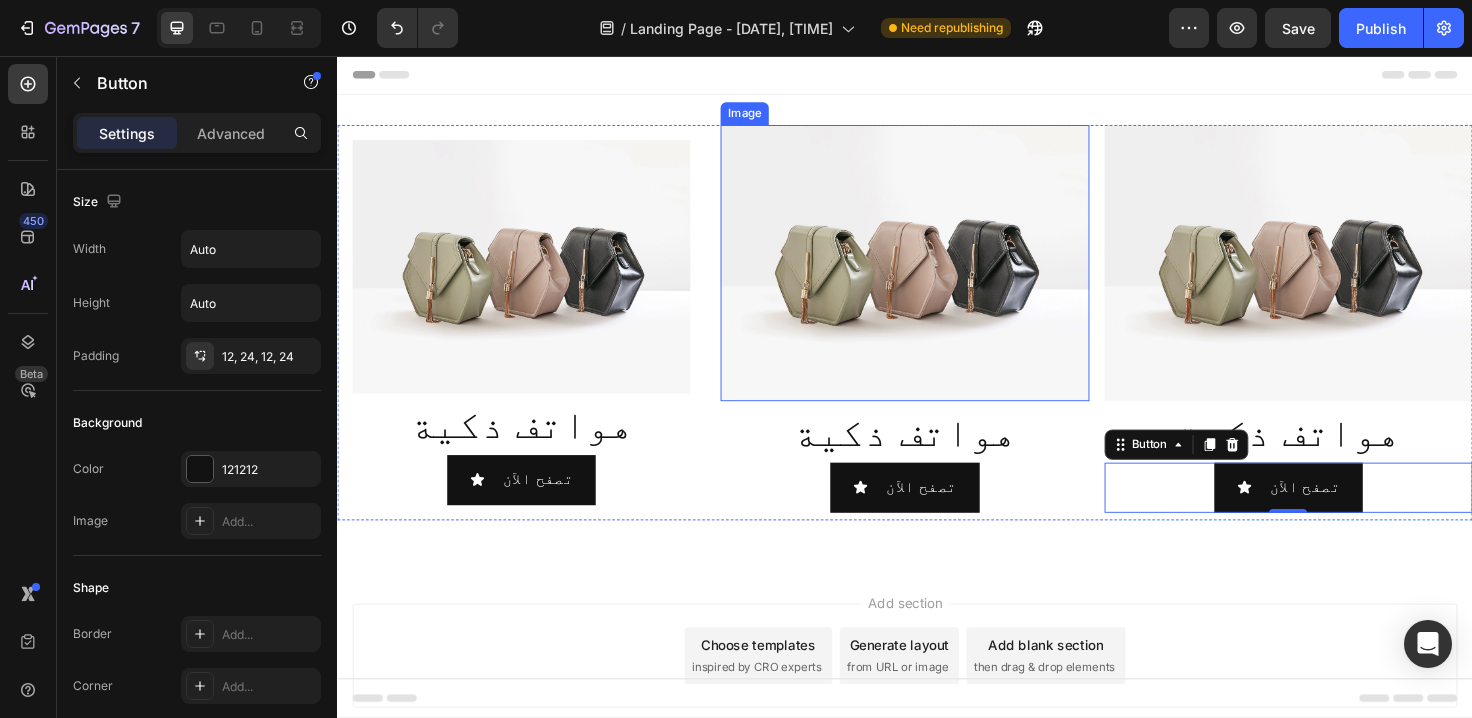 click at bounding box center (936, 275) 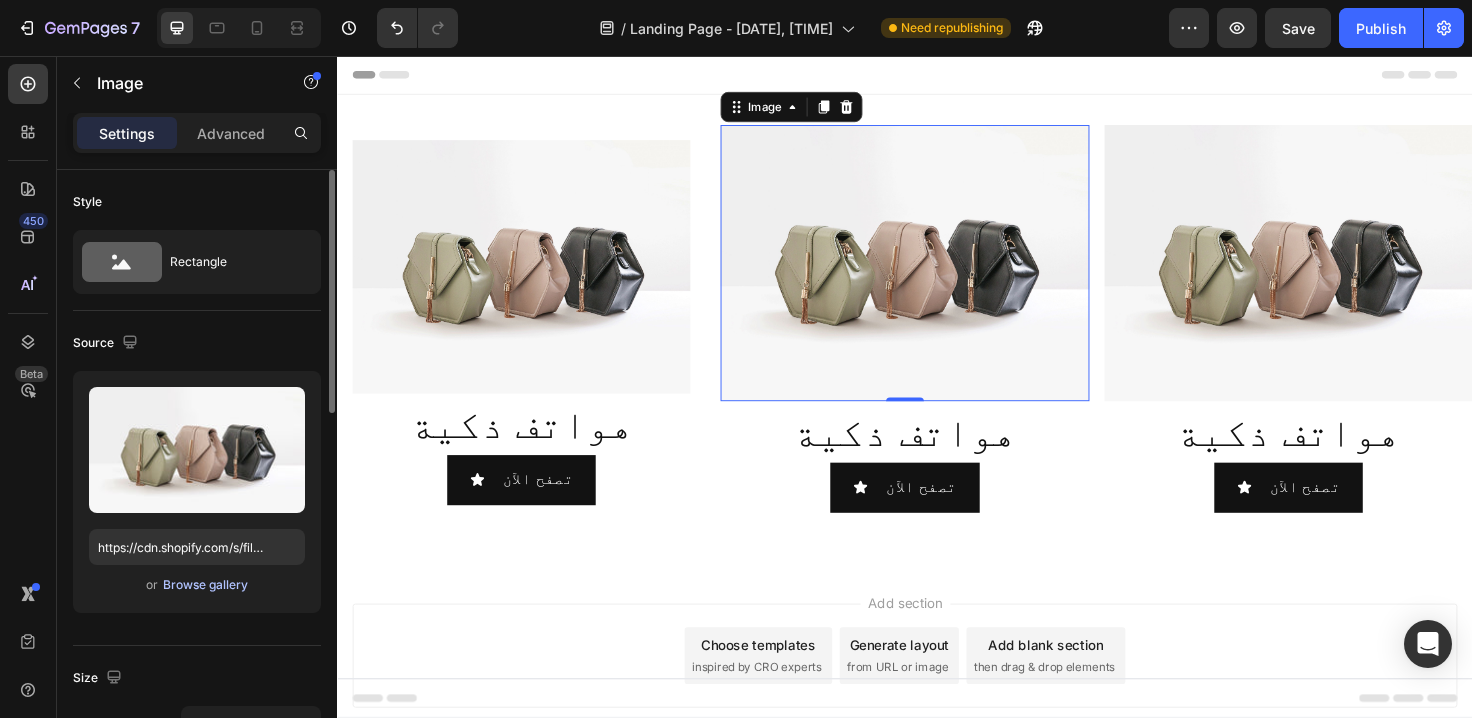 click on "Browse gallery" at bounding box center [205, 585] 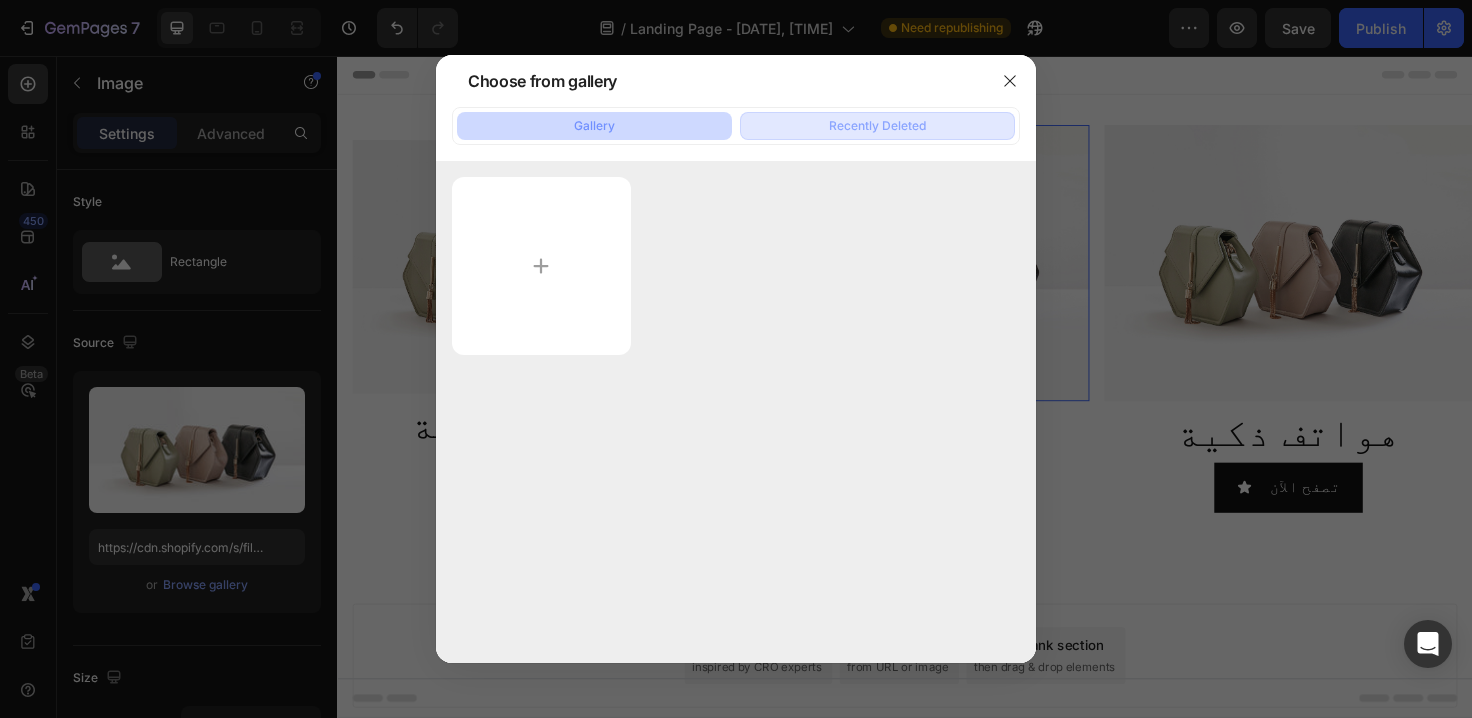 click on "Recently Deleted" at bounding box center (877, 126) 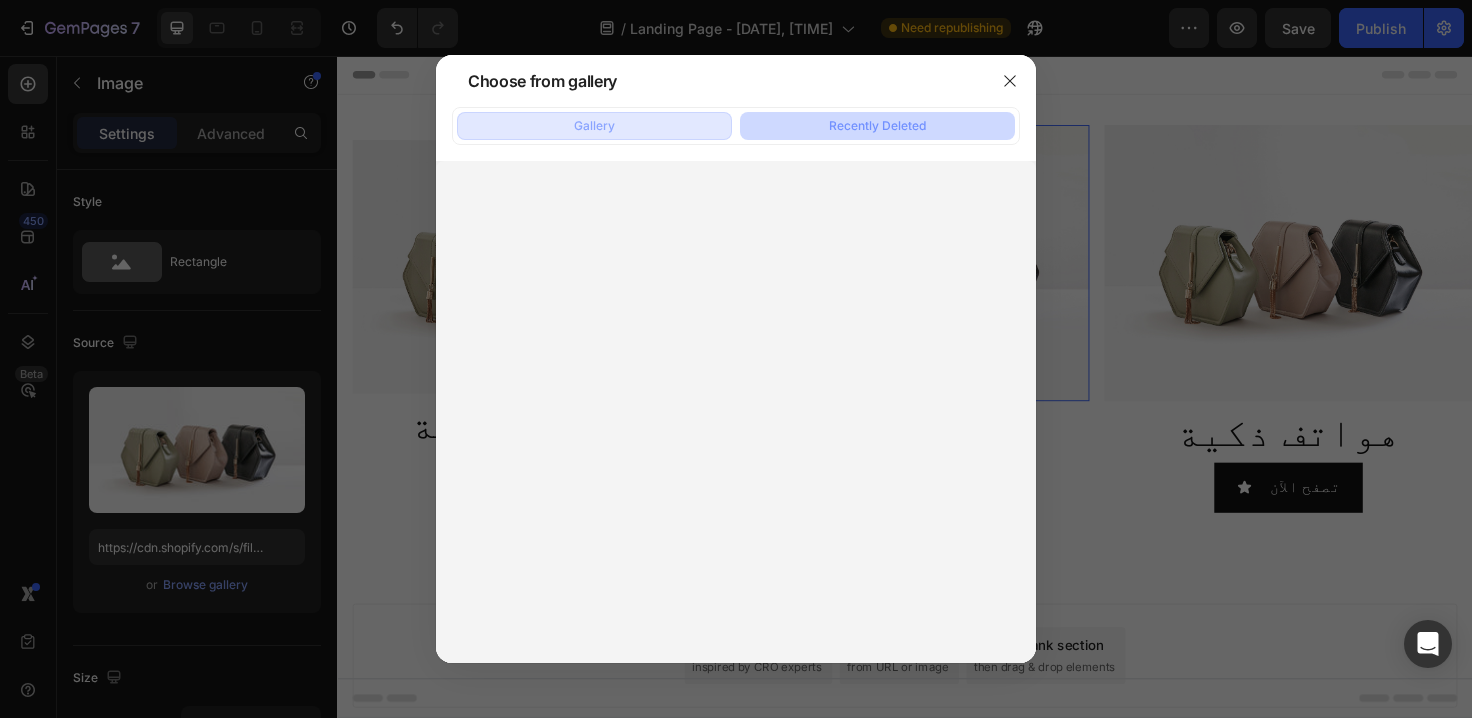 click on "Gallery" 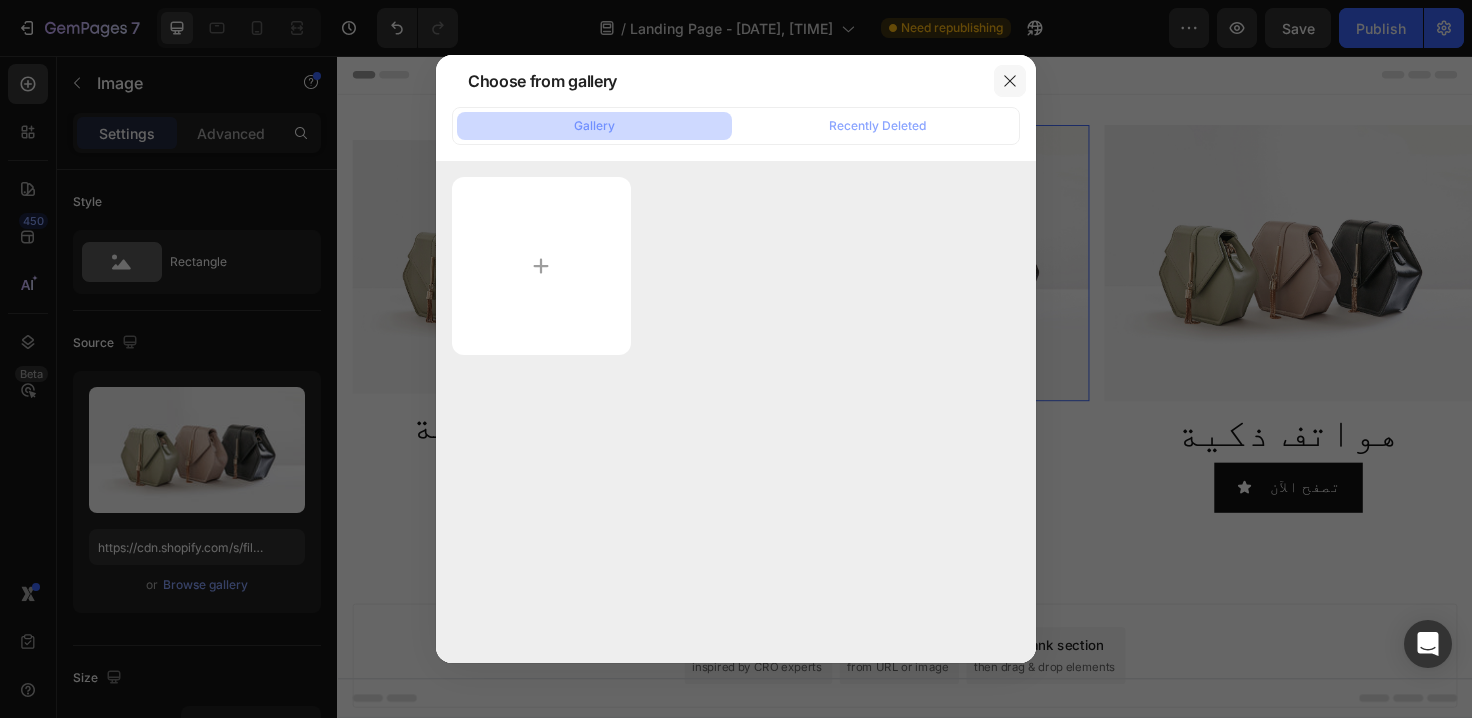 click 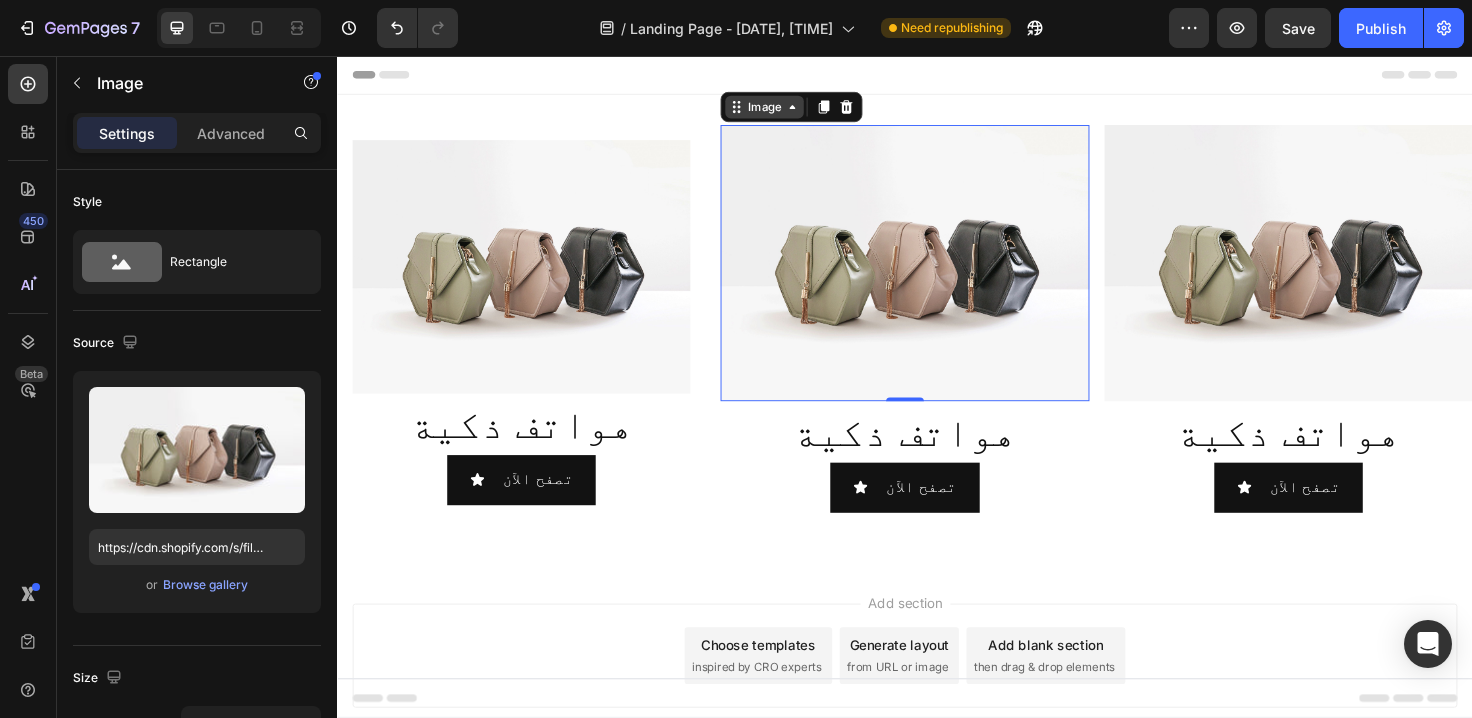 click on "Image" at bounding box center (788, 110) 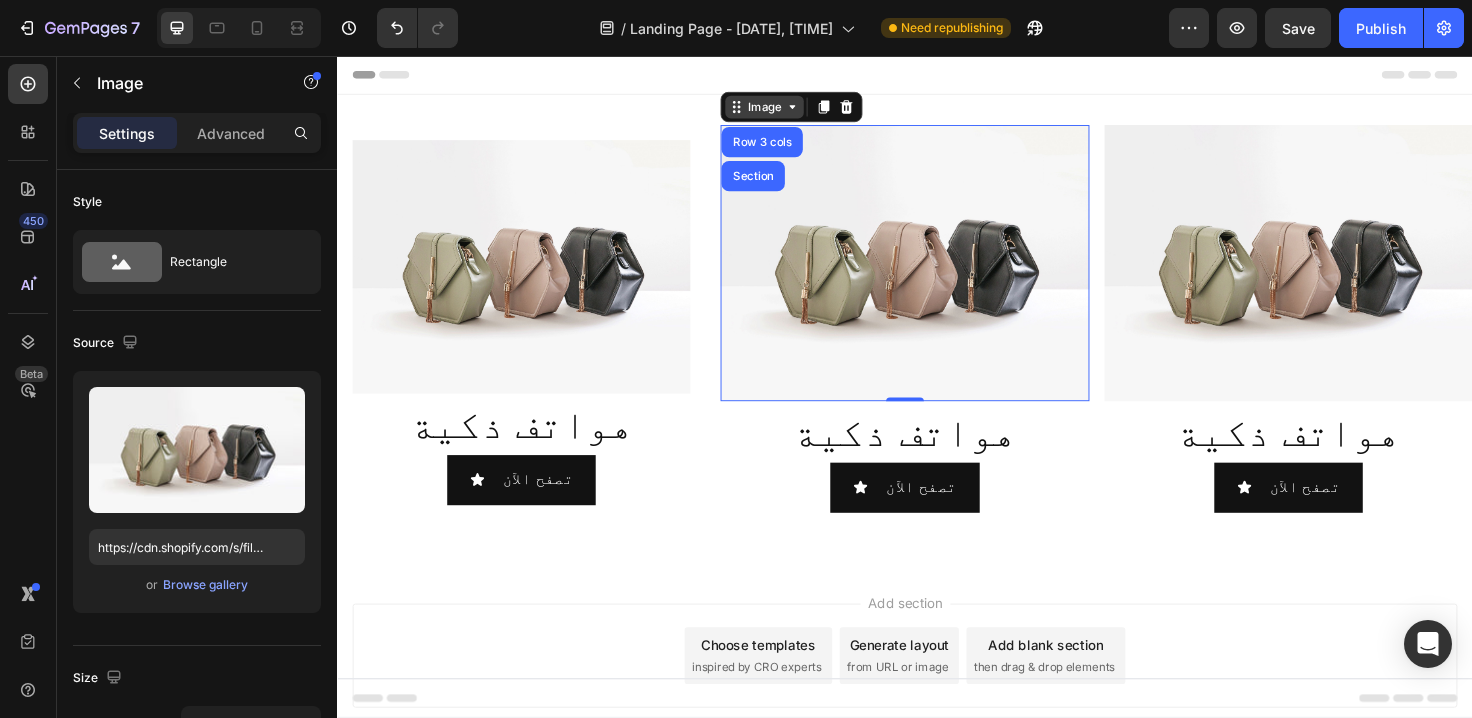 click 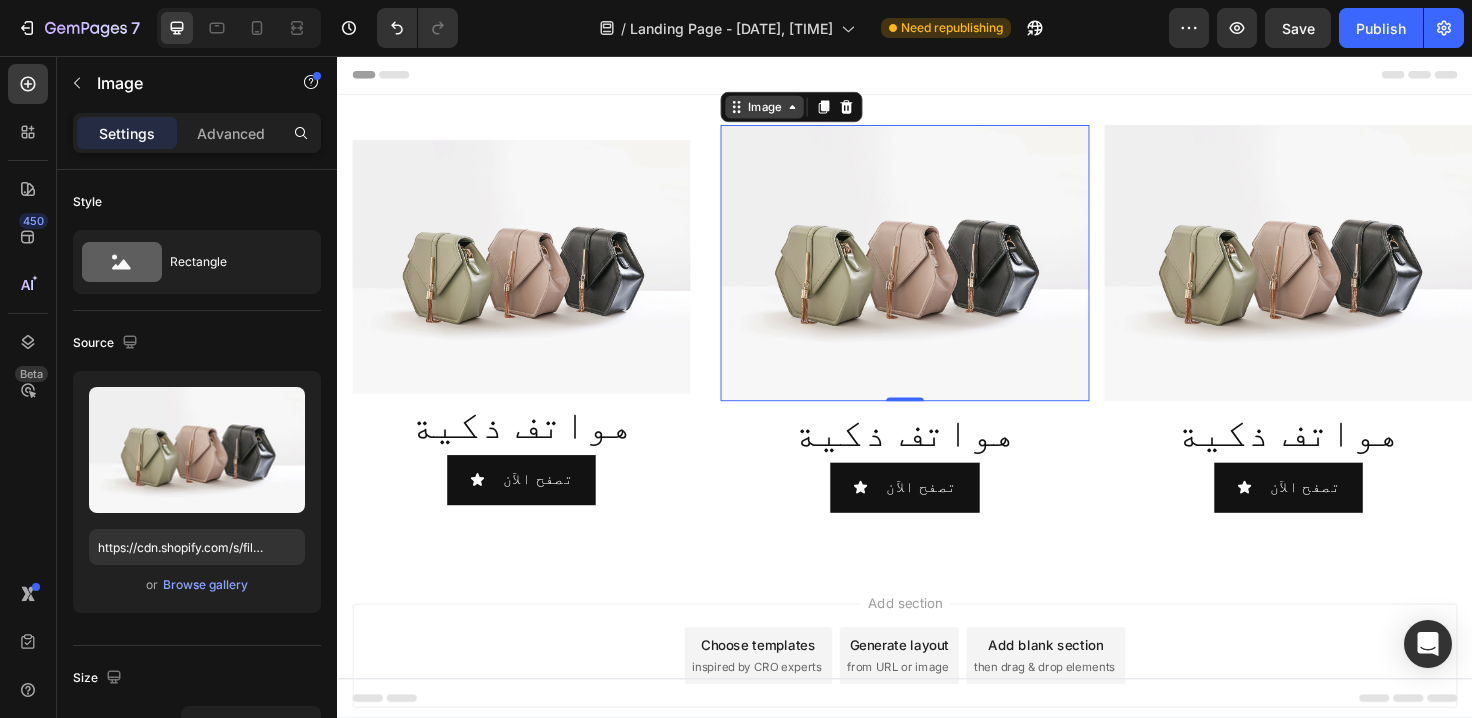 click 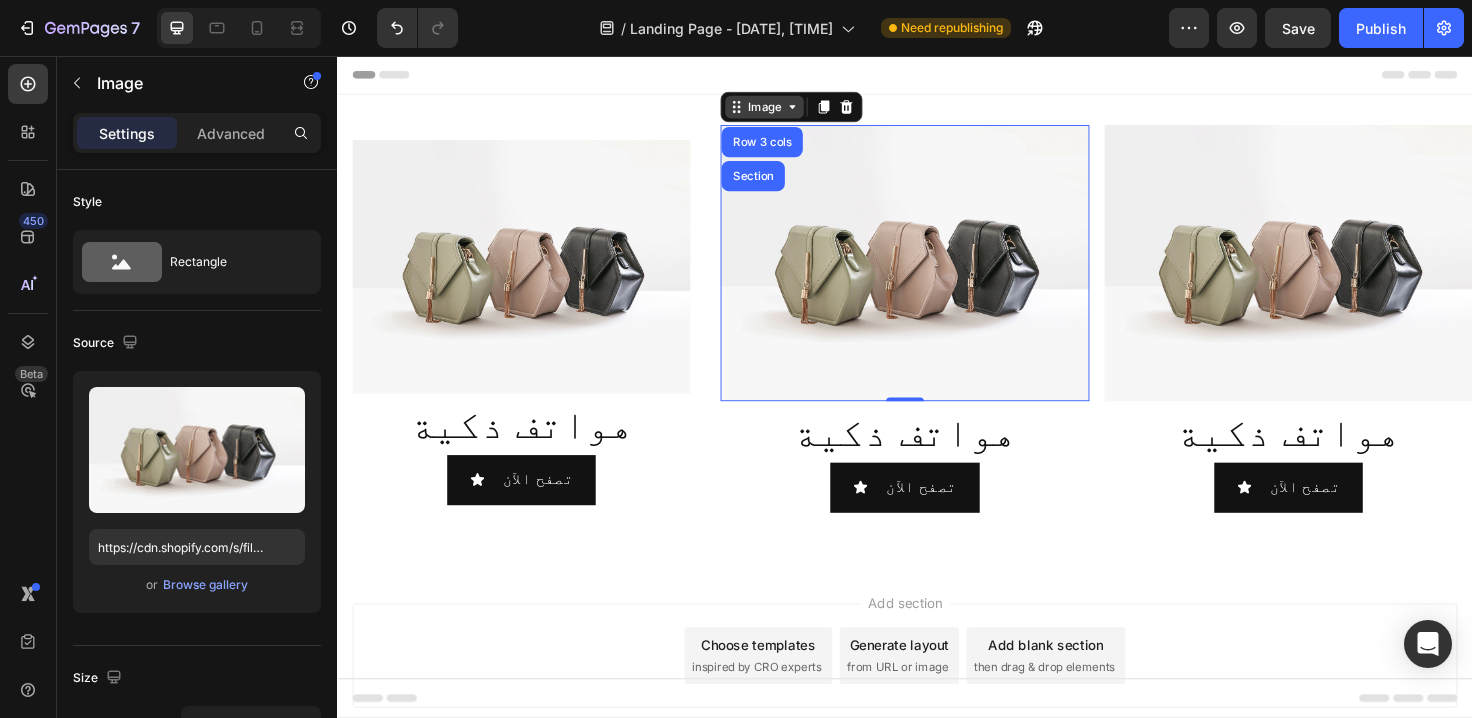 click 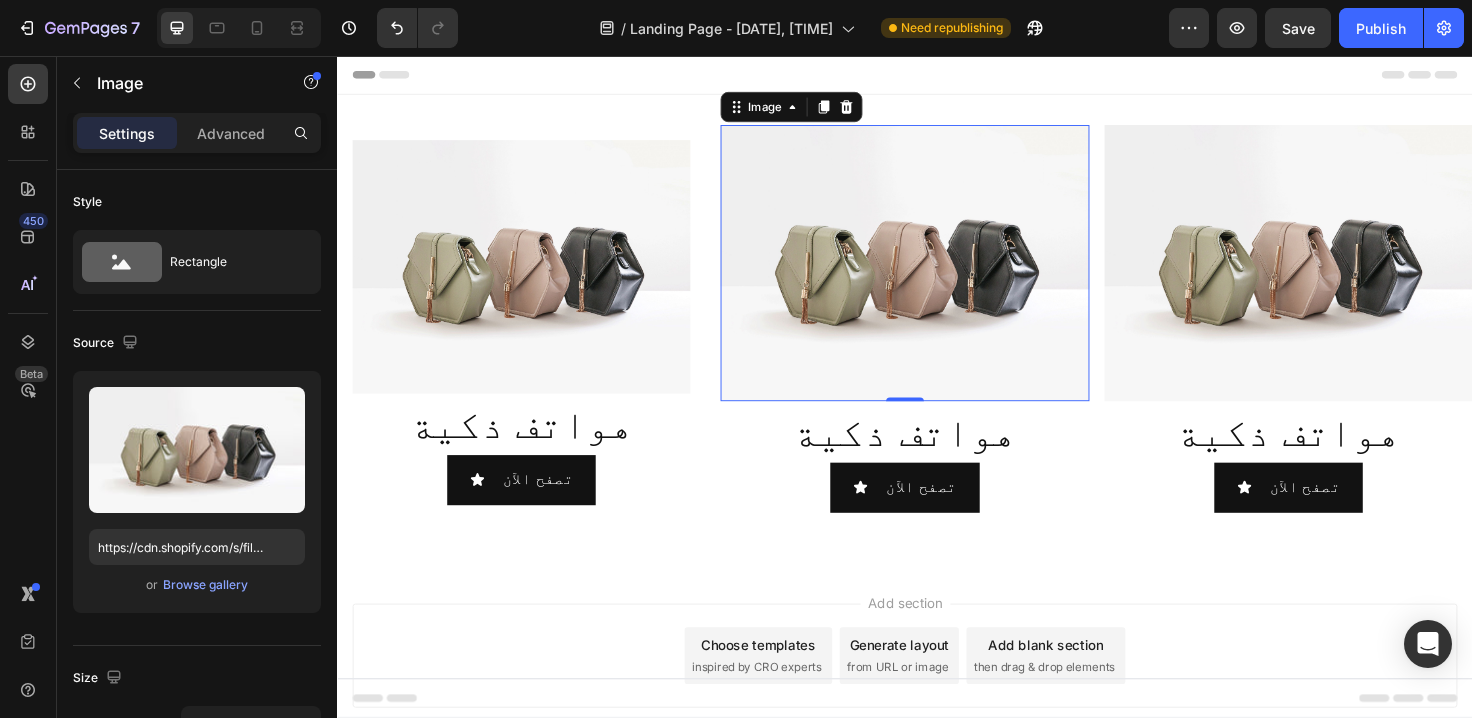 click at bounding box center (936, 275) 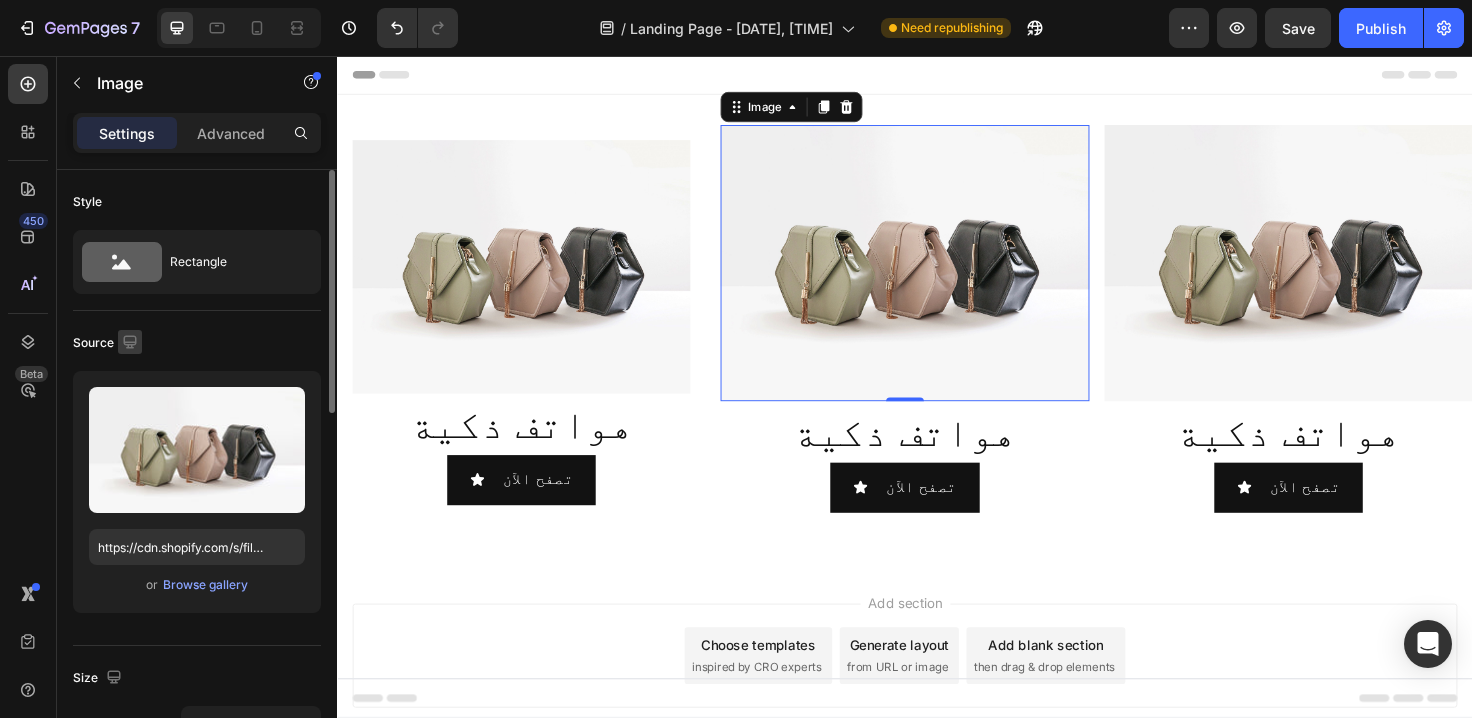 click 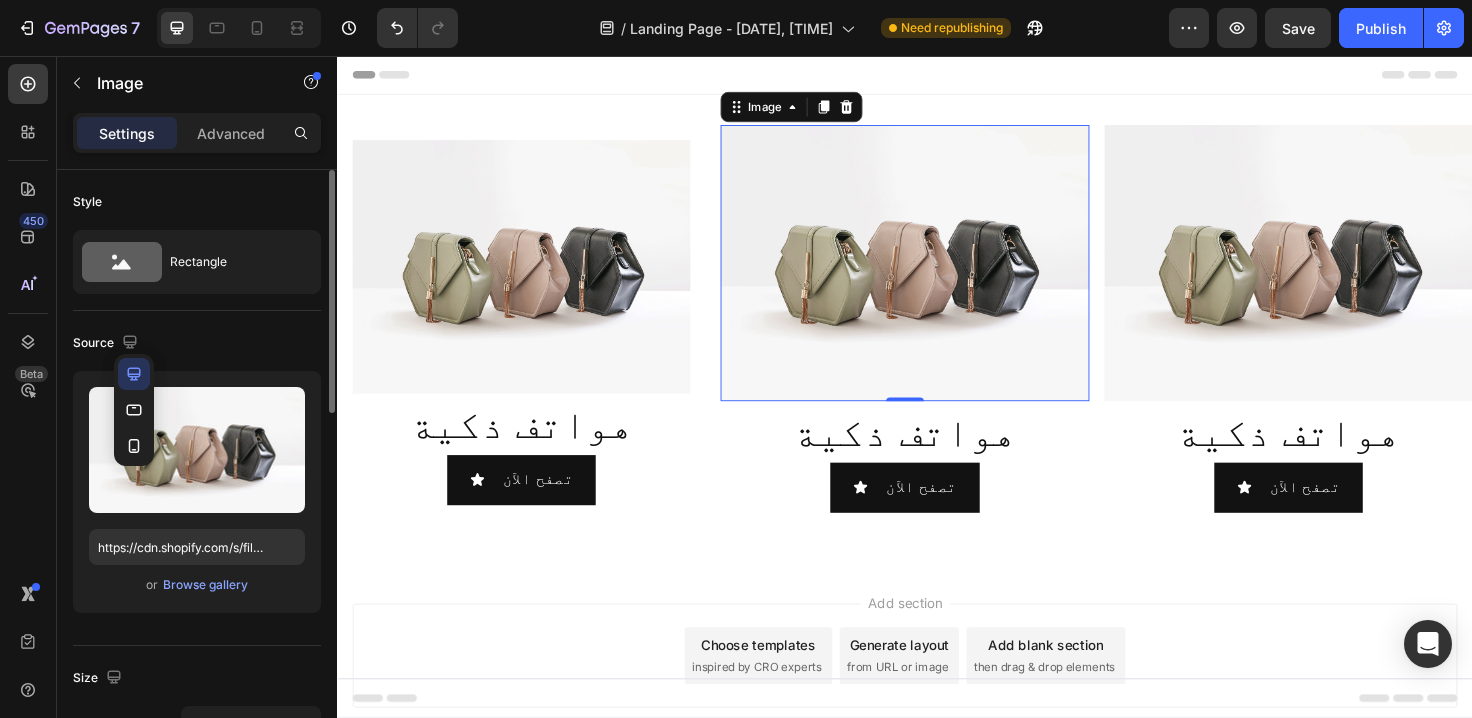 click on "Source" at bounding box center (197, 343) 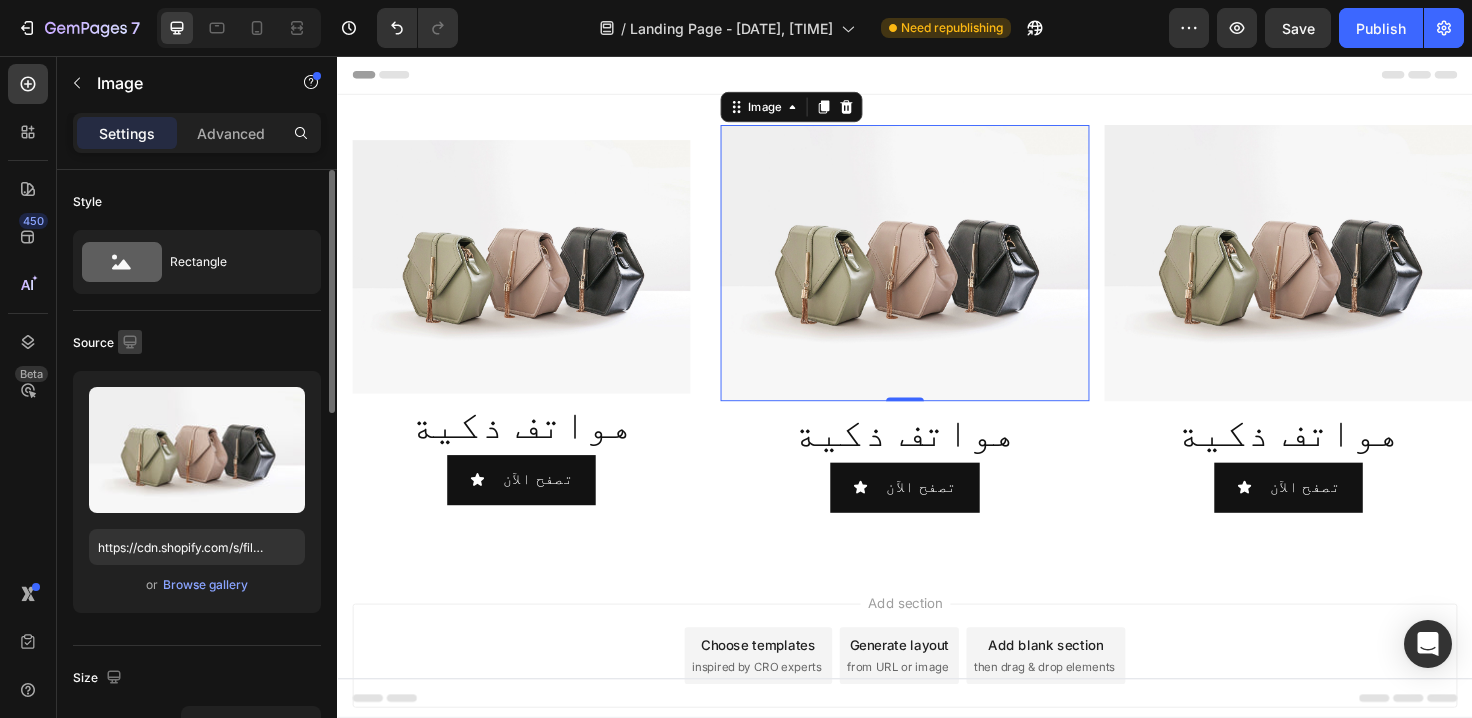 click 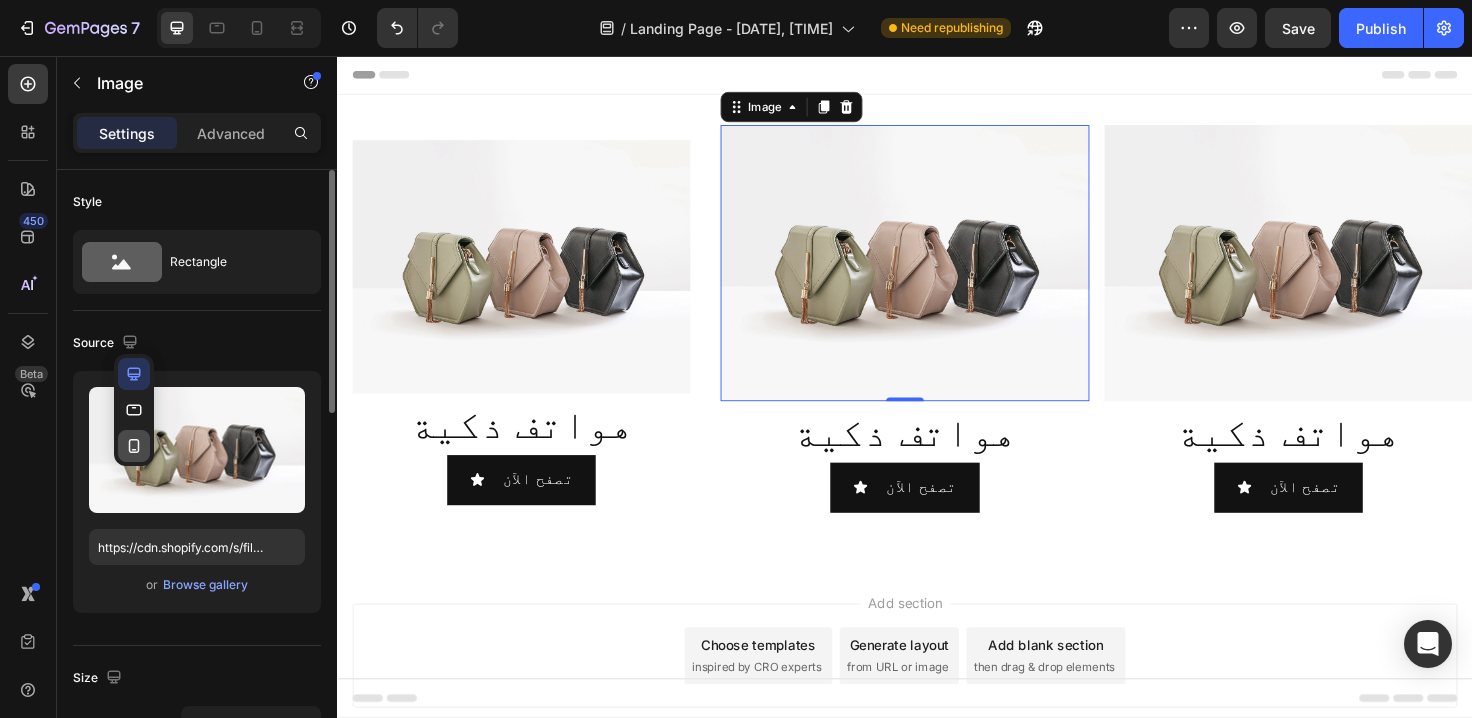 click 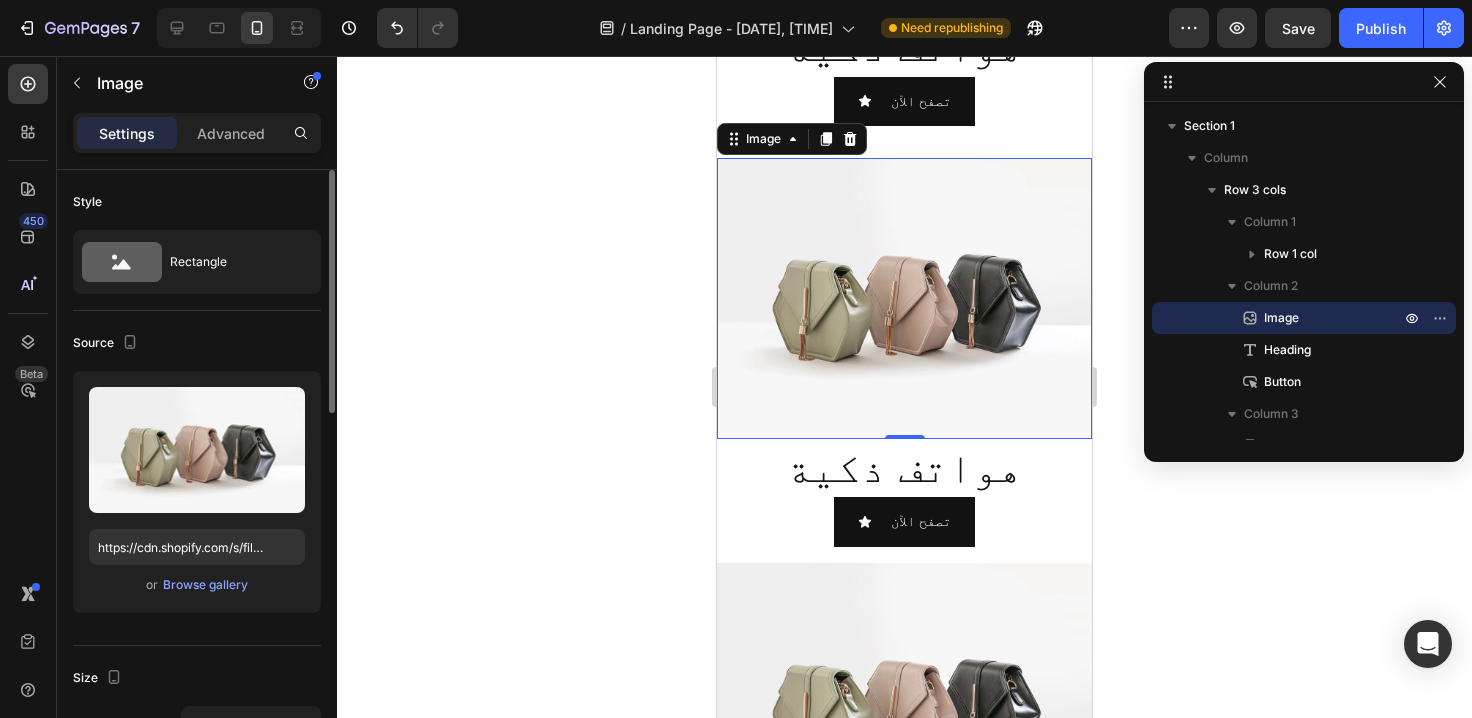 scroll, scrollTop: 404, scrollLeft: 0, axis: vertical 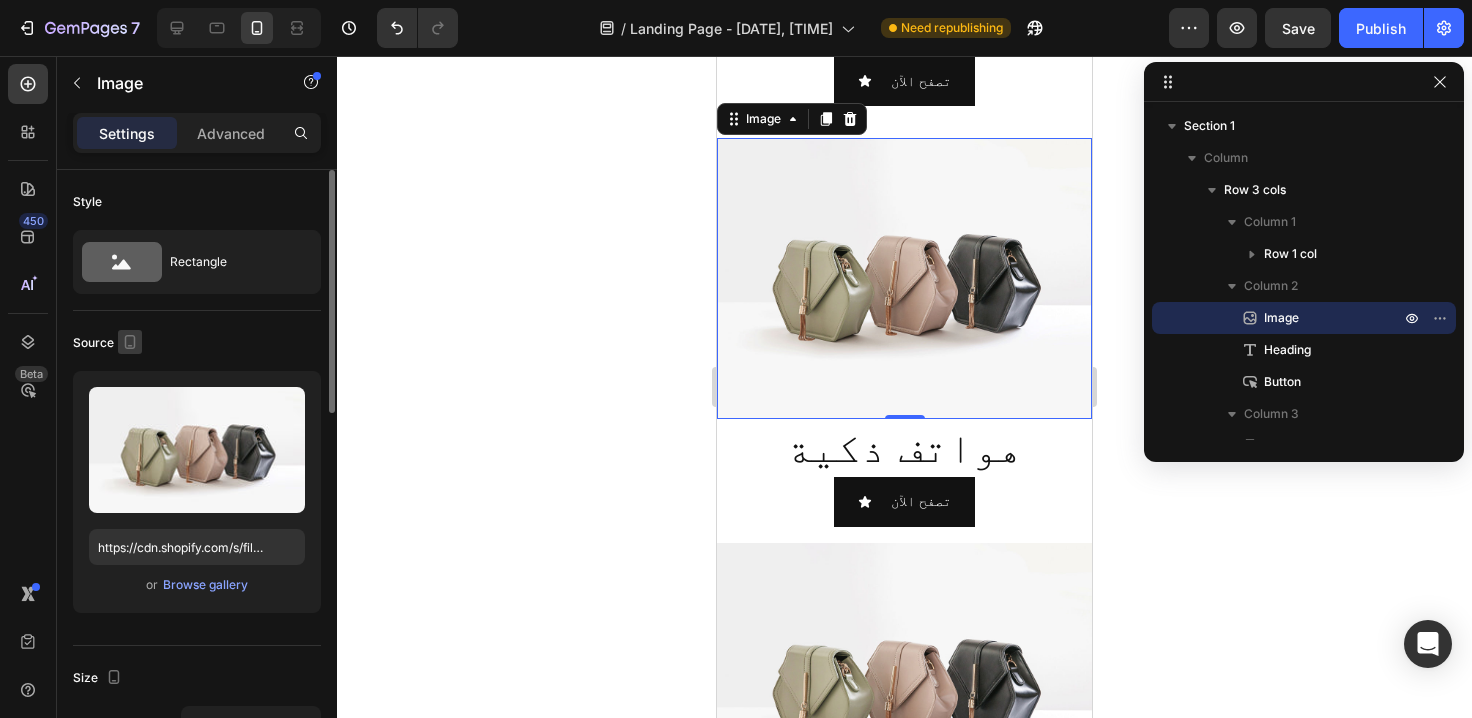click 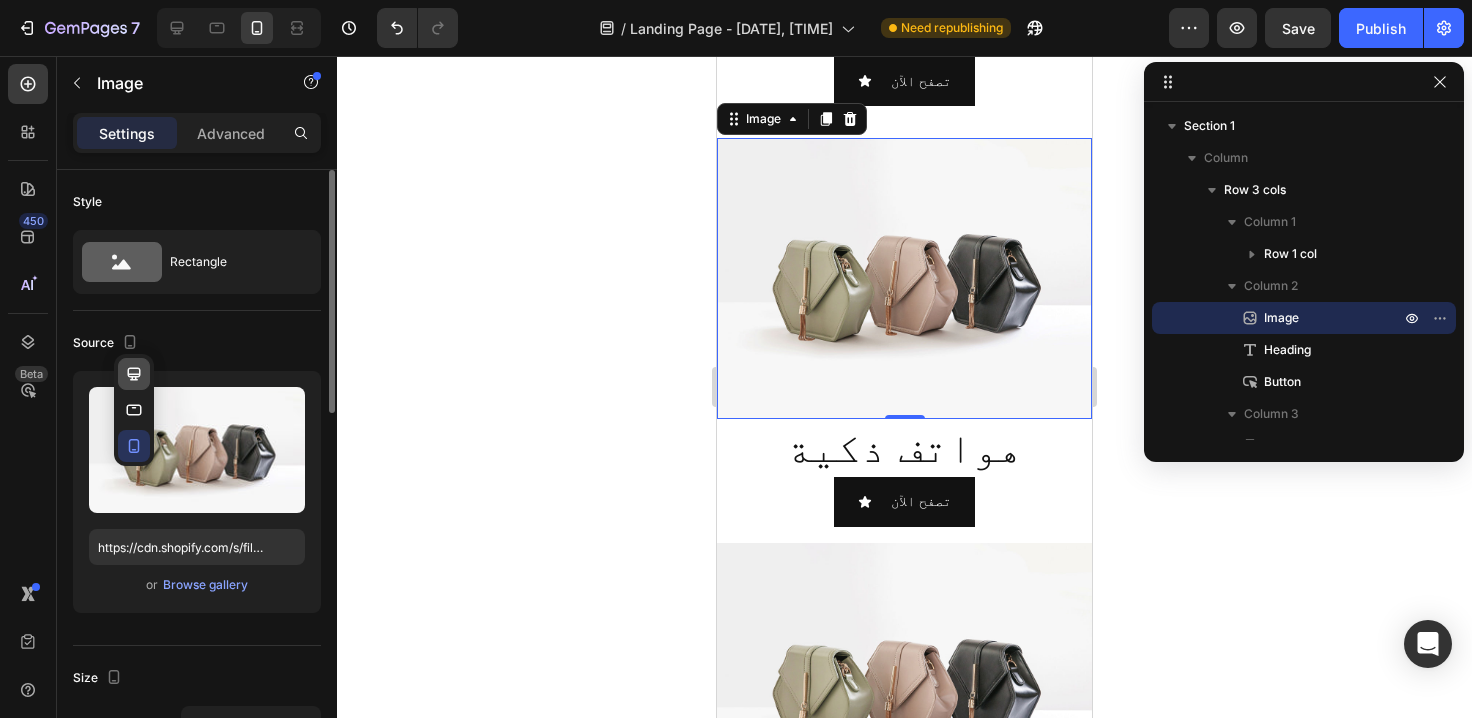 click 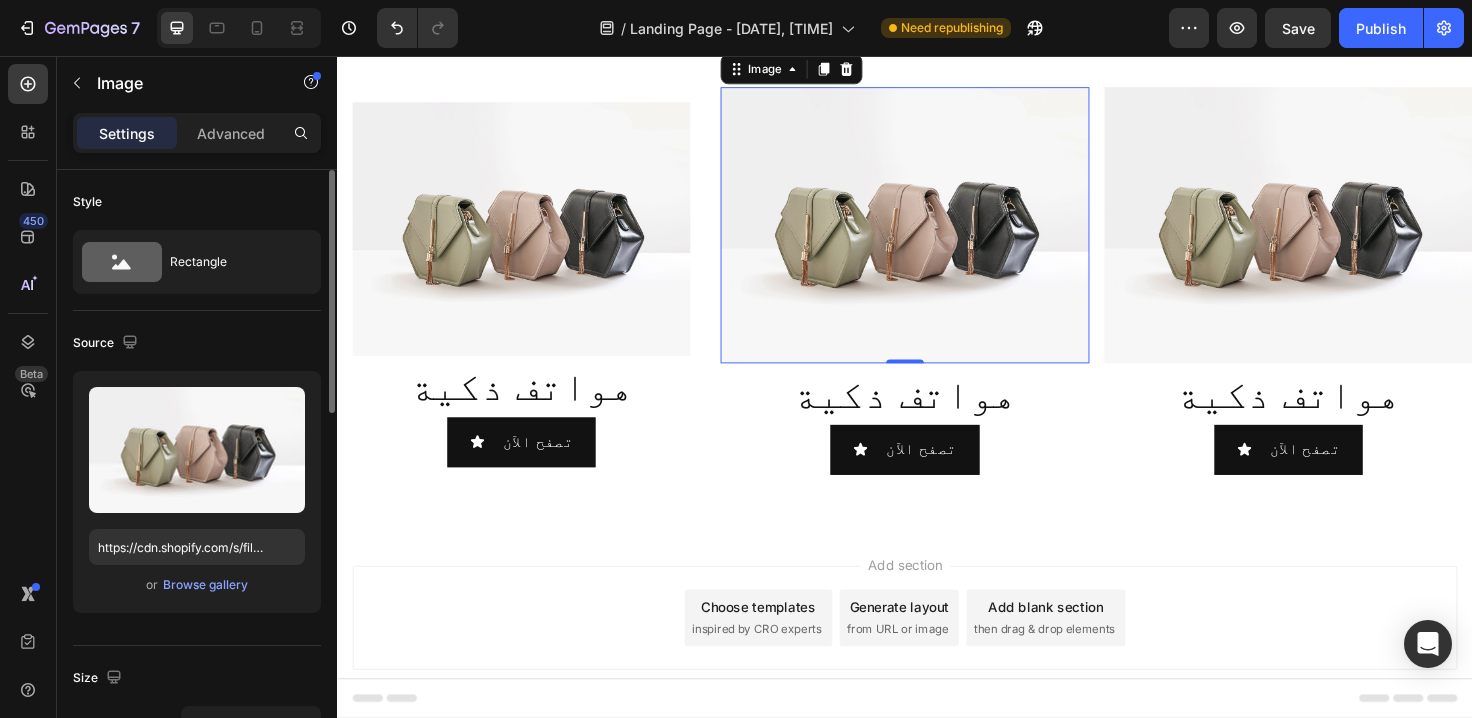 scroll, scrollTop: 2, scrollLeft: 0, axis: vertical 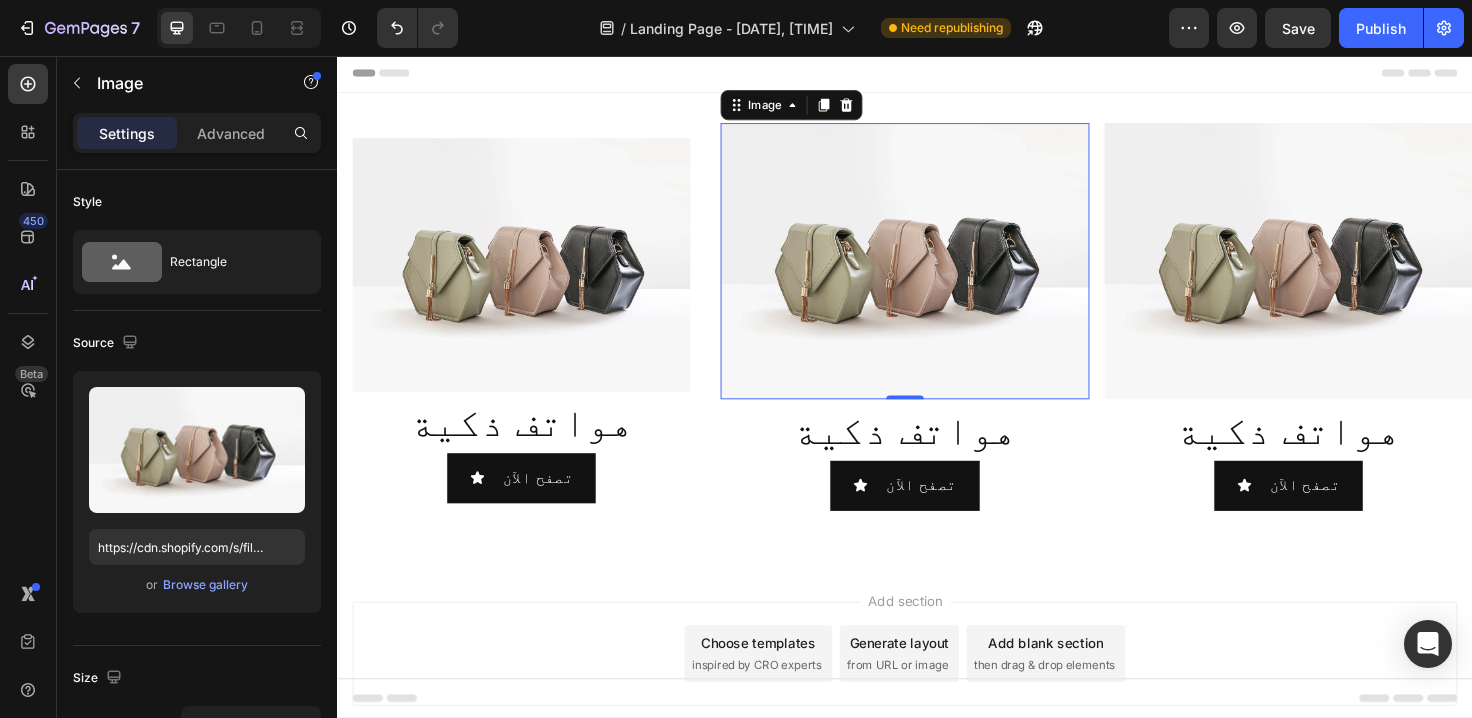 click at bounding box center (936, 273) 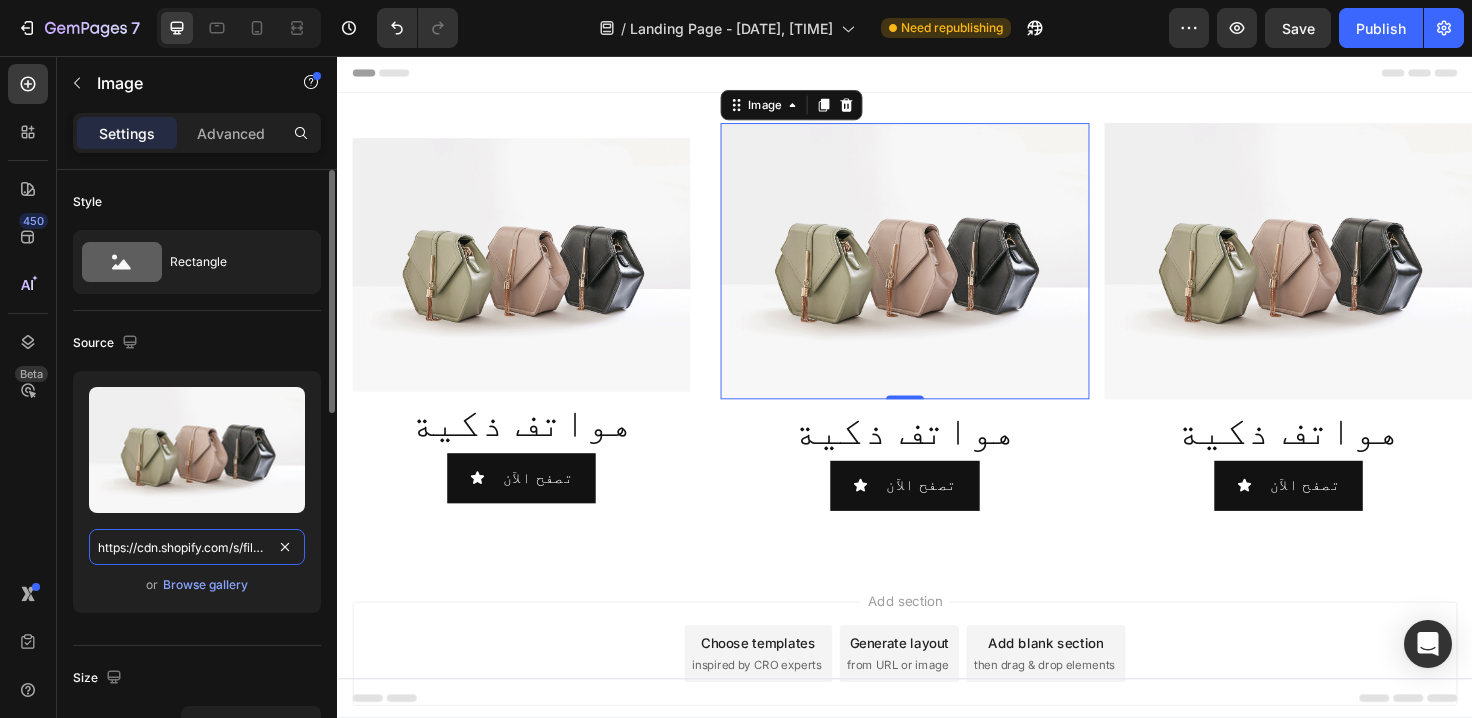 click on "https://cdn.shopify.com/s/files/1/2005/9307/files/image_demo.jpg" at bounding box center [197, 547] 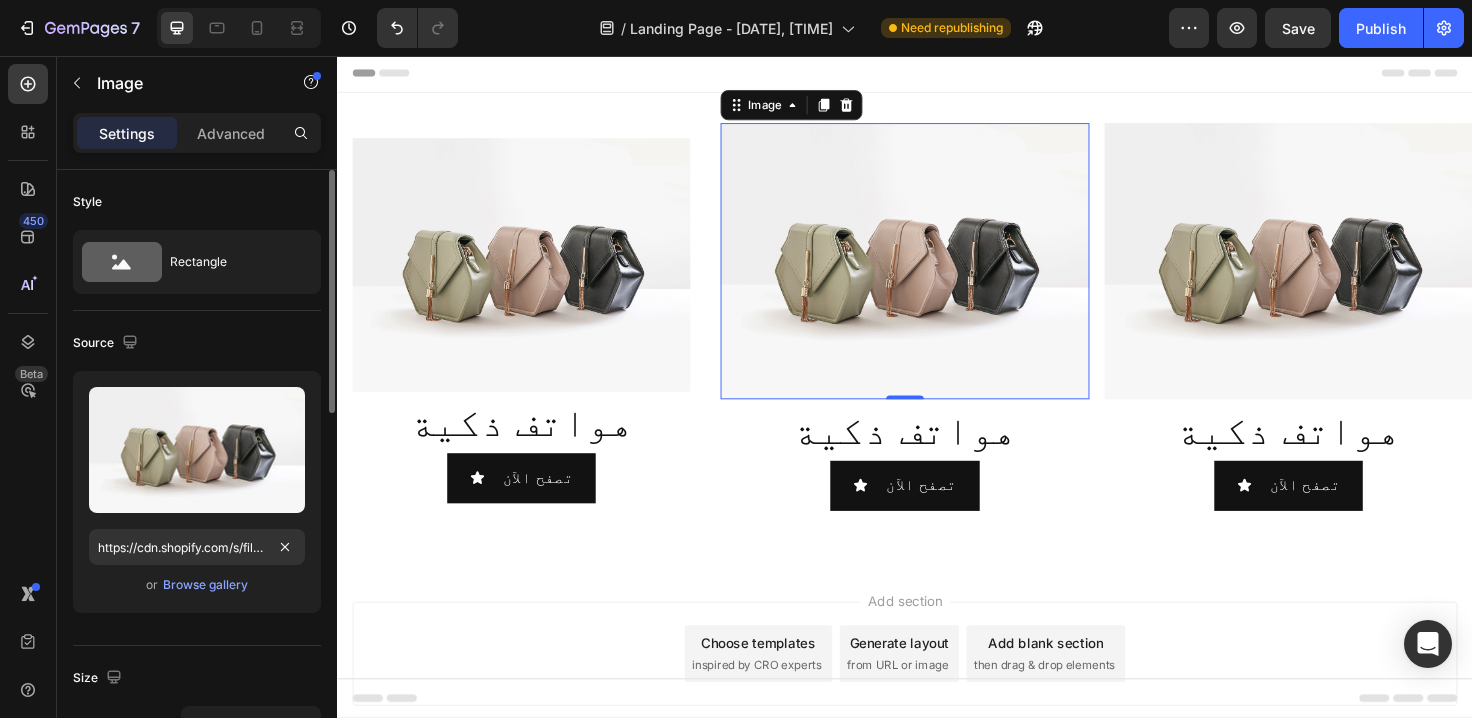 click on "Upload Image https://cdn.shopify.com/s/files/1/2005/9307/files/image_demo.jpg or  Browse gallery" at bounding box center [197, 492] 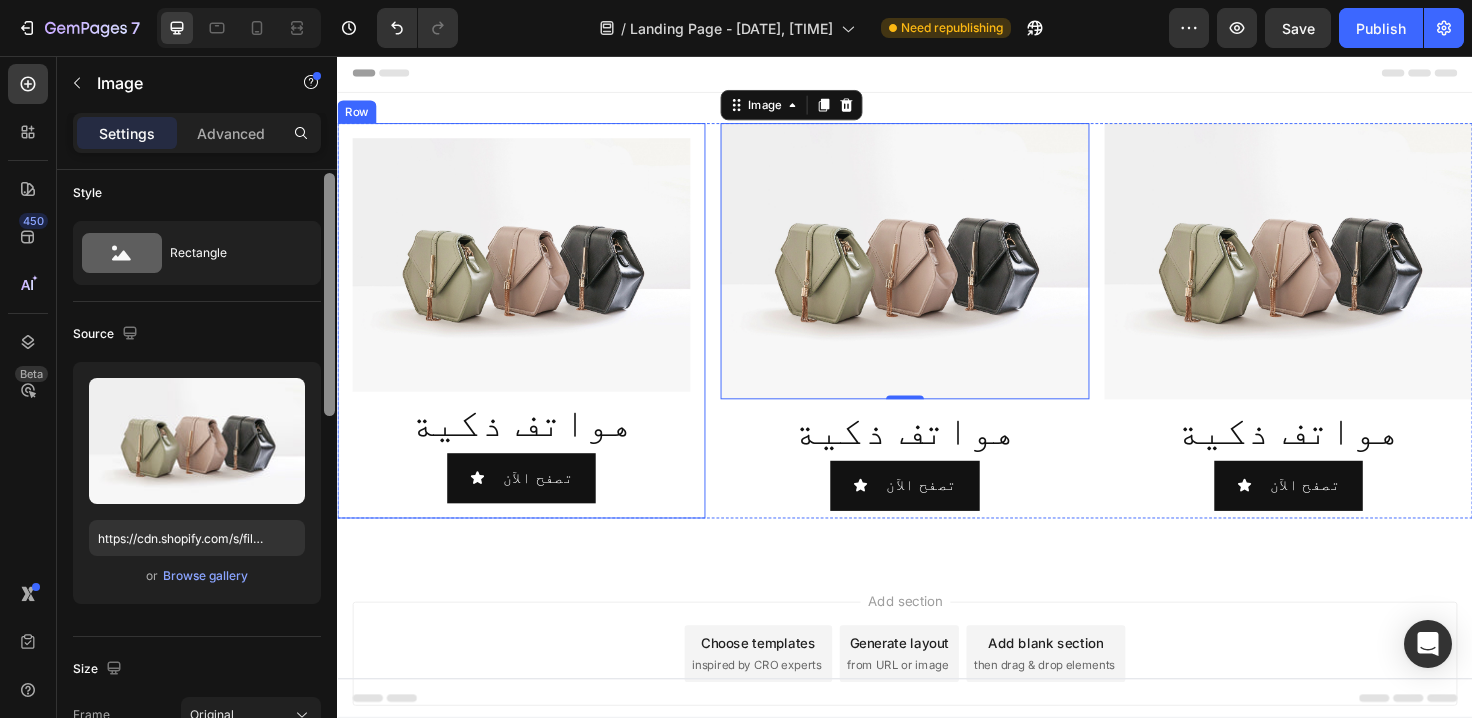 drag, startPoint x: 665, startPoint y: 410, endPoint x: 337, endPoint y: 369, distance: 330.55258 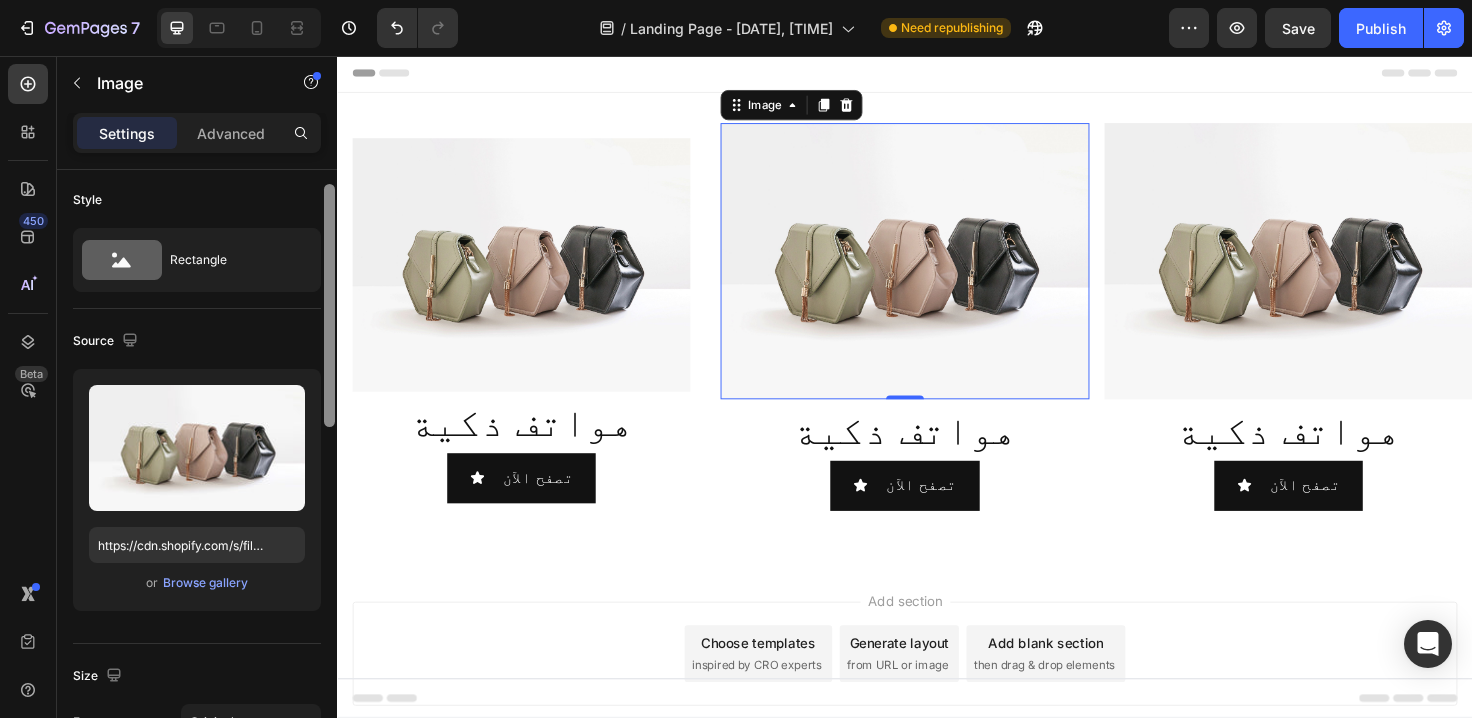 scroll, scrollTop: 0, scrollLeft: 0, axis: both 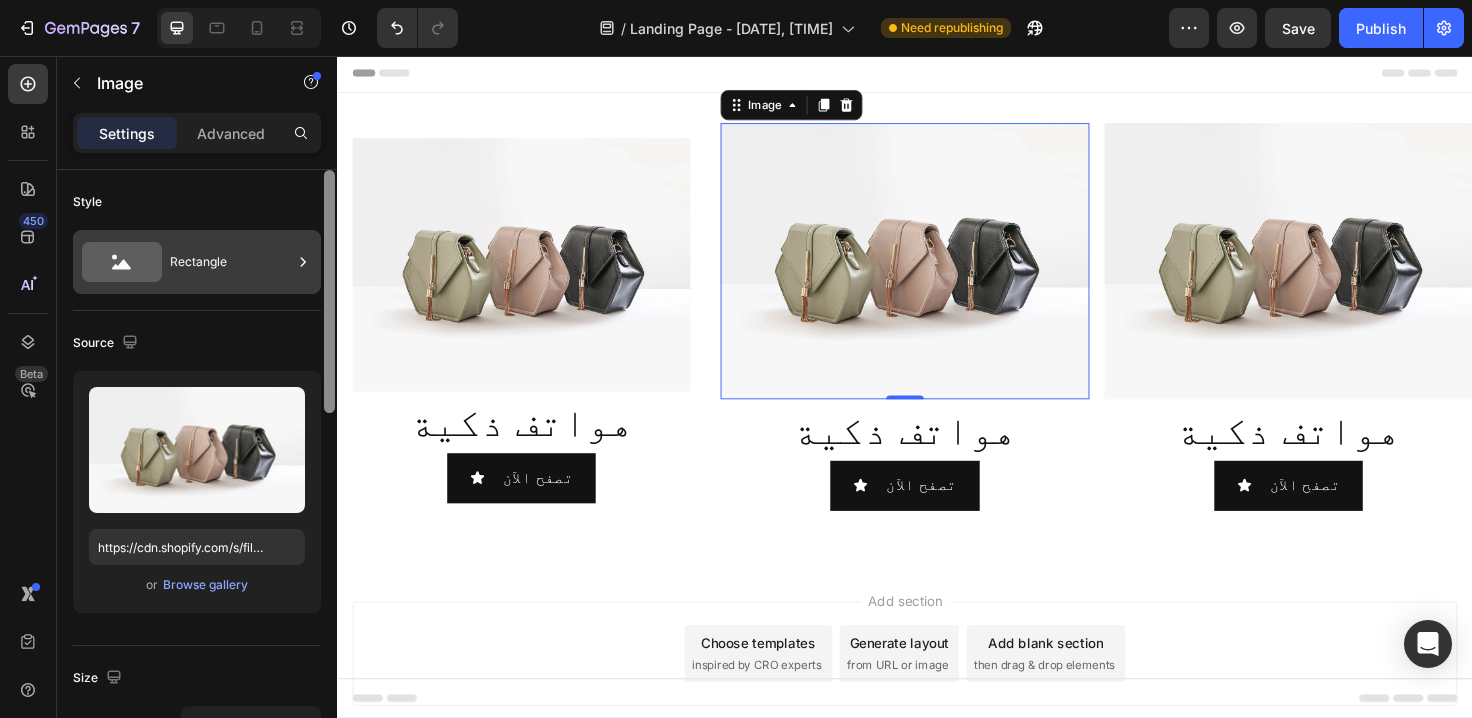 click on "Rectangle" at bounding box center (231, 262) 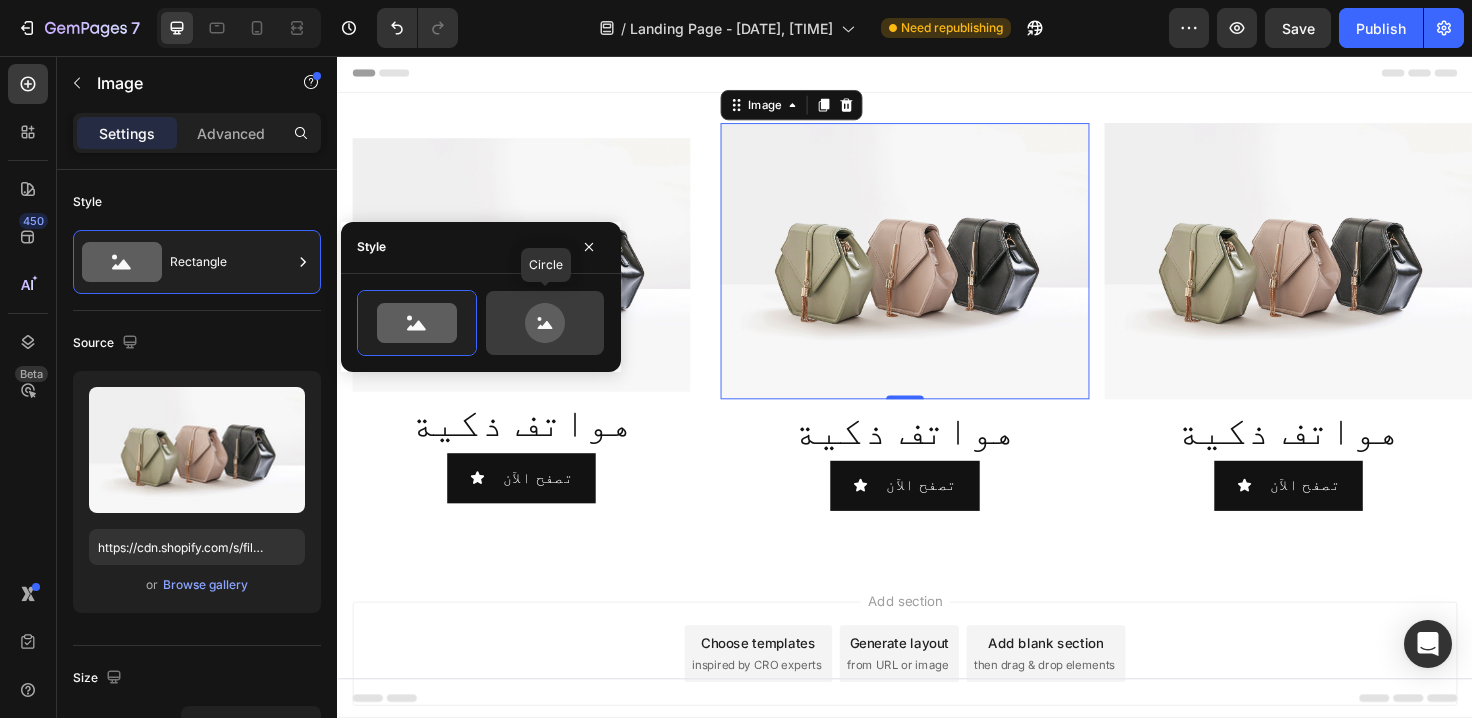 click 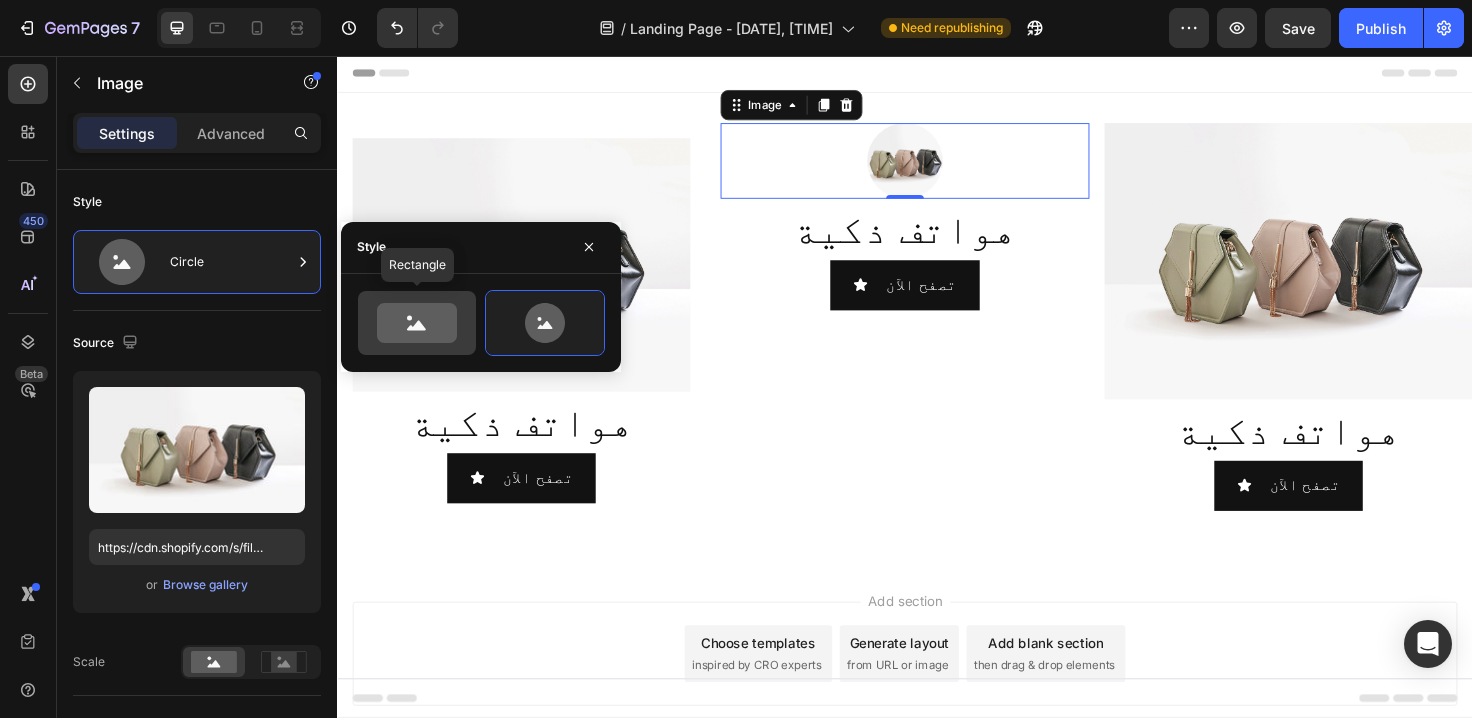 click 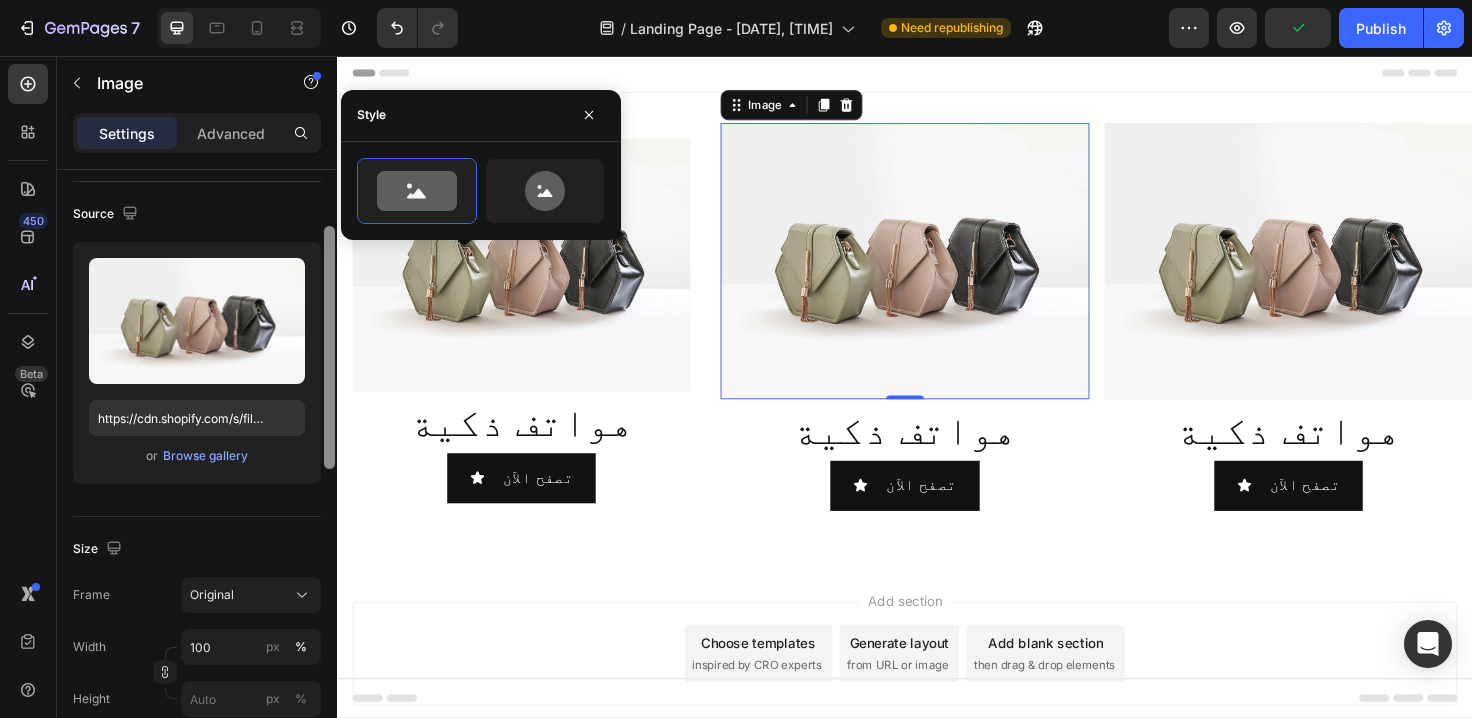 scroll, scrollTop: 132, scrollLeft: 0, axis: vertical 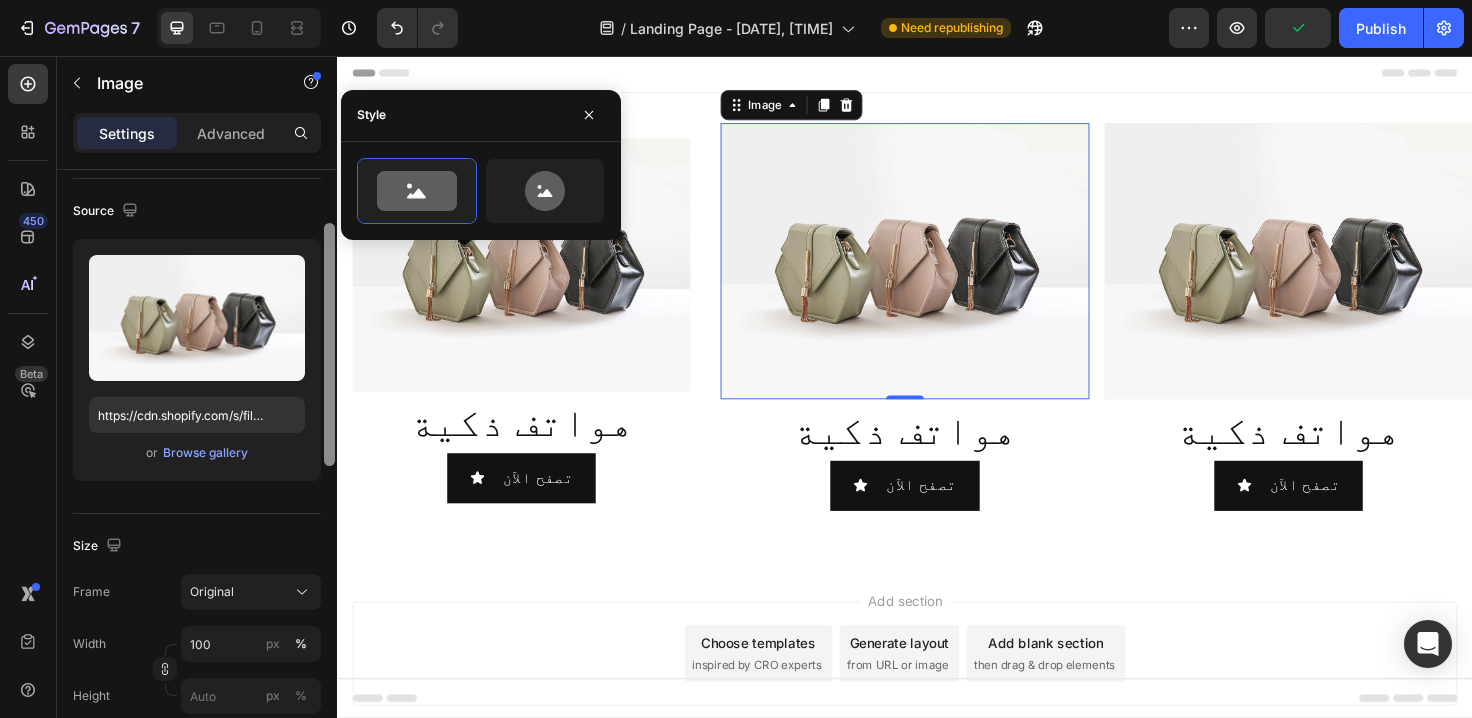 drag, startPoint x: 2, startPoint y: 245, endPoint x: 332, endPoint y: 341, distance: 343.68008 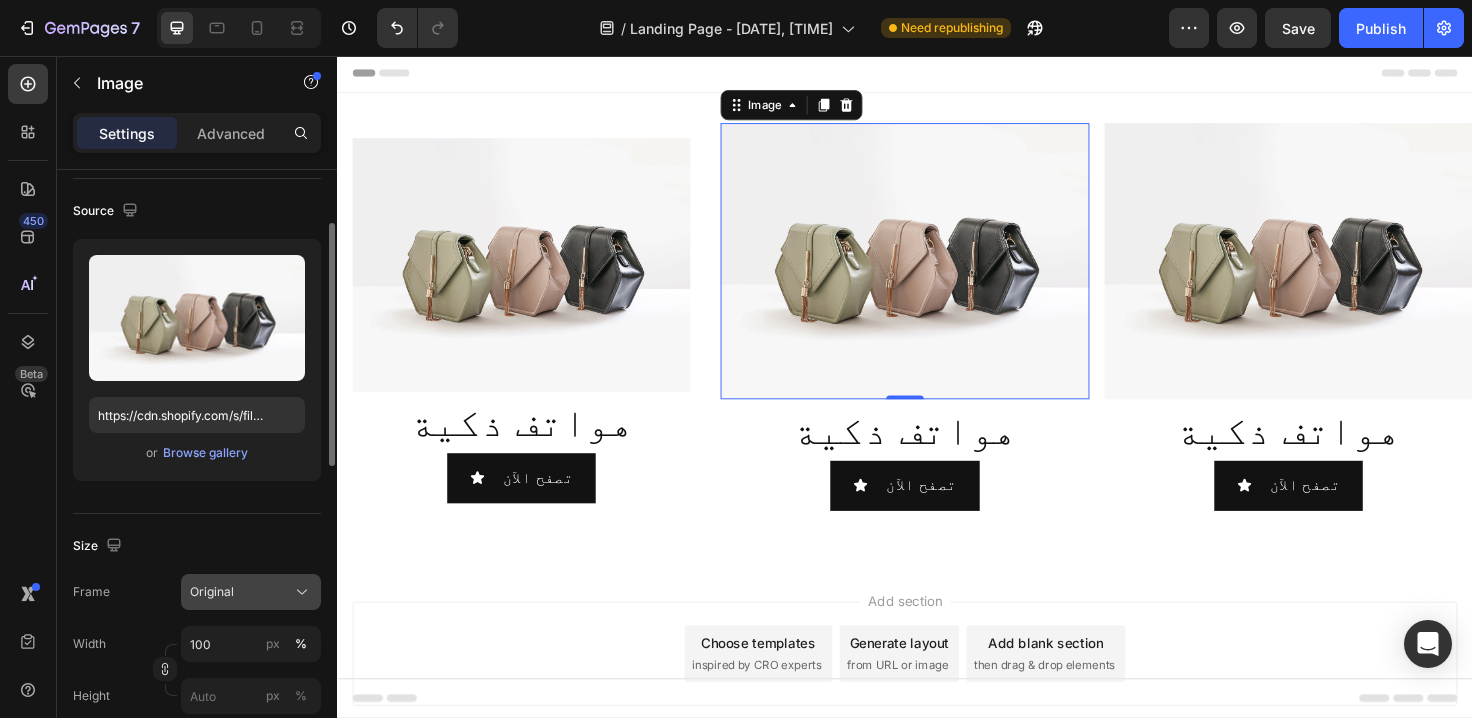 click on "Original" at bounding box center [251, 592] 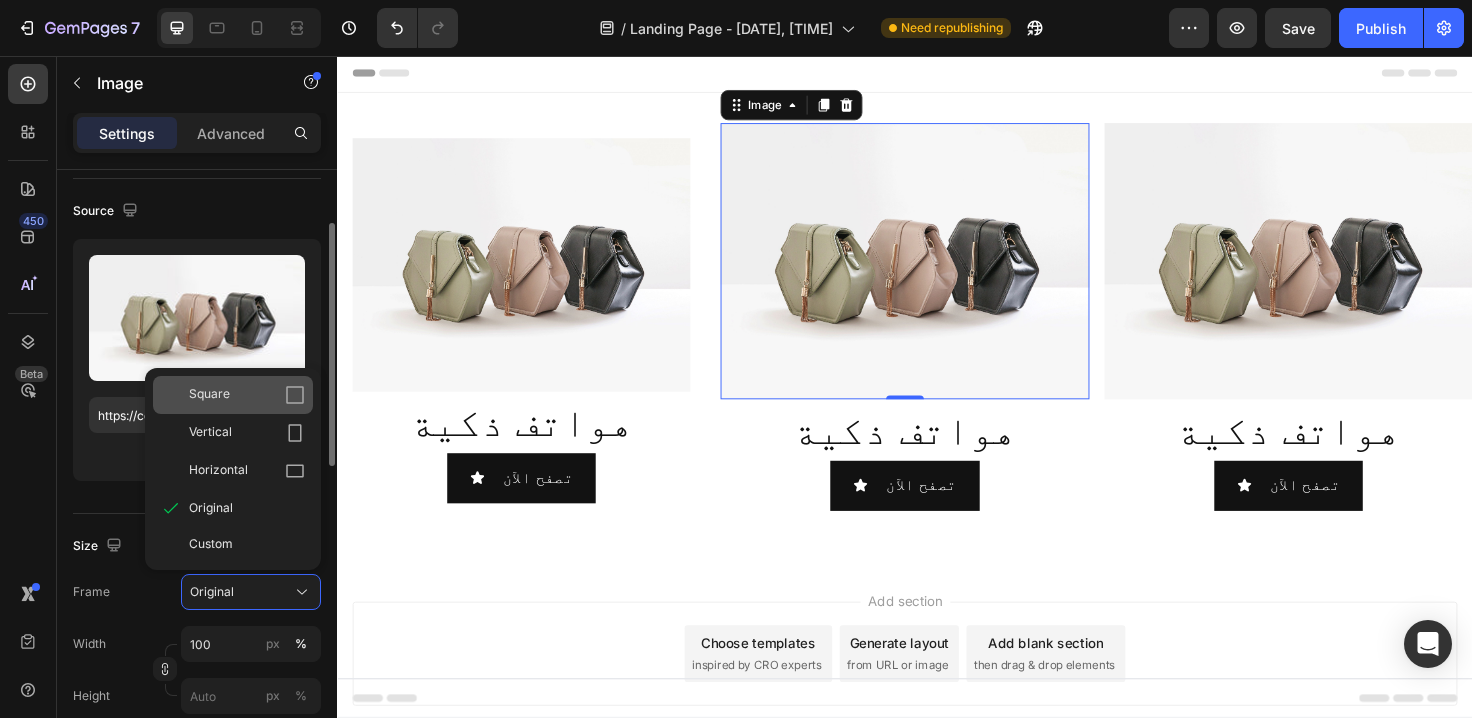 click on "Square" at bounding box center [247, 395] 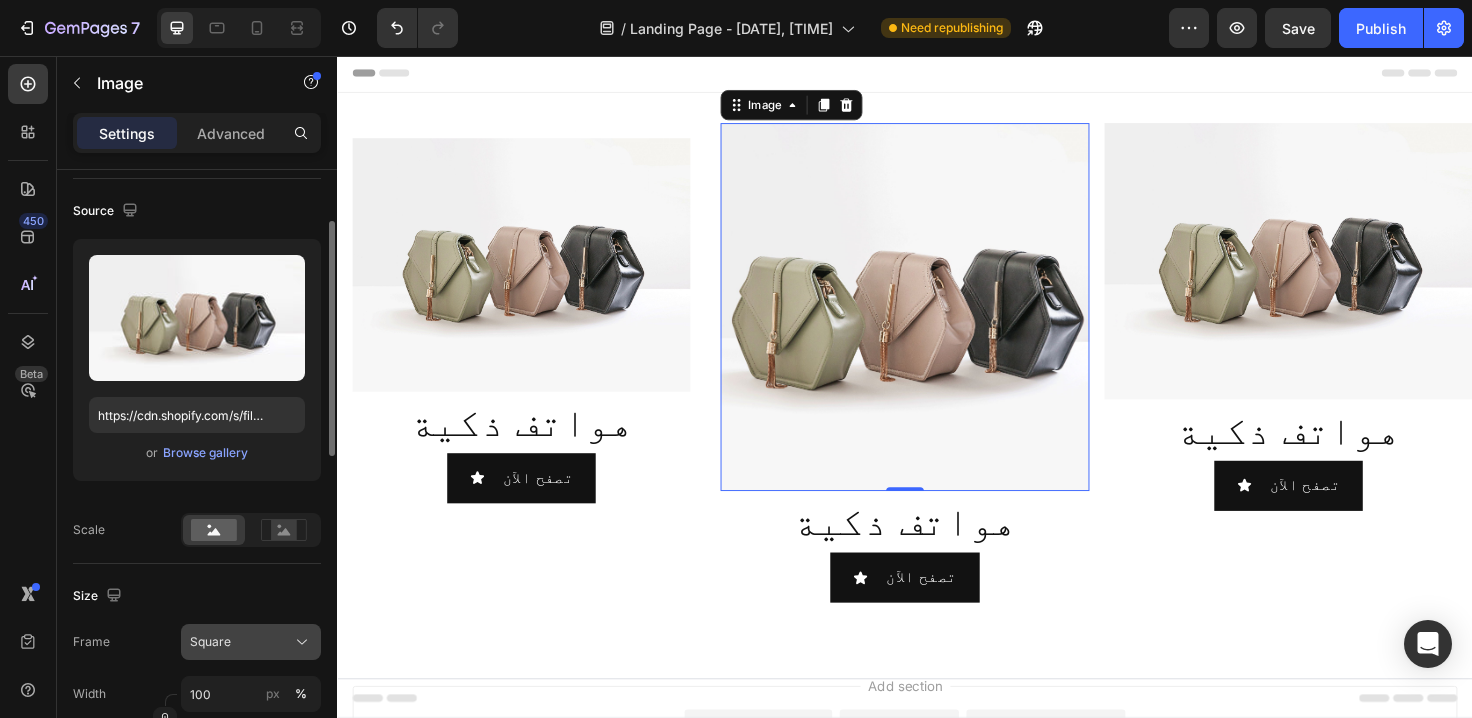 click on "Square" 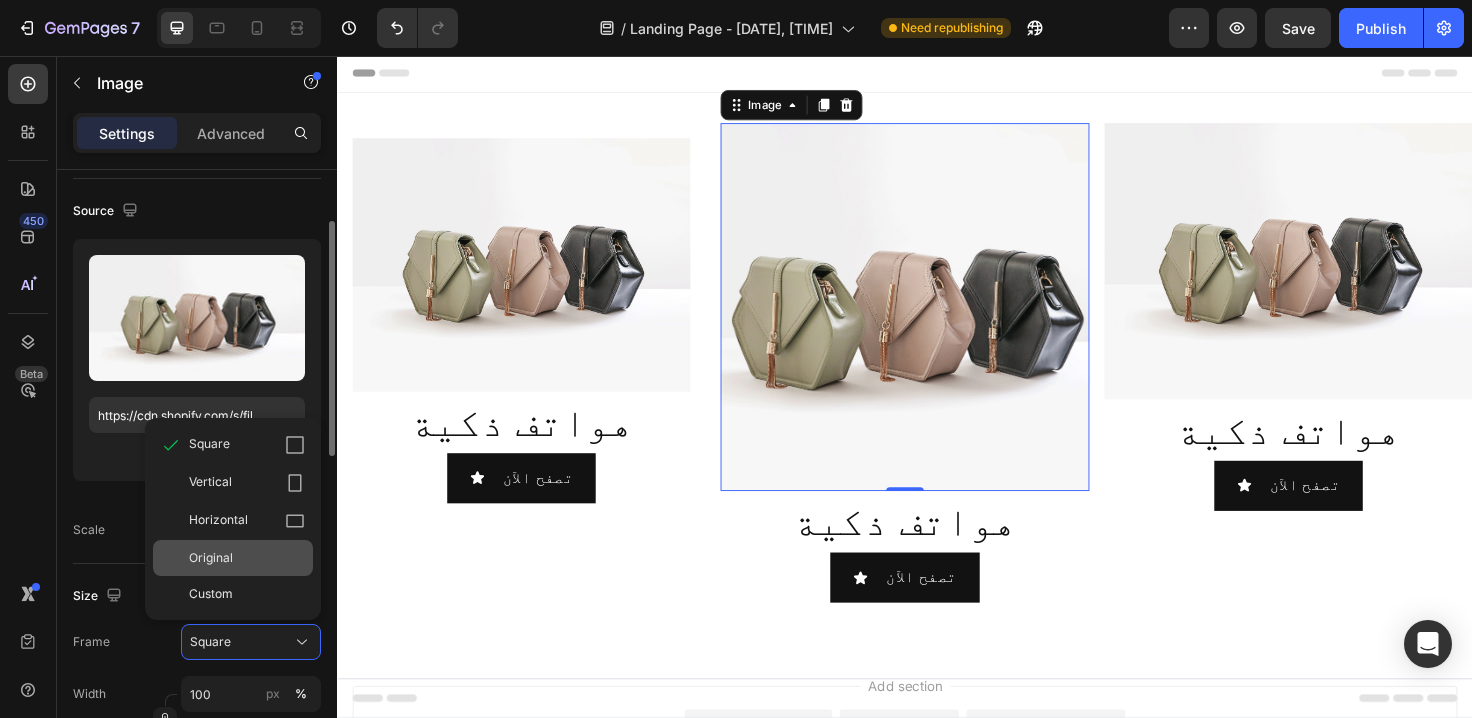 click on "Original" at bounding box center (247, 558) 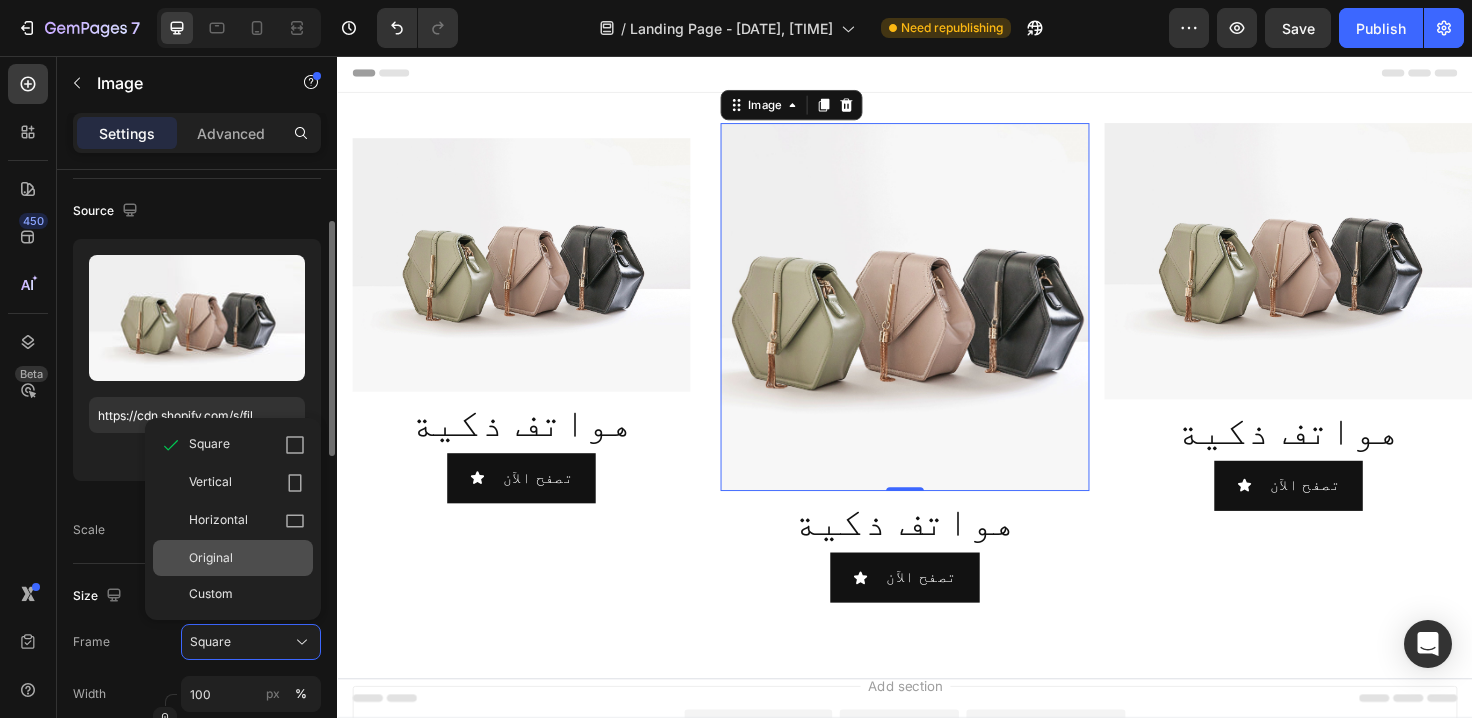 type 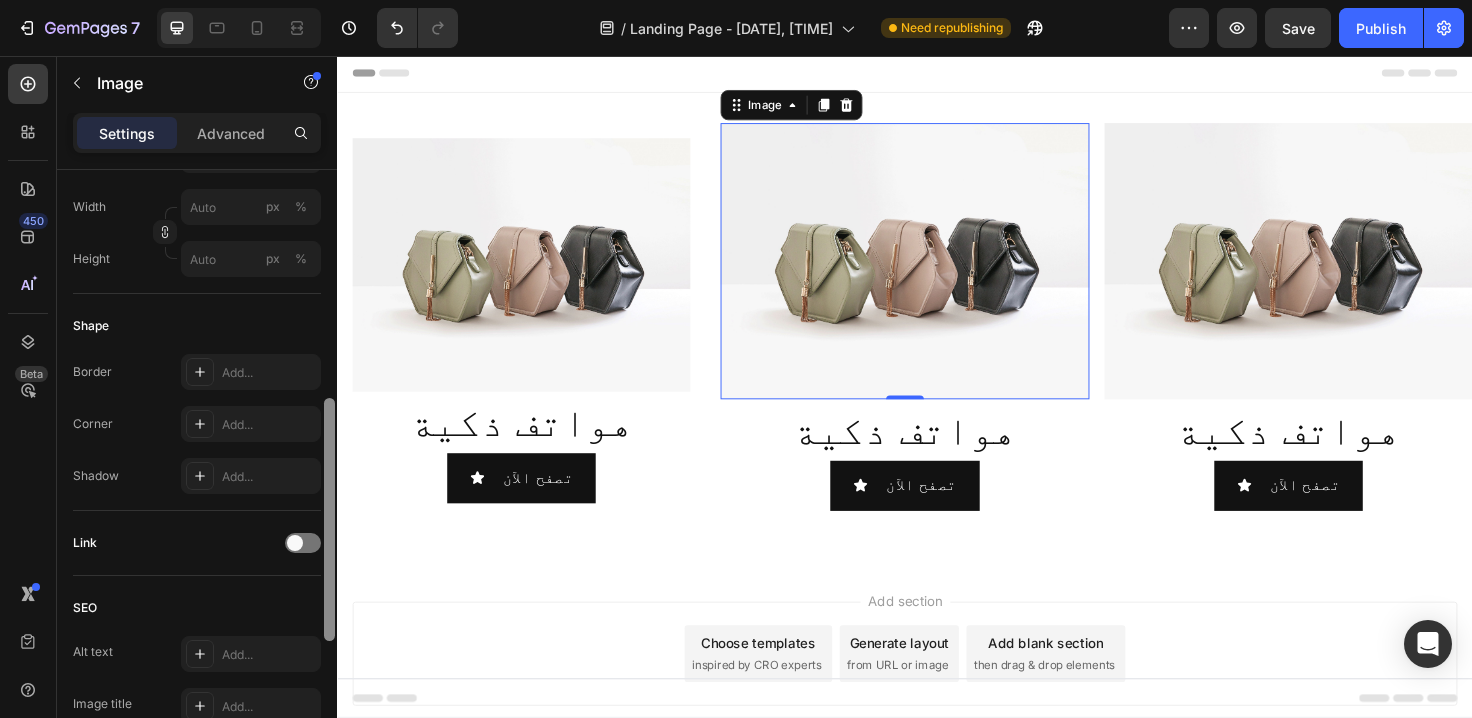 scroll, scrollTop: 574, scrollLeft: 0, axis: vertical 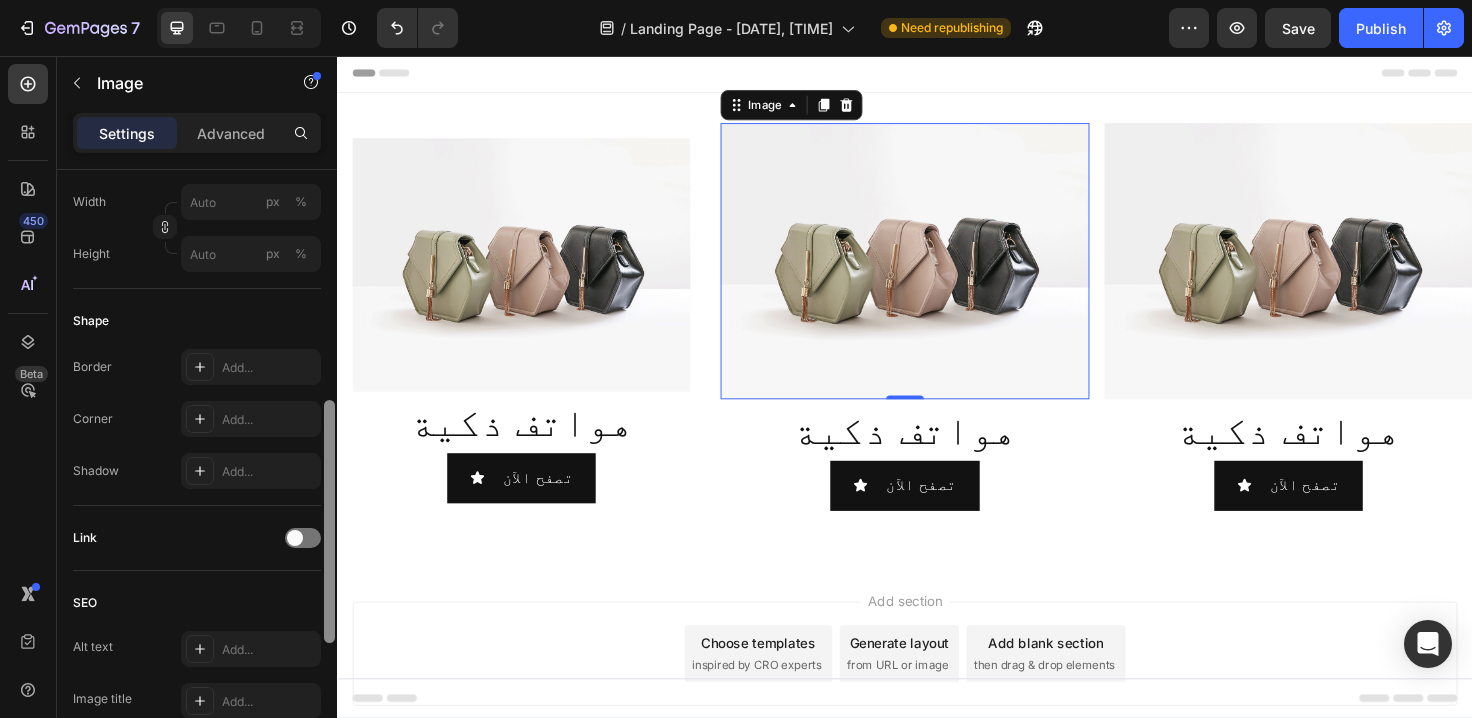 drag, startPoint x: 326, startPoint y: 428, endPoint x: 334, endPoint y: 606, distance: 178.17969 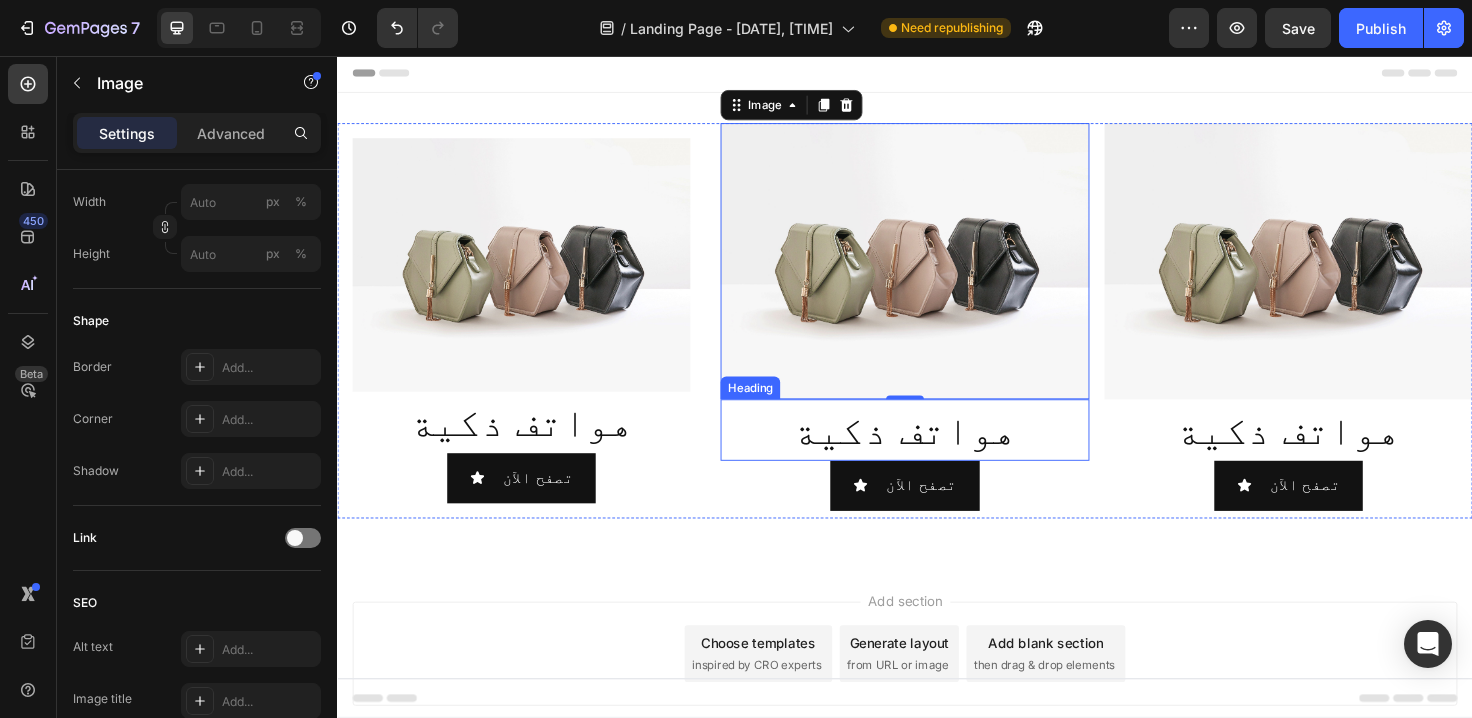 click on "هواتف ذكية" at bounding box center [937, 451] 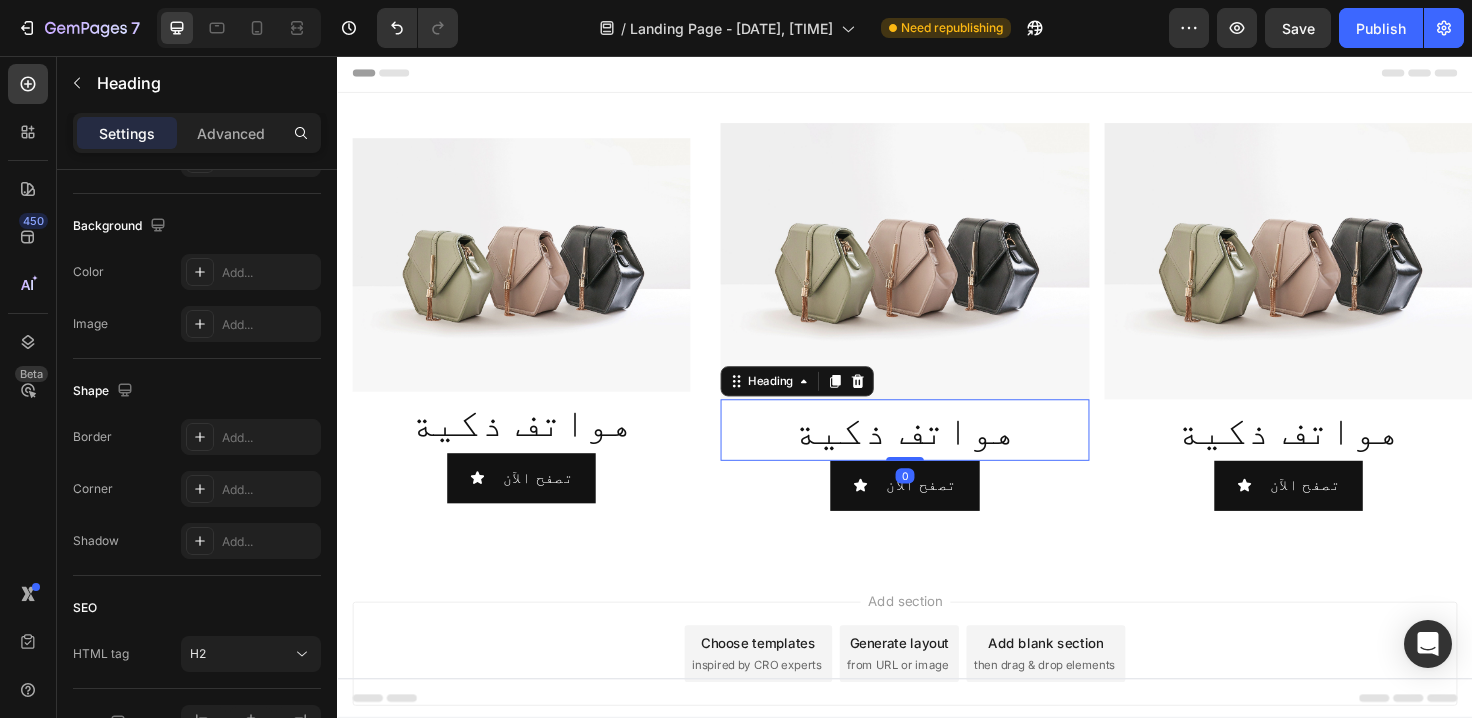 scroll, scrollTop: 0, scrollLeft: 0, axis: both 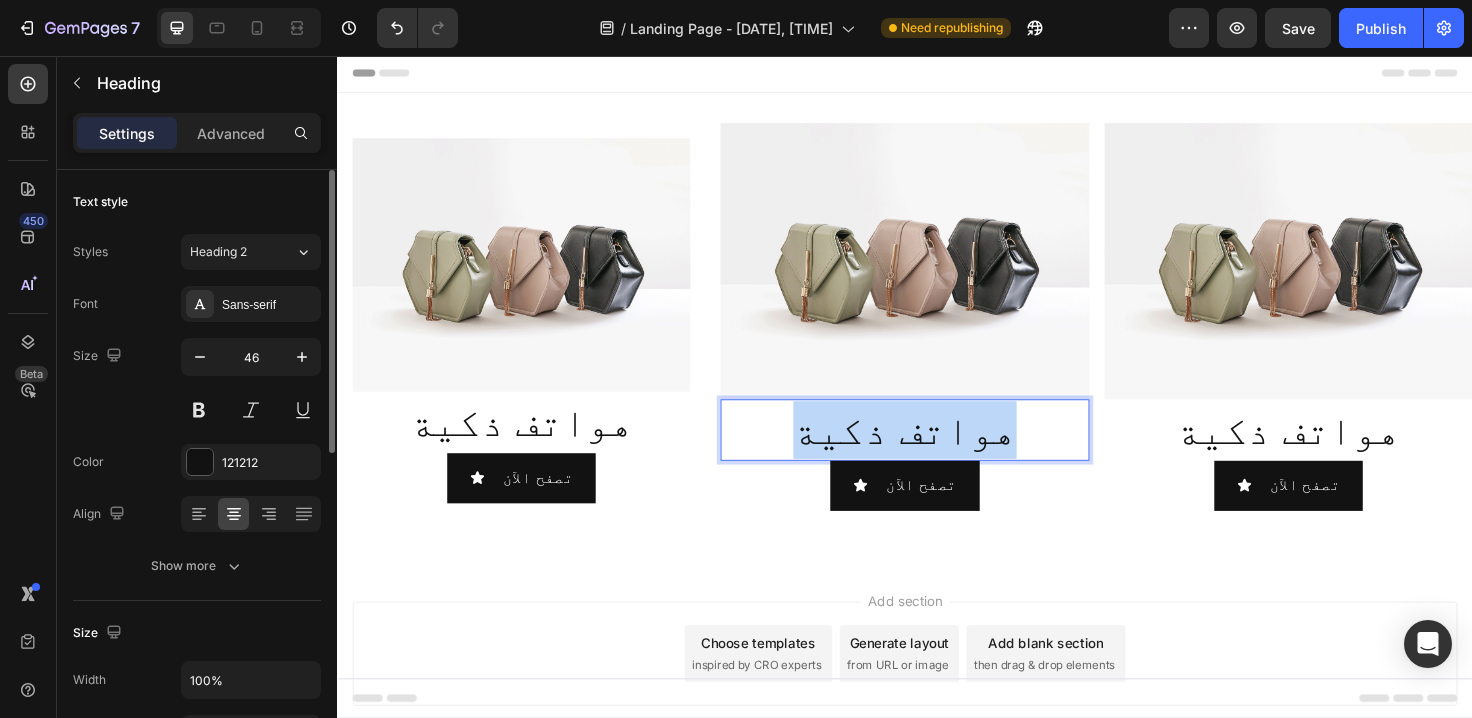 click on "هواتف ذكية" at bounding box center (937, 451) 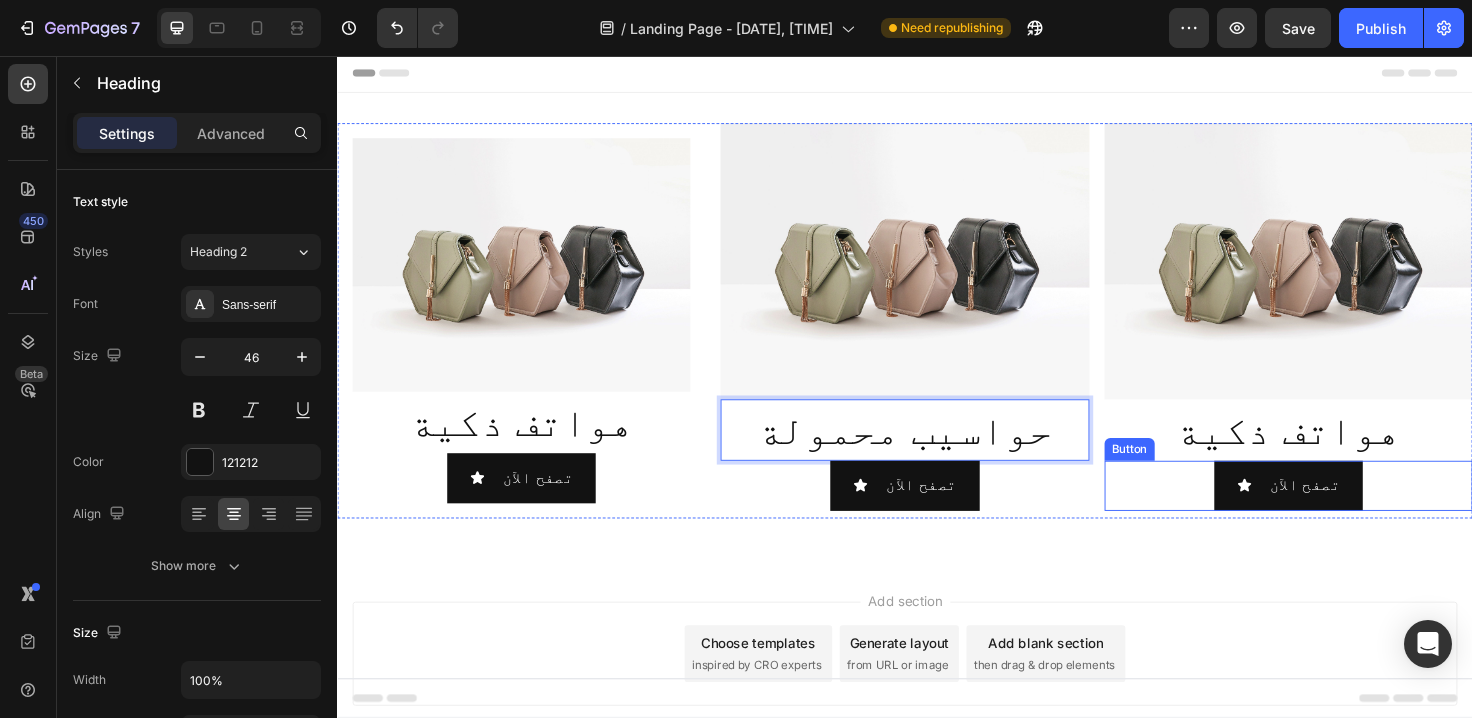click on "هواتف ذكية" at bounding box center (1342, 451) 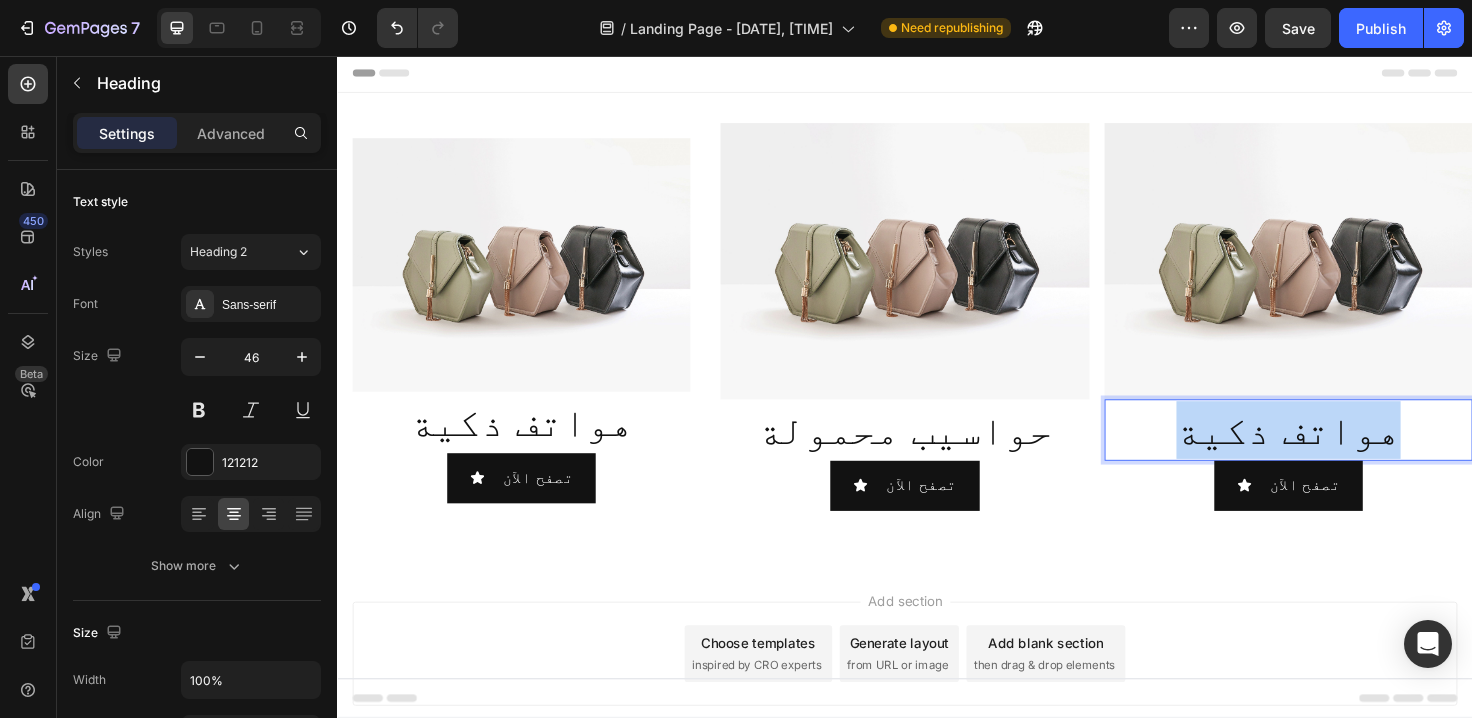 click on "هواتف ذكية" at bounding box center [1342, 451] 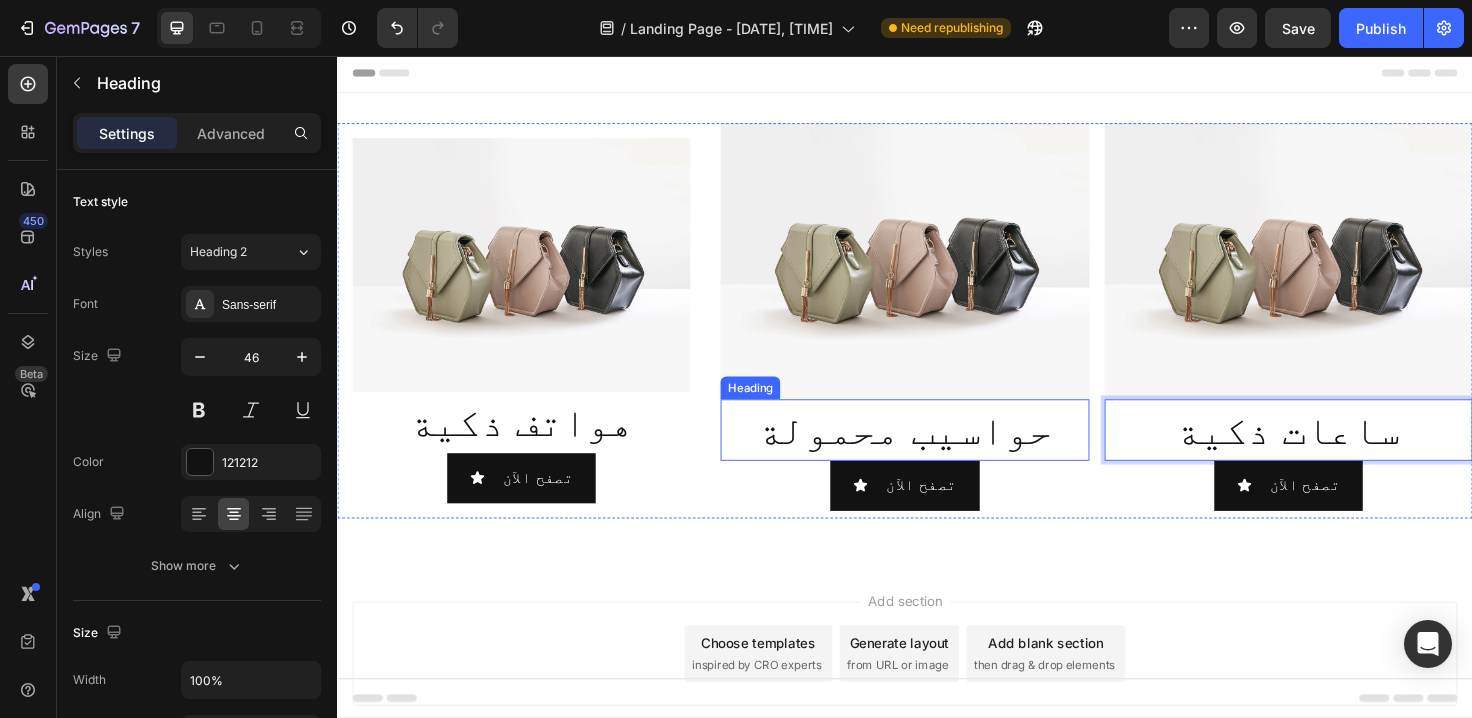 click on "حواسيب محمولة" at bounding box center [937, 451] 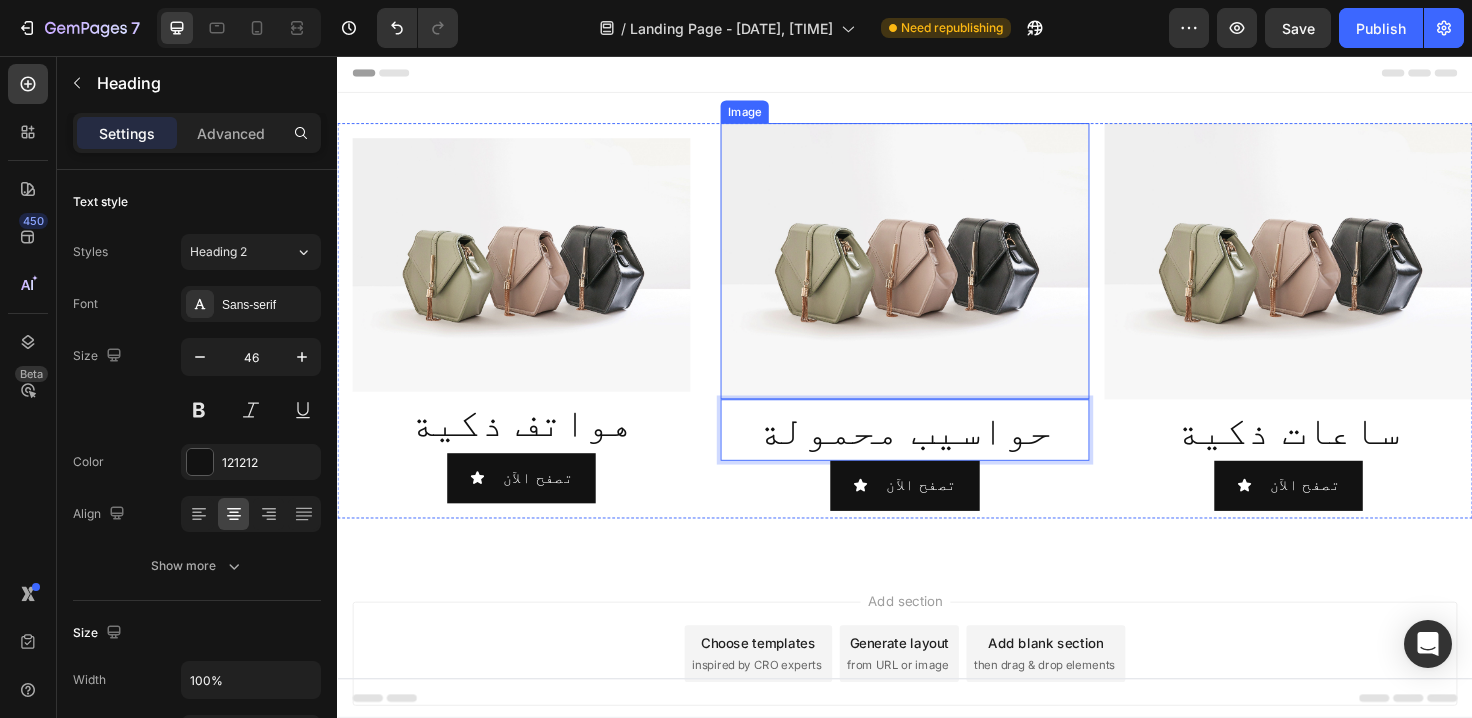click at bounding box center (936, 273) 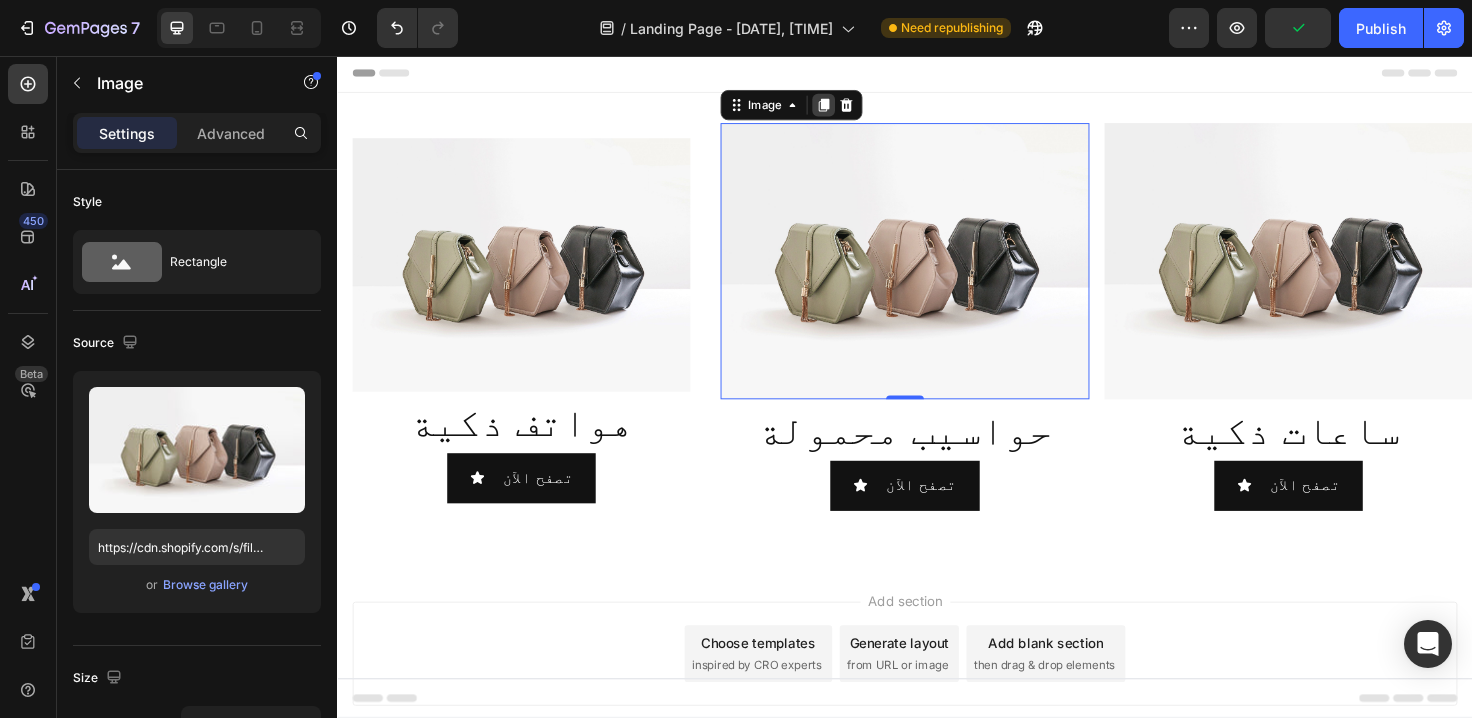 click 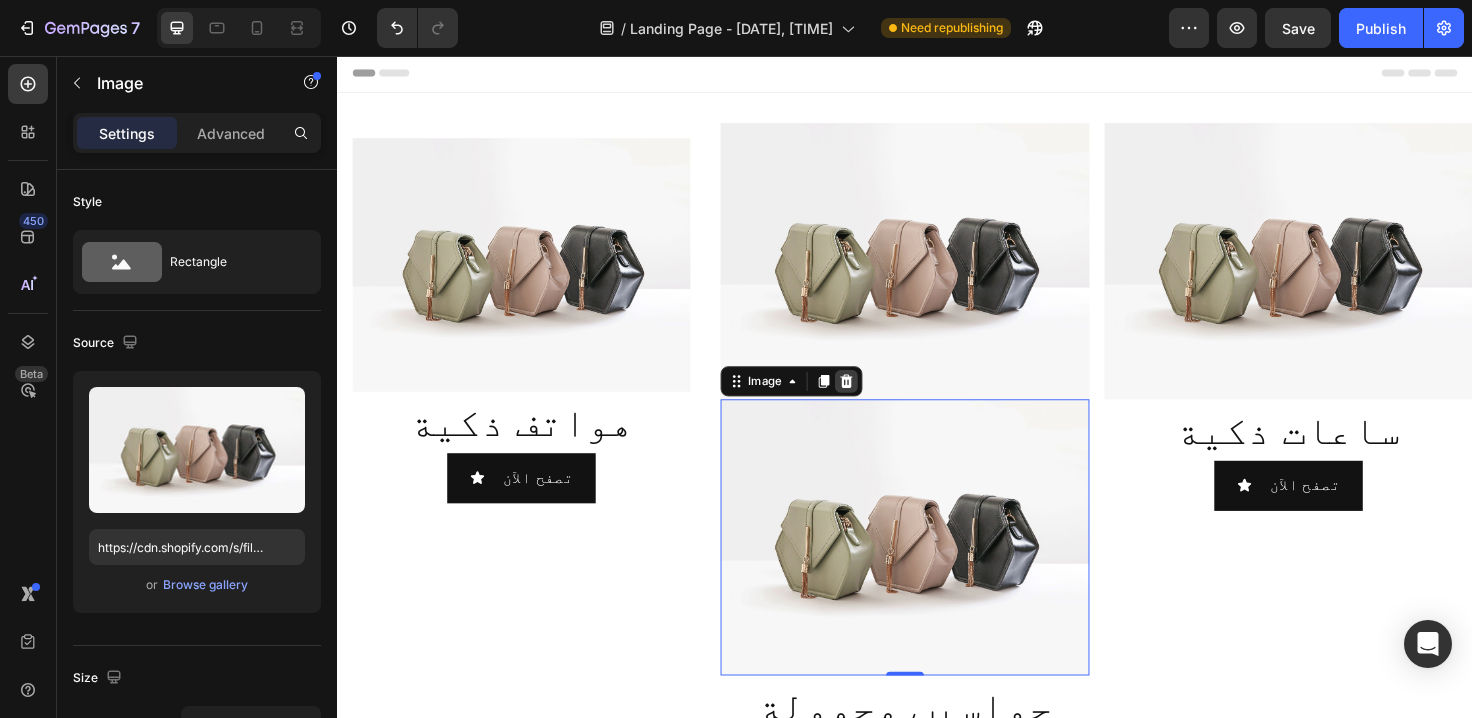 click 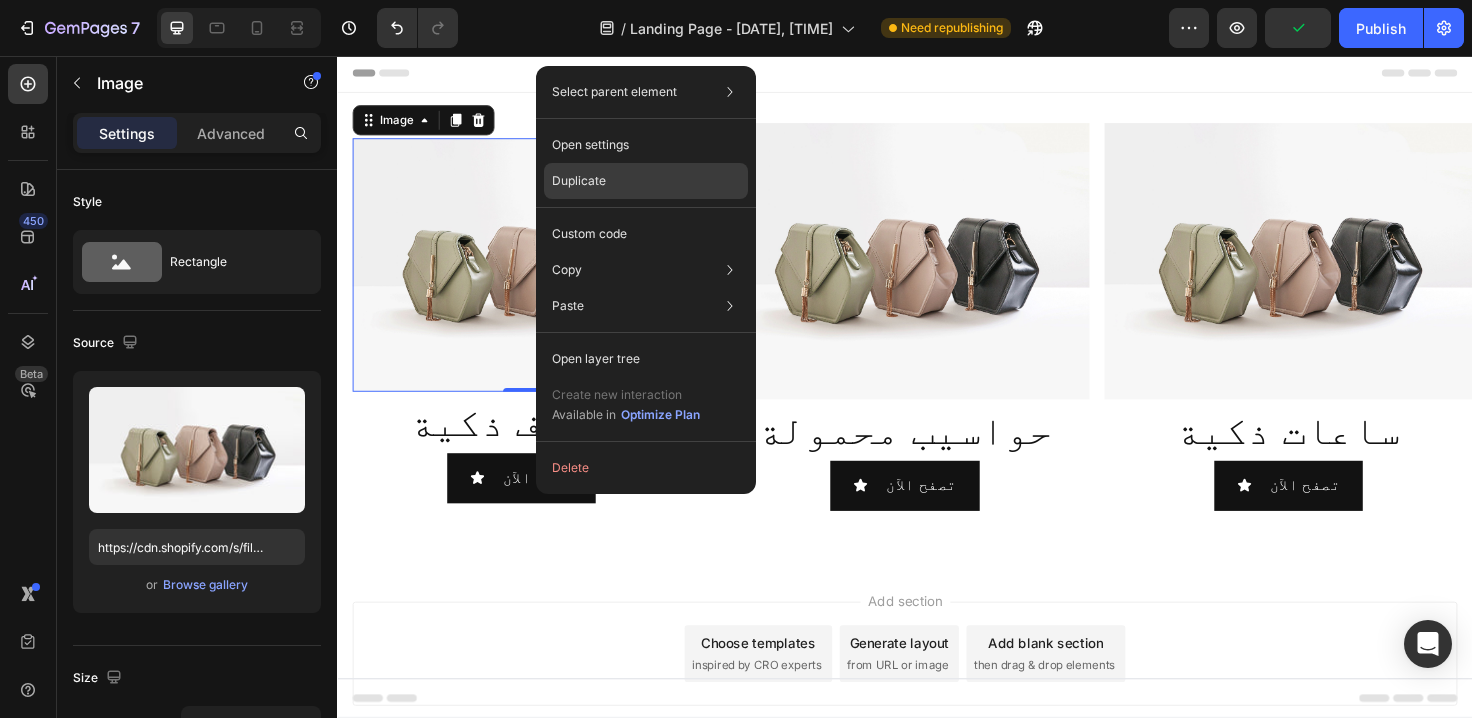 click on "Duplicate" 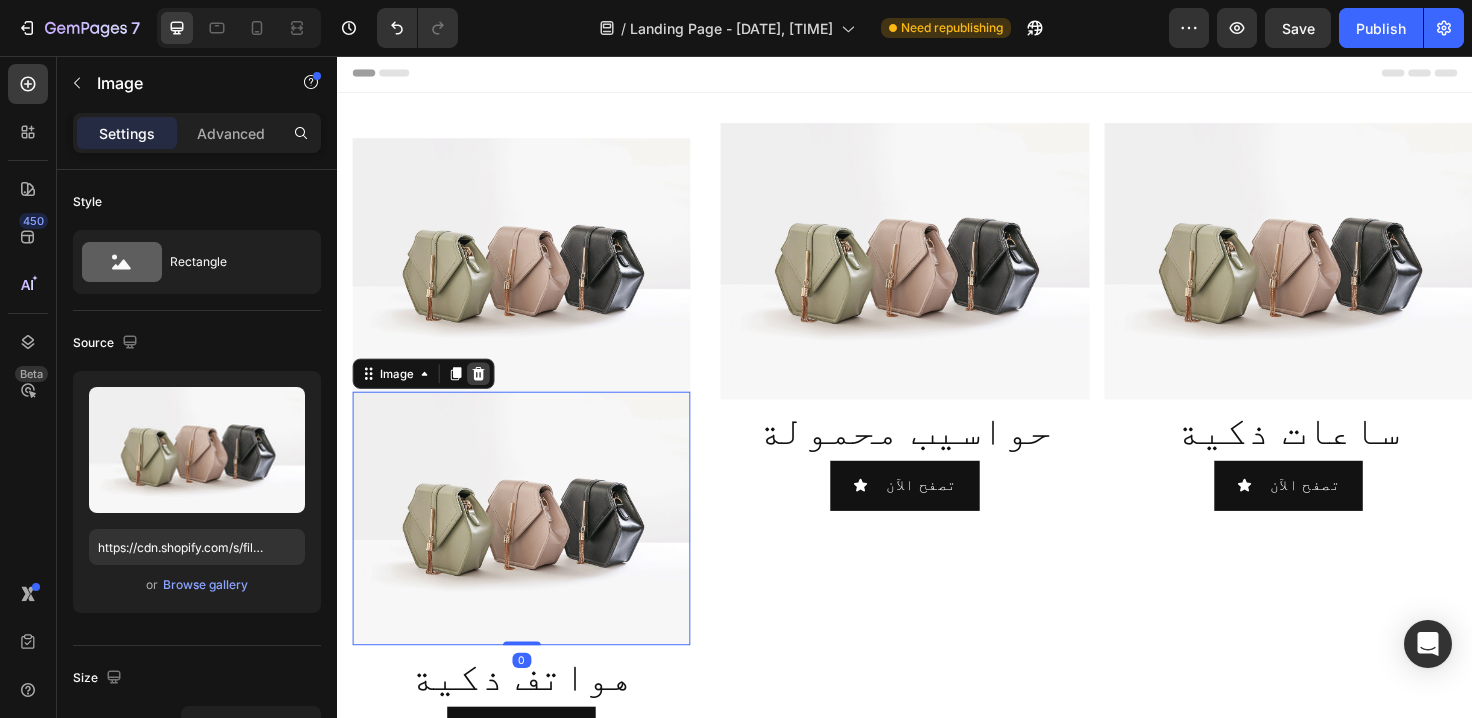 click at bounding box center [486, 392] 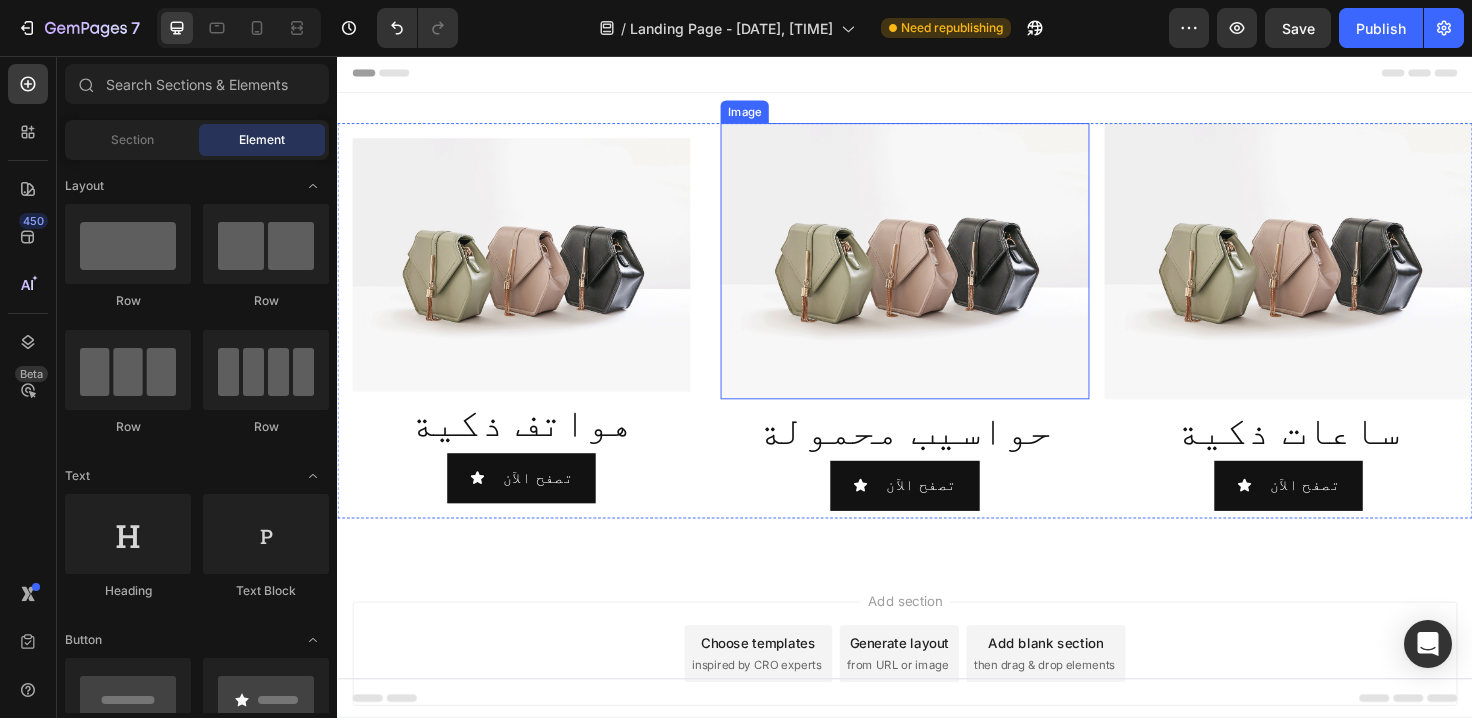 click at bounding box center (936, 273) 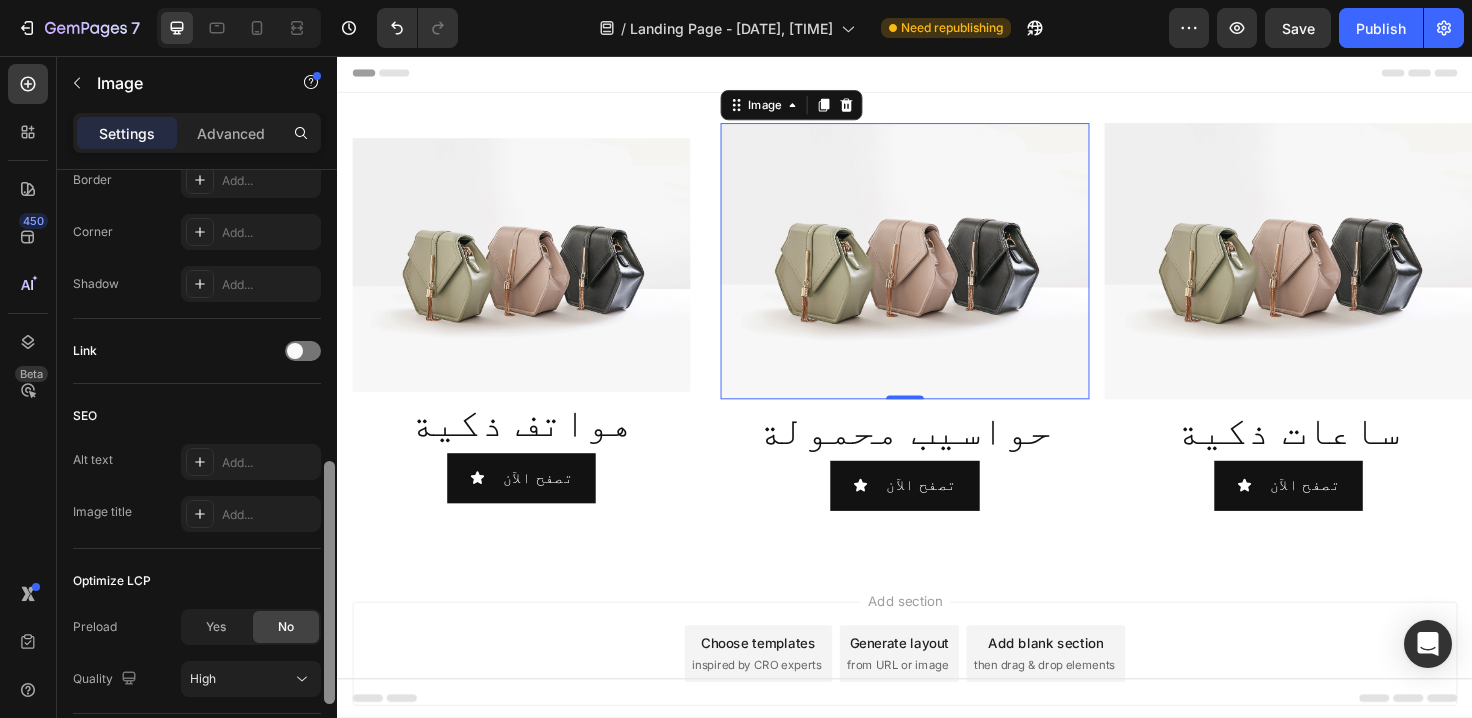 scroll, scrollTop: 776, scrollLeft: 0, axis: vertical 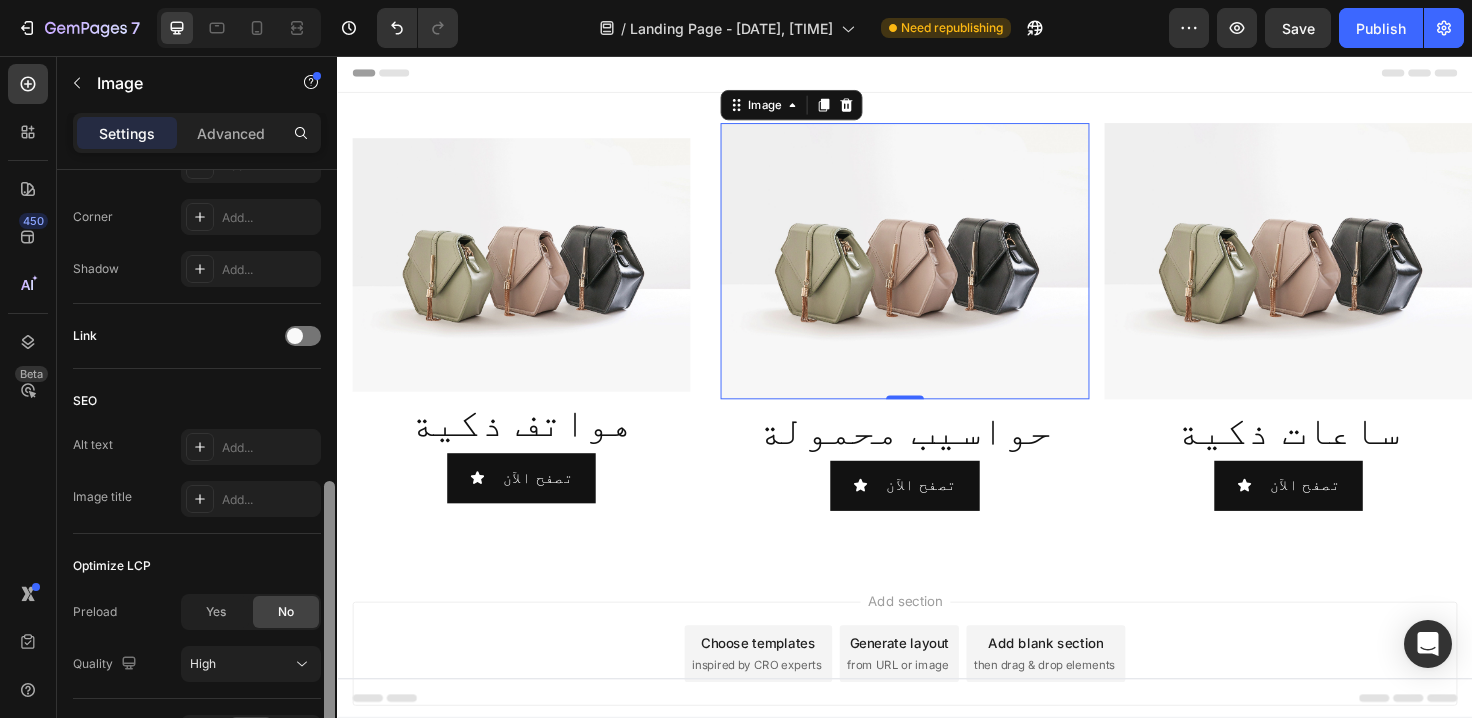 drag, startPoint x: 328, startPoint y: 211, endPoint x: 326, endPoint y: 523, distance: 312.0064 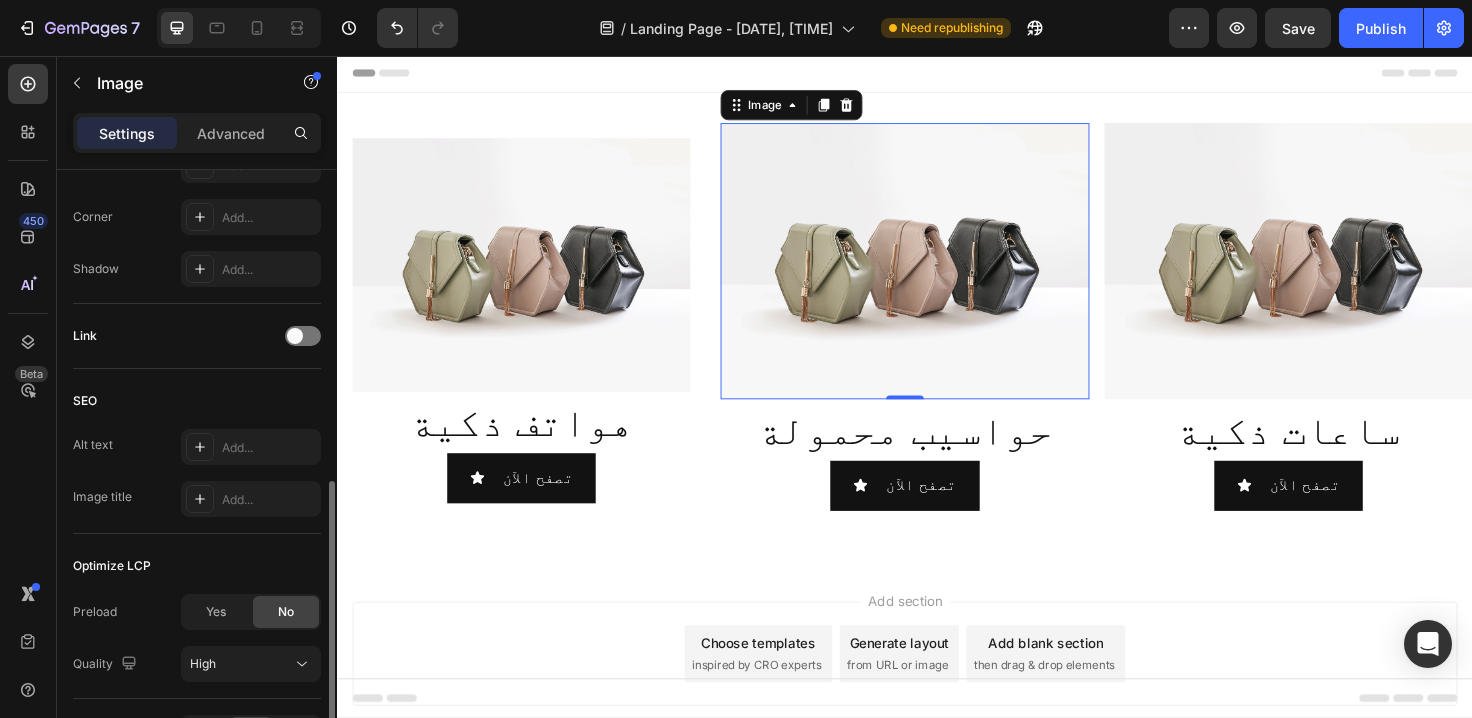 click on "Link" at bounding box center [197, 336] 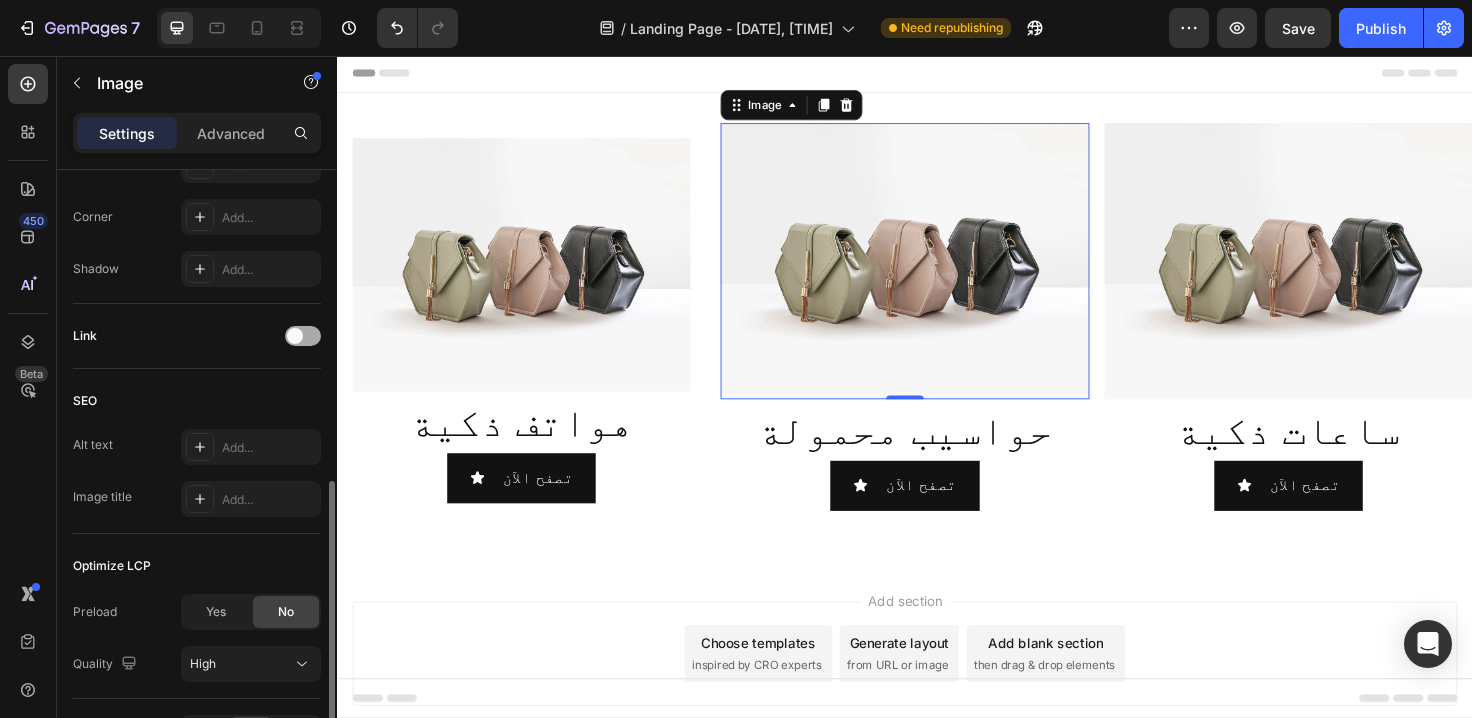 click at bounding box center (303, 336) 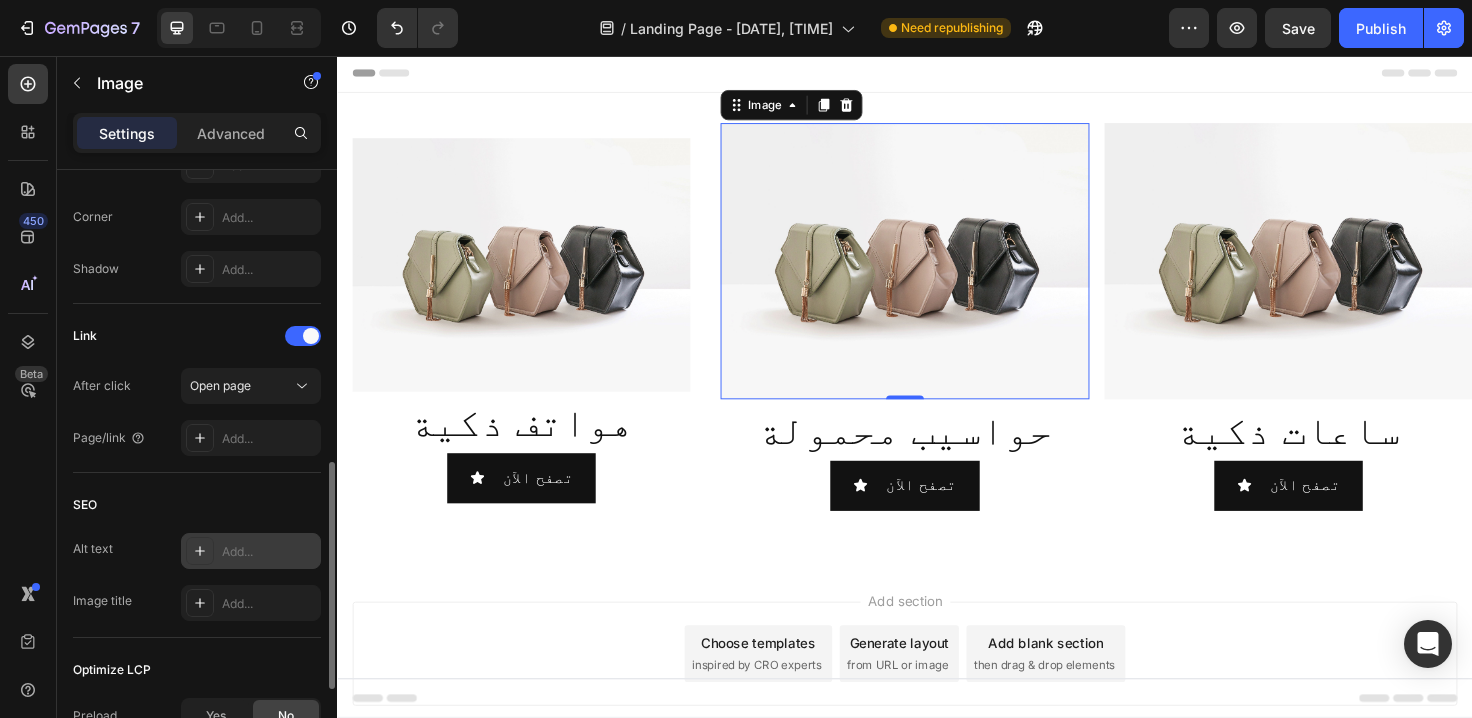 click on "Add..." at bounding box center [269, 552] 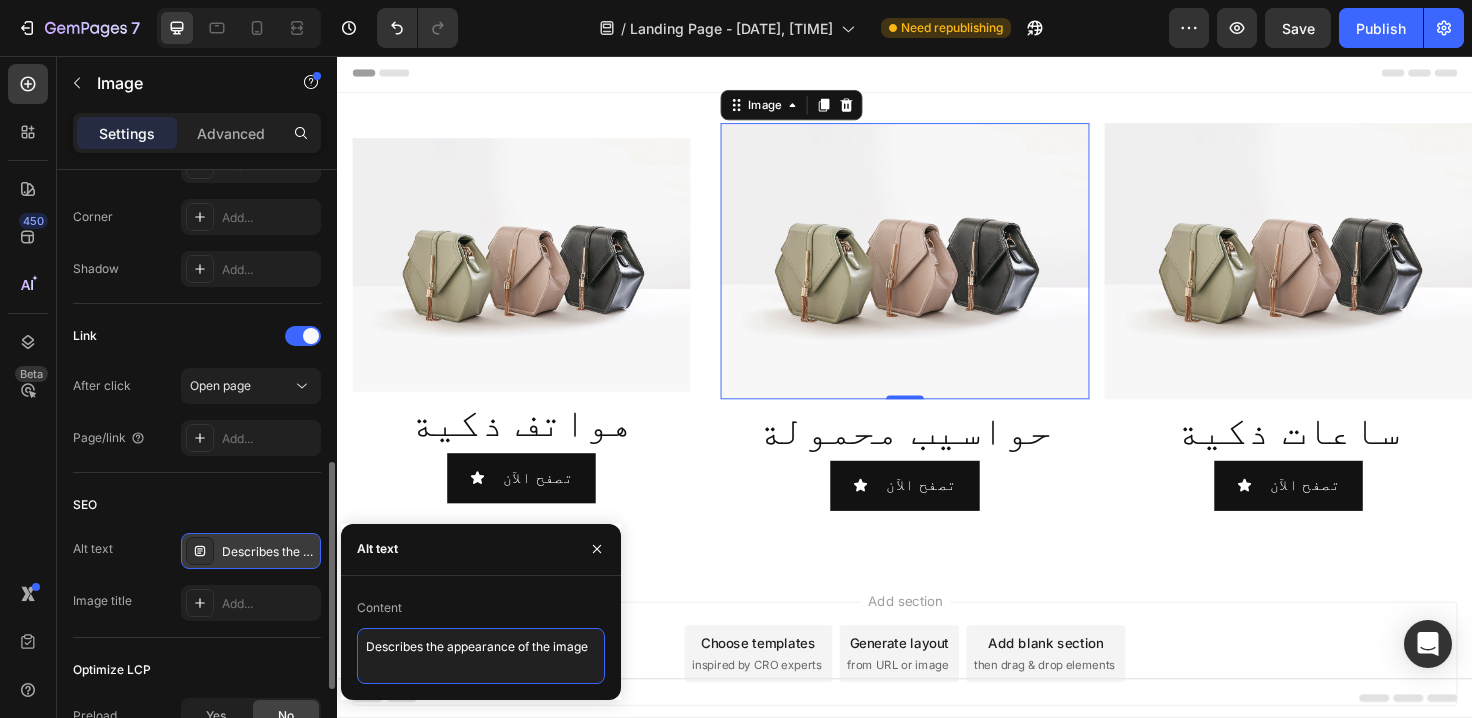 click on "Describes the appearance of the image" at bounding box center [481, 656] 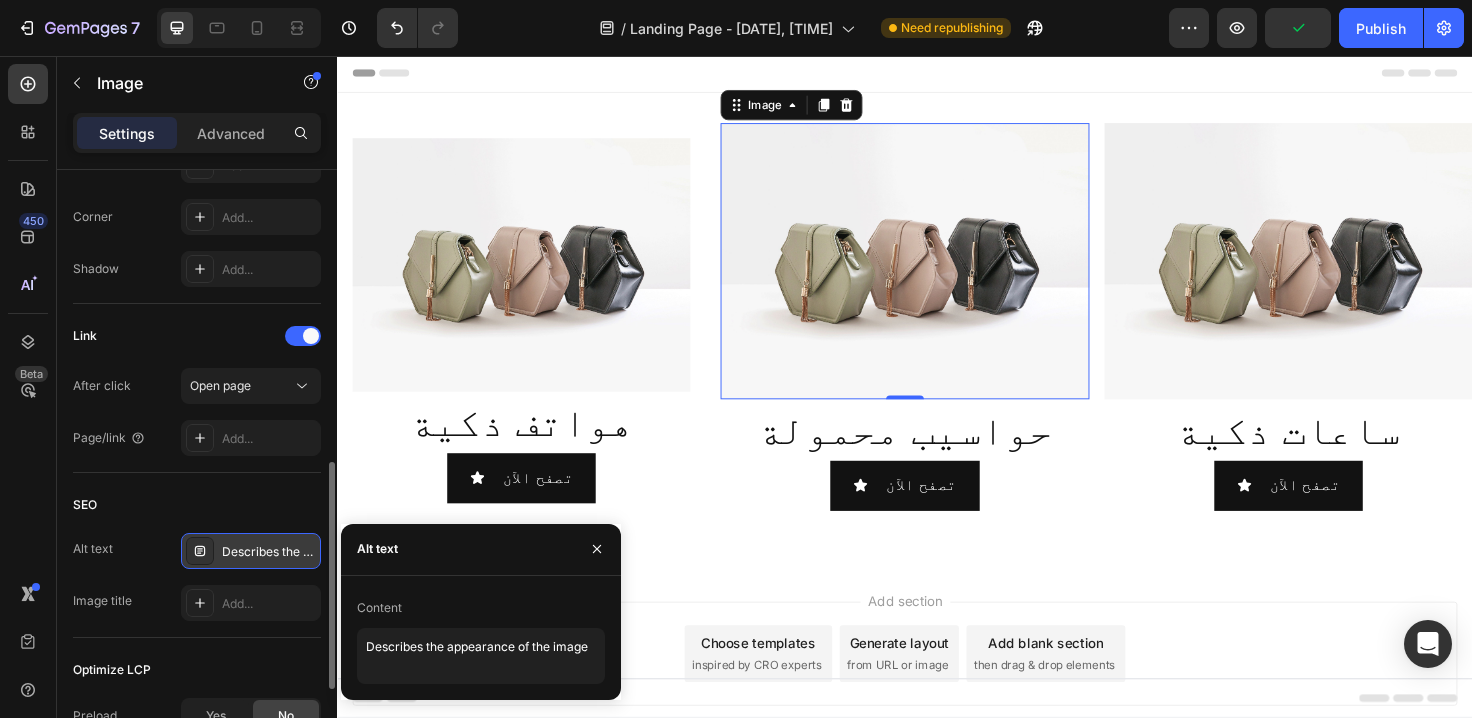 click on "Content" at bounding box center (379, 608) 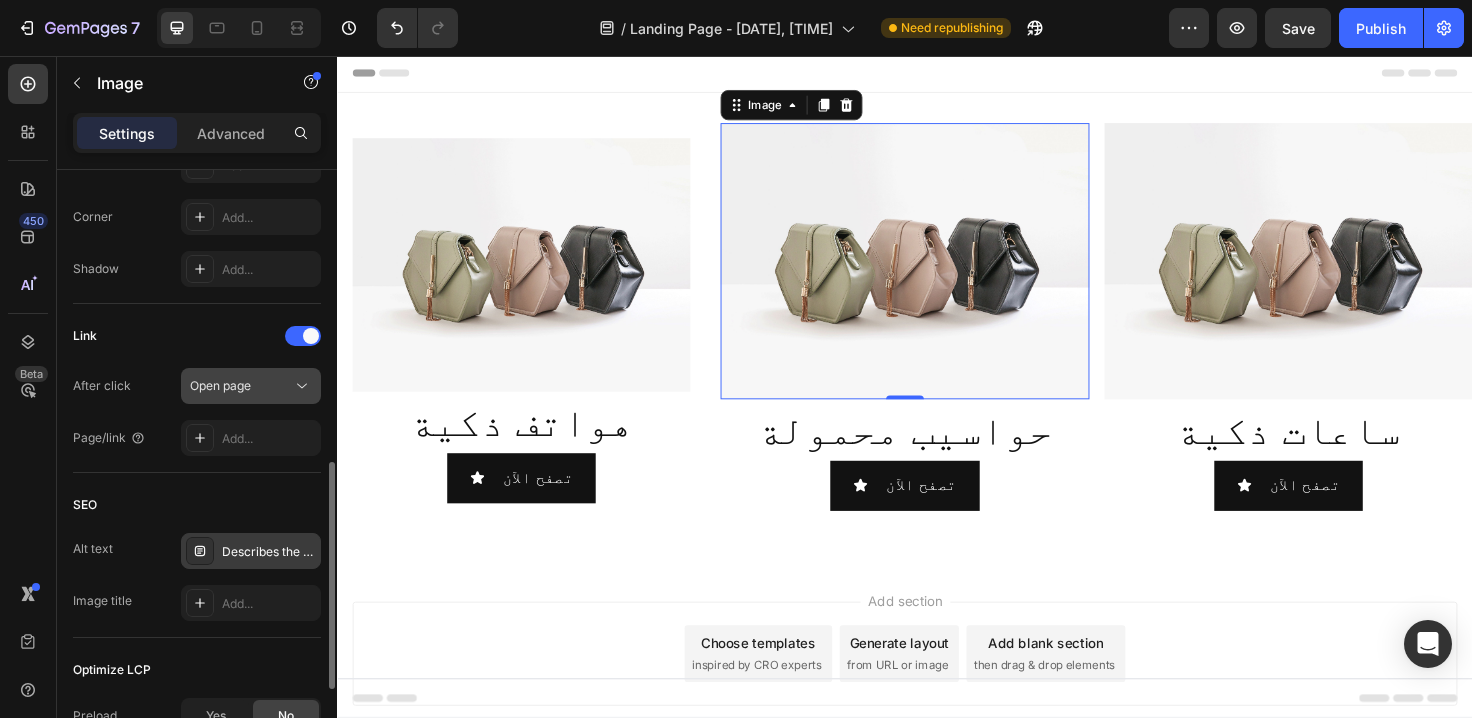 click on "Open page" 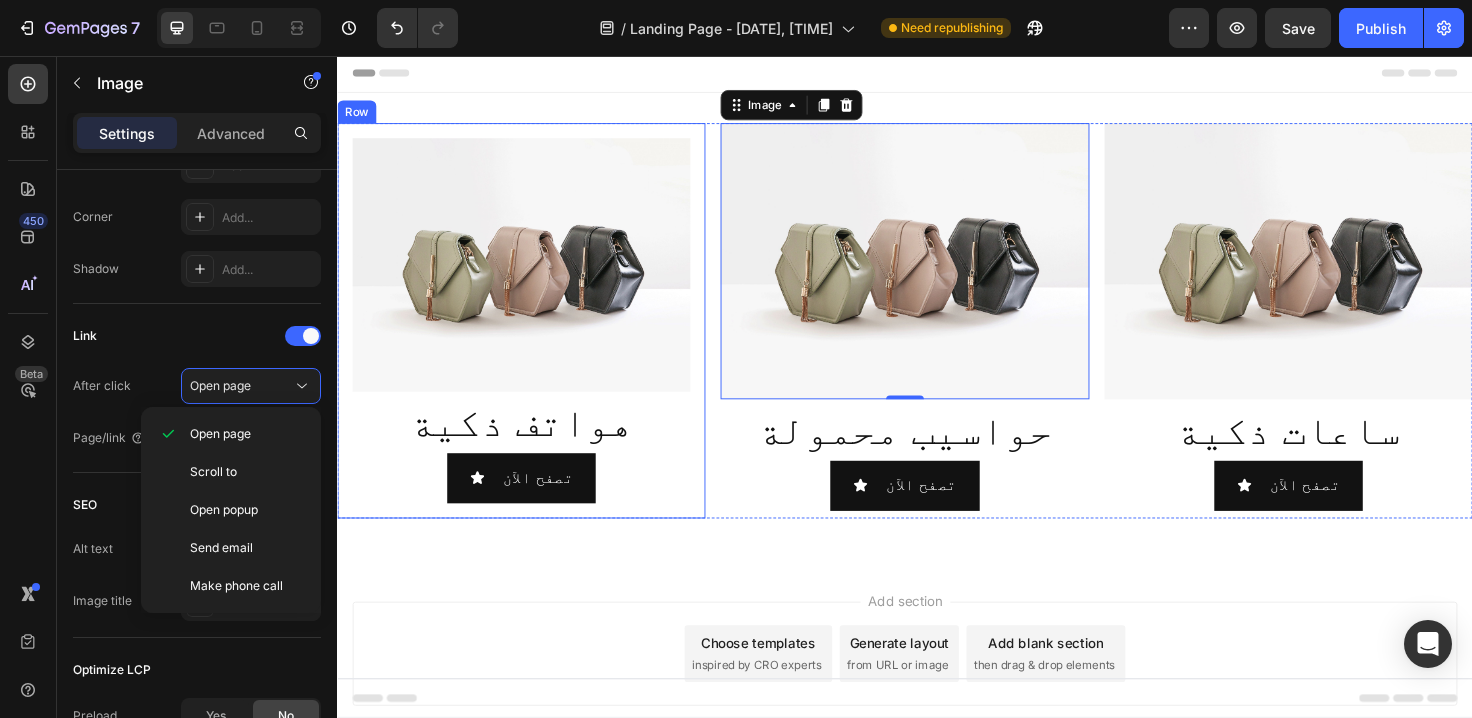 click on "Image هواتف ذكية Heading تصفح الآن Button Row" at bounding box center [531, 336] 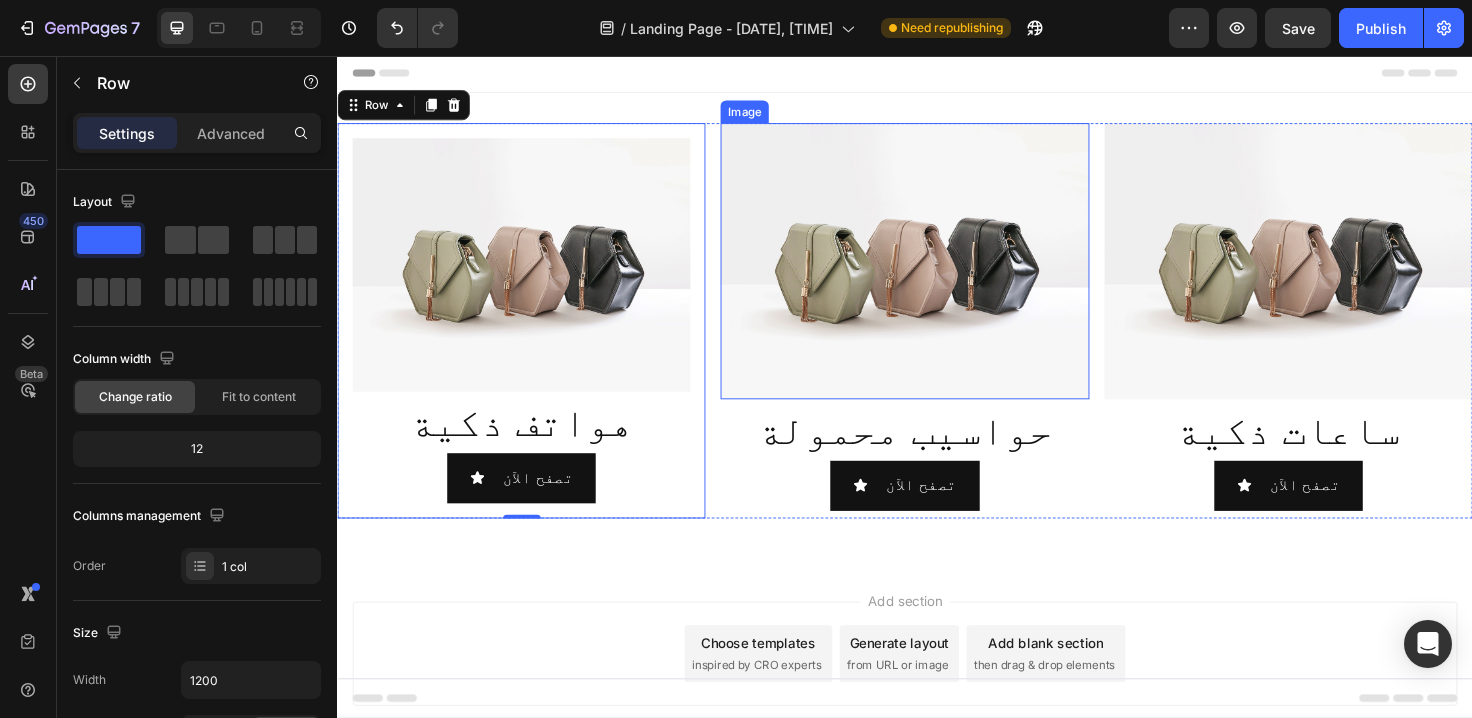click at bounding box center [936, 273] 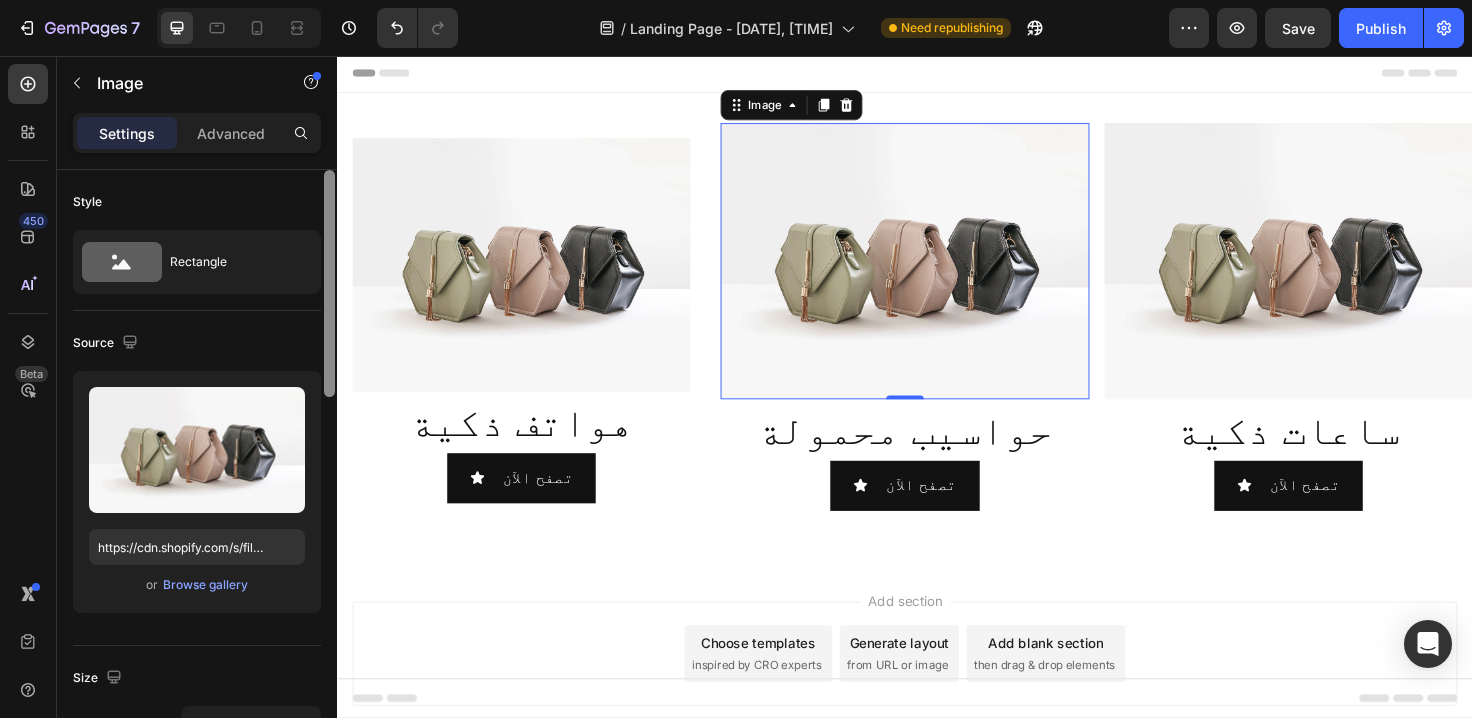 scroll, scrollTop: 606, scrollLeft: 0, axis: vertical 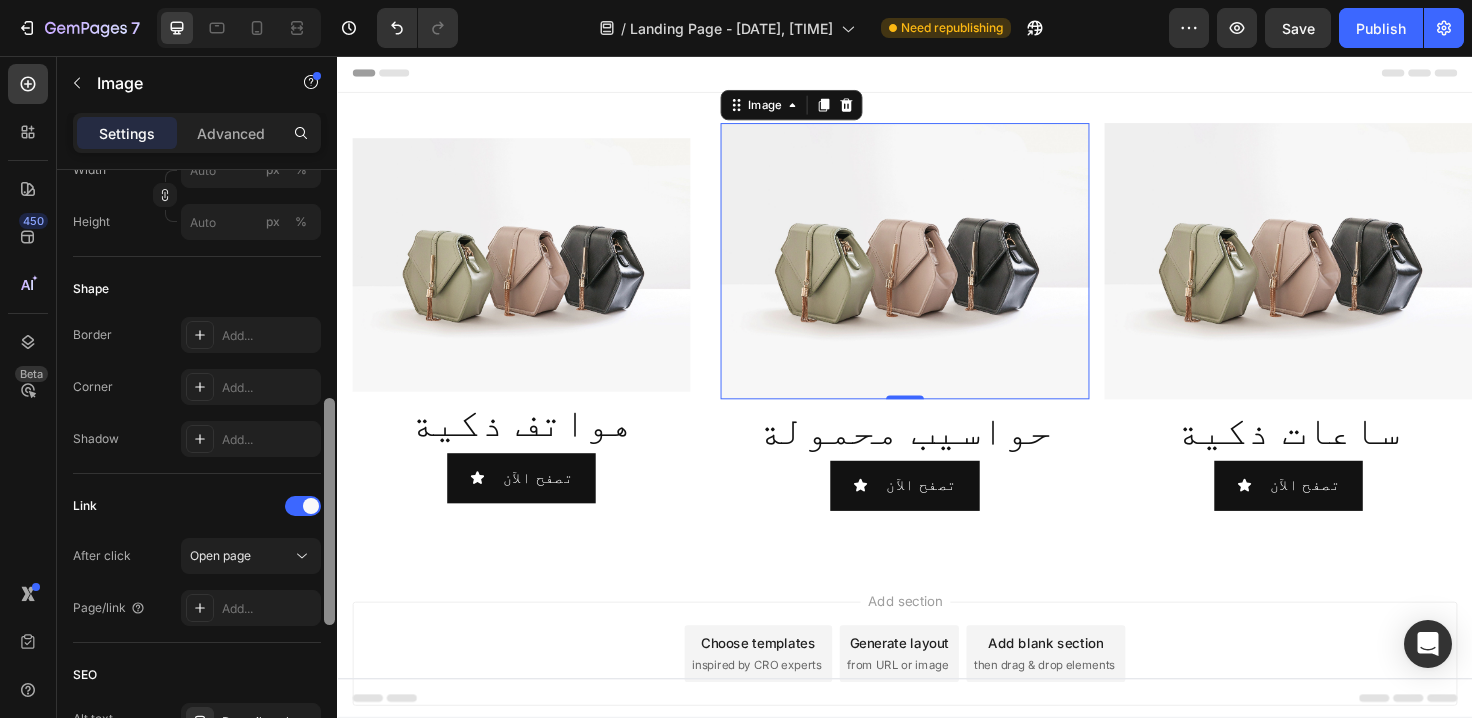 drag, startPoint x: 323, startPoint y: 308, endPoint x: 325, endPoint y: 336, distance: 28.071337 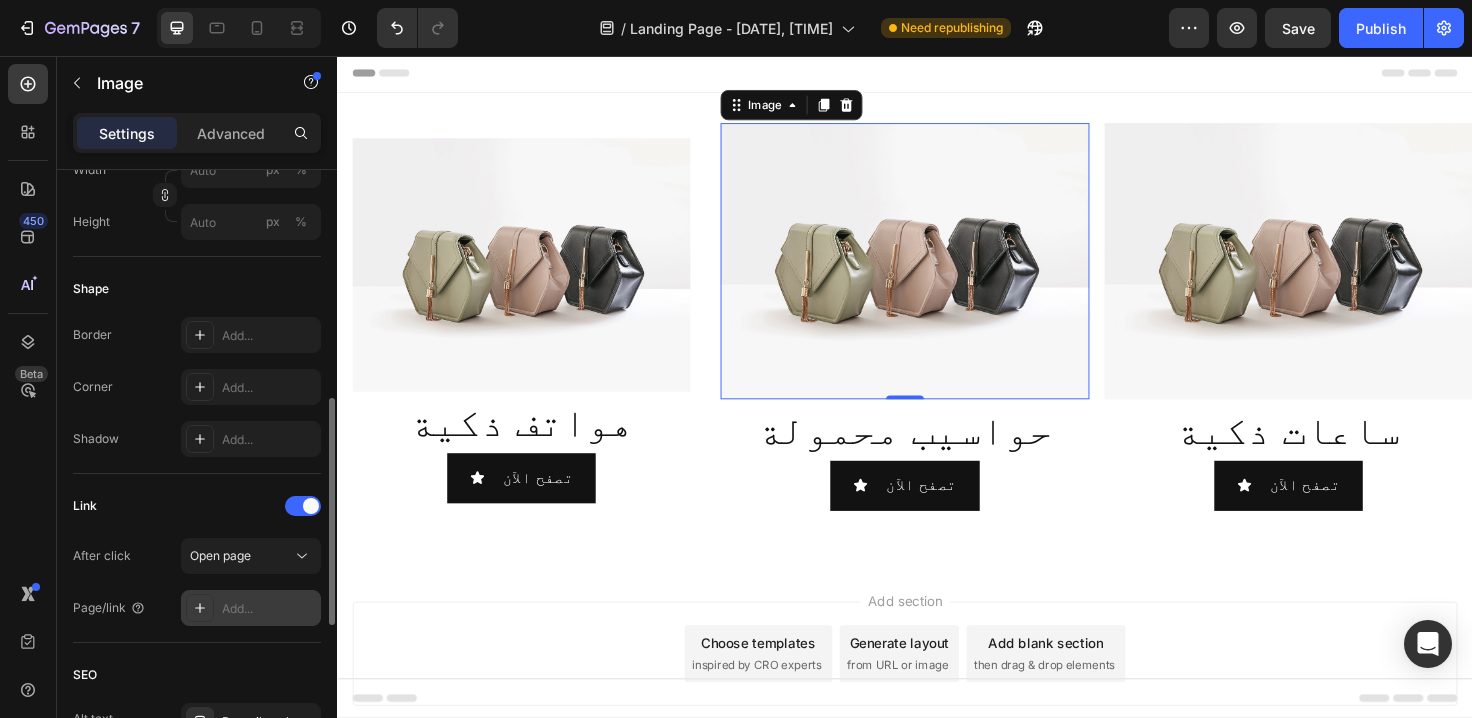 click on "Add..." at bounding box center (269, 609) 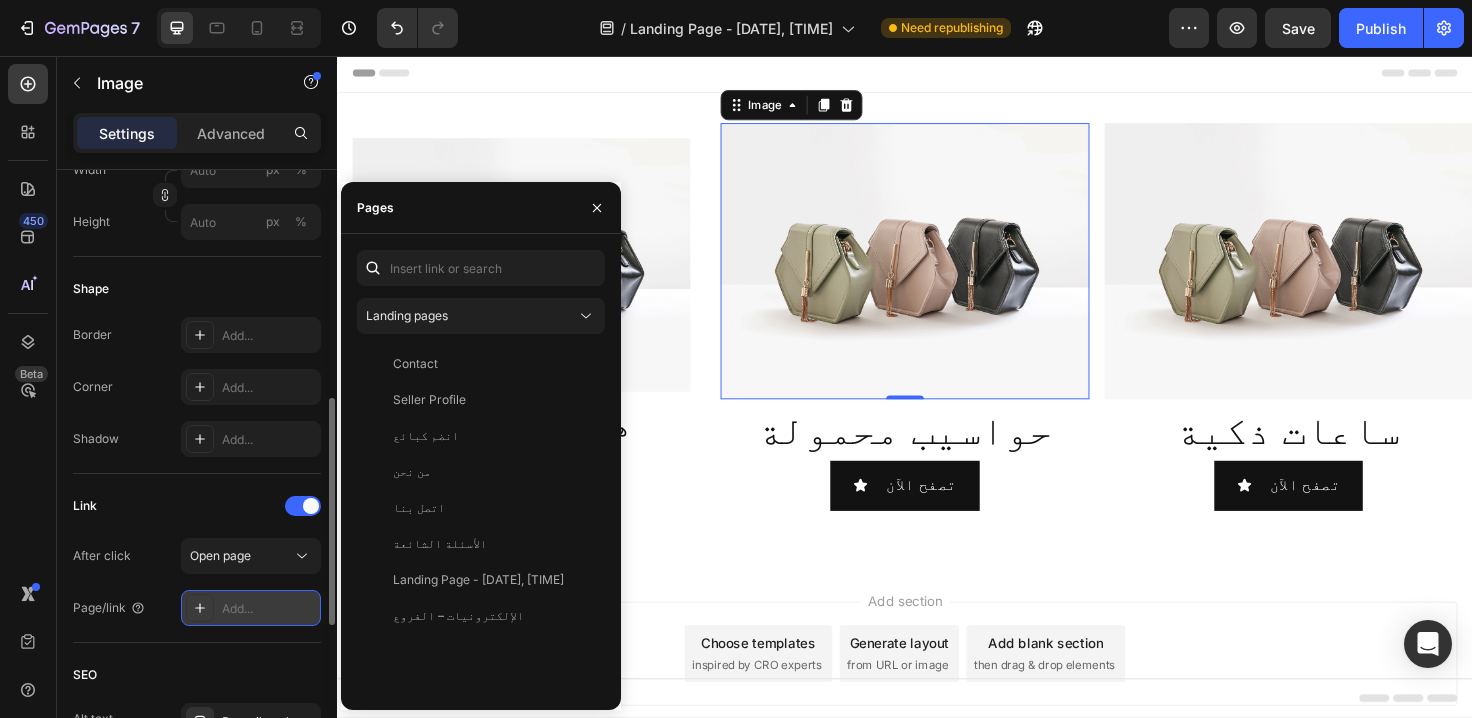 drag, startPoint x: 232, startPoint y: 609, endPoint x: 222, endPoint y: 614, distance: 11.18034 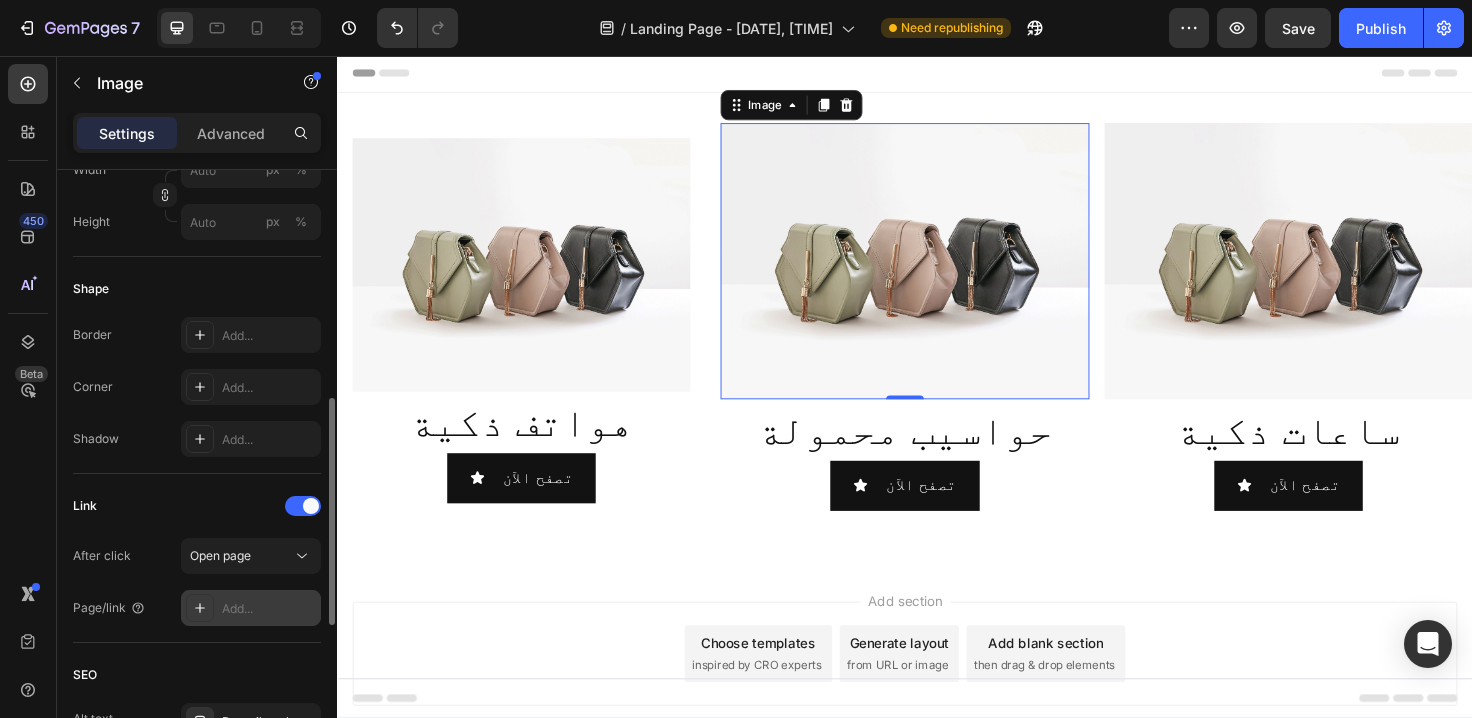 click at bounding box center [200, 608] 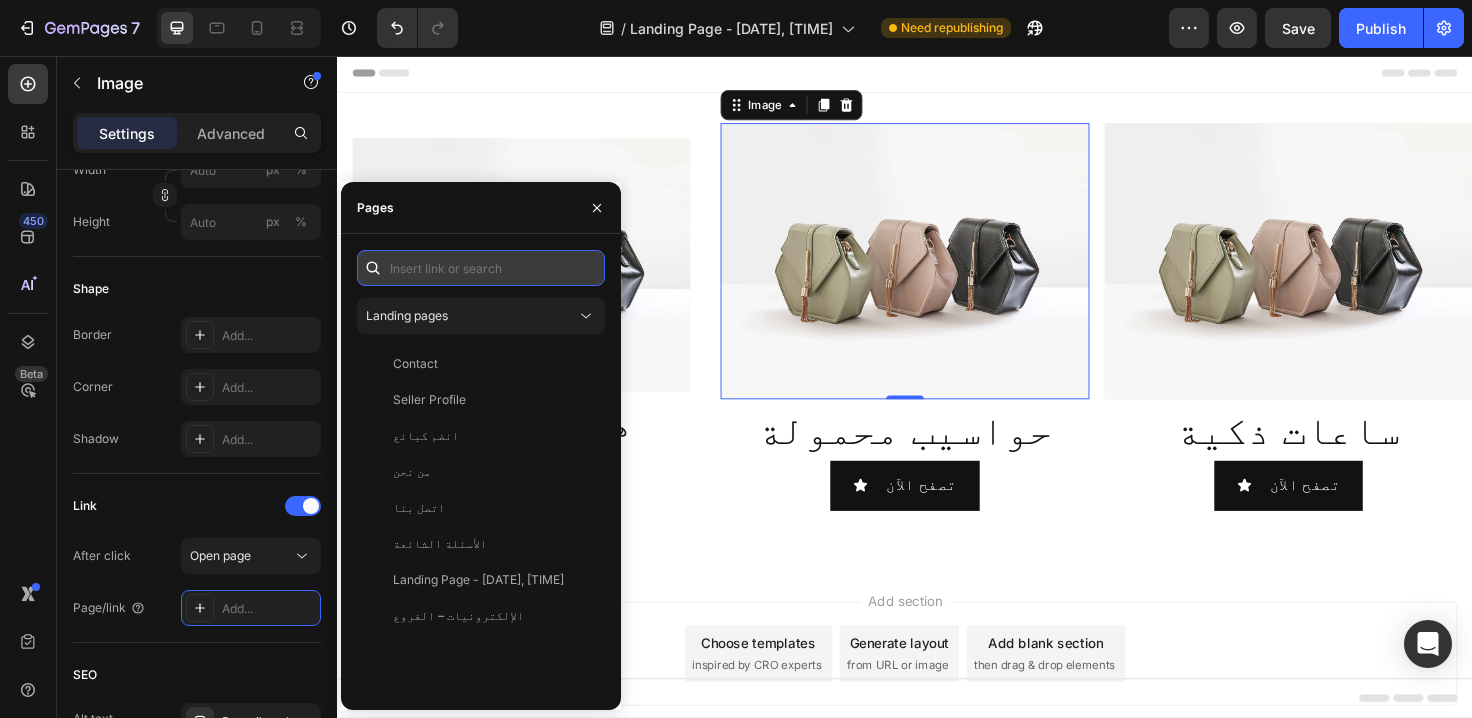 paste on "/collections/حواسيب" 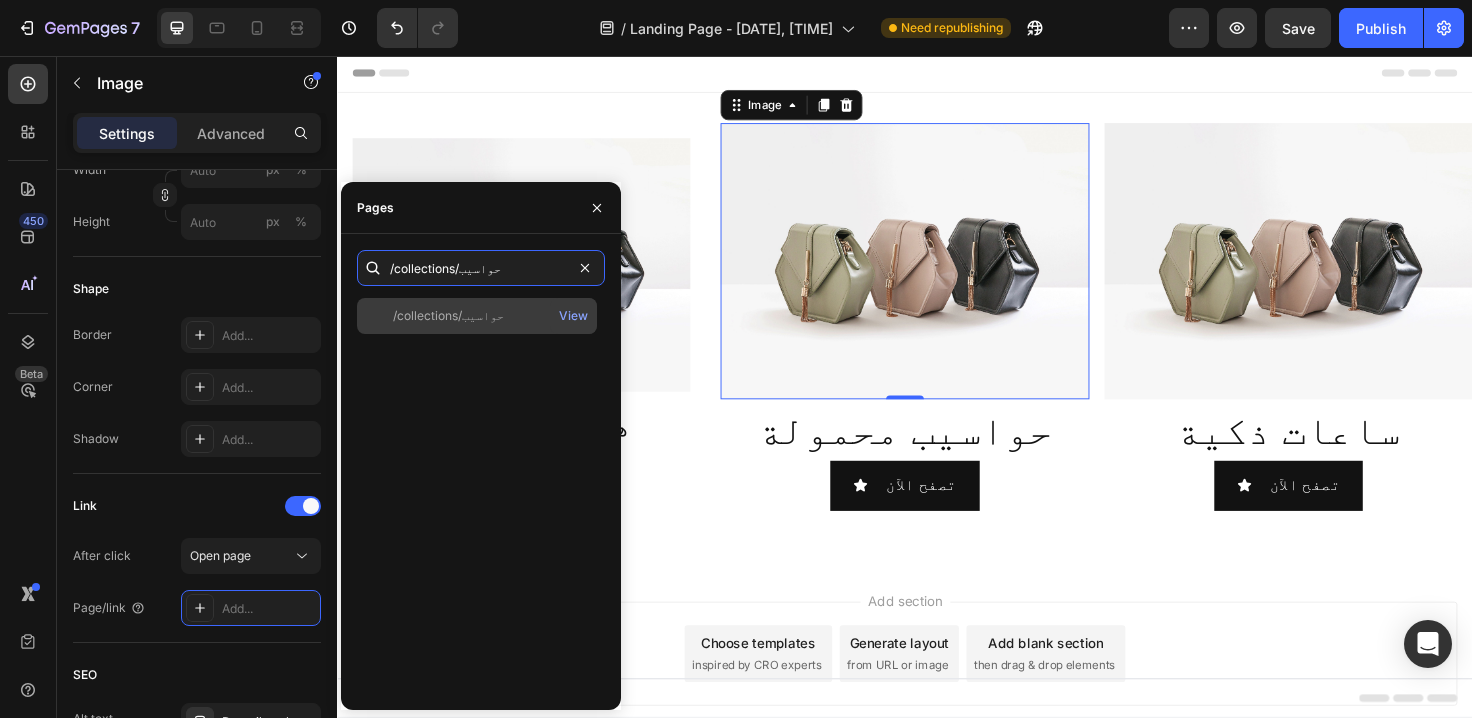 type on "/collections/حواسيب" 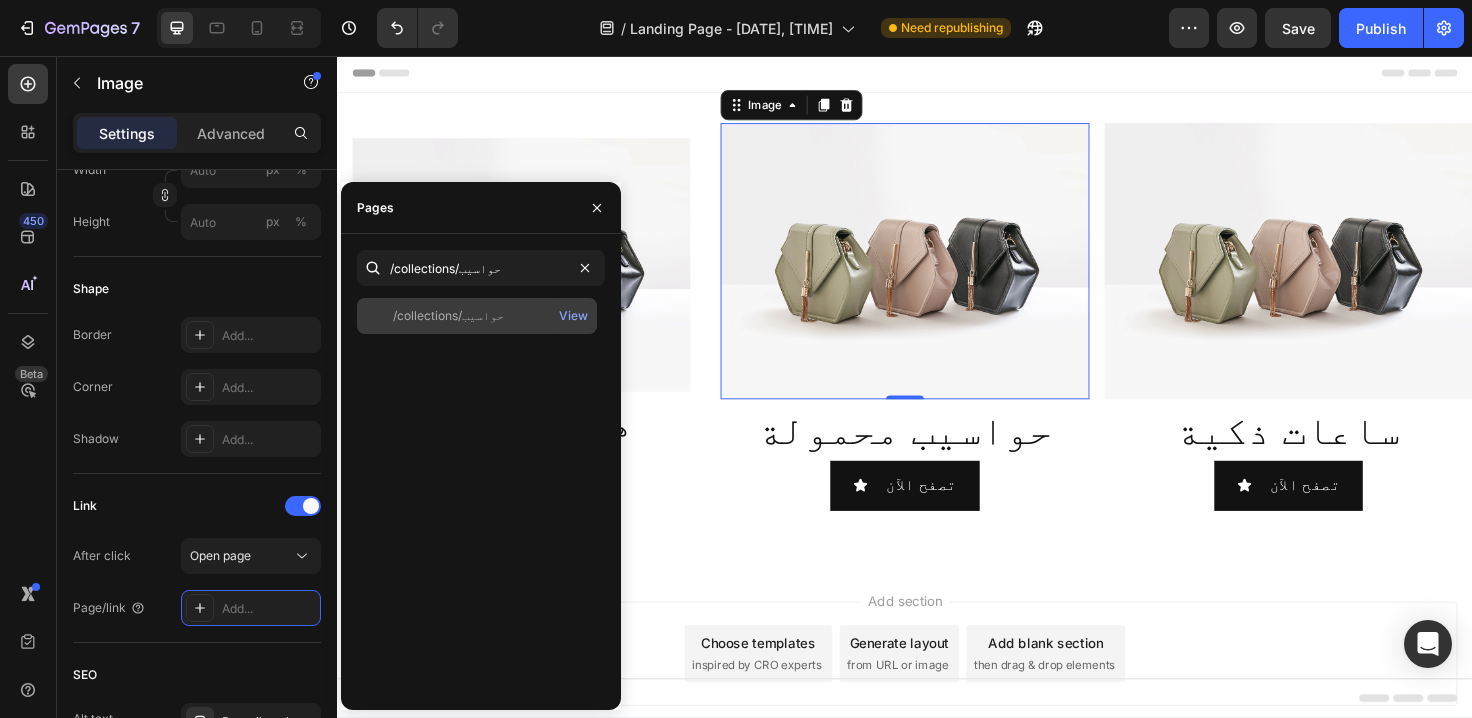 click on "/collections/حواسيب" 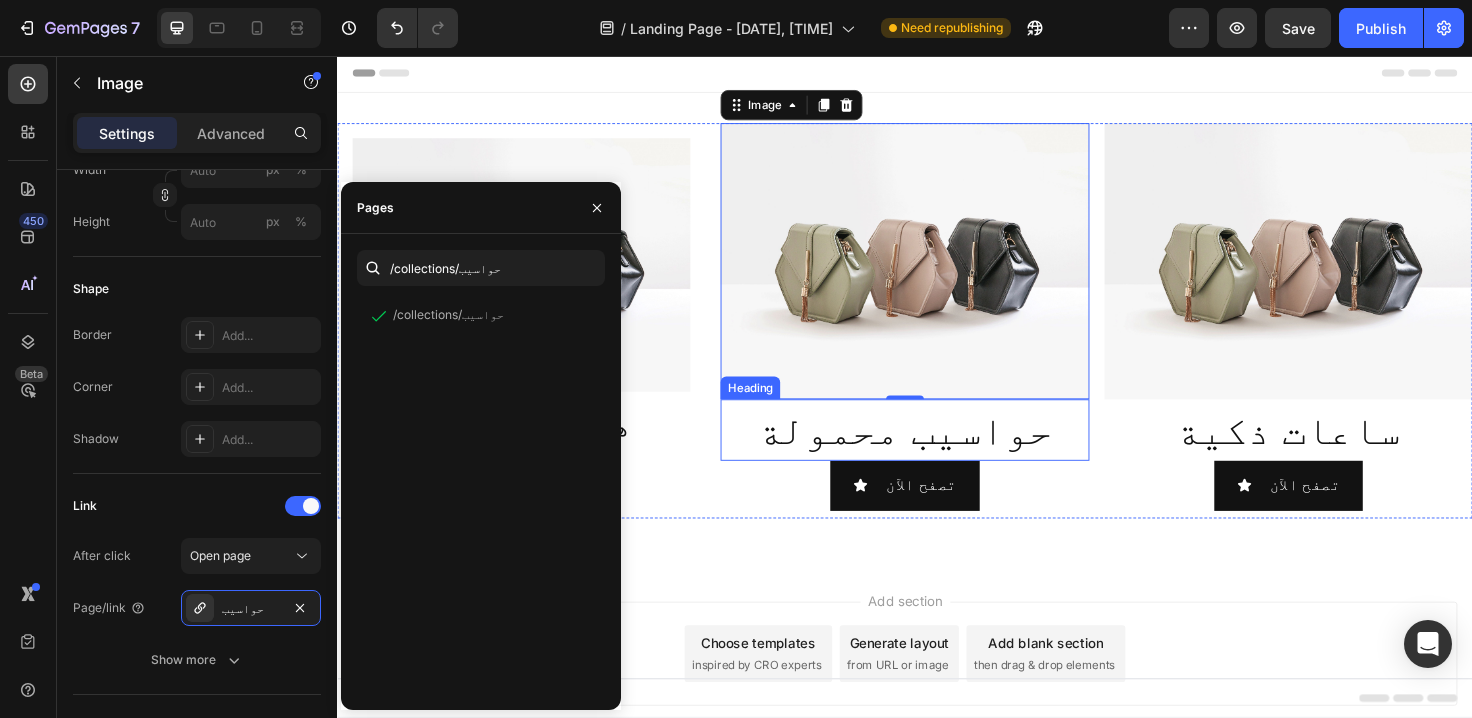 click on "حواسيب محمولة" at bounding box center [937, 451] 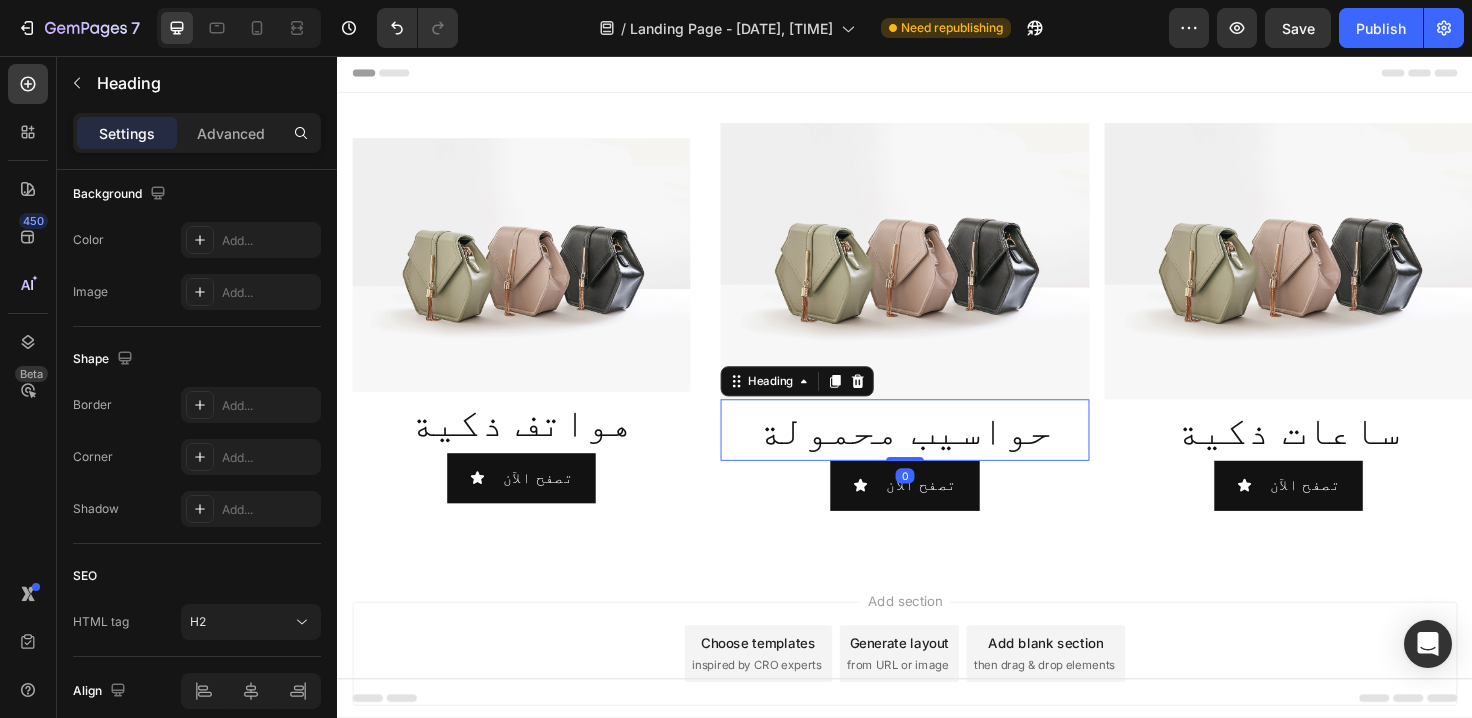 scroll, scrollTop: 0, scrollLeft: 0, axis: both 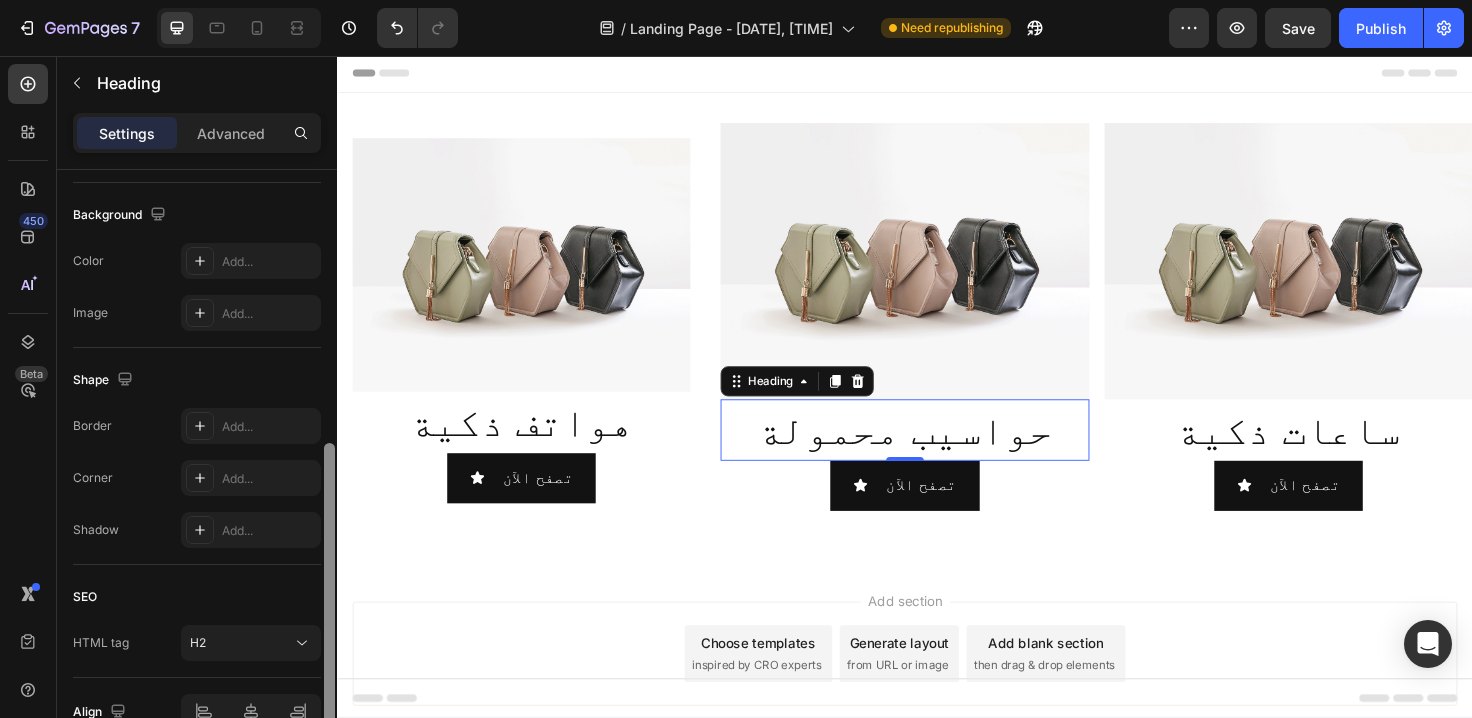 drag, startPoint x: 661, startPoint y: 424, endPoint x: 352, endPoint y: 616, distance: 363.7925 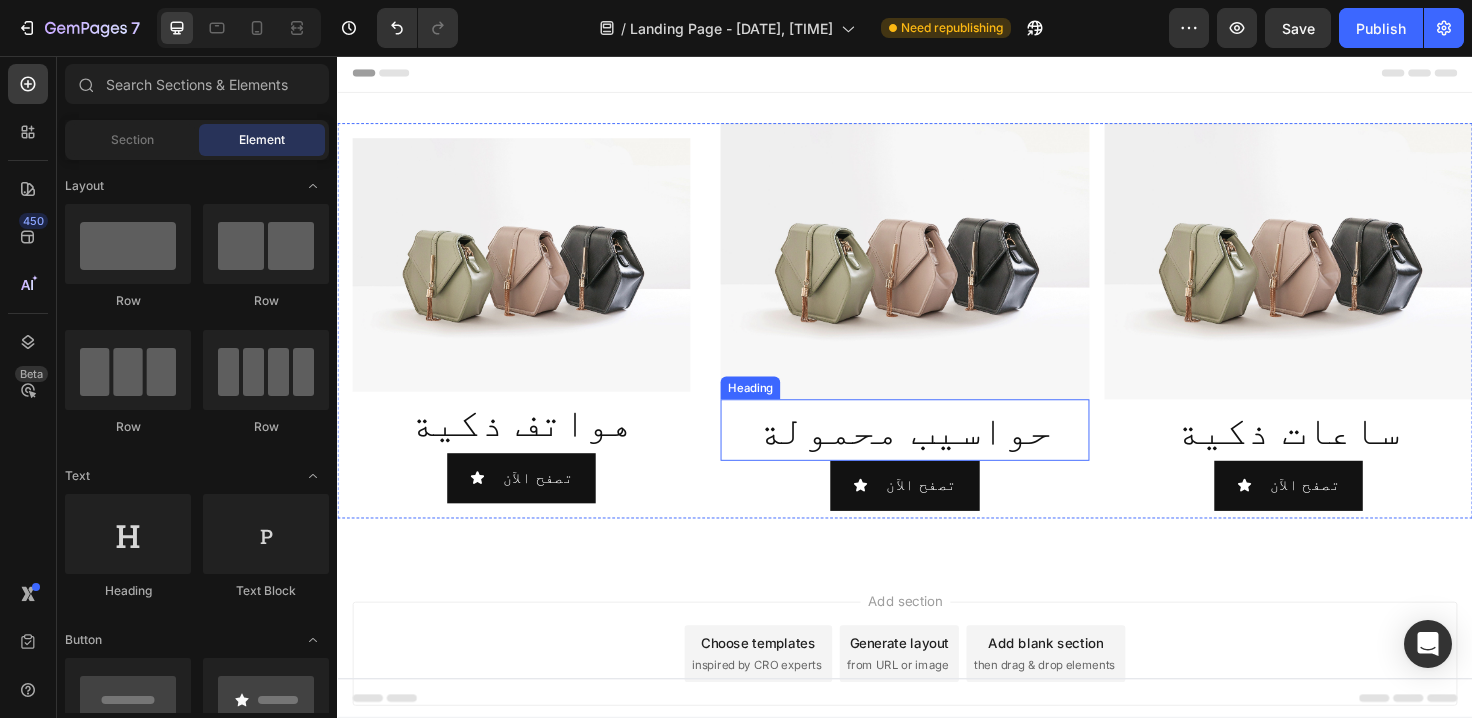 click on "حواسيب محمولة" at bounding box center (937, 451) 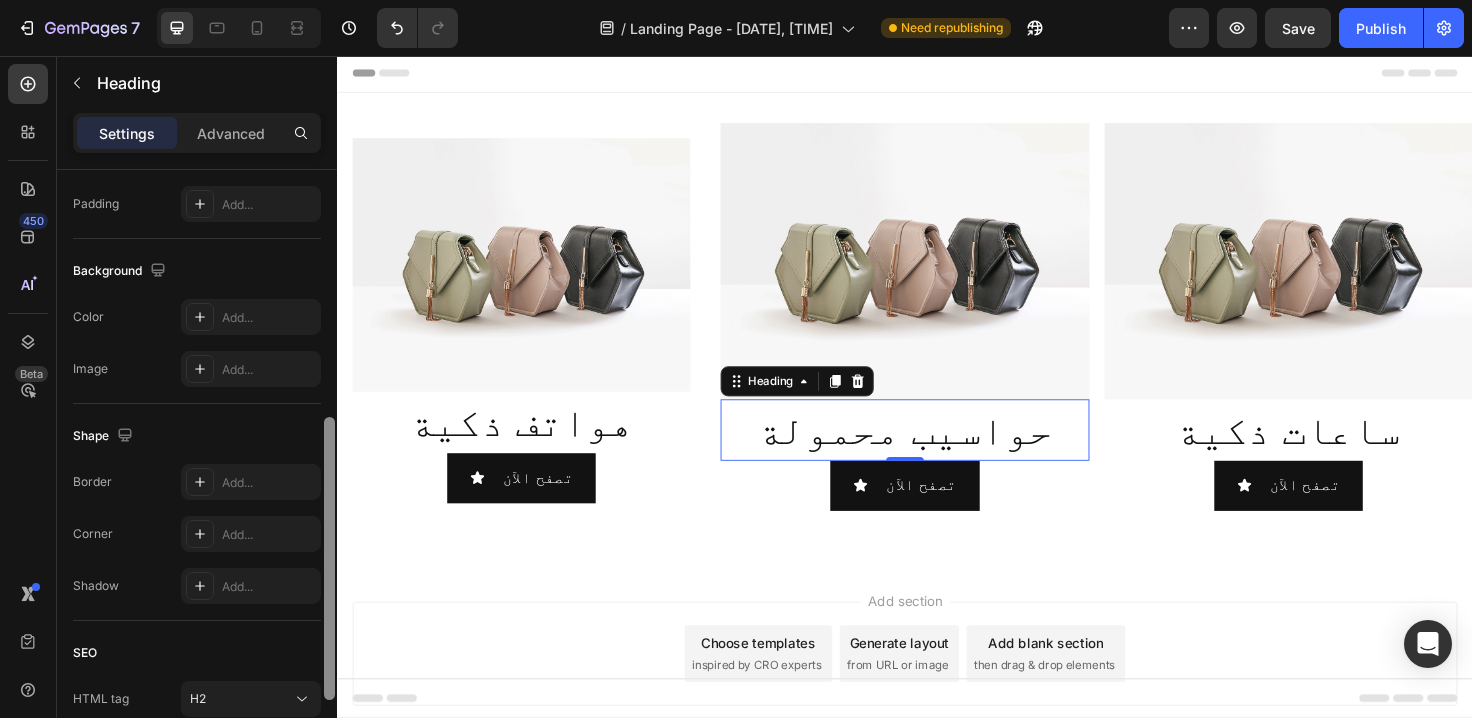 scroll, scrollTop: 636, scrollLeft: 0, axis: vertical 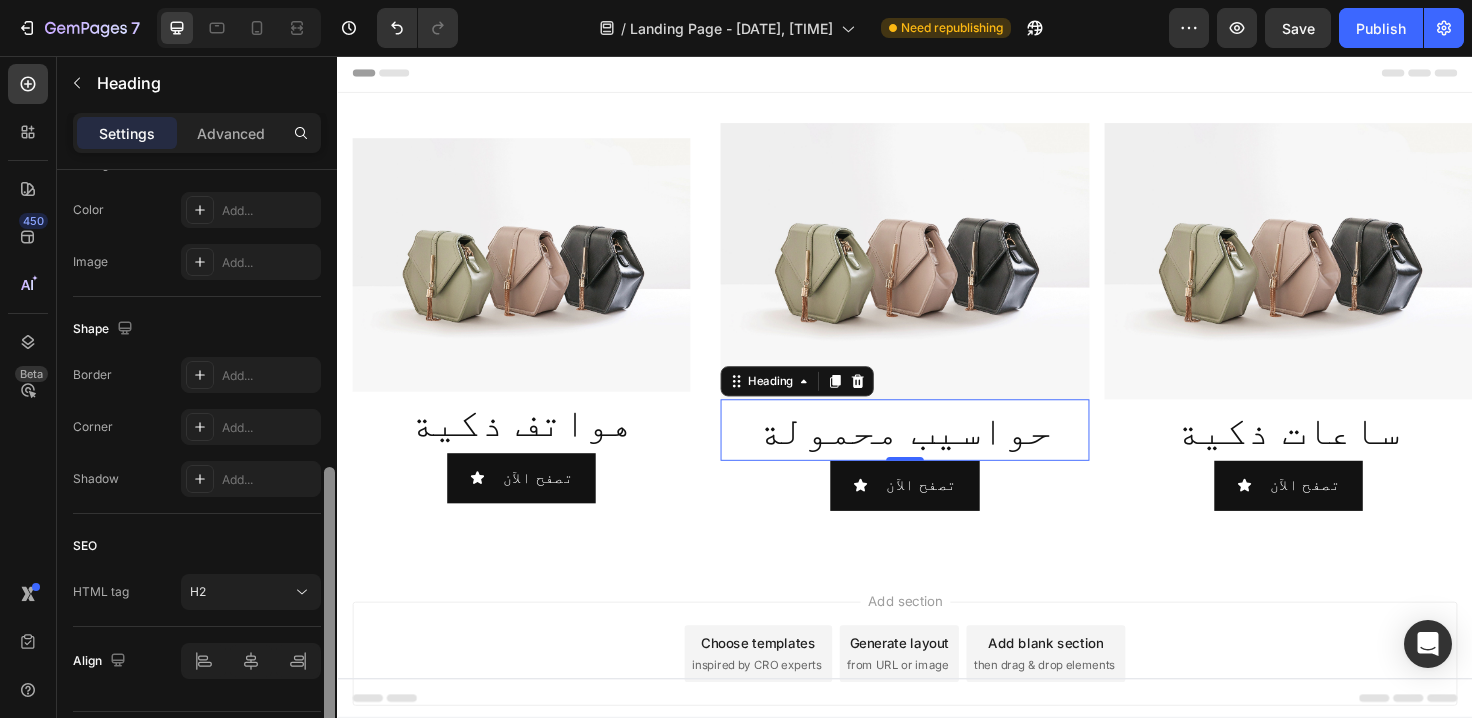drag, startPoint x: 328, startPoint y: 207, endPoint x: 334, endPoint y: 505, distance: 298.0604 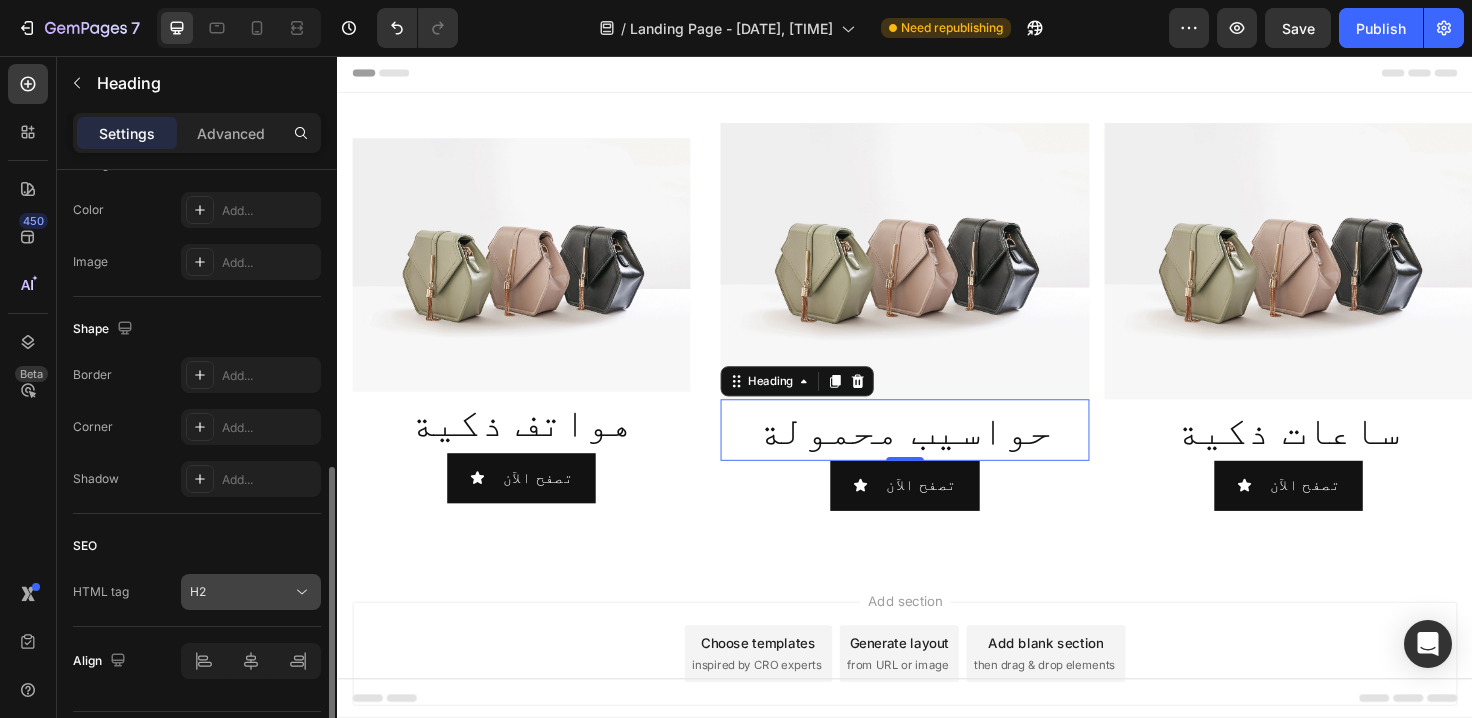 click on "H2" at bounding box center [241, 592] 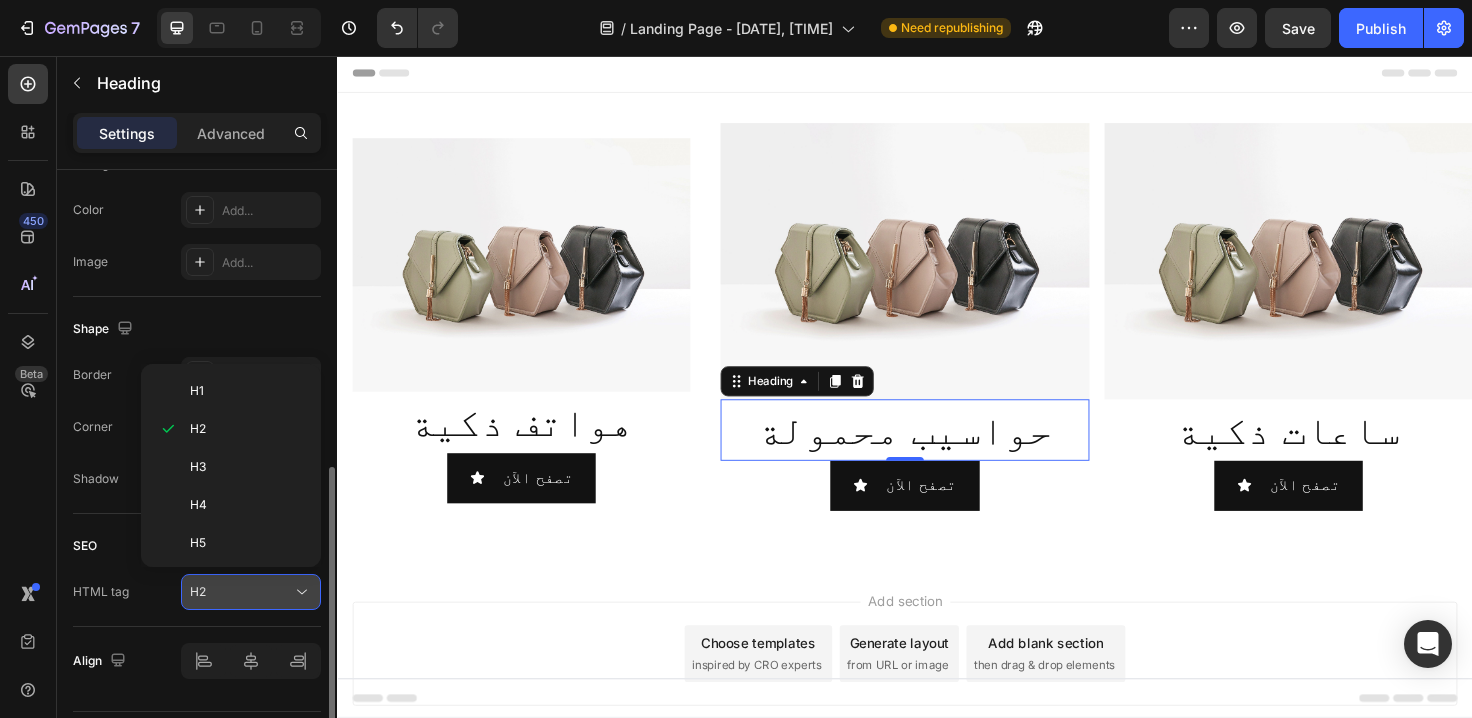 click on "H2" at bounding box center (241, 592) 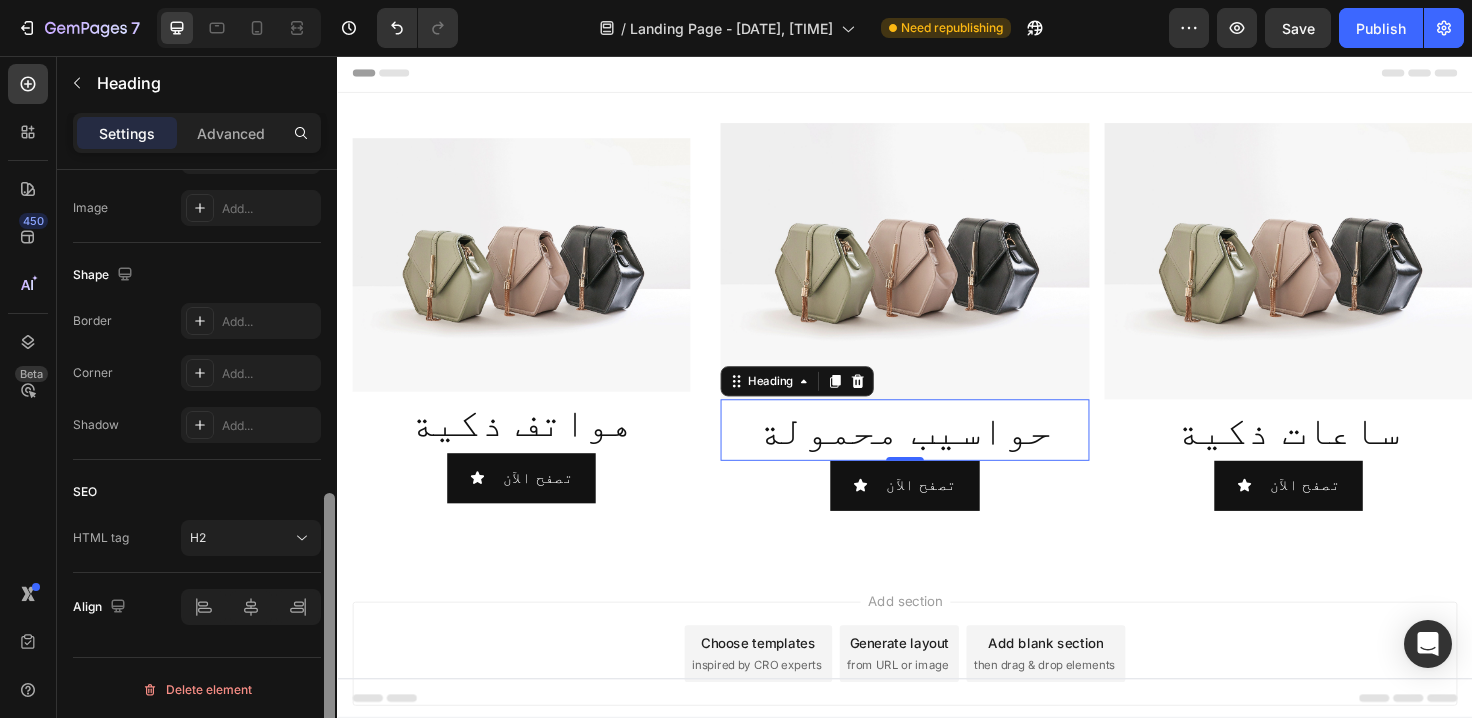 scroll, scrollTop: 684, scrollLeft: 0, axis: vertical 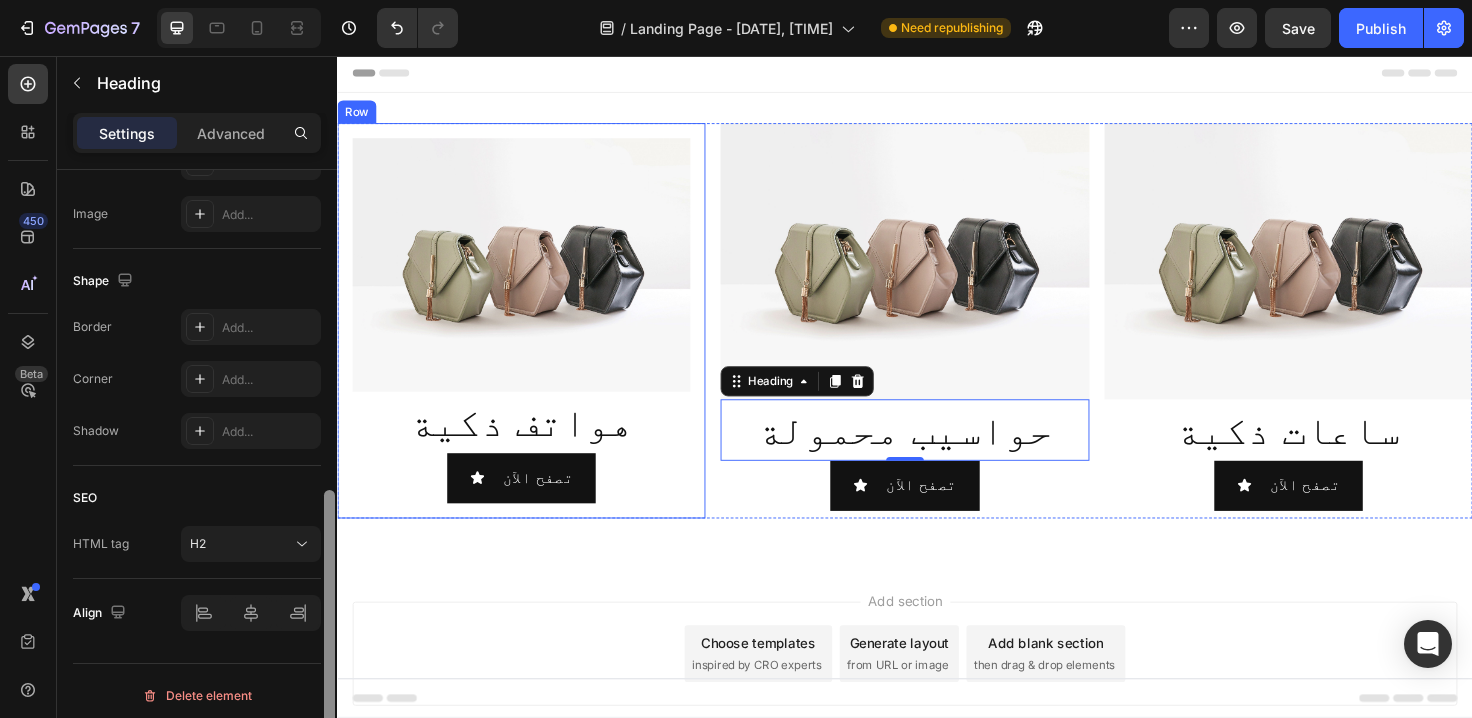 drag, startPoint x: 670, startPoint y: 569, endPoint x: 337, endPoint y: 529, distance: 335.3938 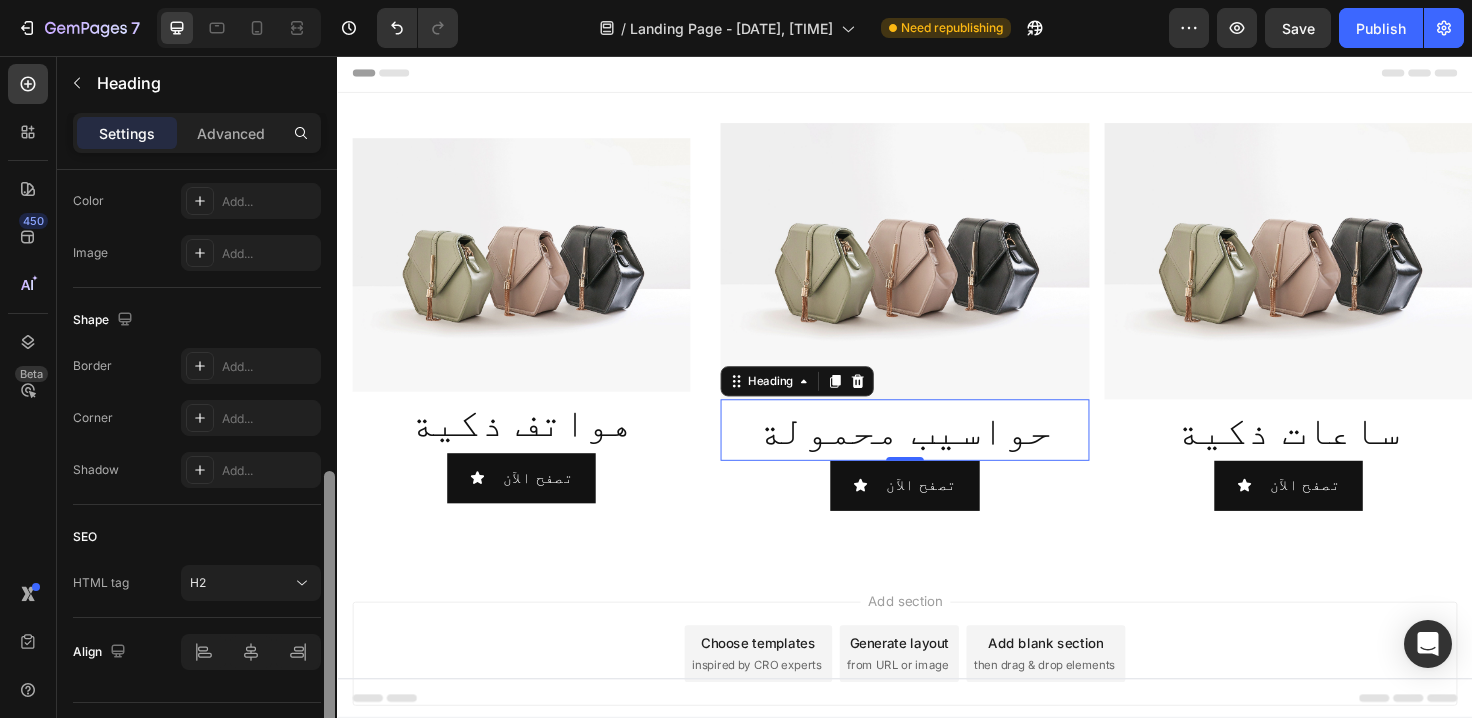 scroll, scrollTop: 643, scrollLeft: 0, axis: vertical 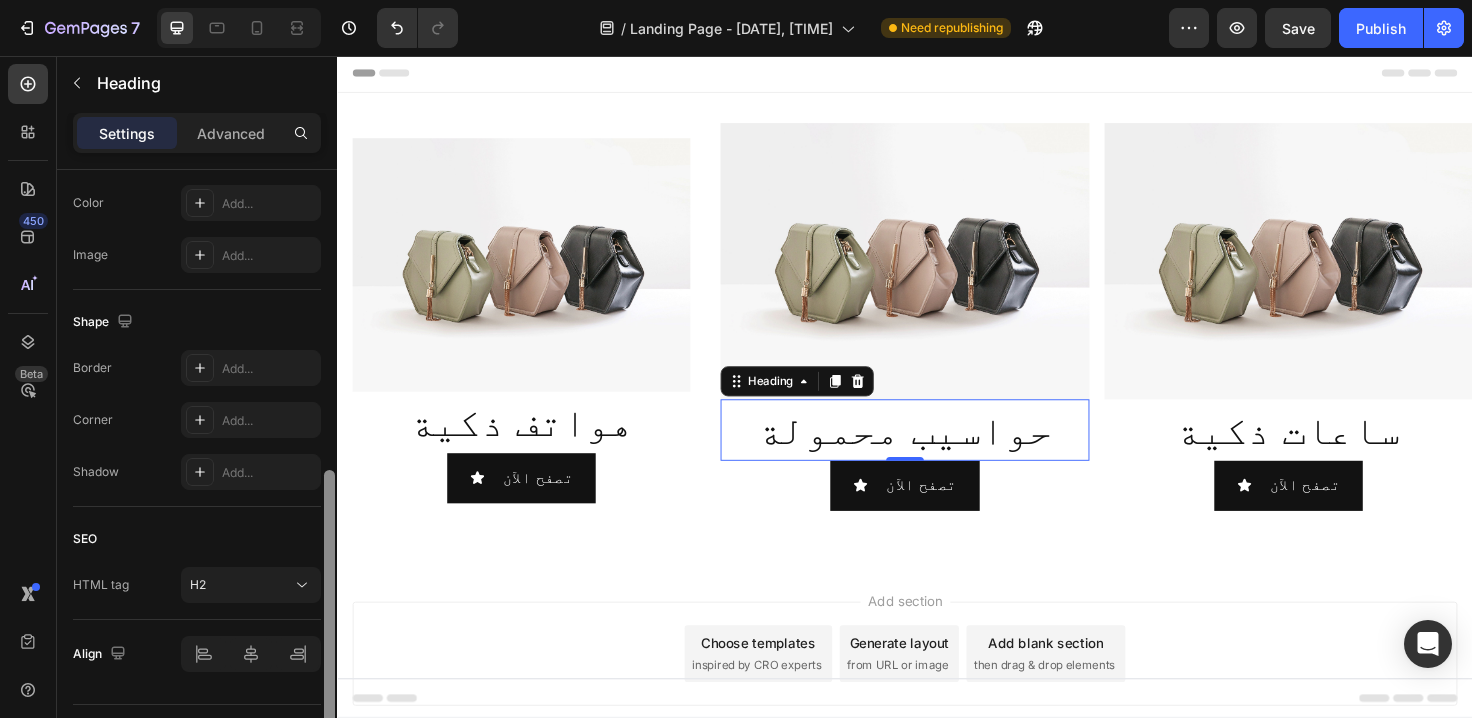 click at bounding box center [329, 611] 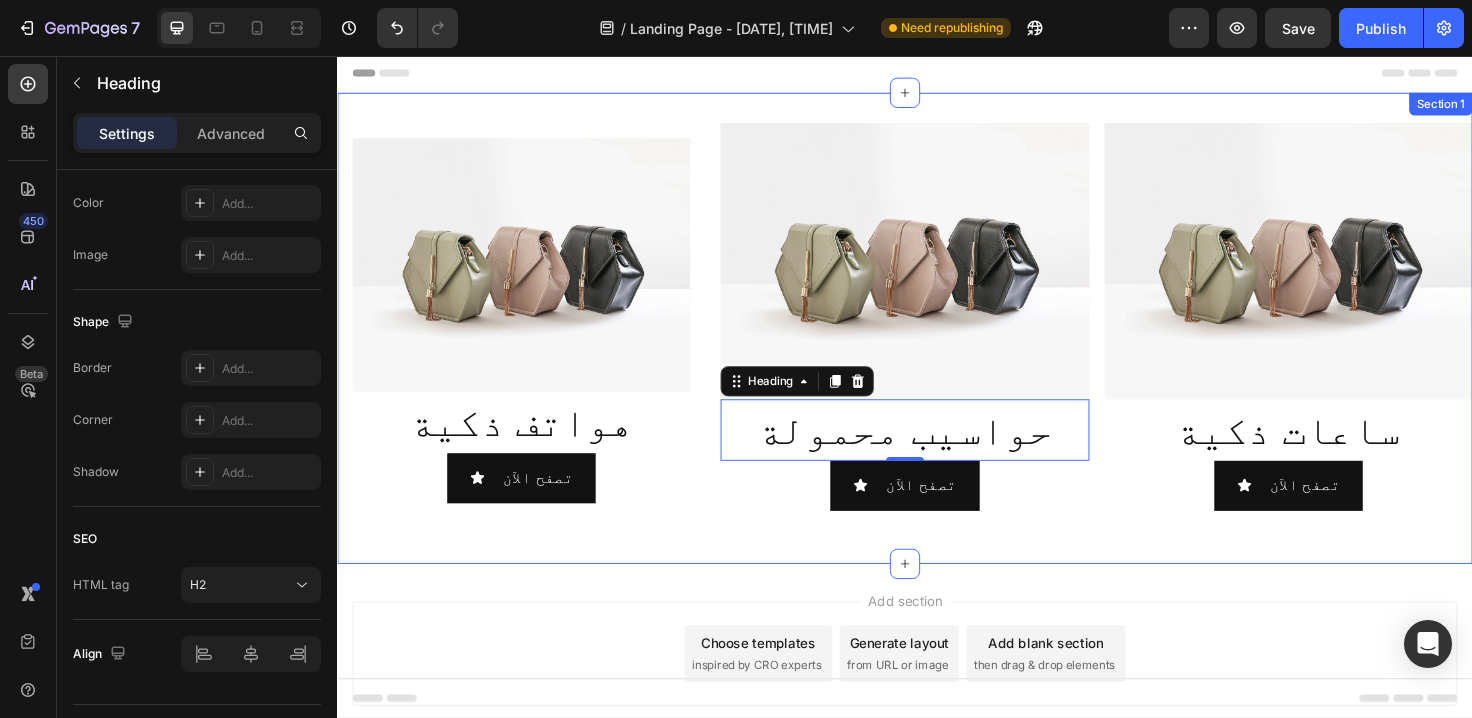 click on "Image هواتف ذكية Heading تصفح الآن Button Row Image ⁠⁠⁠⁠⁠⁠⁠ حواسيب محمولة Heading   0 تصفح الآن Button Image ⁠⁠⁠⁠⁠⁠⁠ ساعات ذكية Heading تصفح الآن Button Row Section 1" at bounding box center (937, 344) 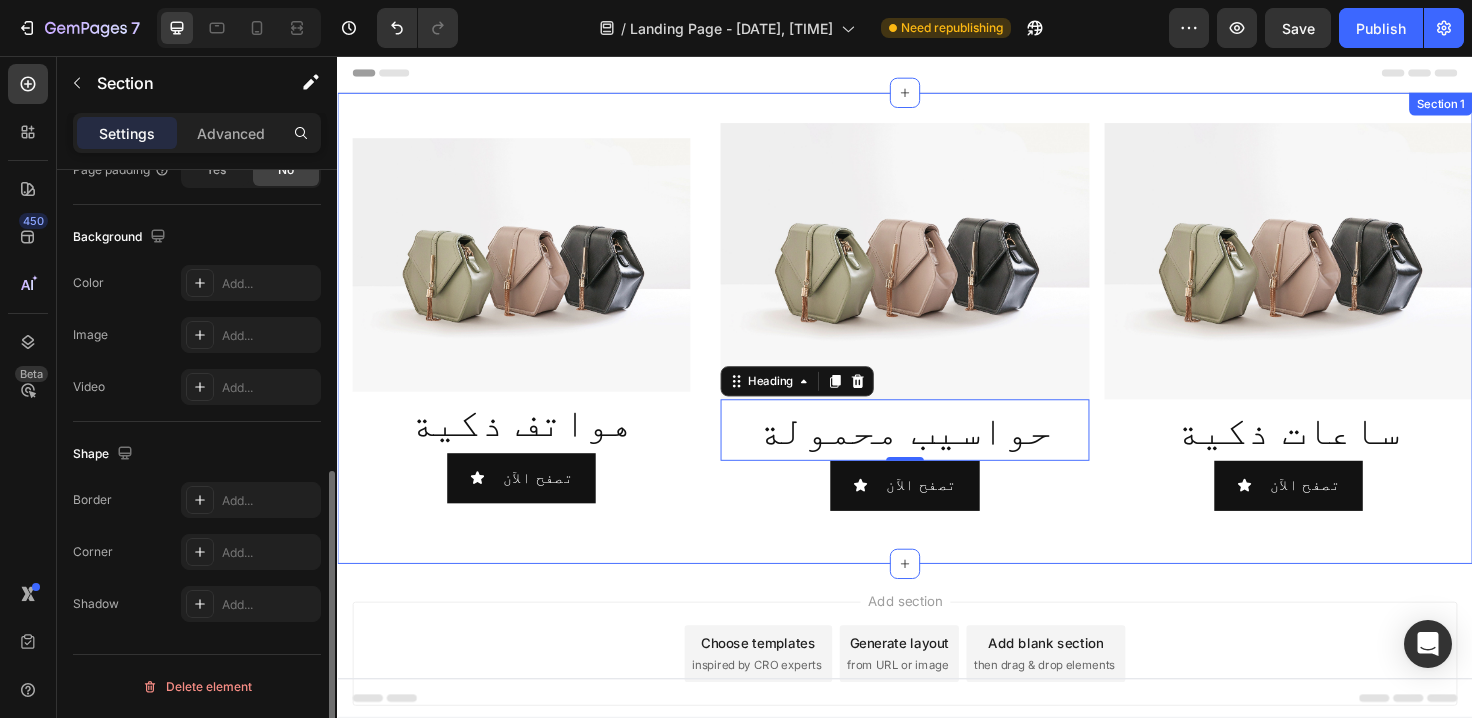 scroll, scrollTop: 0, scrollLeft: 0, axis: both 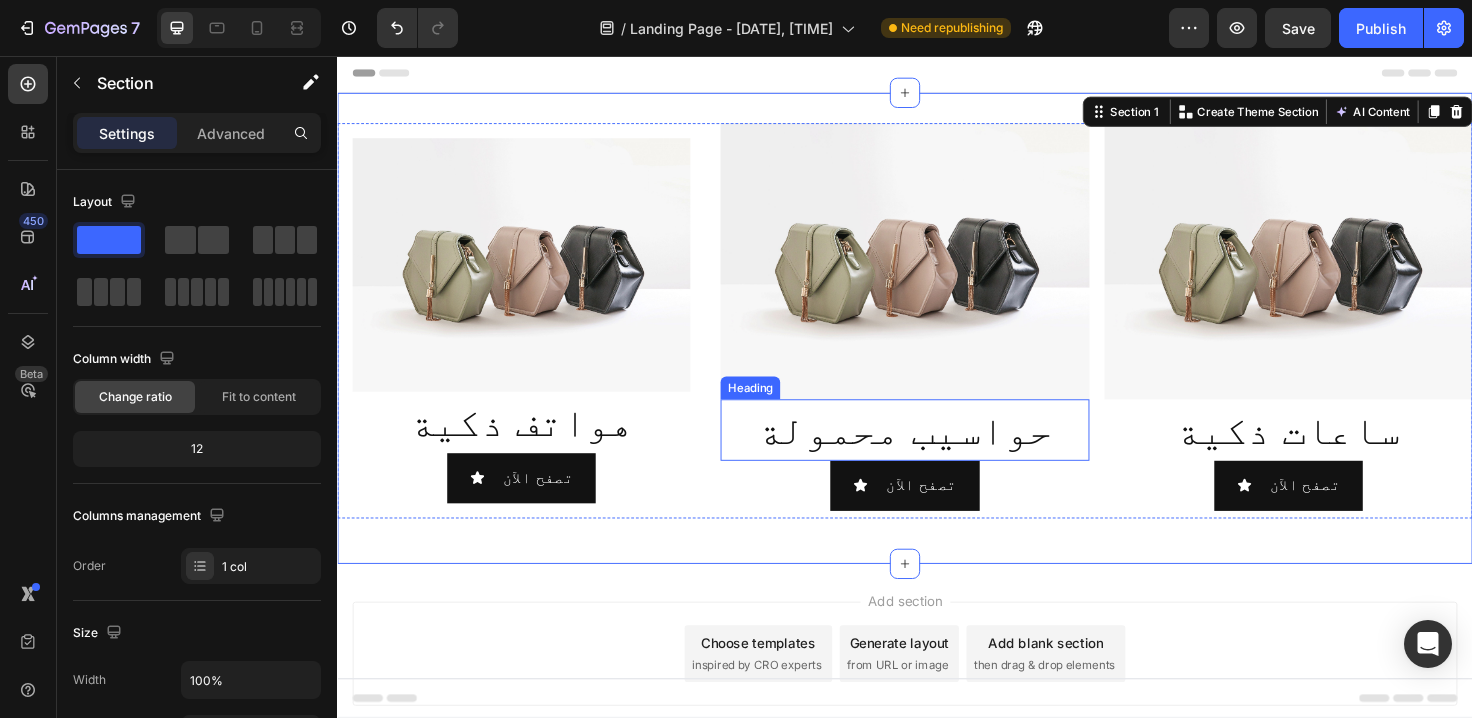 click on "حواسيب محمولة" at bounding box center [937, 451] 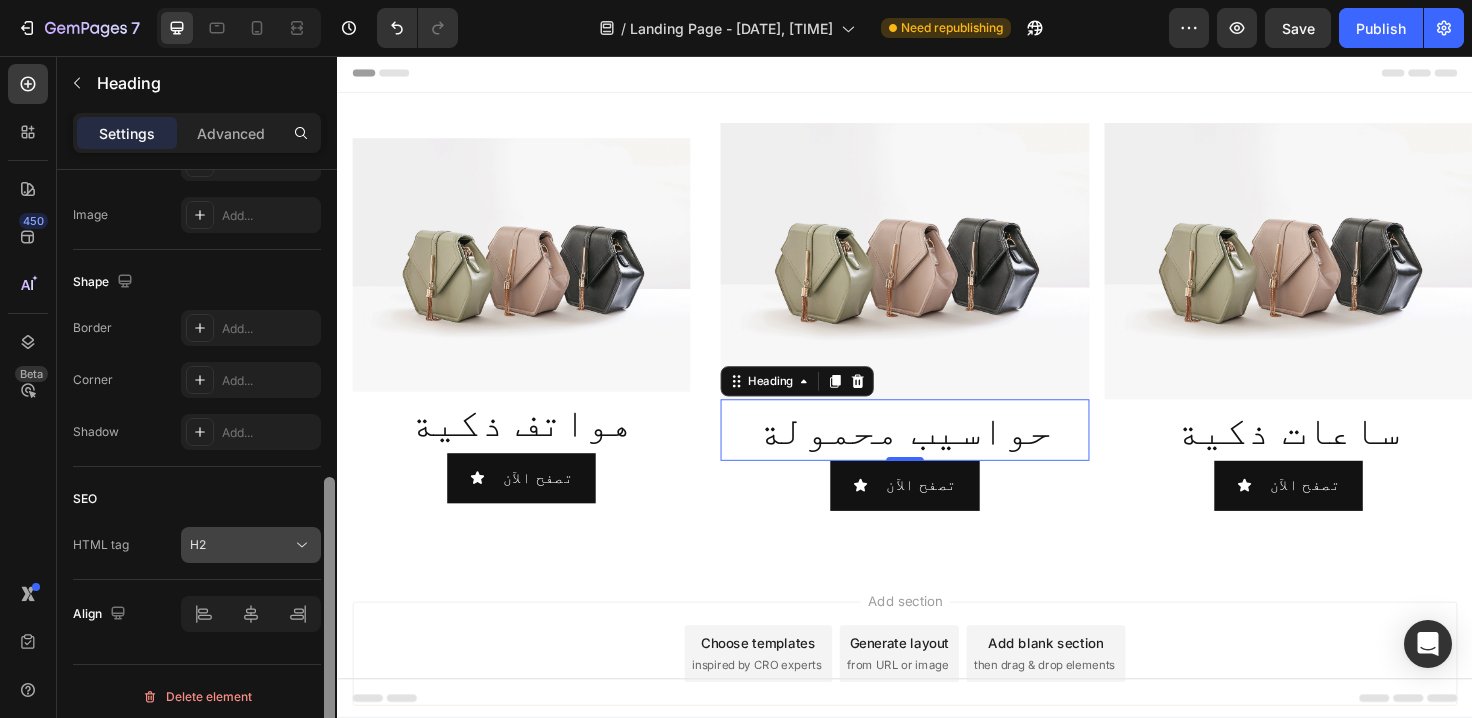 scroll, scrollTop: 690, scrollLeft: 0, axis: vertical 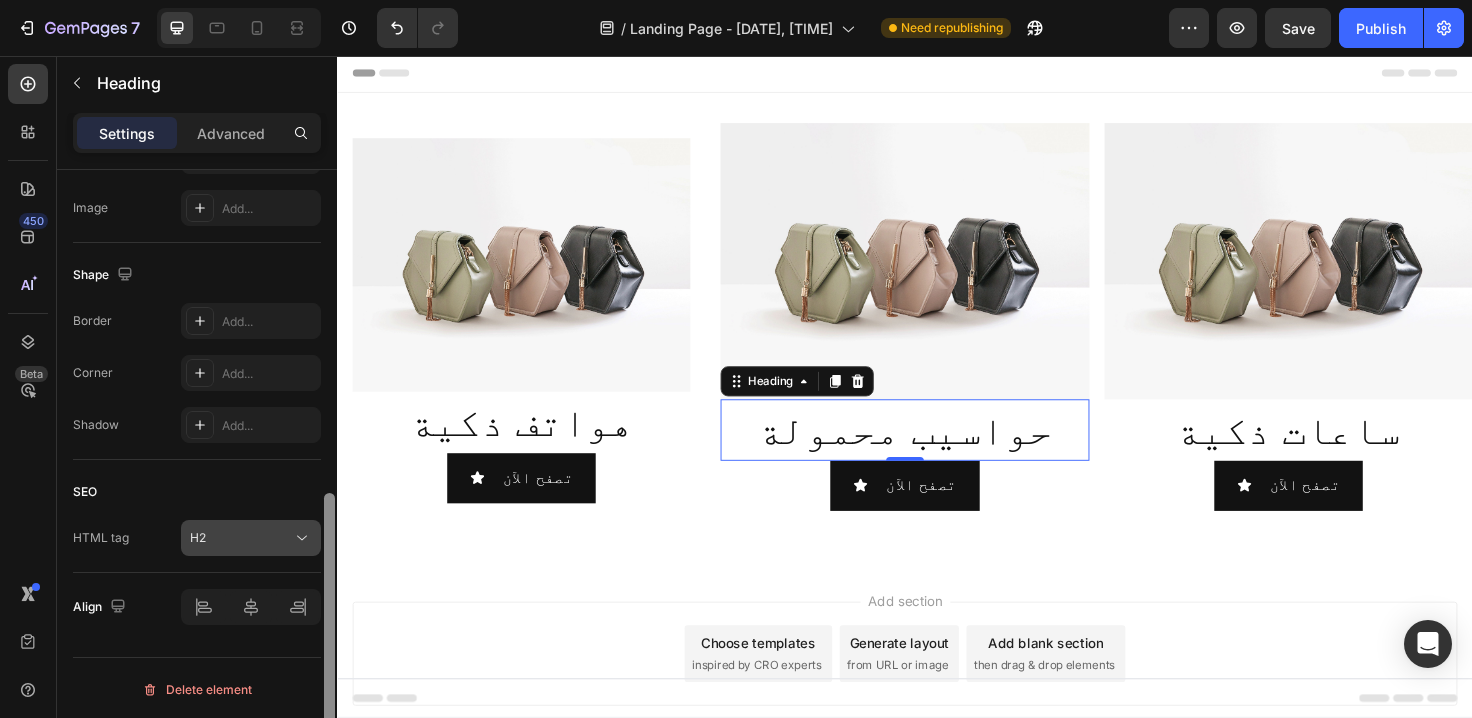 drag, startPoint x: 332, startPoint y: 189, endPoint x: 309, endPoint y: 525, distance: 336.7863 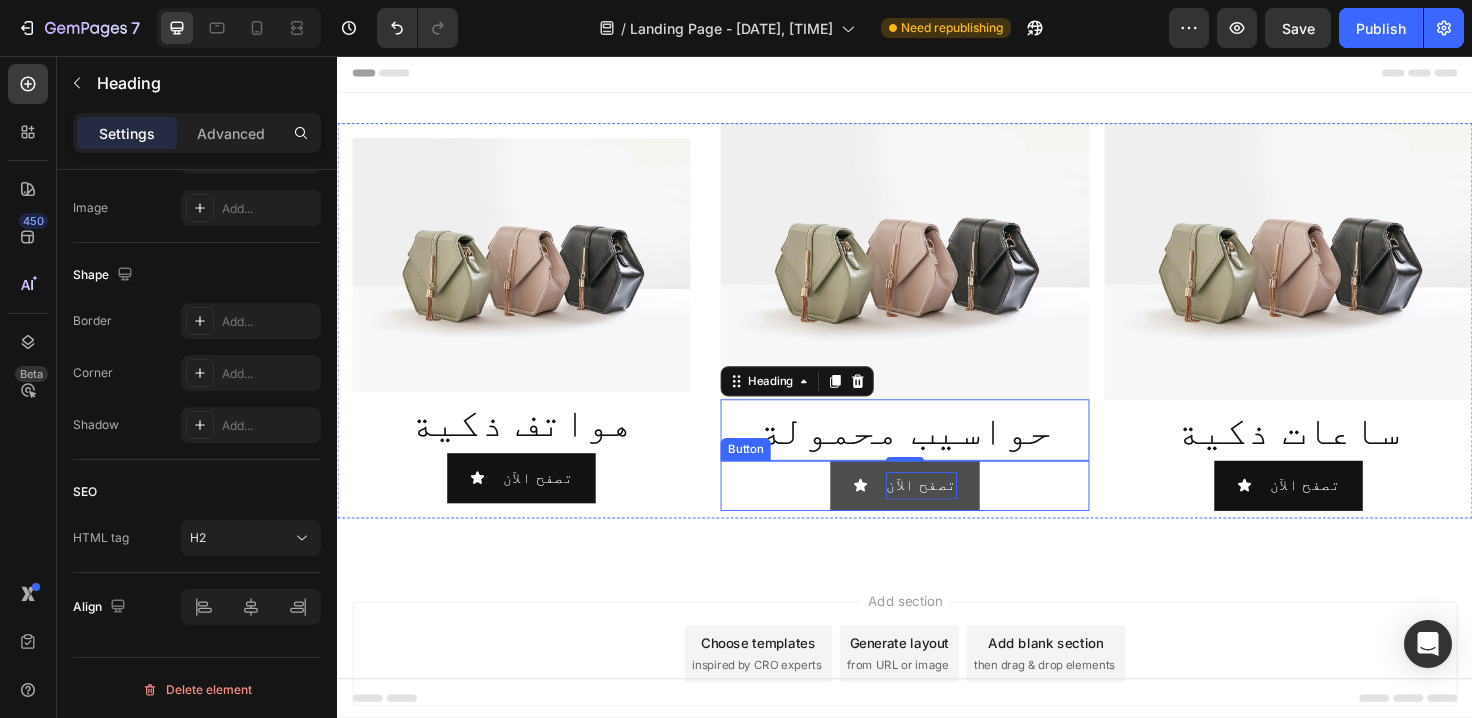 click on "تصفح الآن" at bounding box center (954, 510) 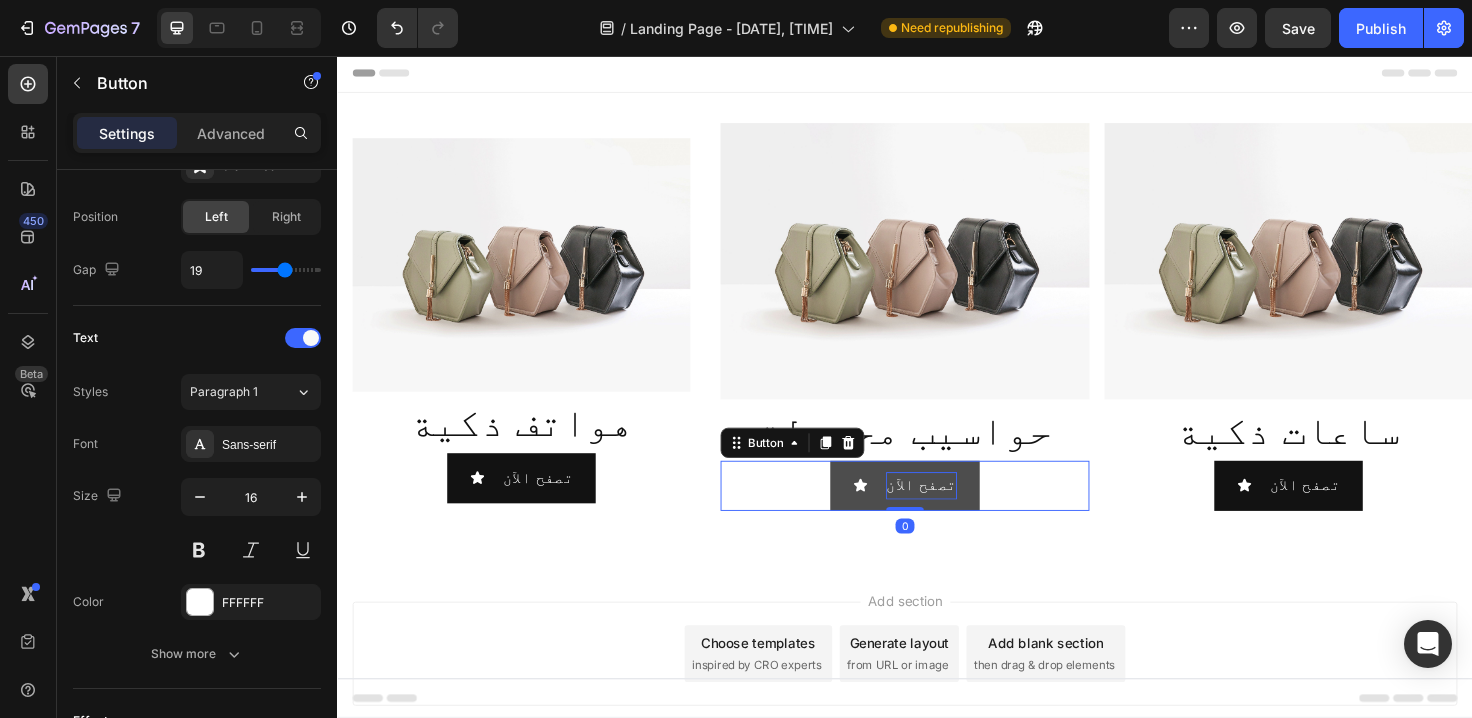 scroll, scrollTop: 0, scrollLeft: 0, axis: both 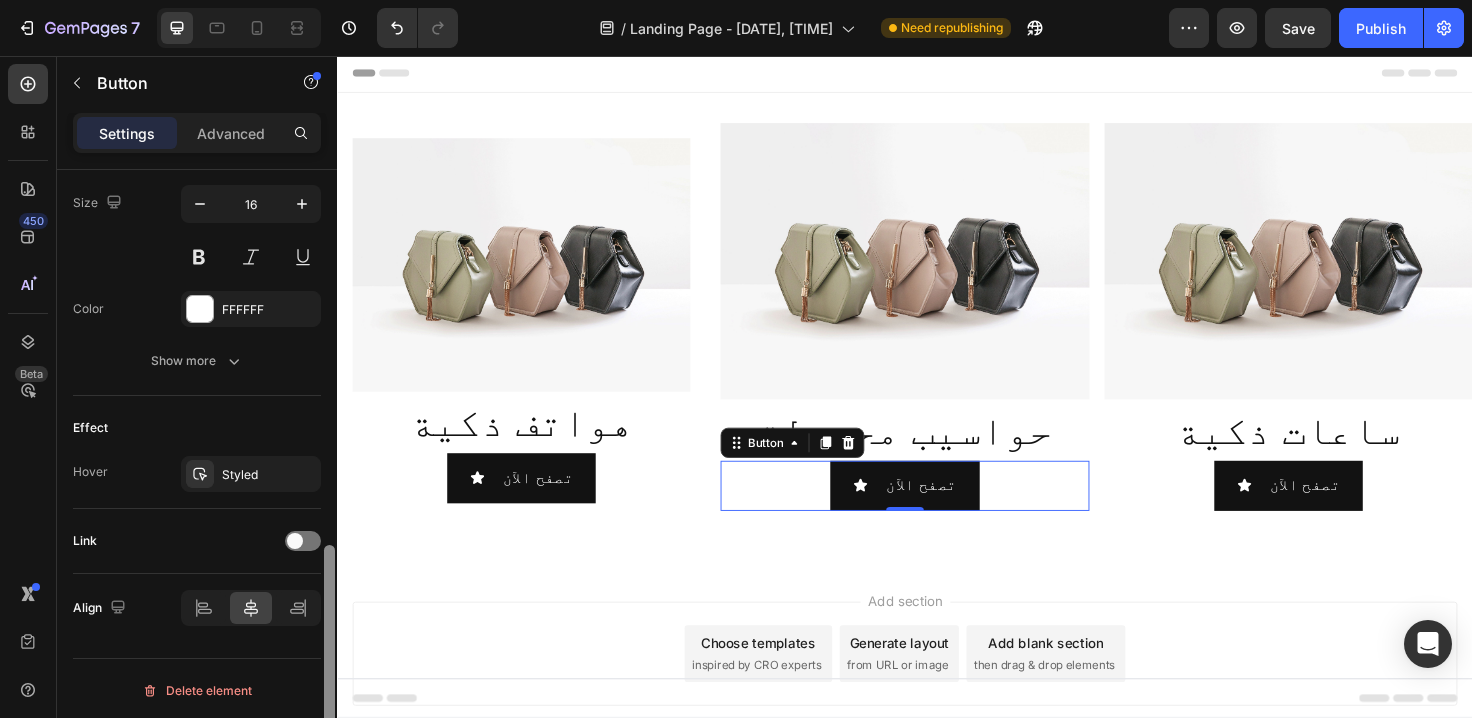 drag, startPoint x: 330, startPoint y: 197, endPoint x: 320, endPoint y: 596, distance: 399.1253 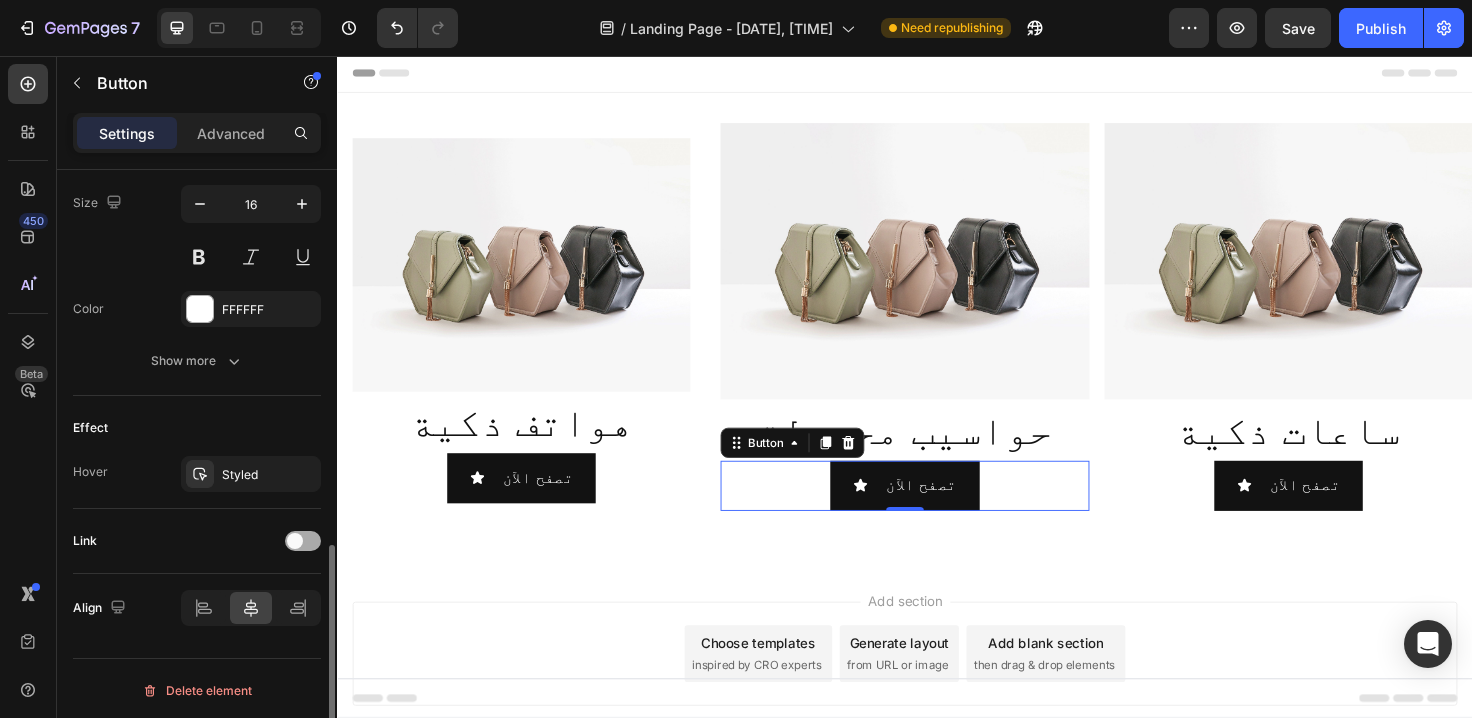 click at bounding box center (303, 541) 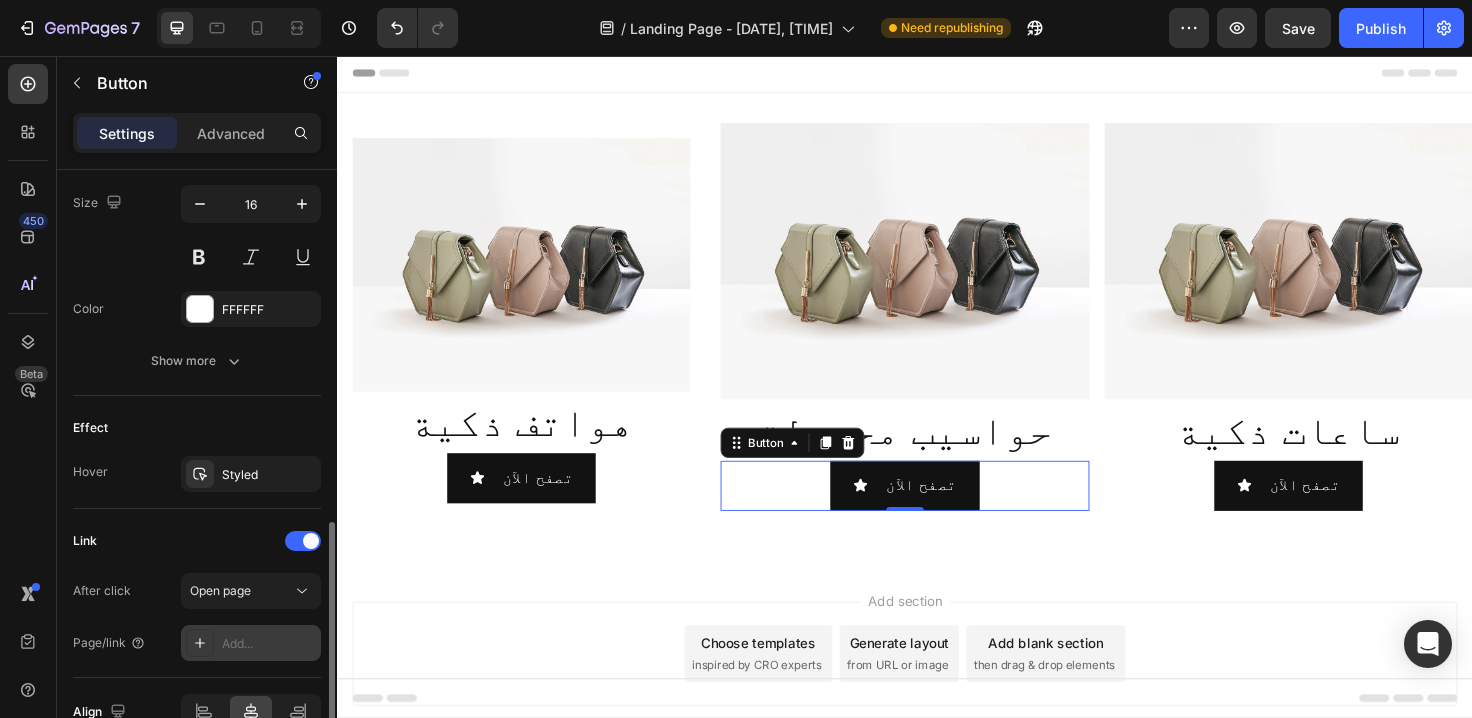 click on "Add..." at bounding box center (269, 644) 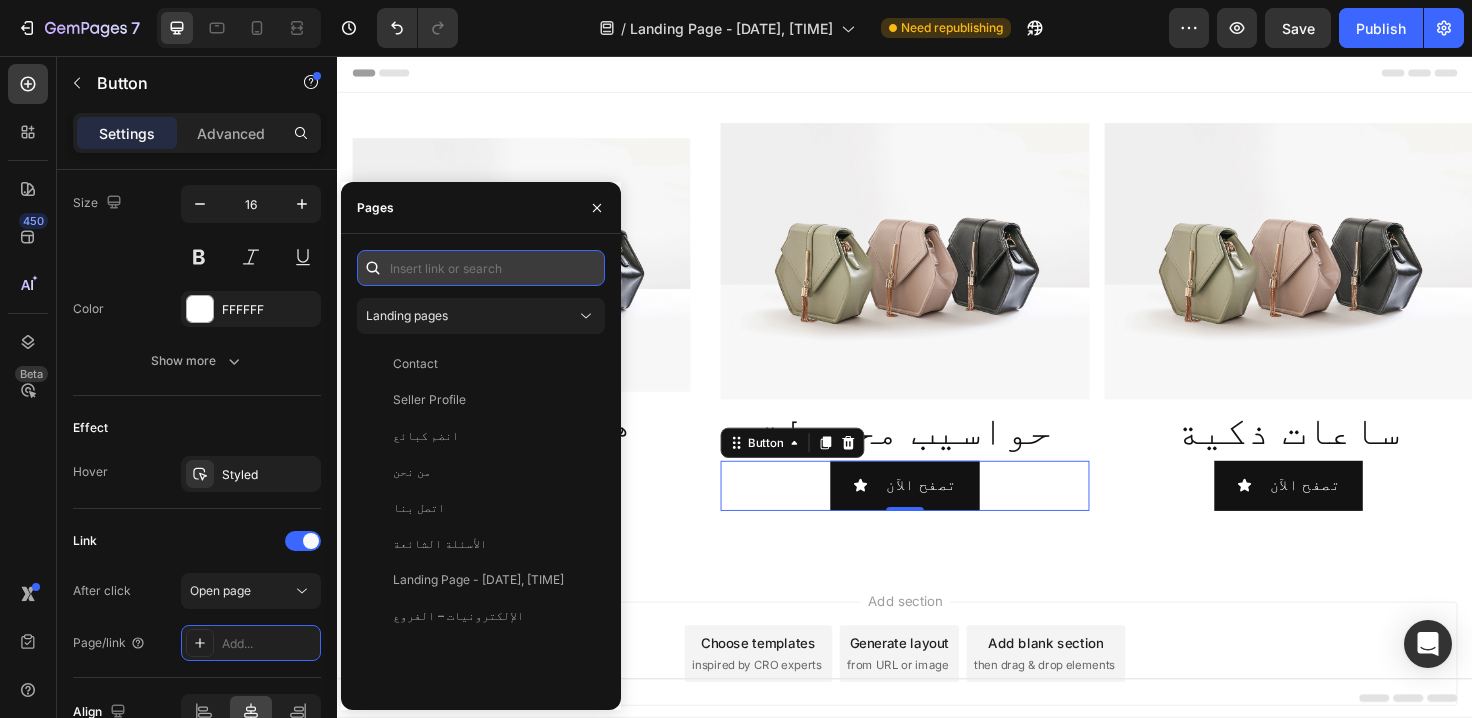 click at bounding box center [481, 268] 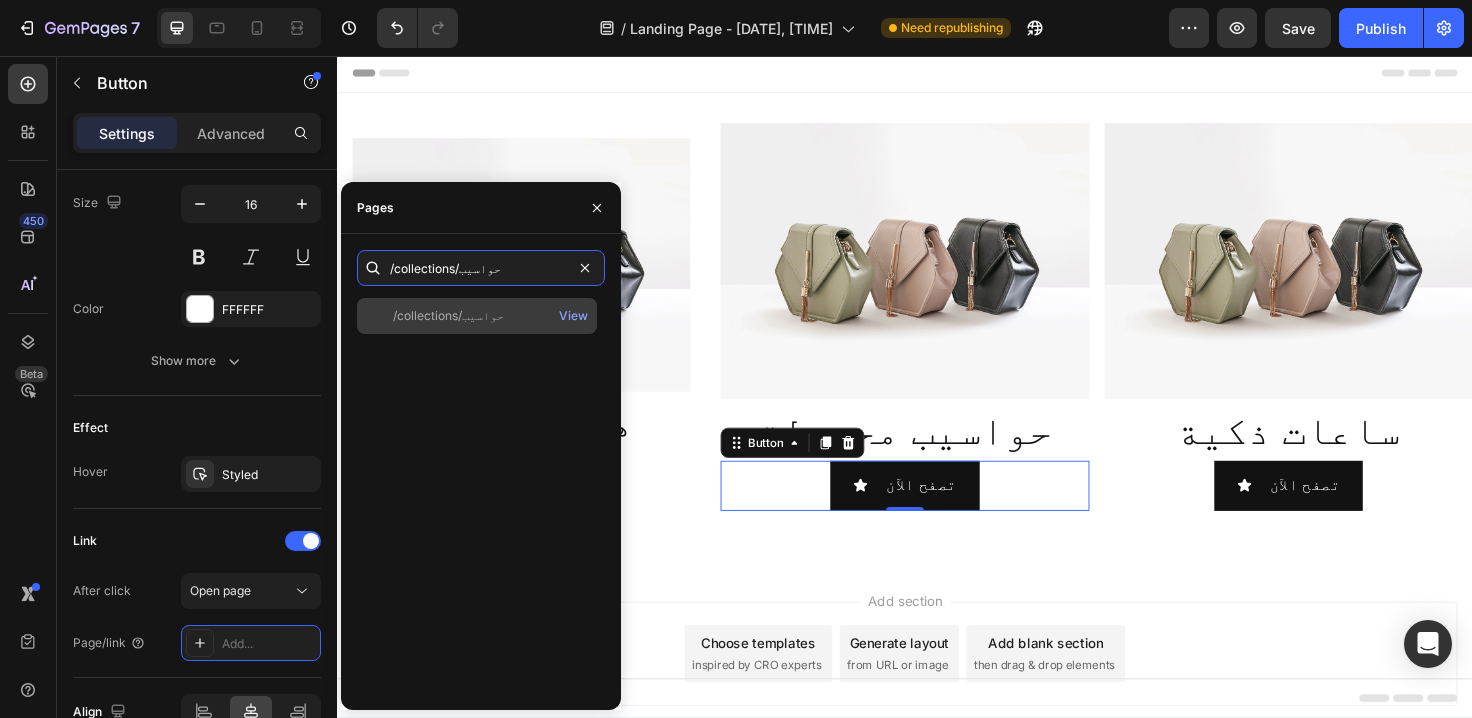 type on "/collections/حواسيب" 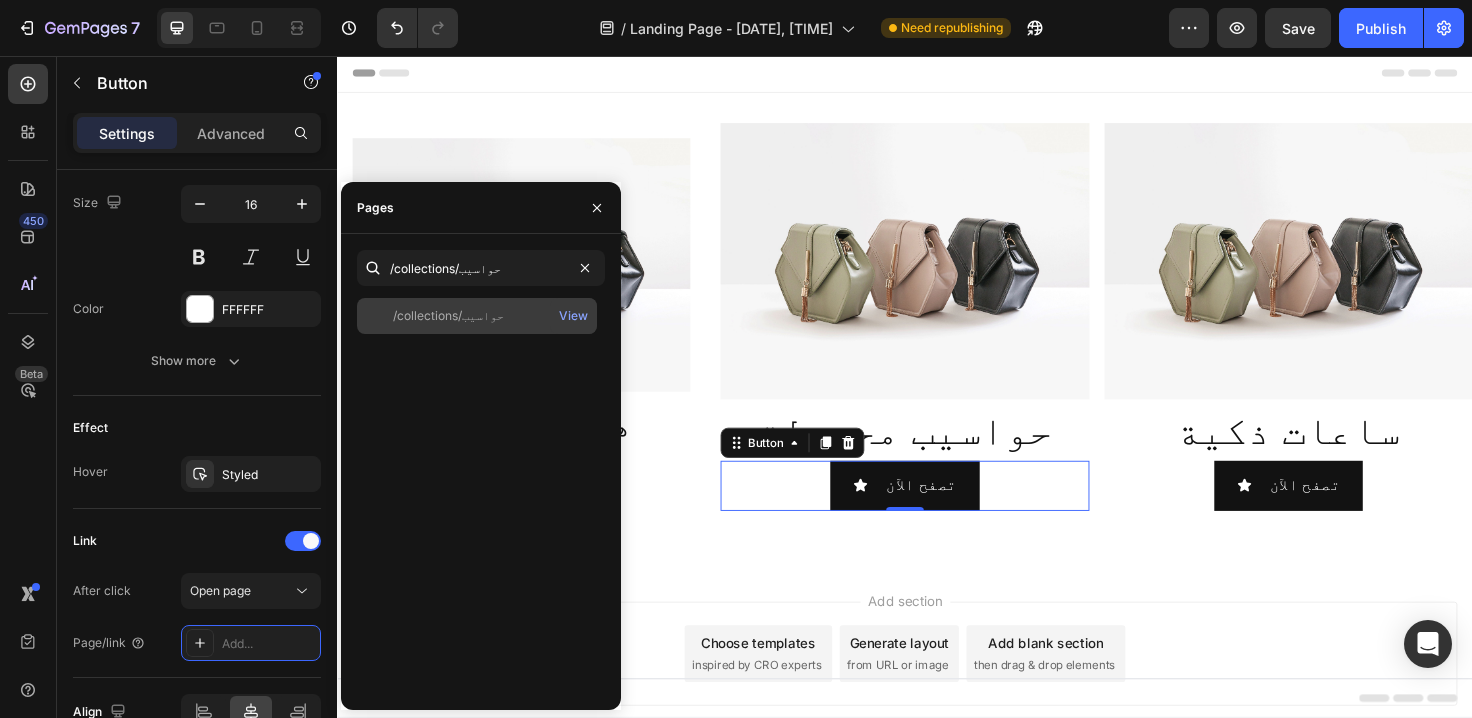 click on "/collections/حواسيب   View" 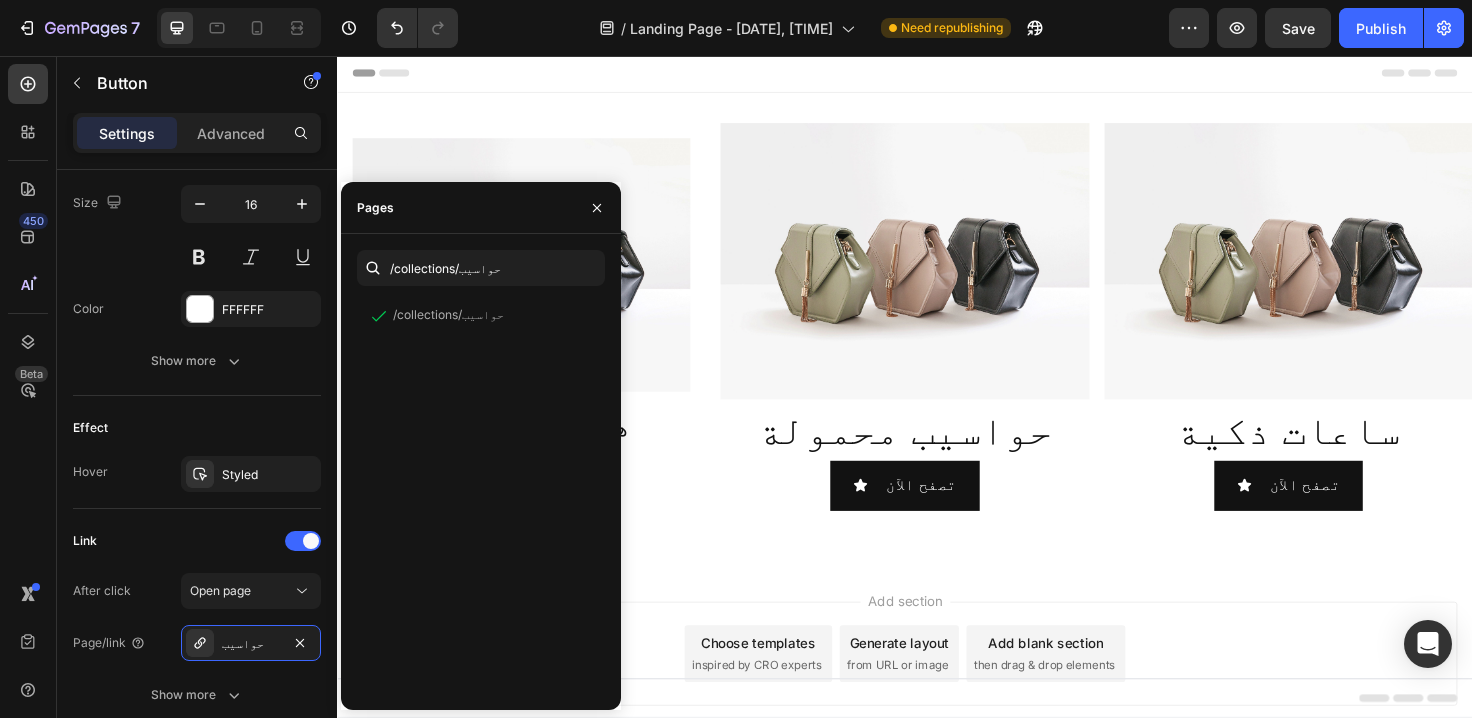 click on "Header" at bounding box center [937, 74] 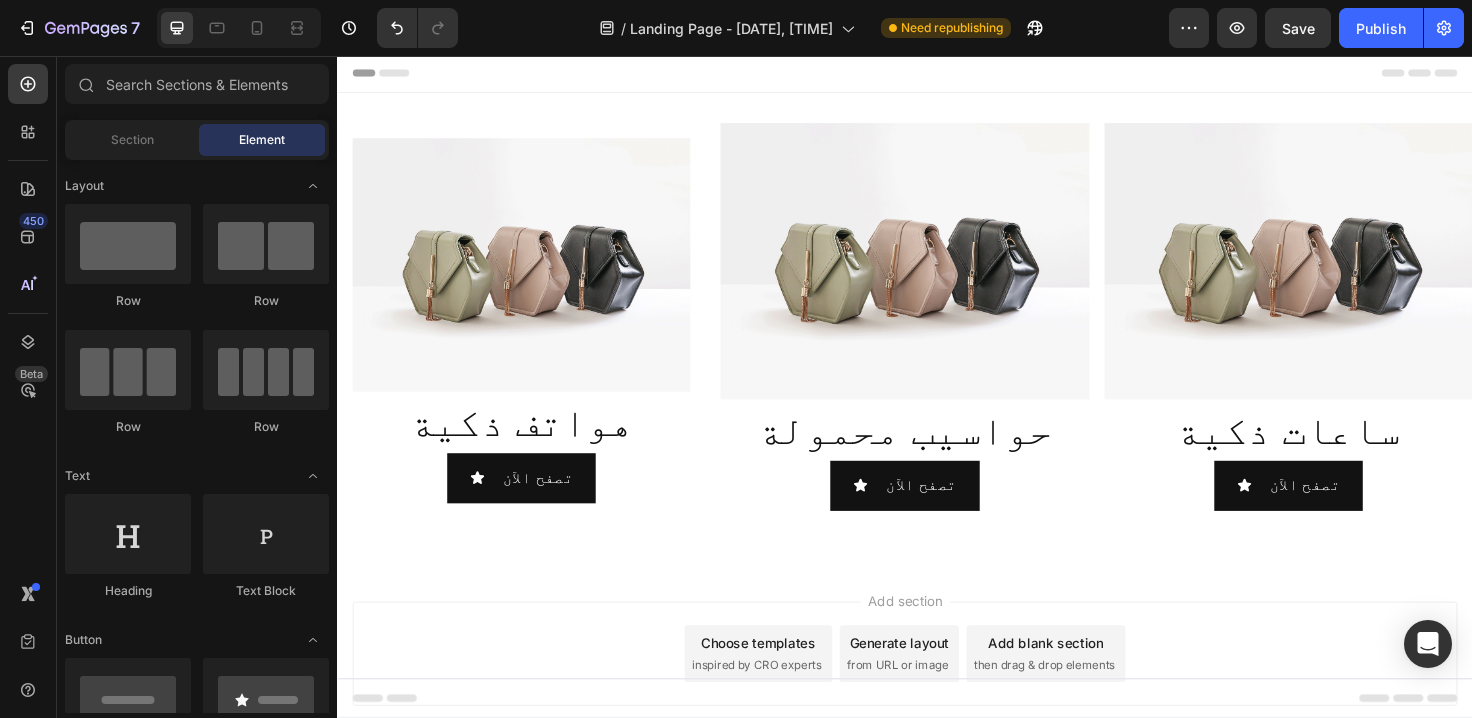 click 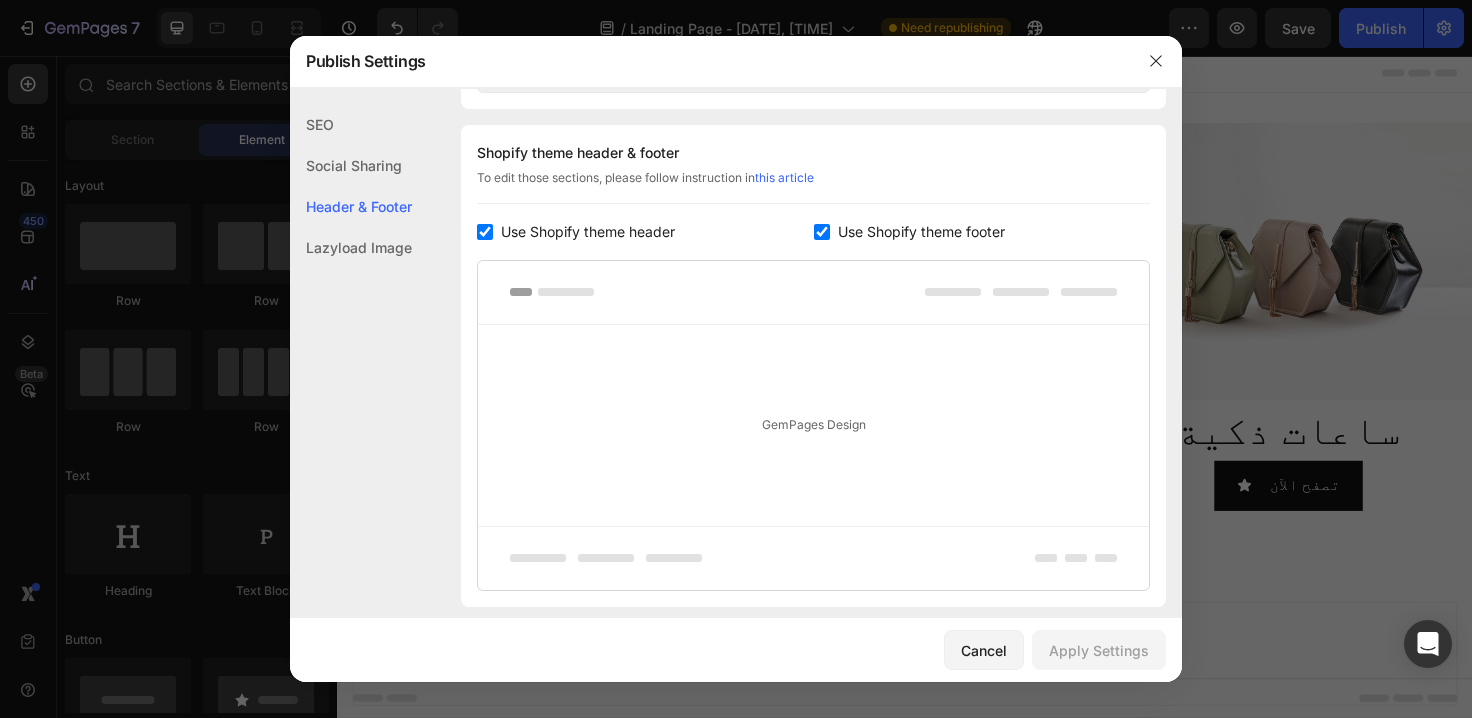 scroll, scrollTop: 936, scrollLeft: 0, axis: vertical 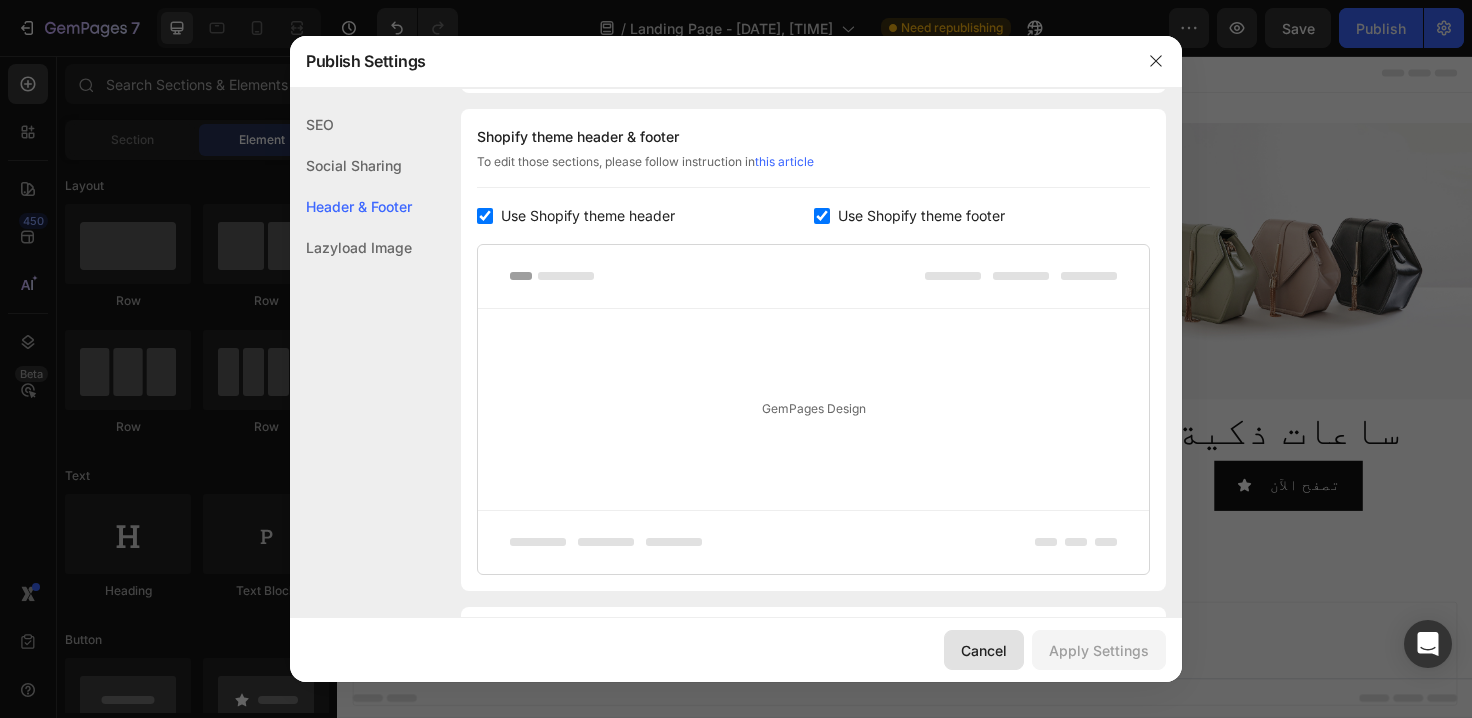 click on "Cancel" at bounding box center [984, 650] 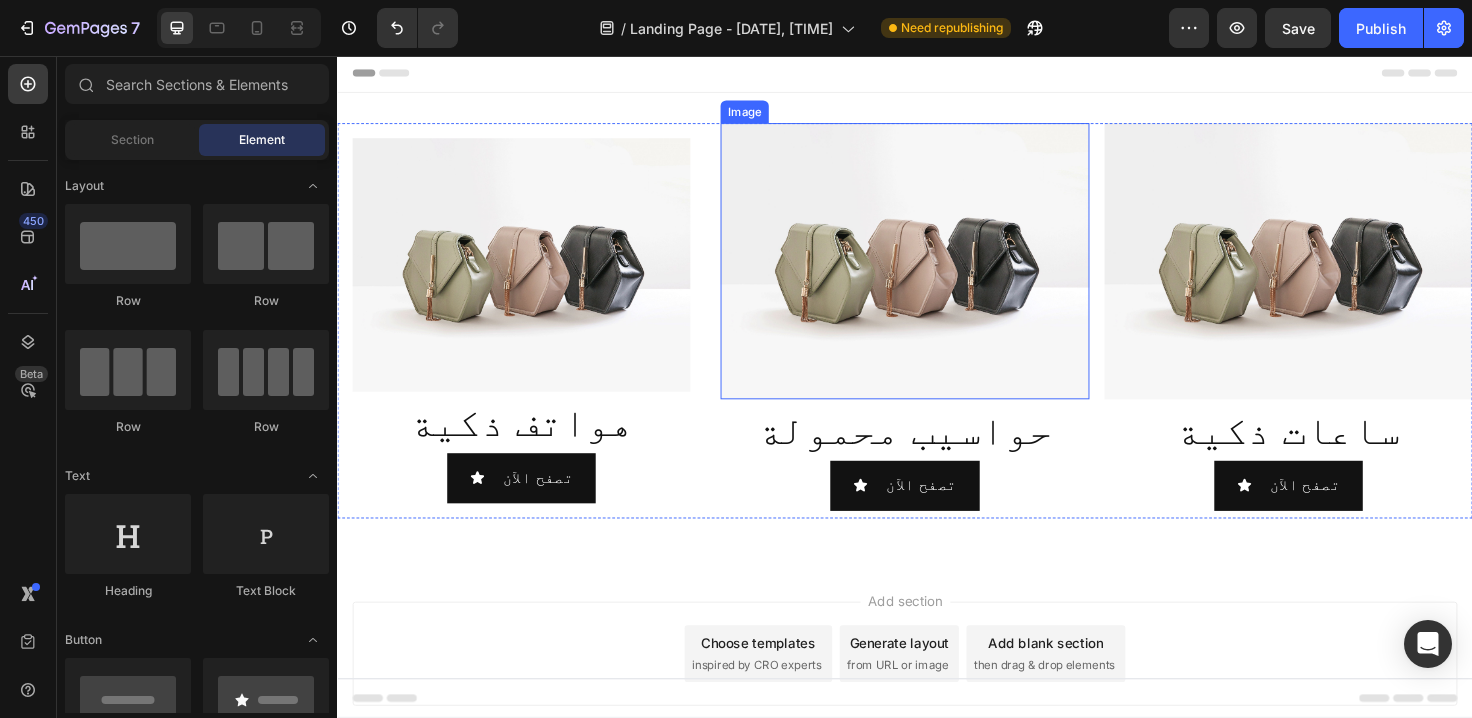 click at bounding box center (936, 273) 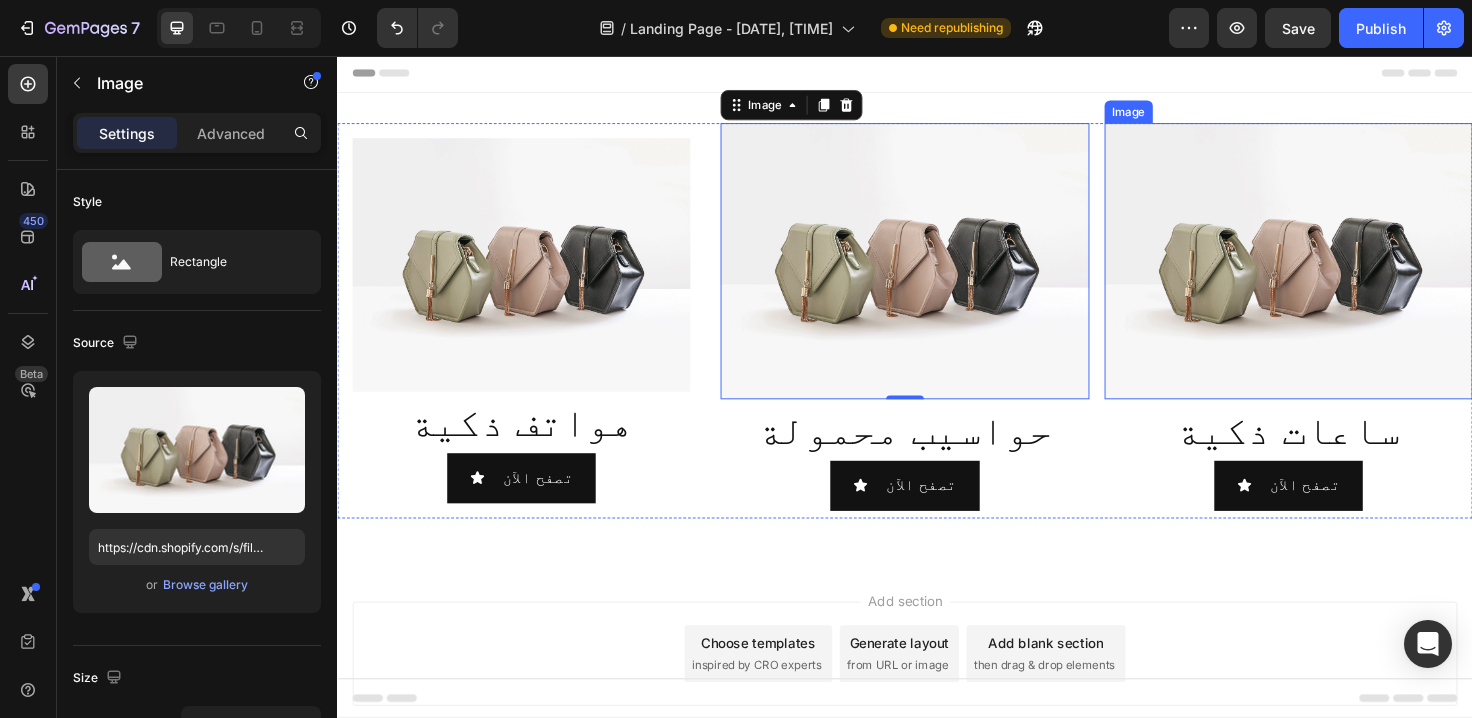 click at bounding box center [1342, 273] 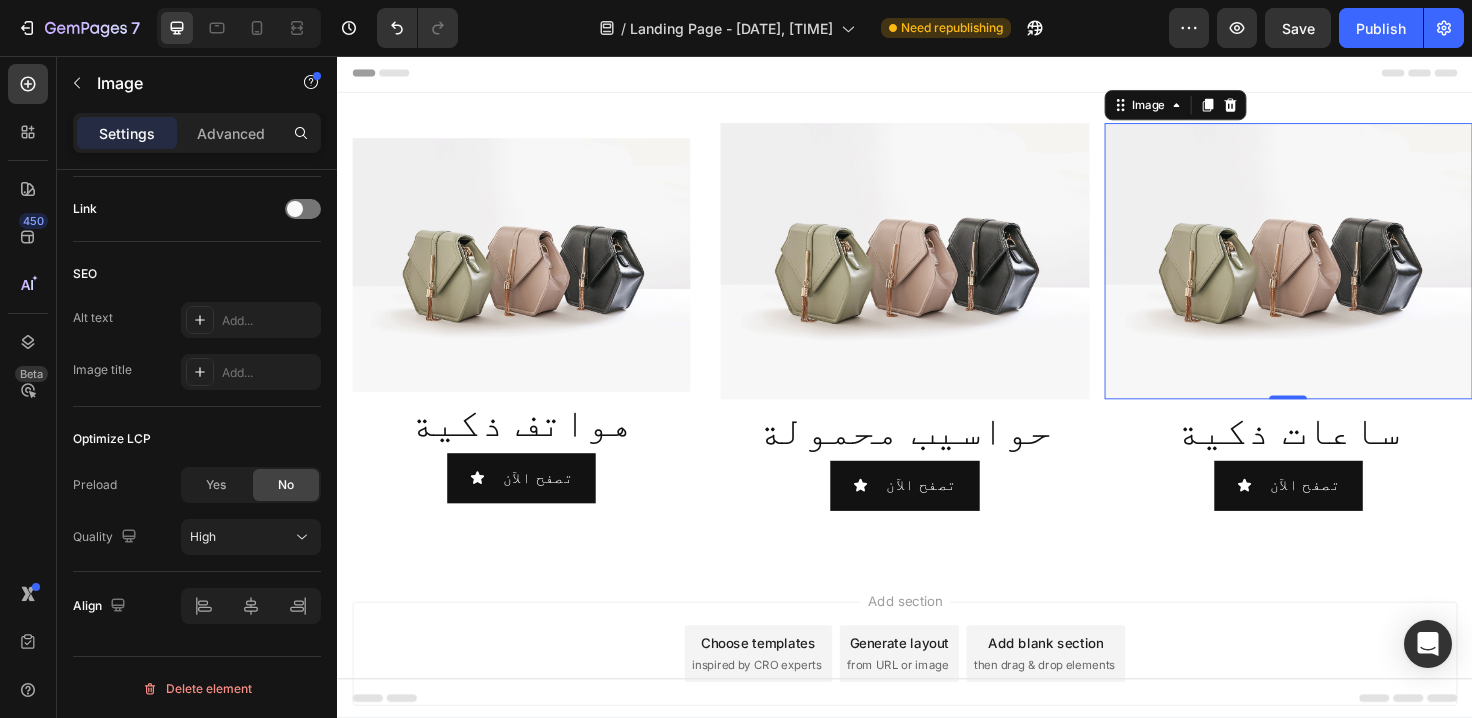 click at bounding box center [1342, 273] 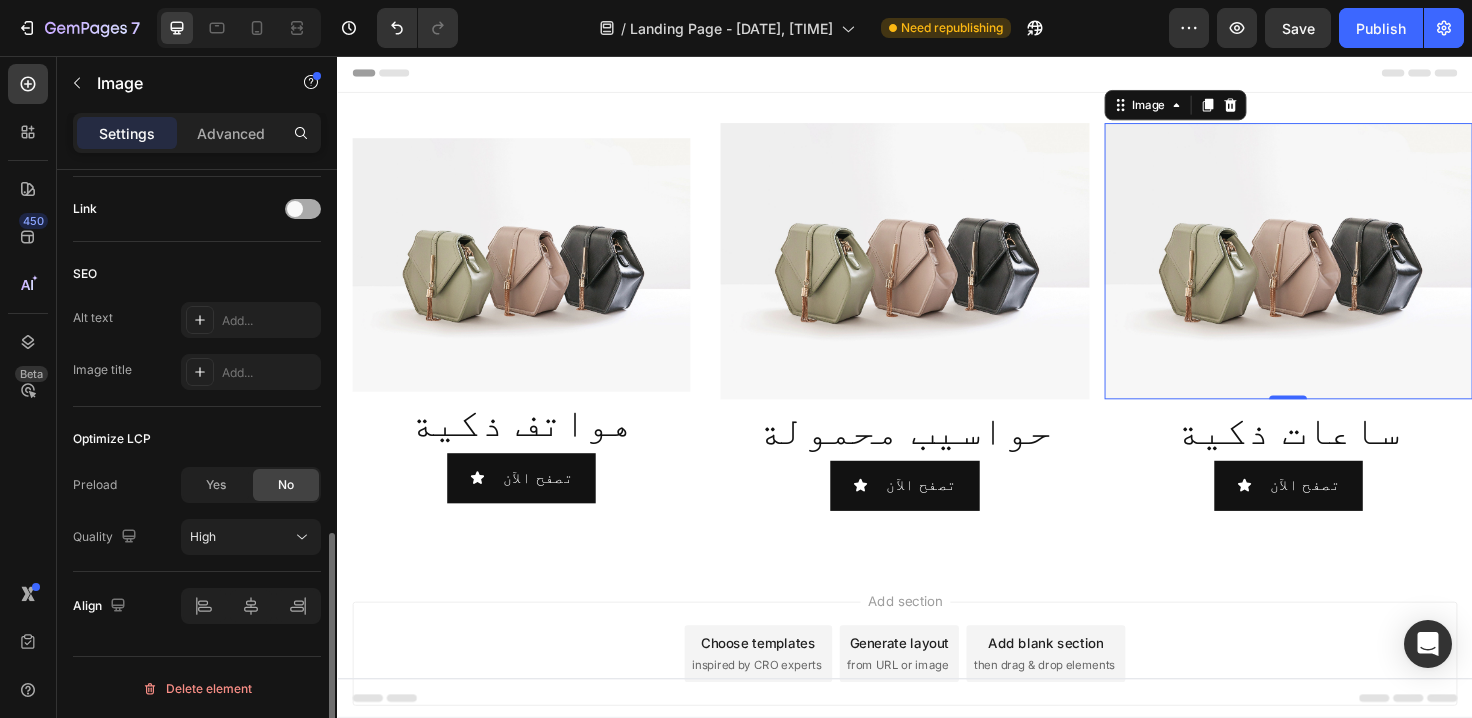 click at bounding box center (303, 209) 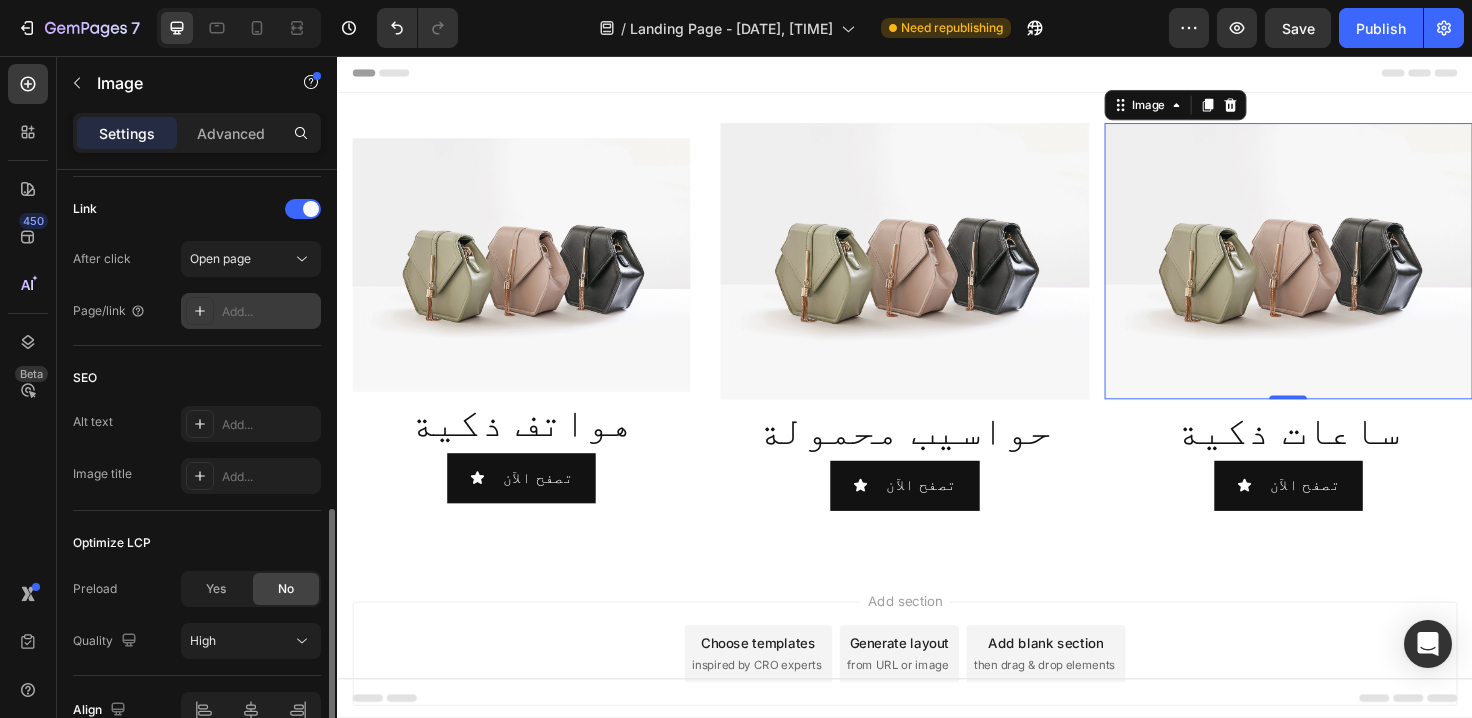 click on "Add..." at bounding box center (269, 312) 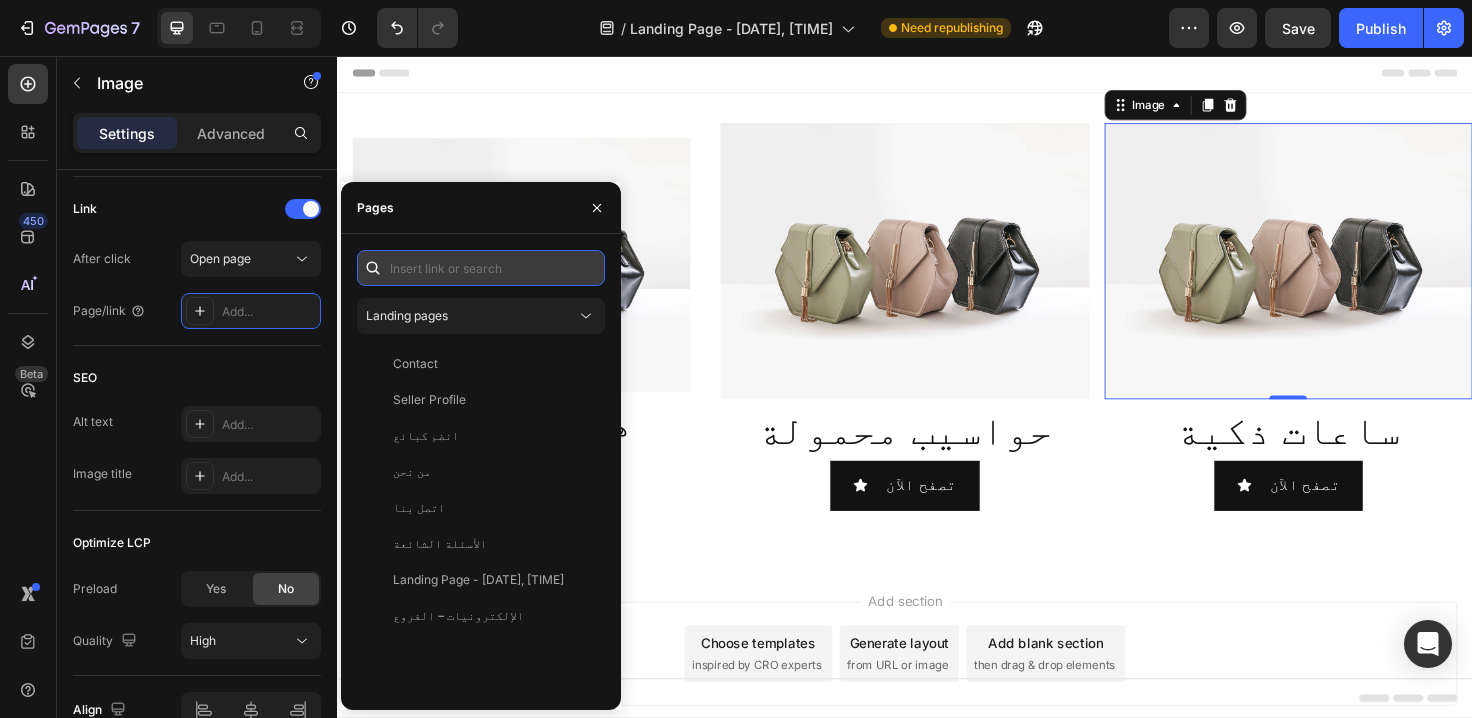 click at bounding box center [481, 268] 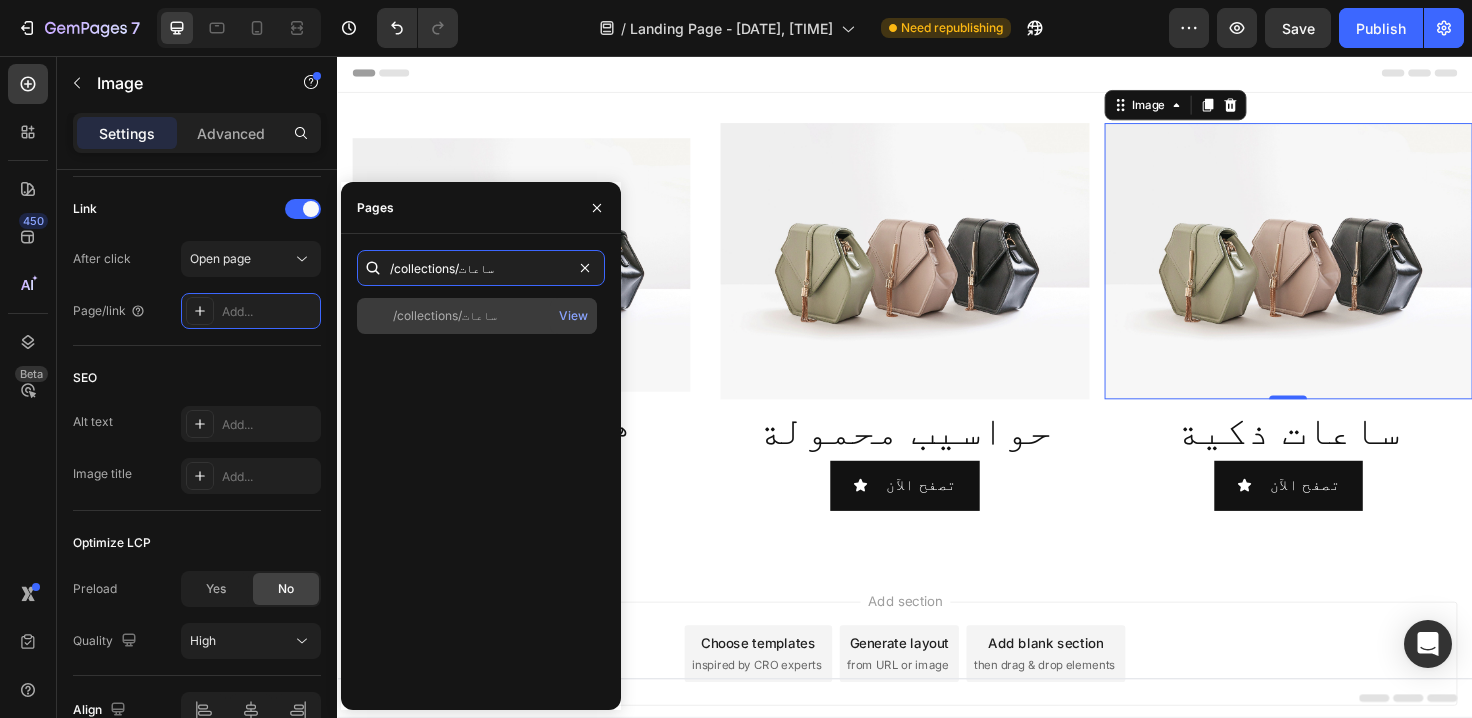 type on "/collections/ساعات" 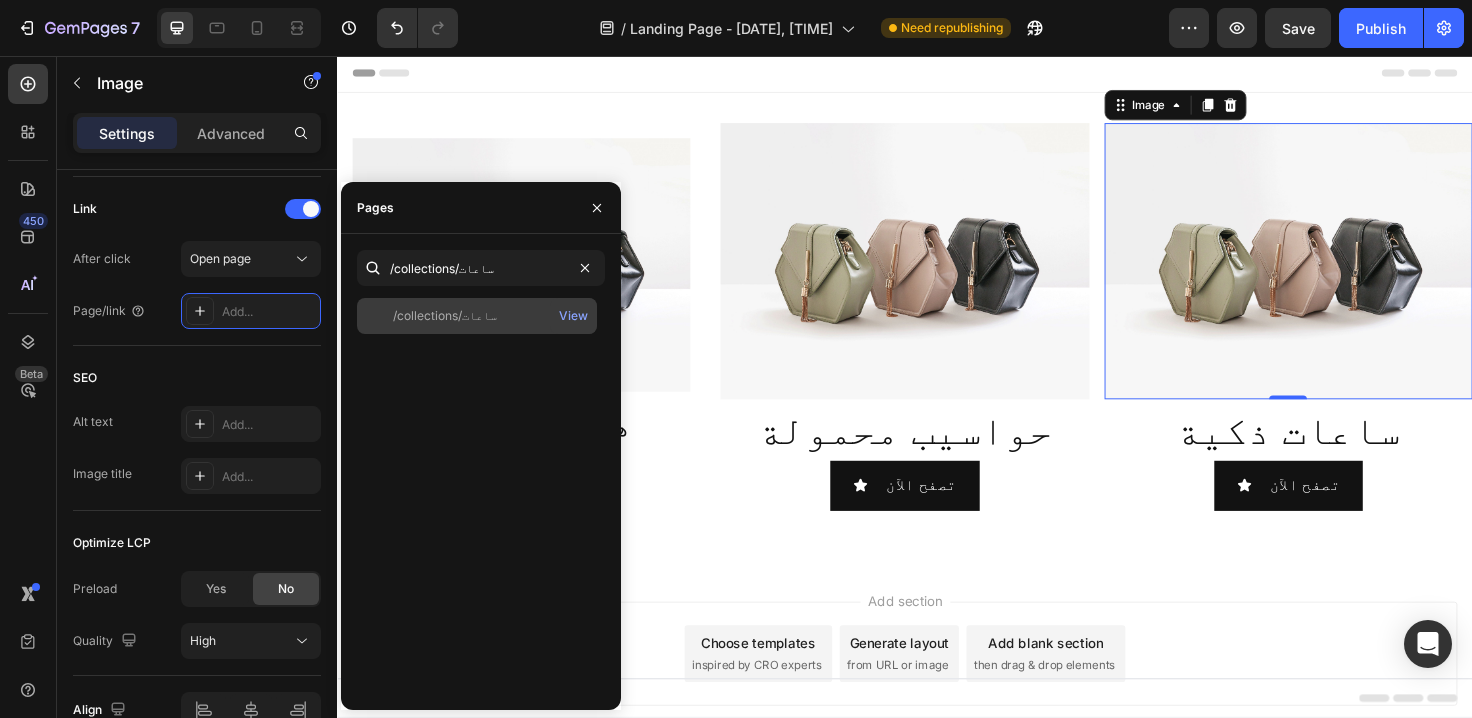 click on "/collections/ساعات" 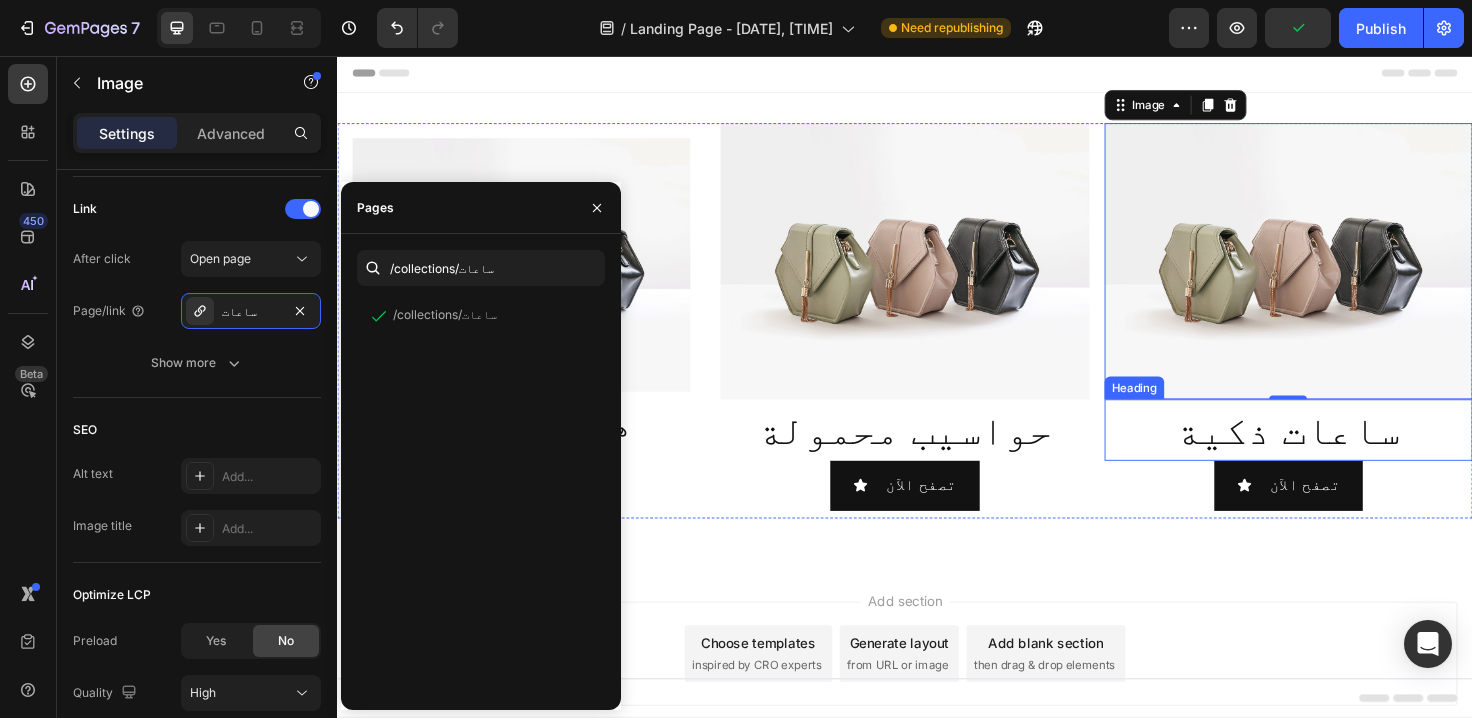 click on "ساعات ذكية" at bounding box center [1342, 451] 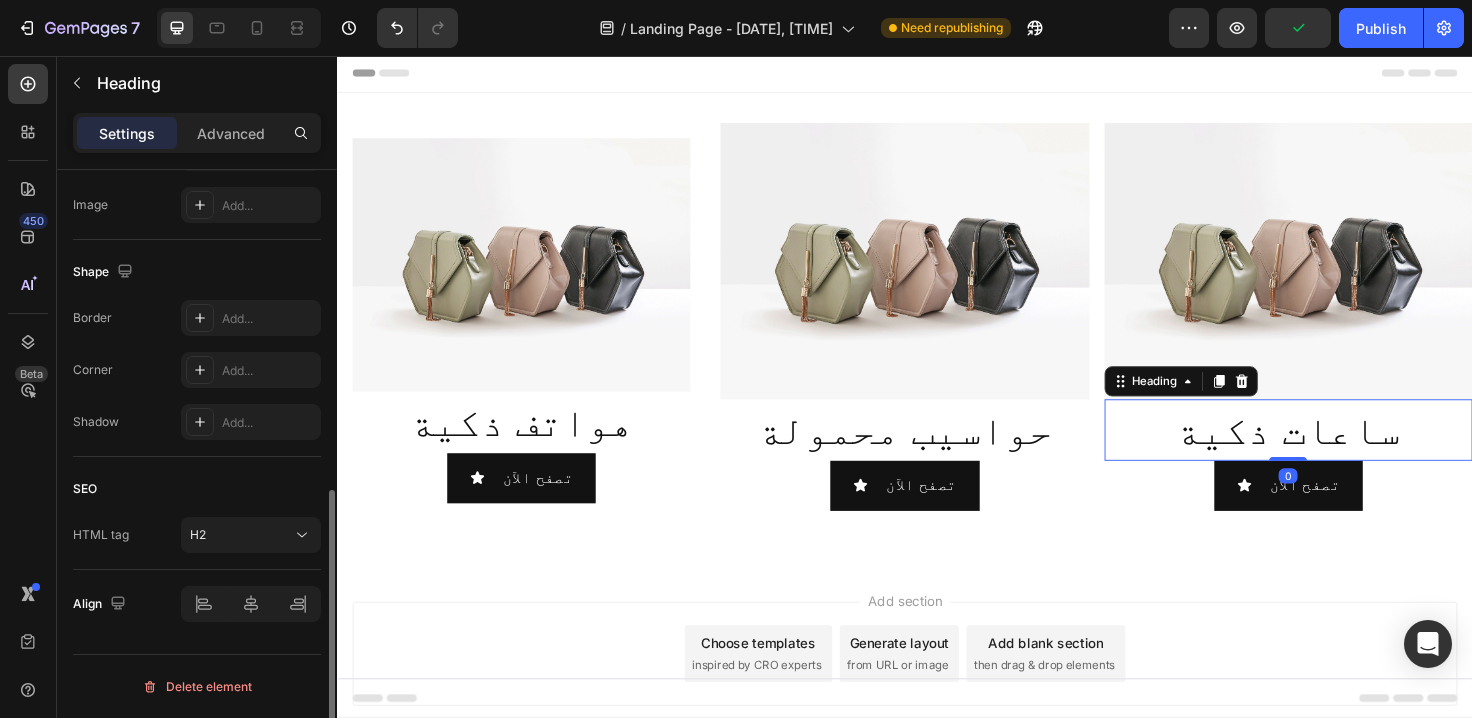 scroll, scrollTop: 0, scrollLeft: 0, axis: both 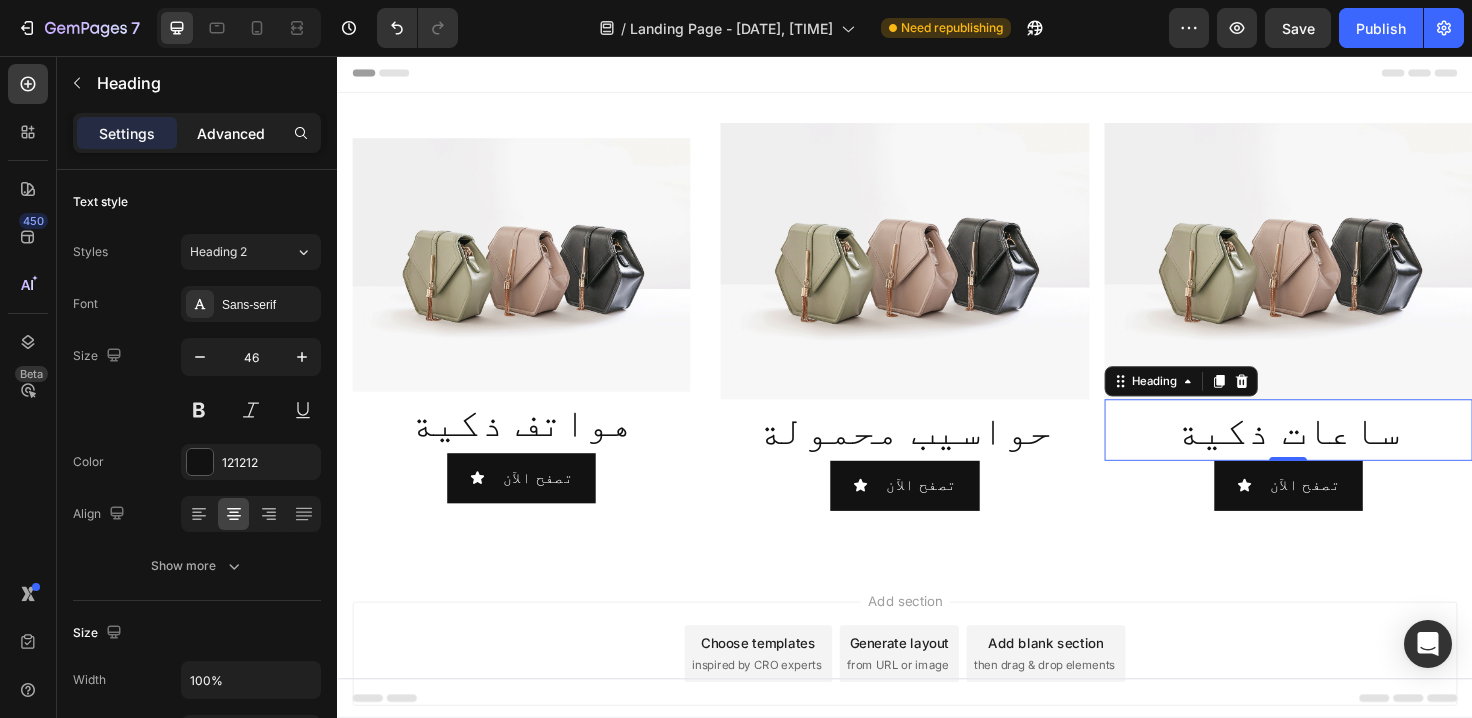 click on "Advanced" at bounding box center [231, 133] 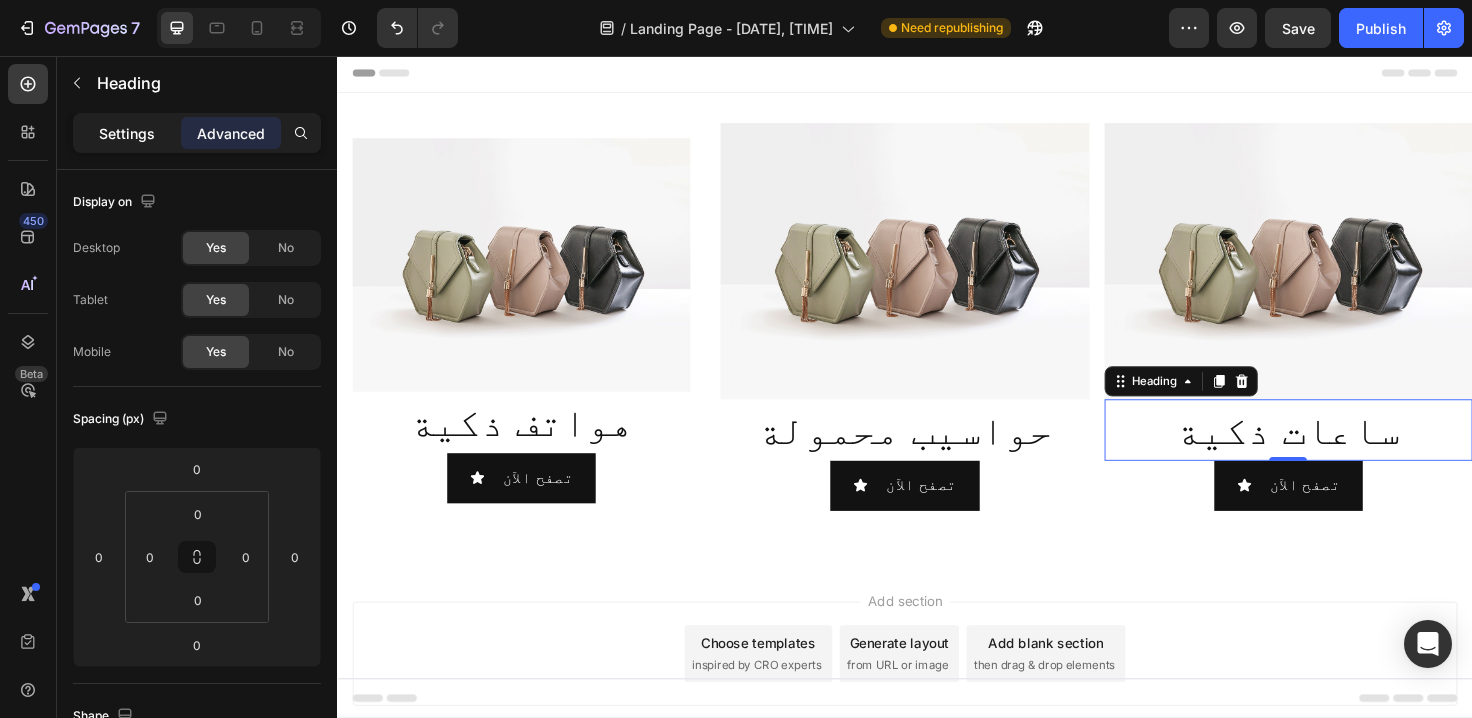 click on "Settings" at bounding box center [127, 133] 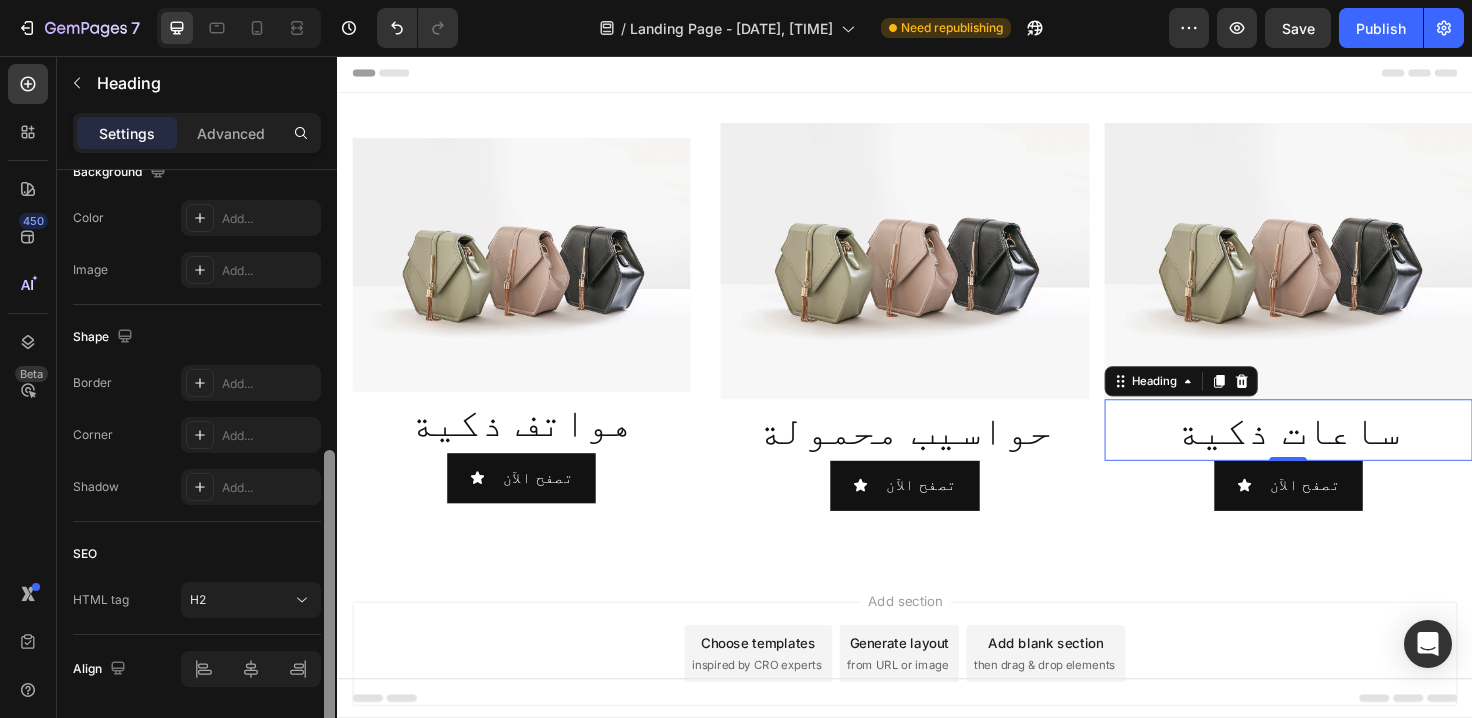scroll, scrollTop: 636, scrollLeft: 0, axis: vertical 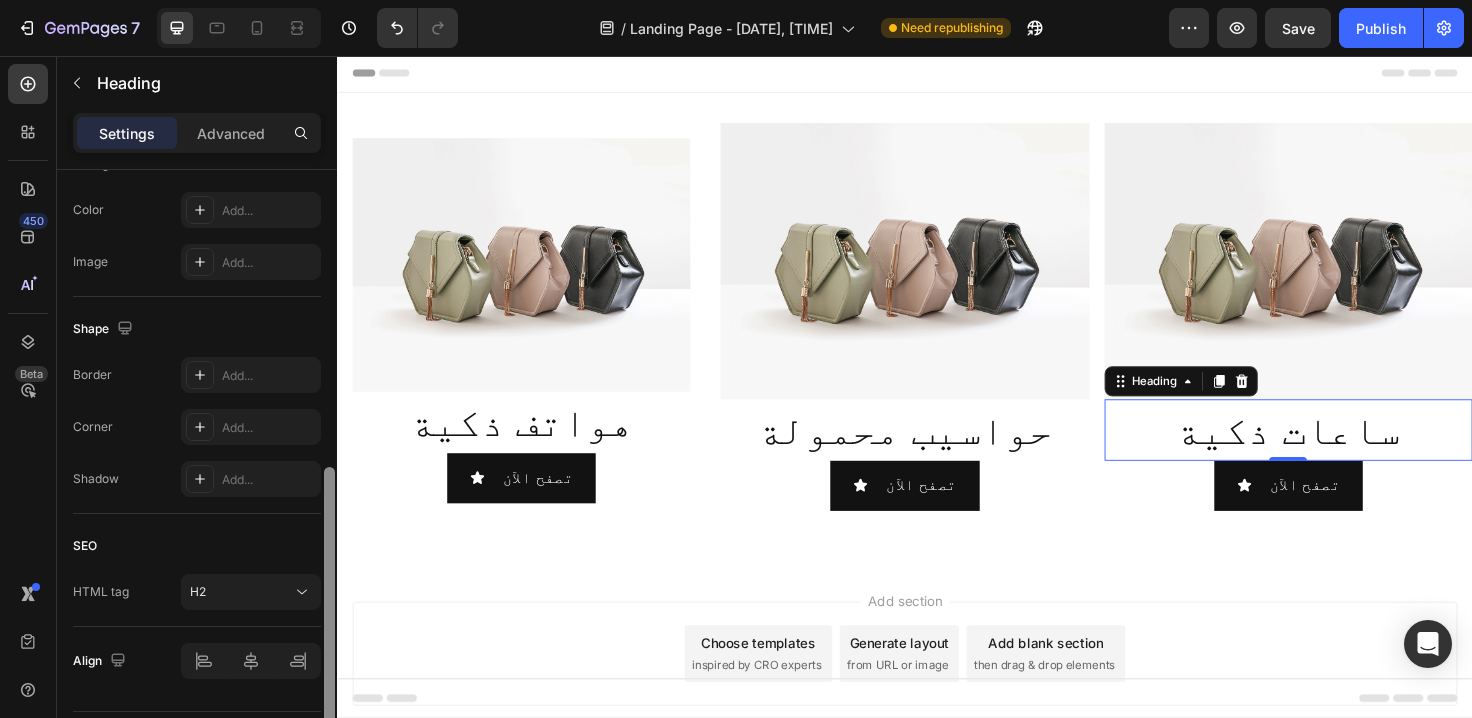 drag, startPoint x: 328, startPoint y: 271, endPoint x: 318, endPoint y: 569, distance: 298.16772 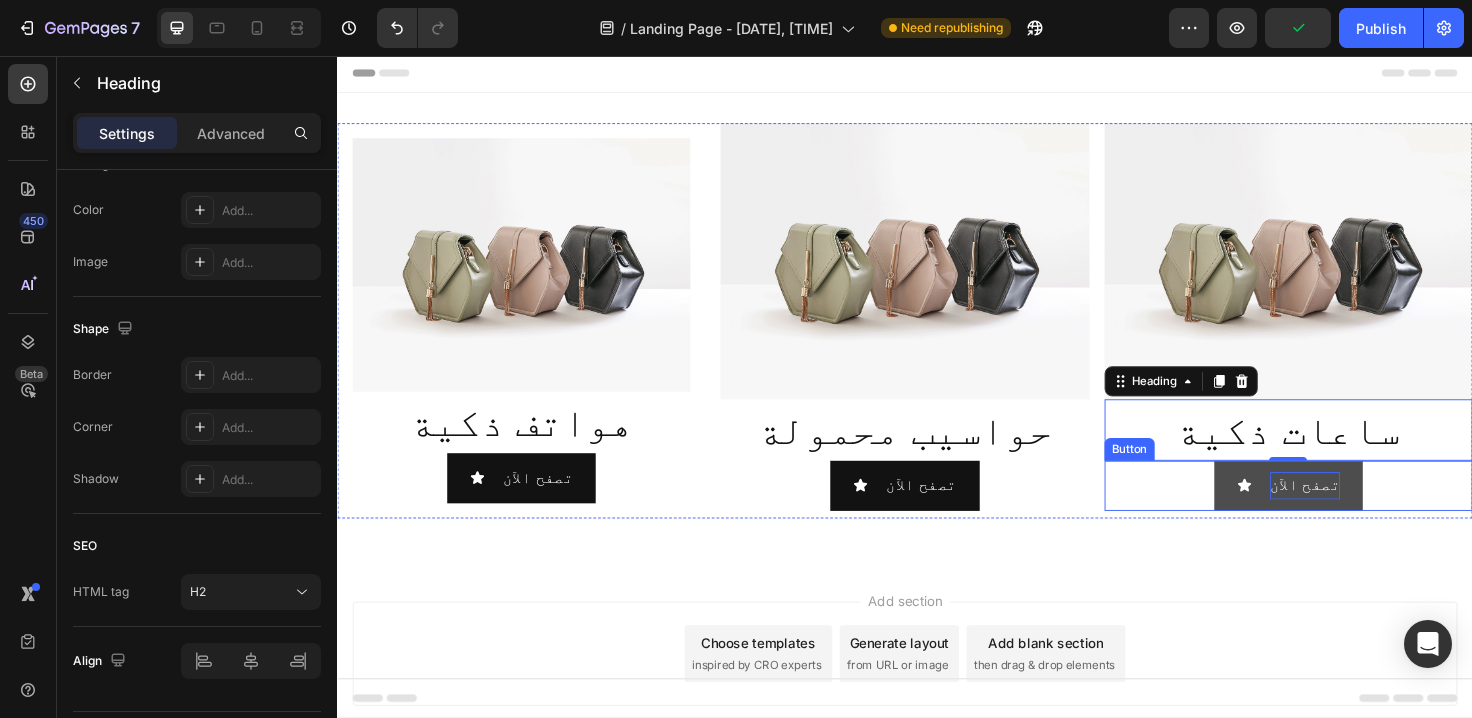 click on "تصفح الآن" at bounding box center [1360, 510] 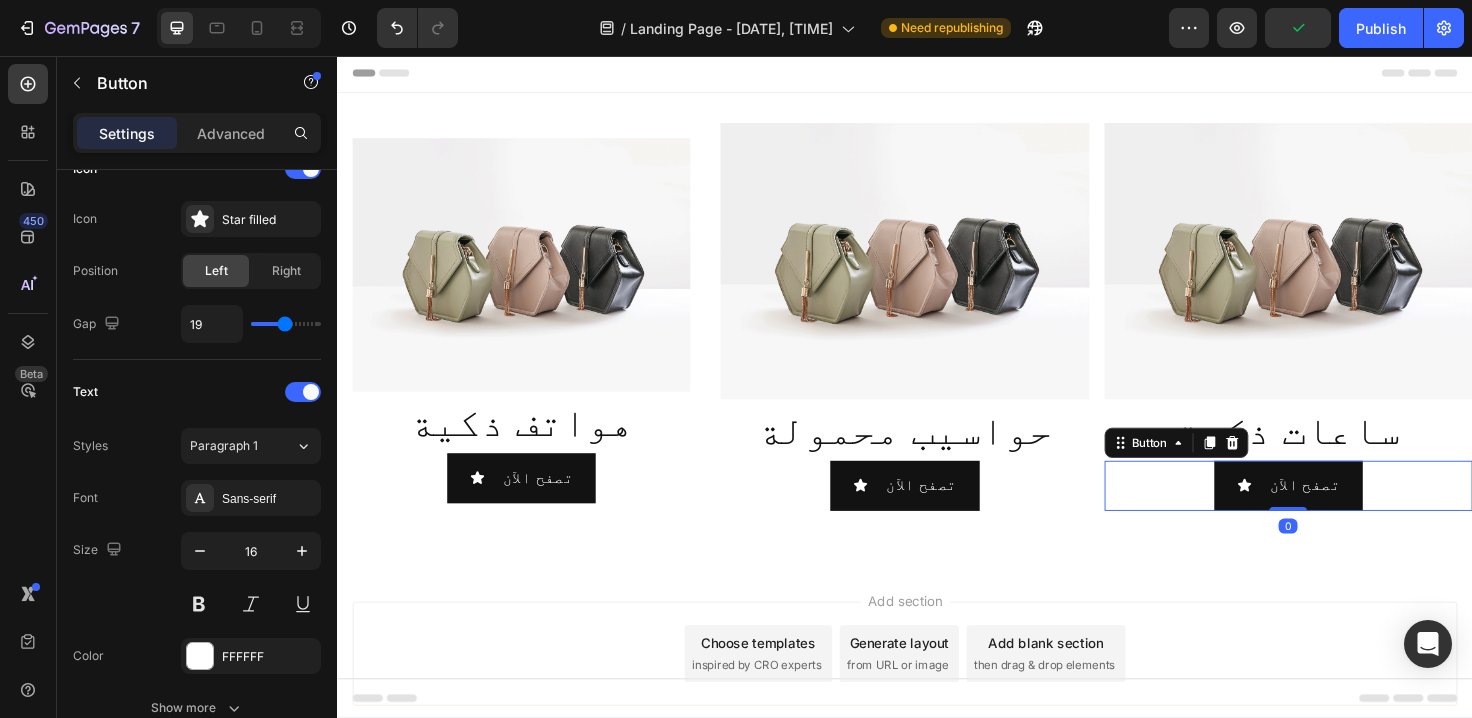scroll, scrollTop: 0, scrollLeft: 0, axis: both 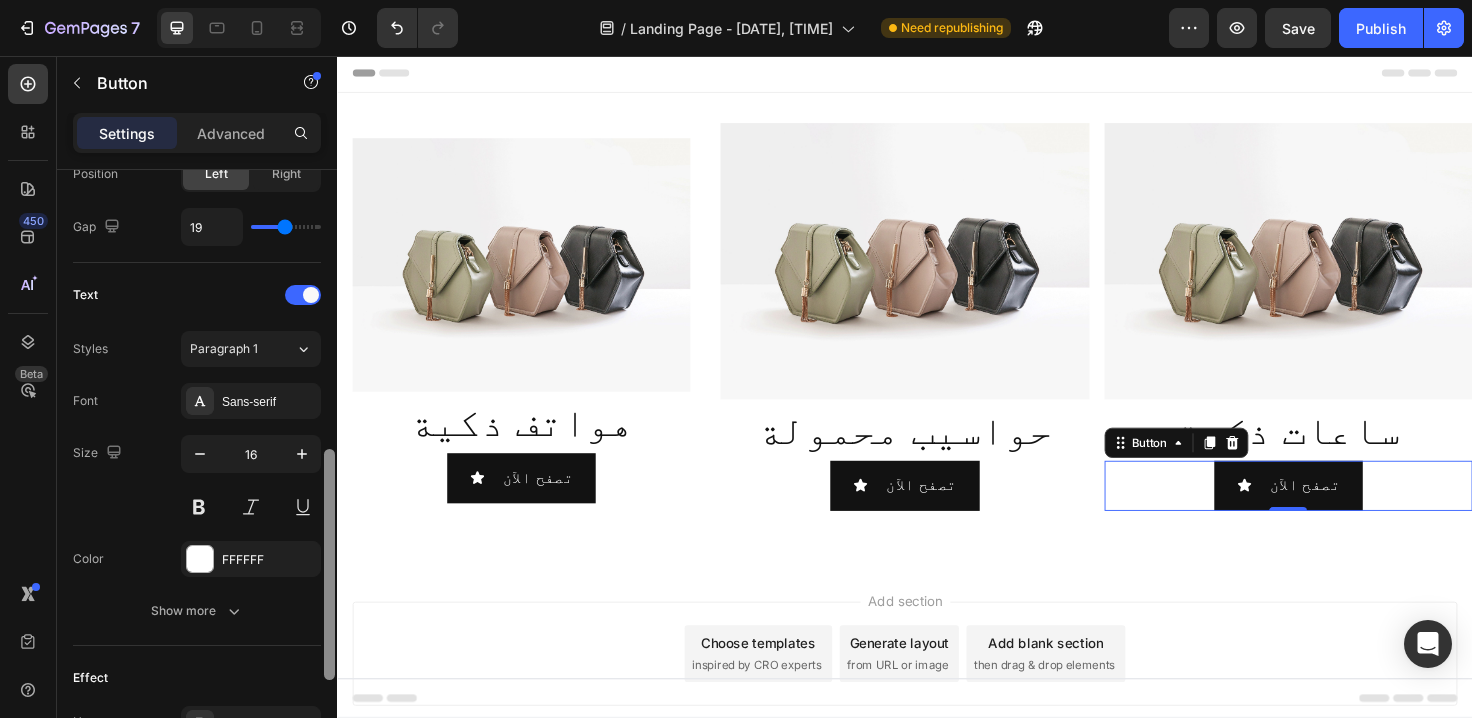 drag, startPoint x: 331, startPoint y: 197, endPoint x: 328, endPoint y: 477, distance: 280.01608 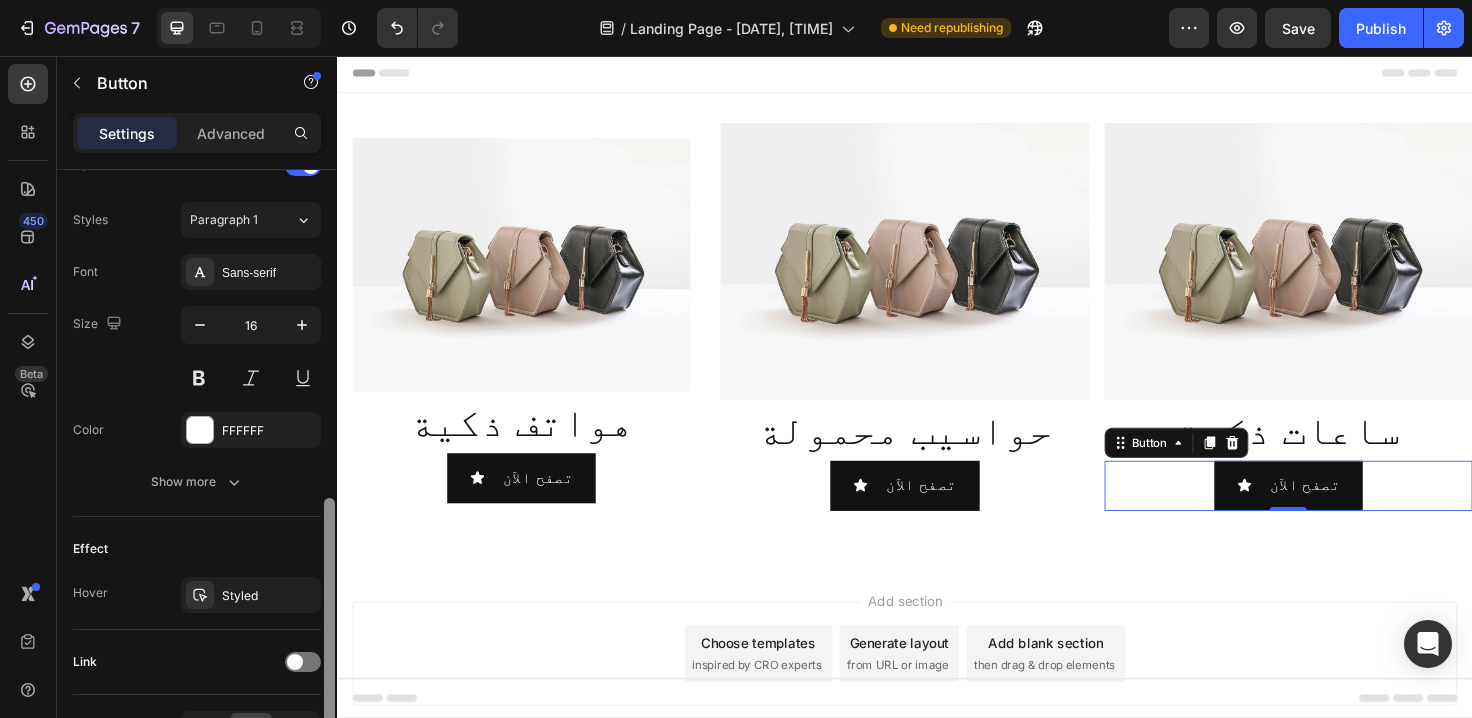 scroll, scrollTop: 875, scrollLeft: 0, axis: vertical 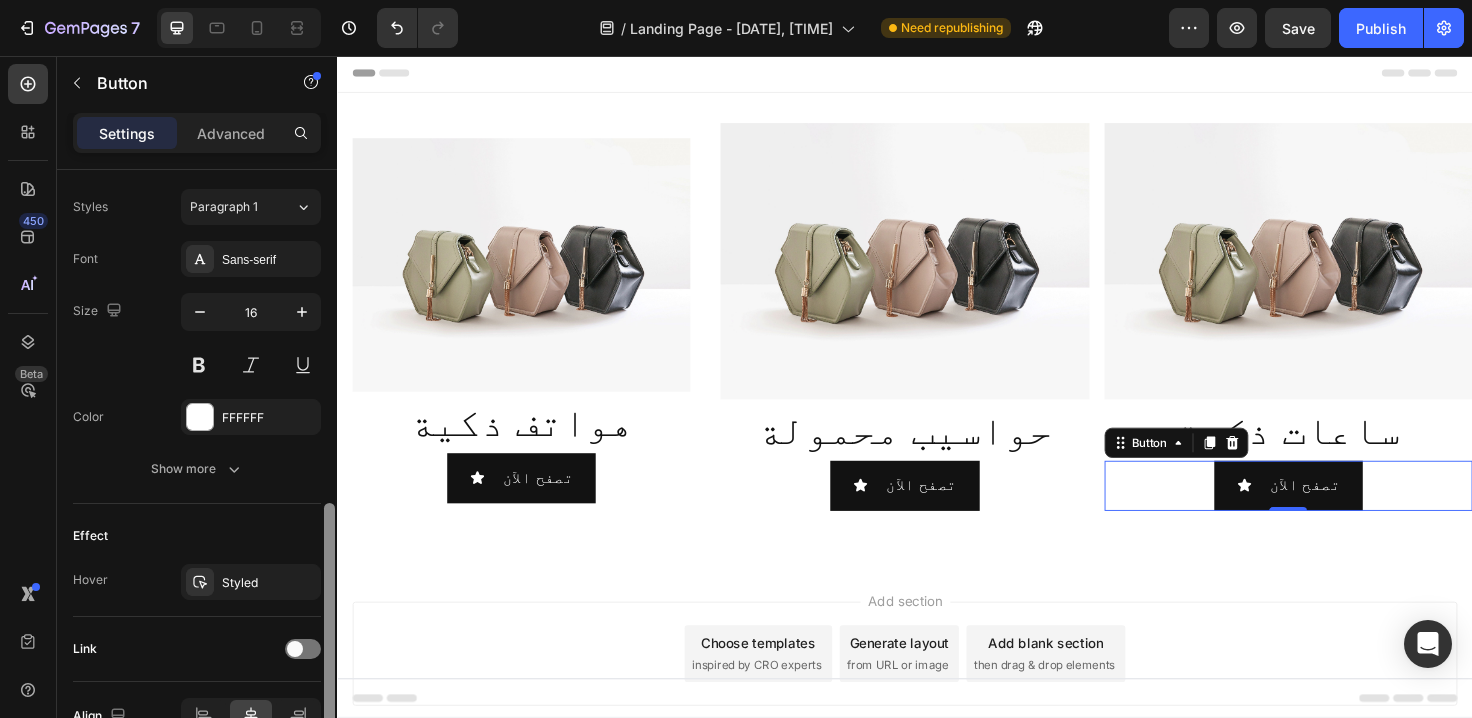 drag, startPoint x: 665, startPoint y: 548, endPoint x: 671, endPoint y: 645, distance: 97.18539 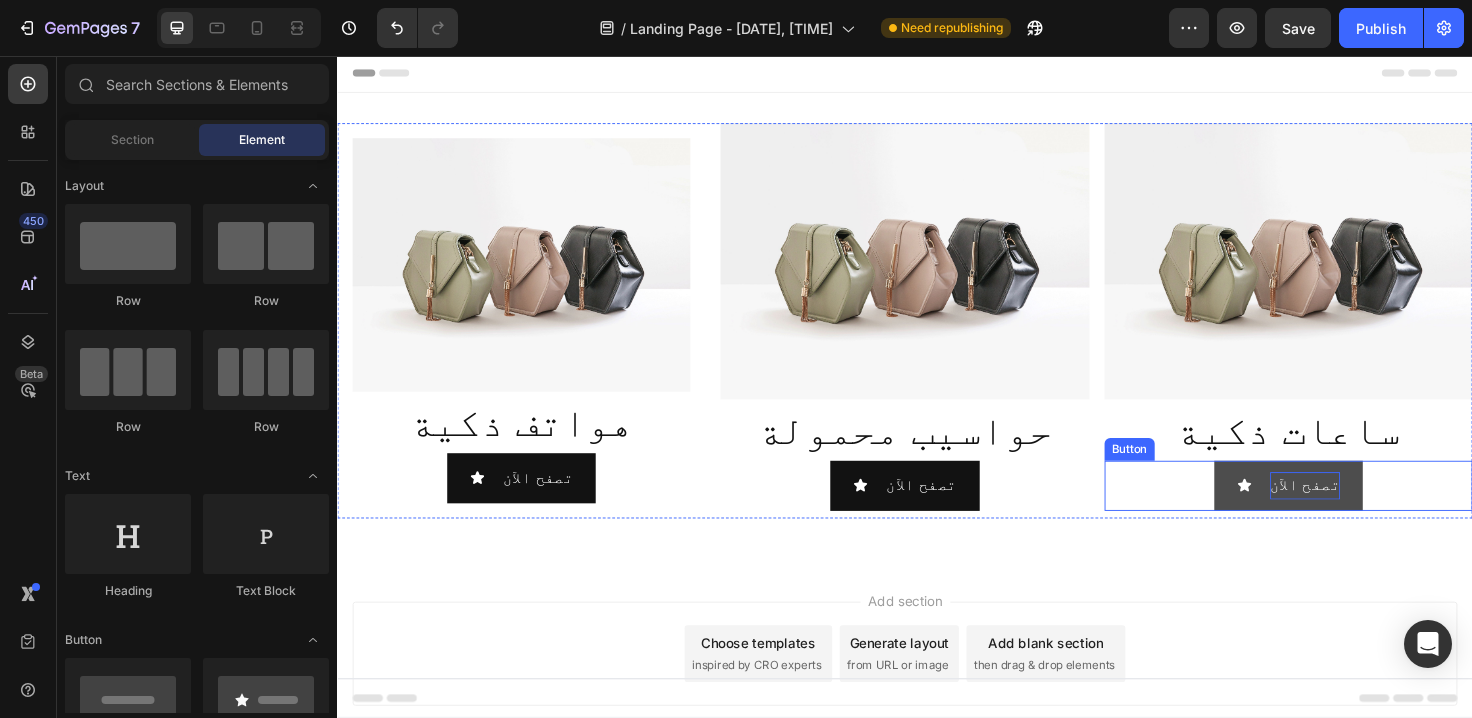 drag, startPoint x: 1319, startPoint y: 503, endPoint x: 1296, endPoint y: 518, distance: 27.45906 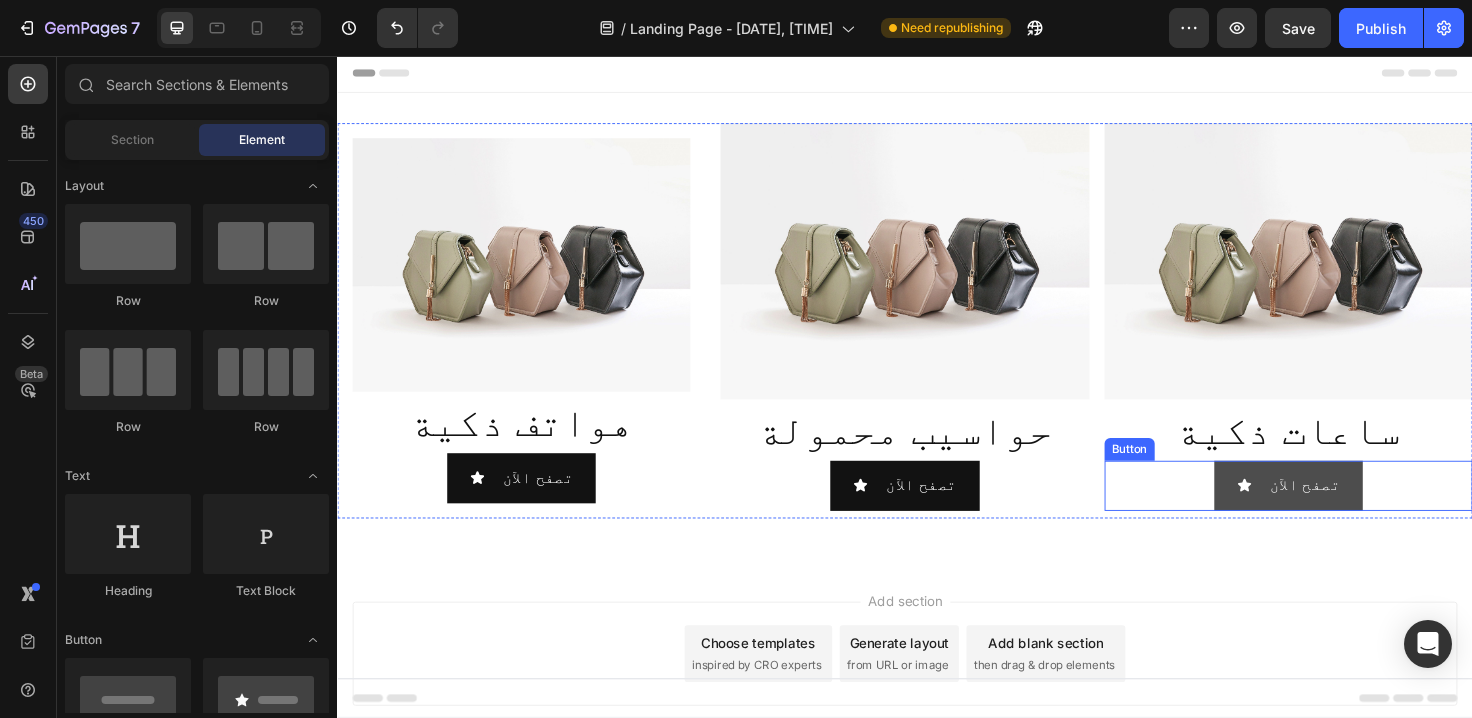 click on "تصفح الآن" at bounding box center [1360, 510] 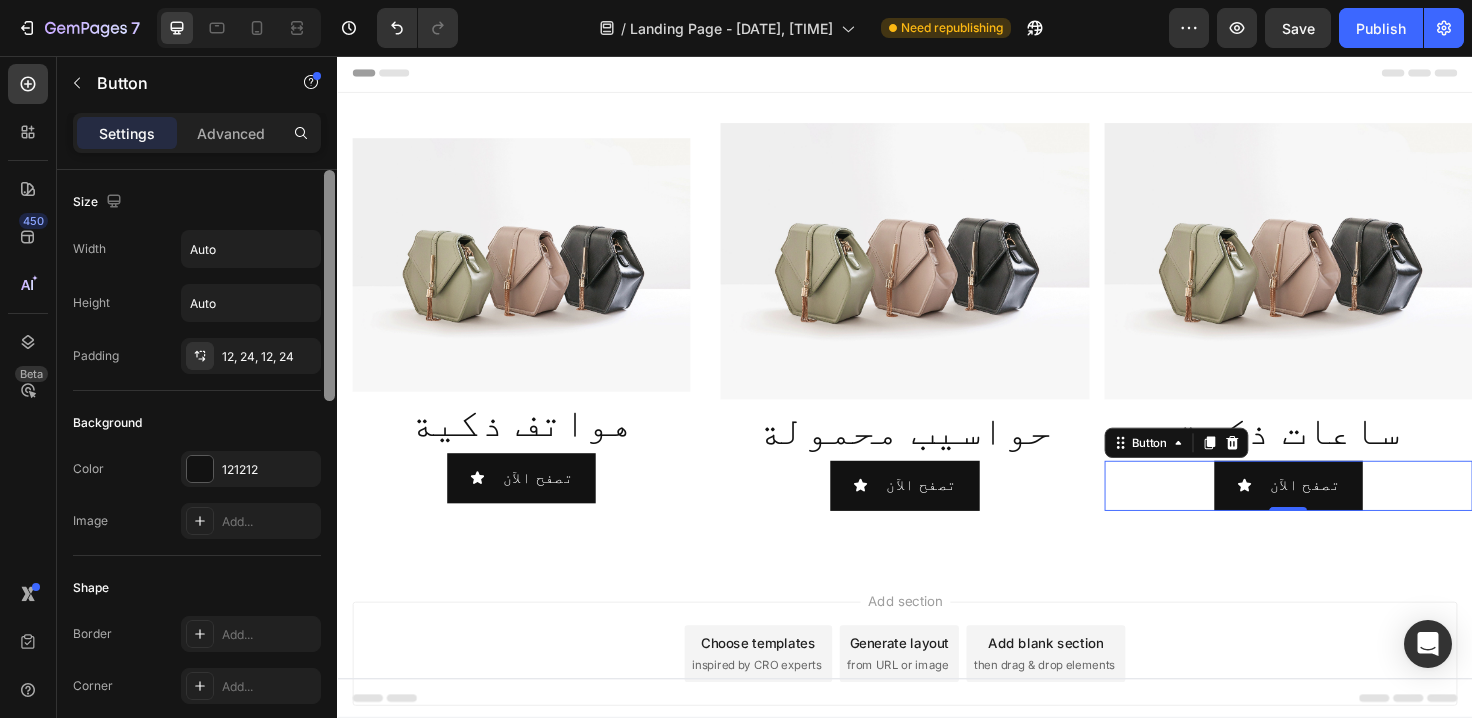 scroll, scrollTop: 233, scrollLeft: 0, axis: vertical 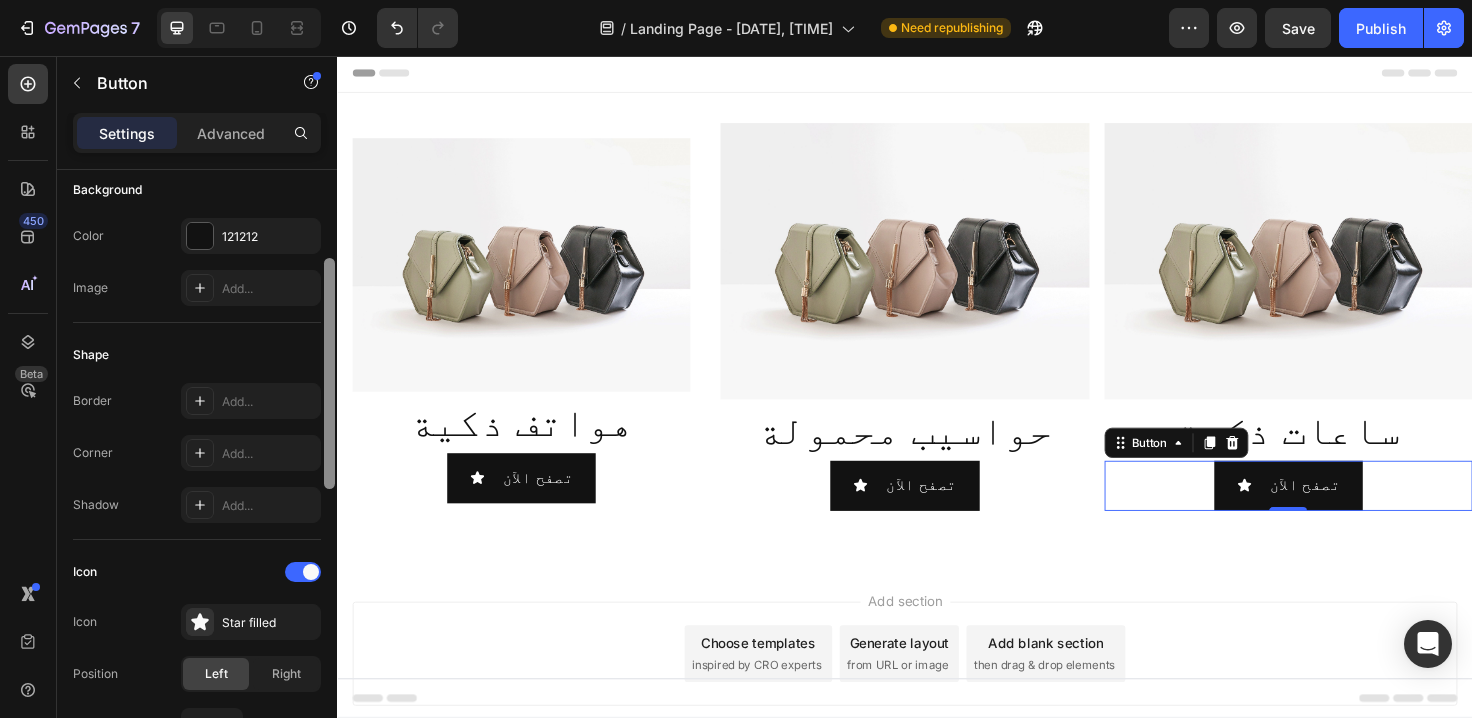 drag, startPoint x: 669, startPoint y: 423, endPoint x: 344, endPoint y: 729, distance: 446.3866 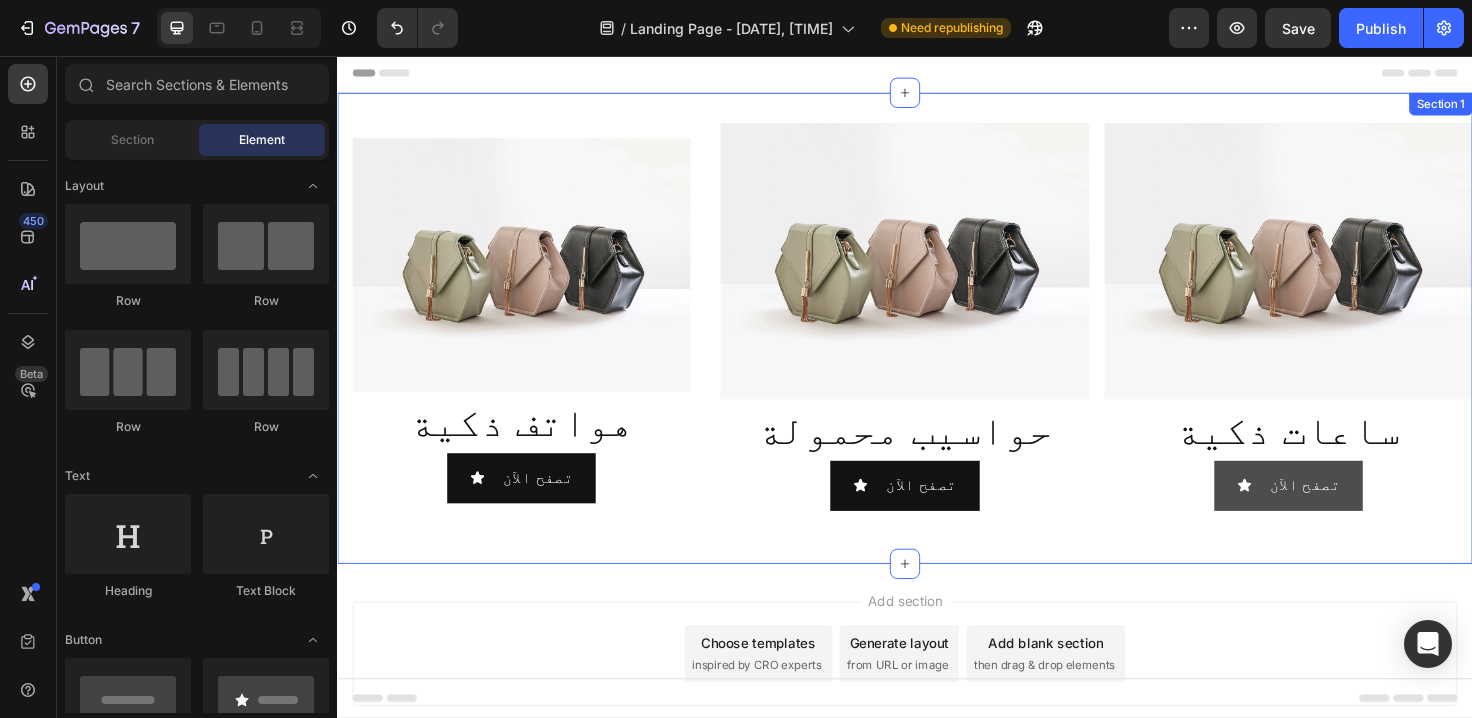 click on "تصفح الآن" at bounding box center (1342, 510) 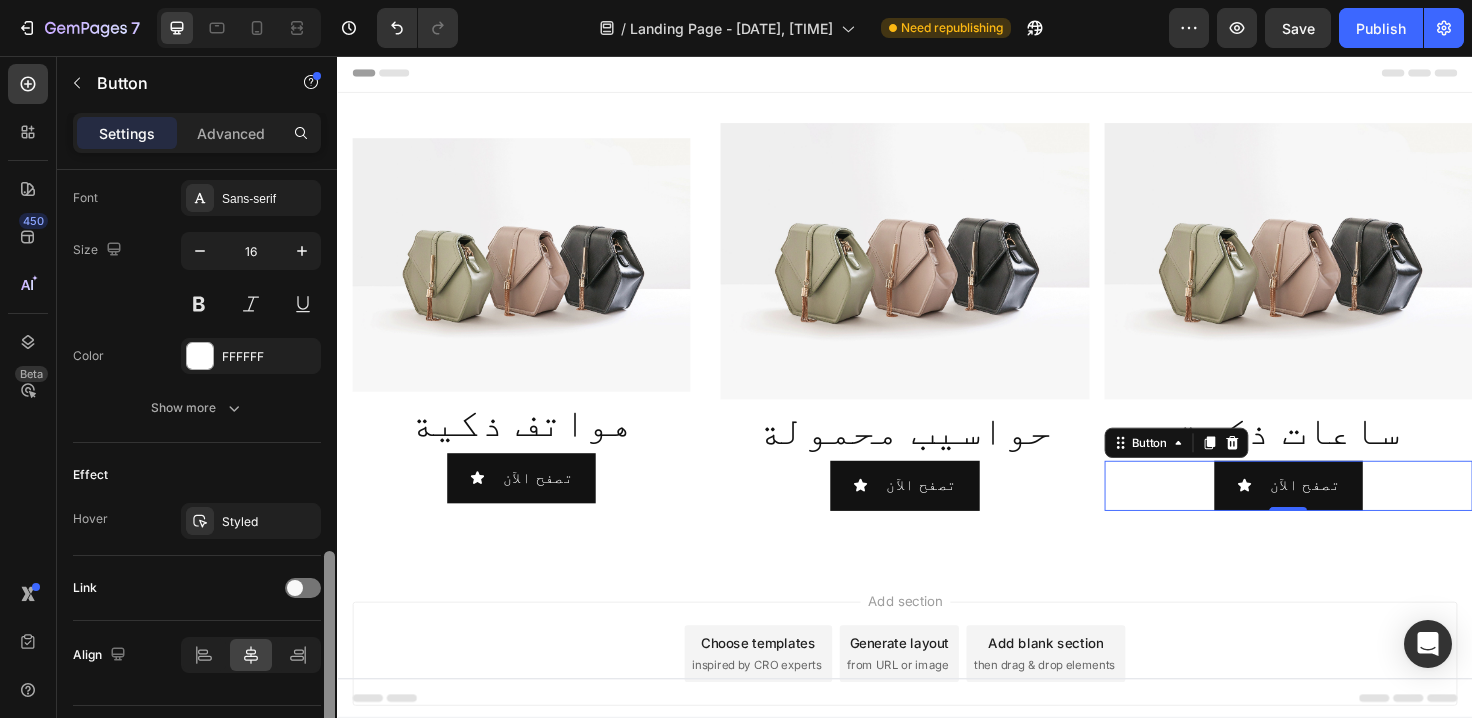 scroll, scrollTop: 964, scrollLeft: 0, axis: vertical 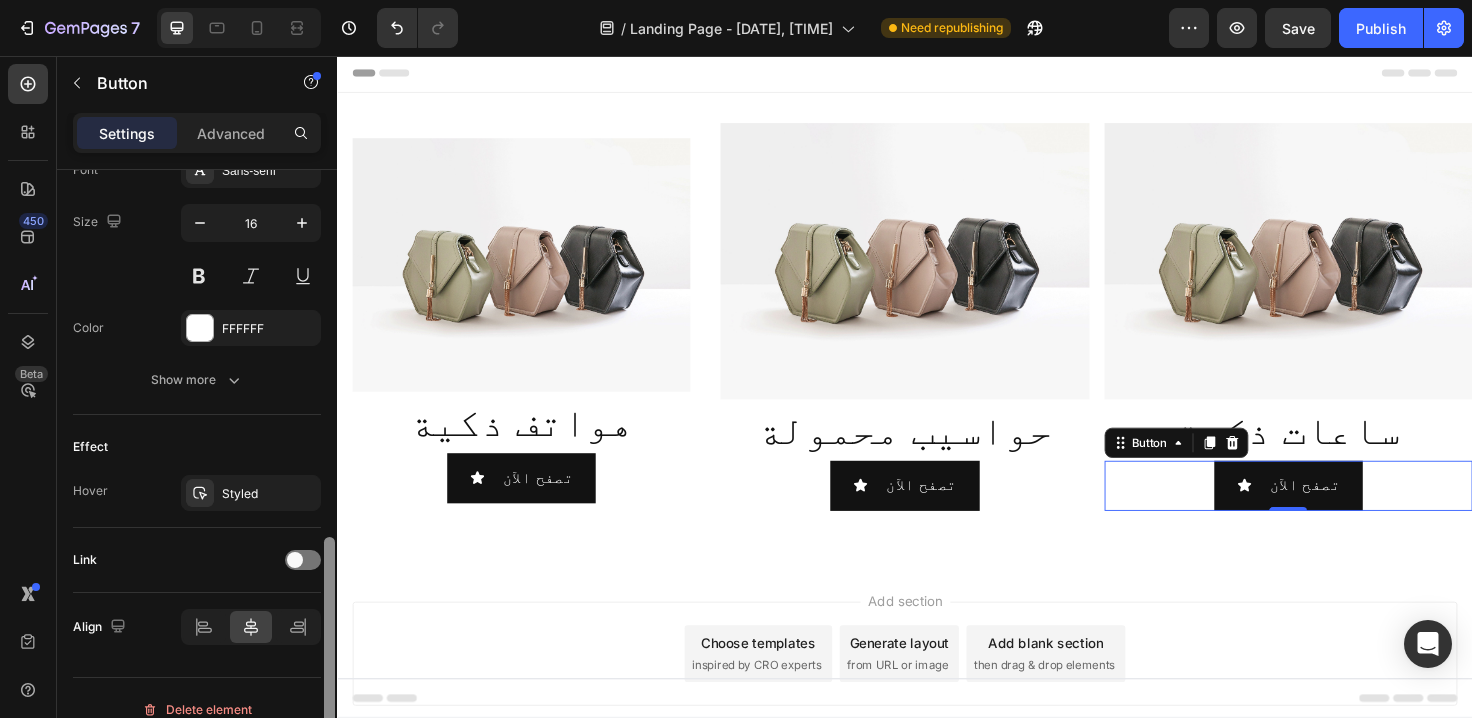 drag, startPoint x: 332, startPoint y: 218, endPoint x: 321, endPoint y: 586, distance: 368.16437 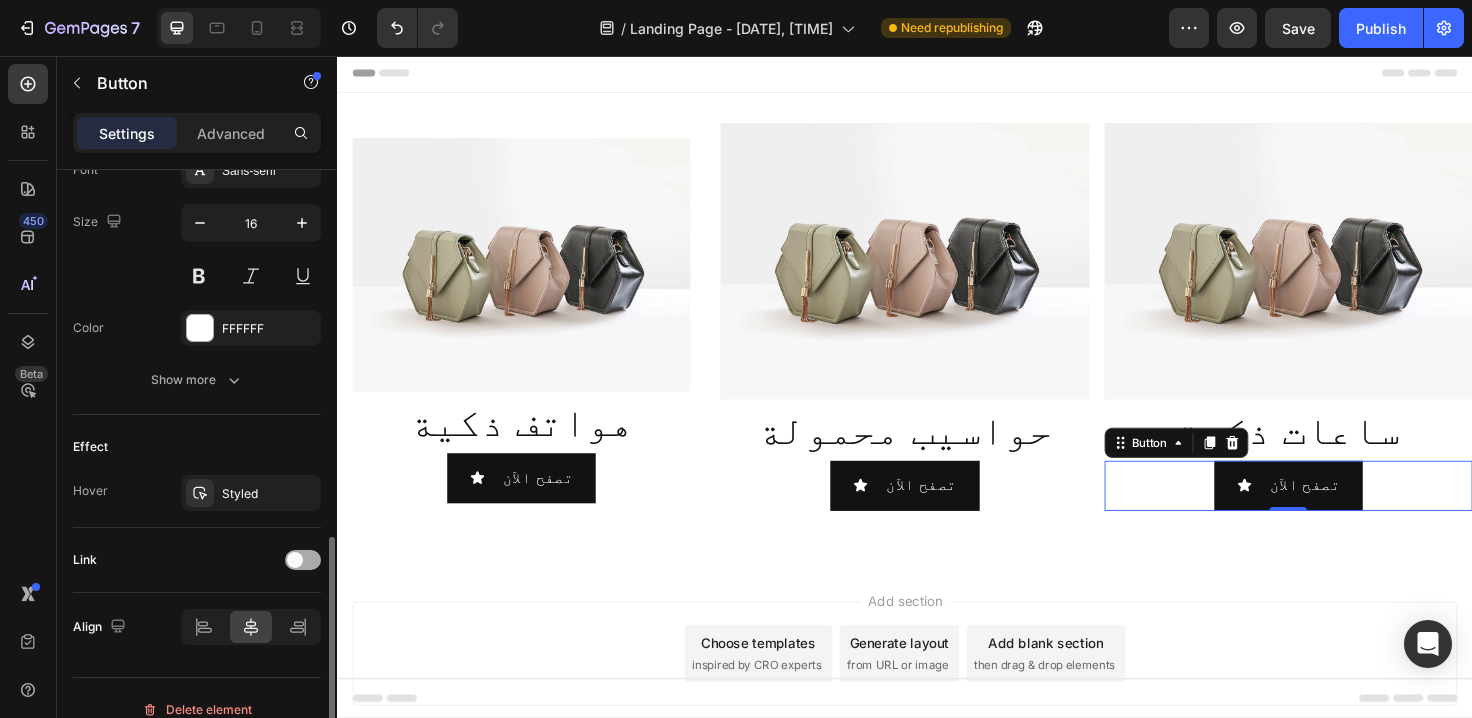 click at bounding box center (303, 560) 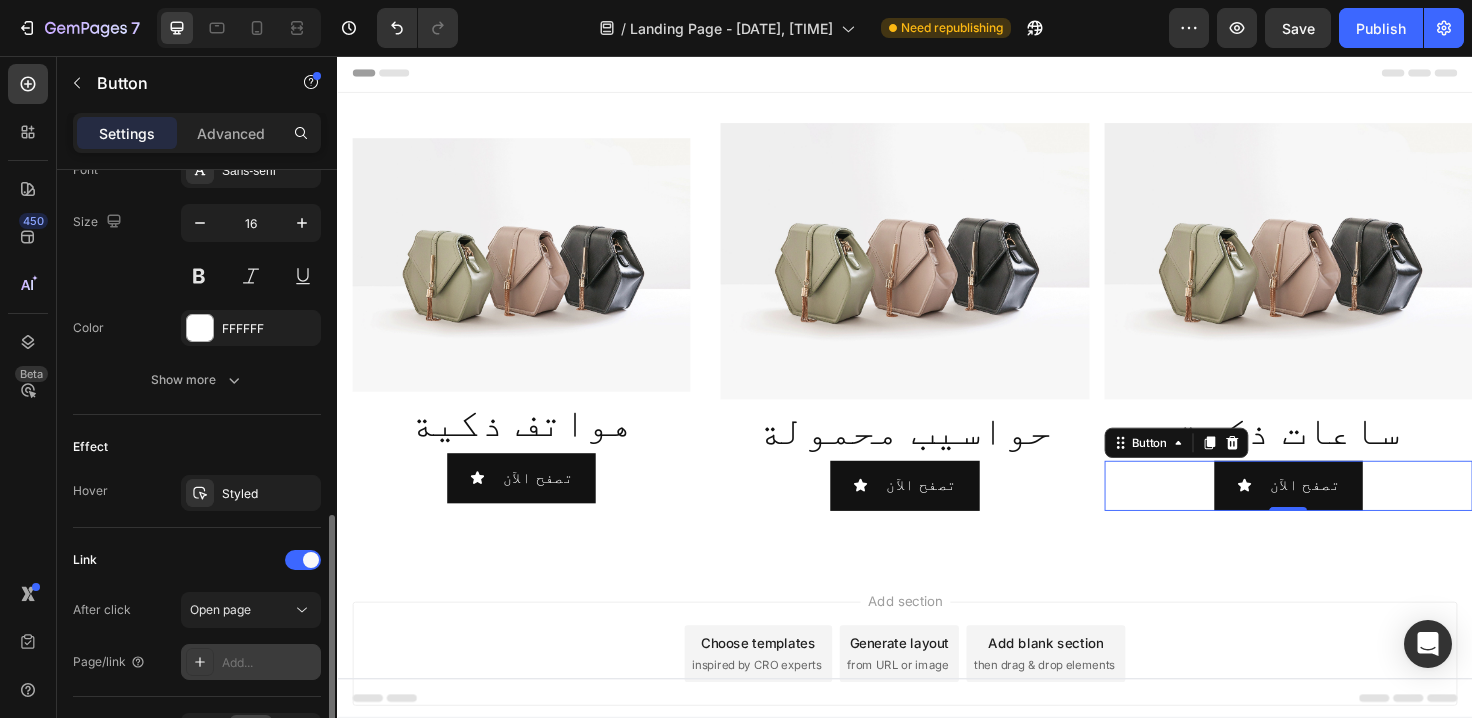 click on "Add..." at bounding box center (269, 663) 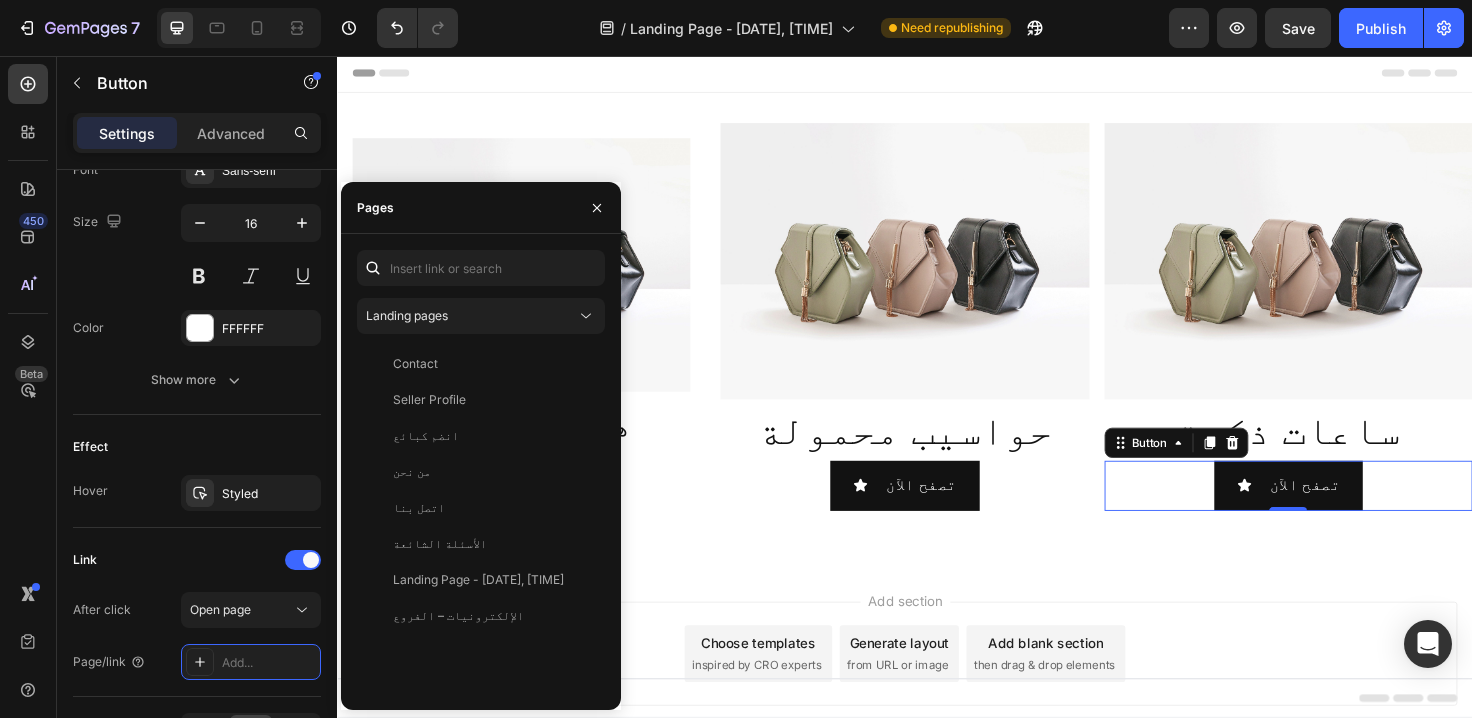 drag, startPoint x: 261, startPoint y: 649, endPoint x: 432, endPoint y: 681, distance: 173.96838 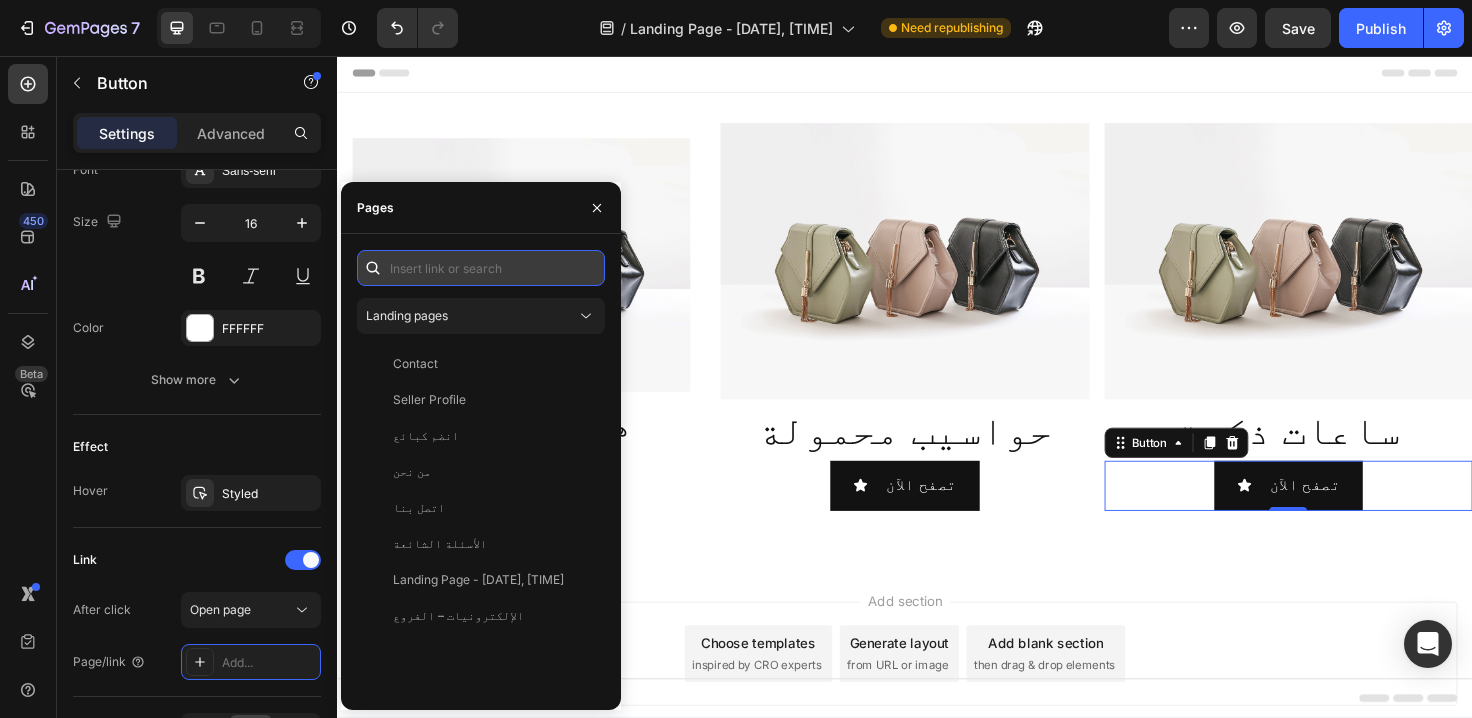 click at bounding box center (481, 268) 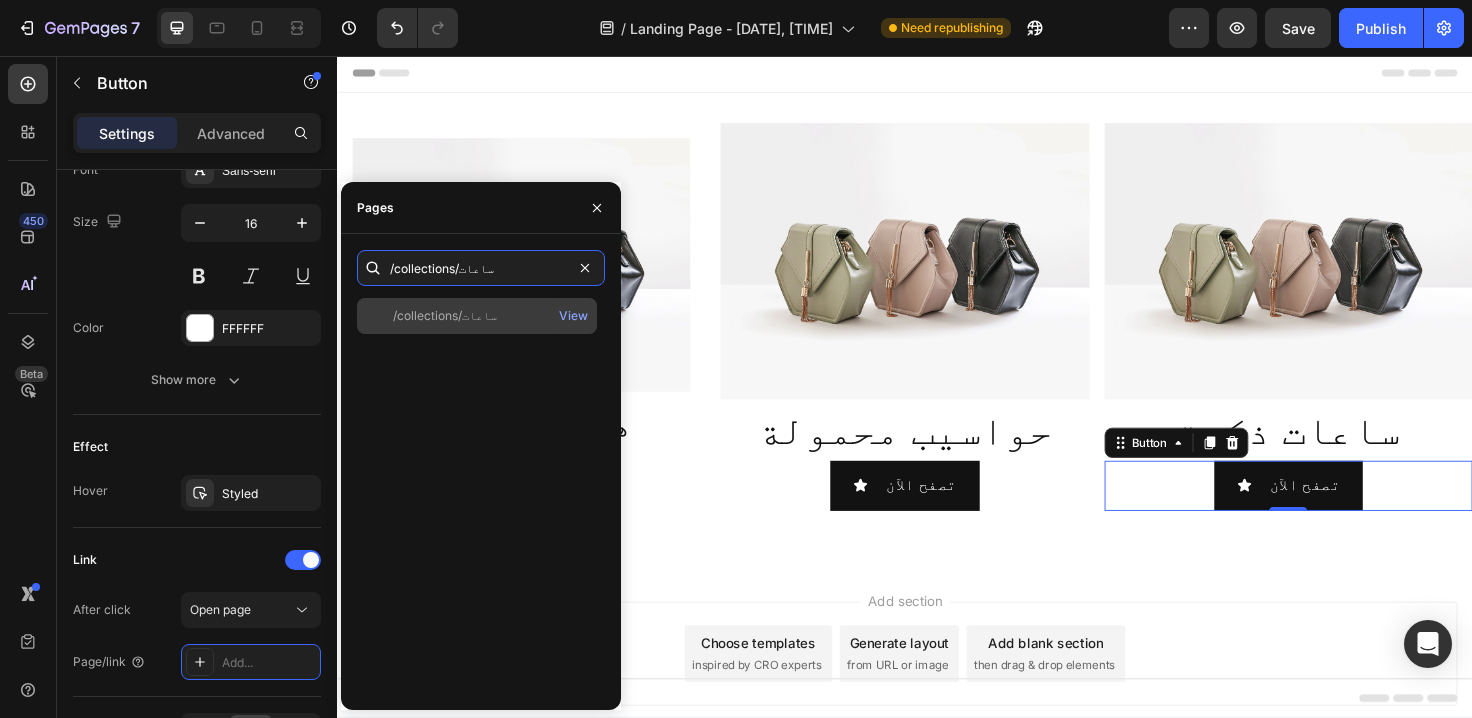 type on "/collections/ساعات" 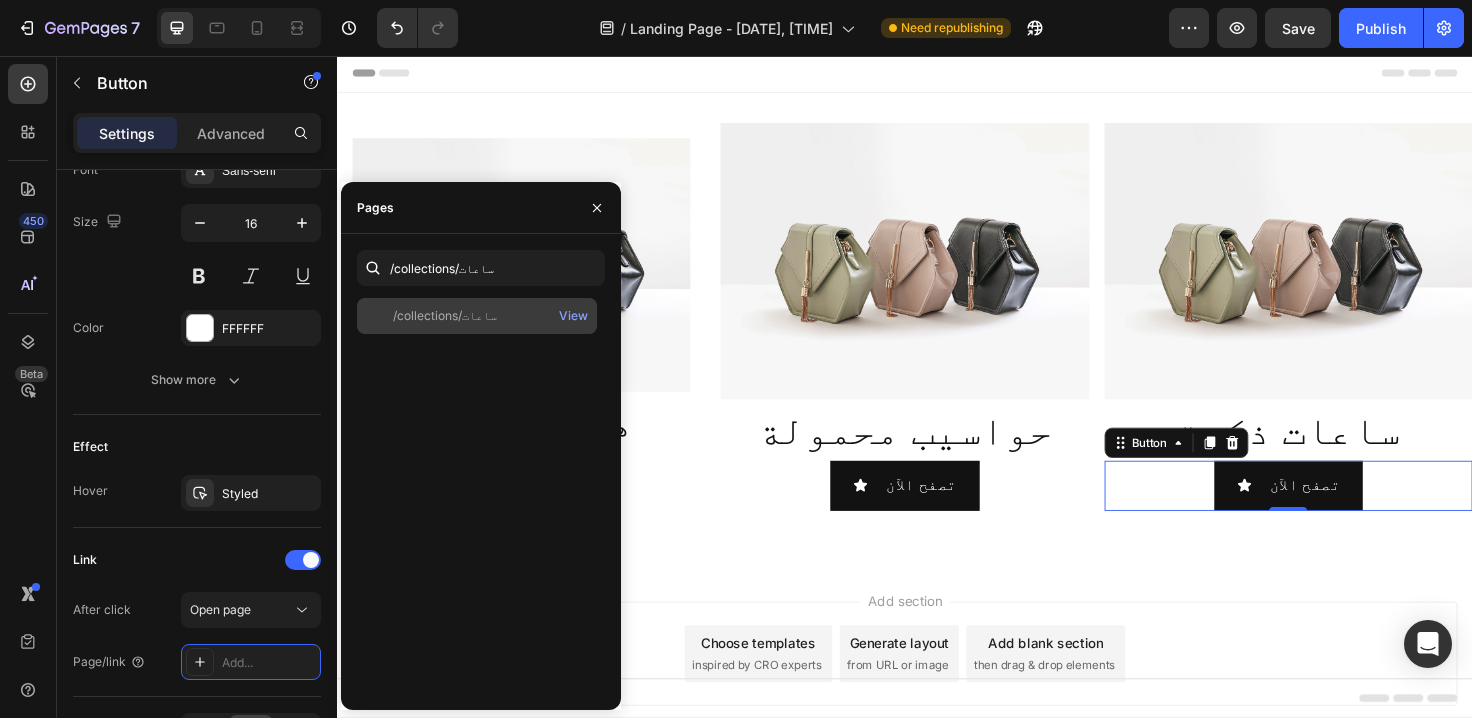 click on "/collections/ساعات" at bounding box center [477, 316] 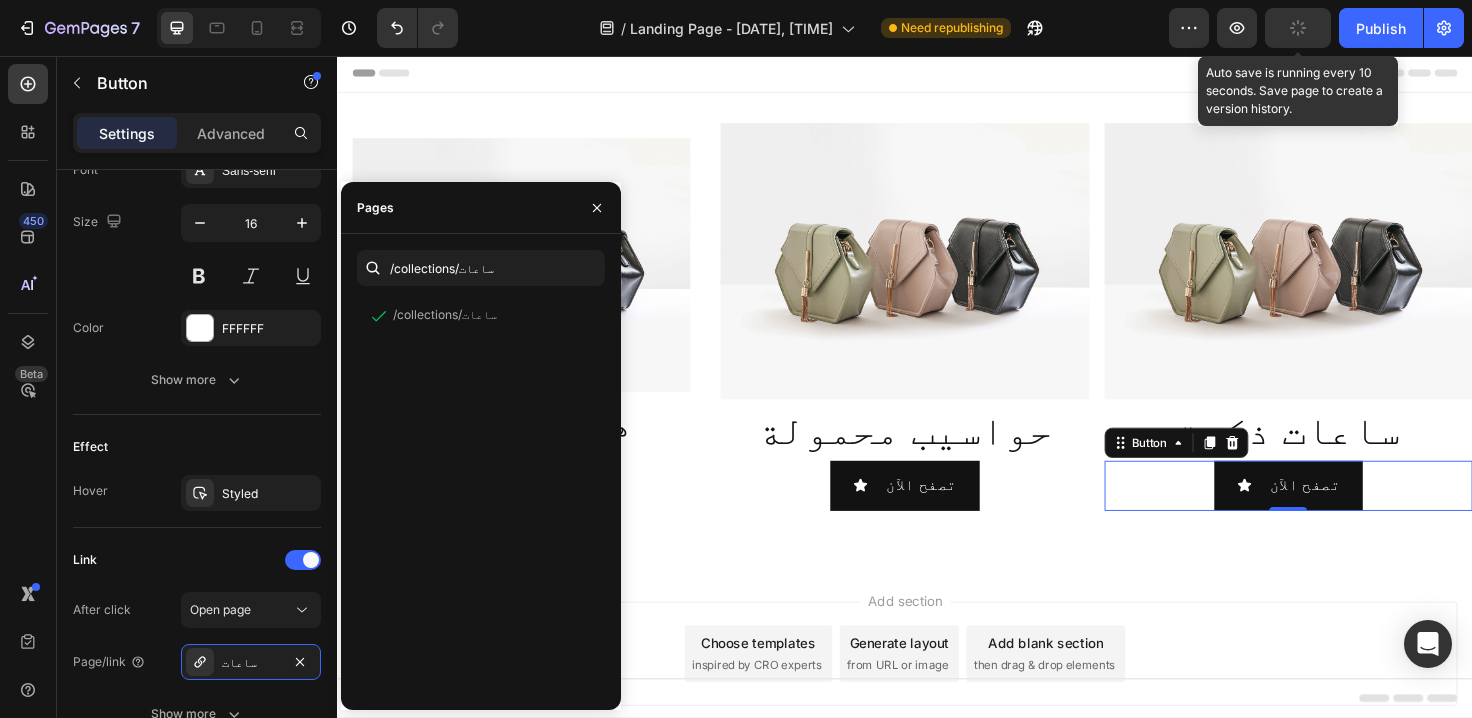 click 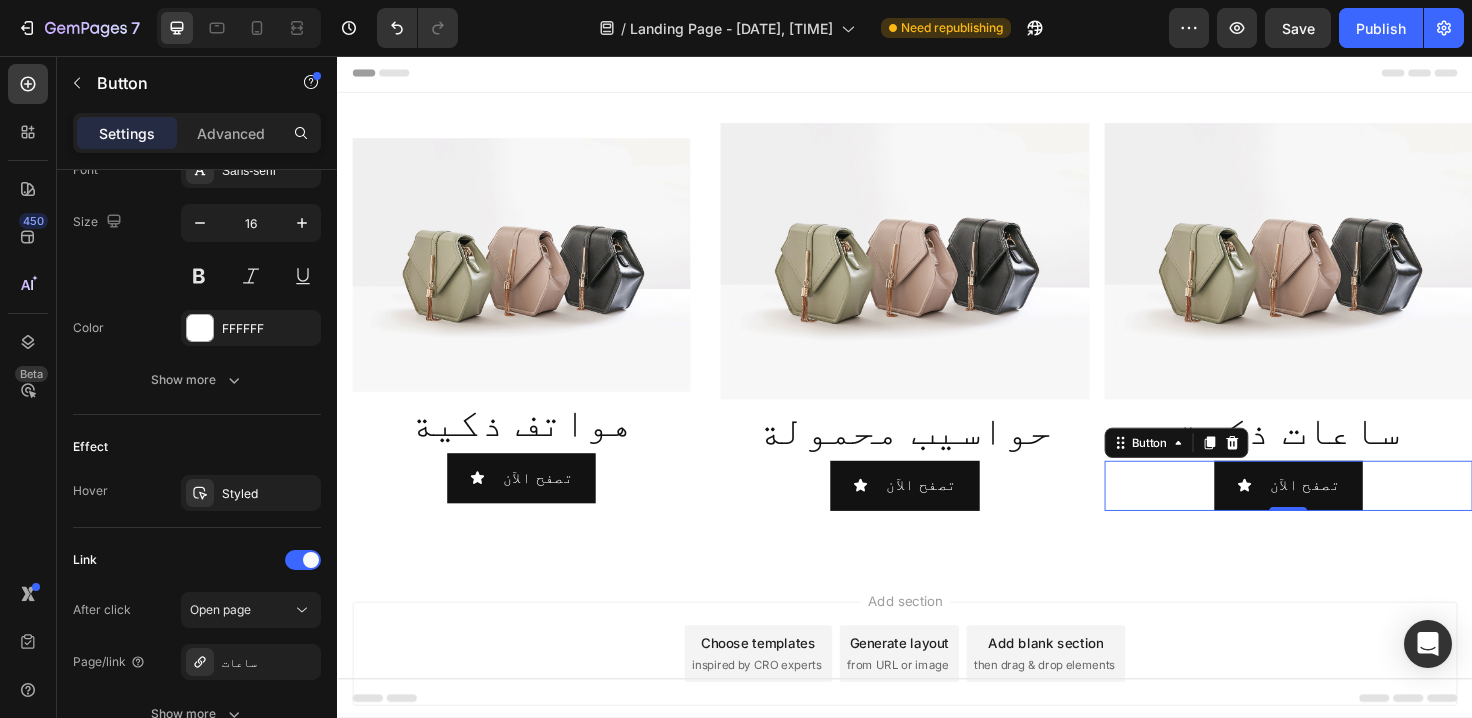 click on "Add section Choose templates inspired by CRO experts Generate layout from URL or image Add blank section then drag & drop elements" at bounding box center (937, 688) 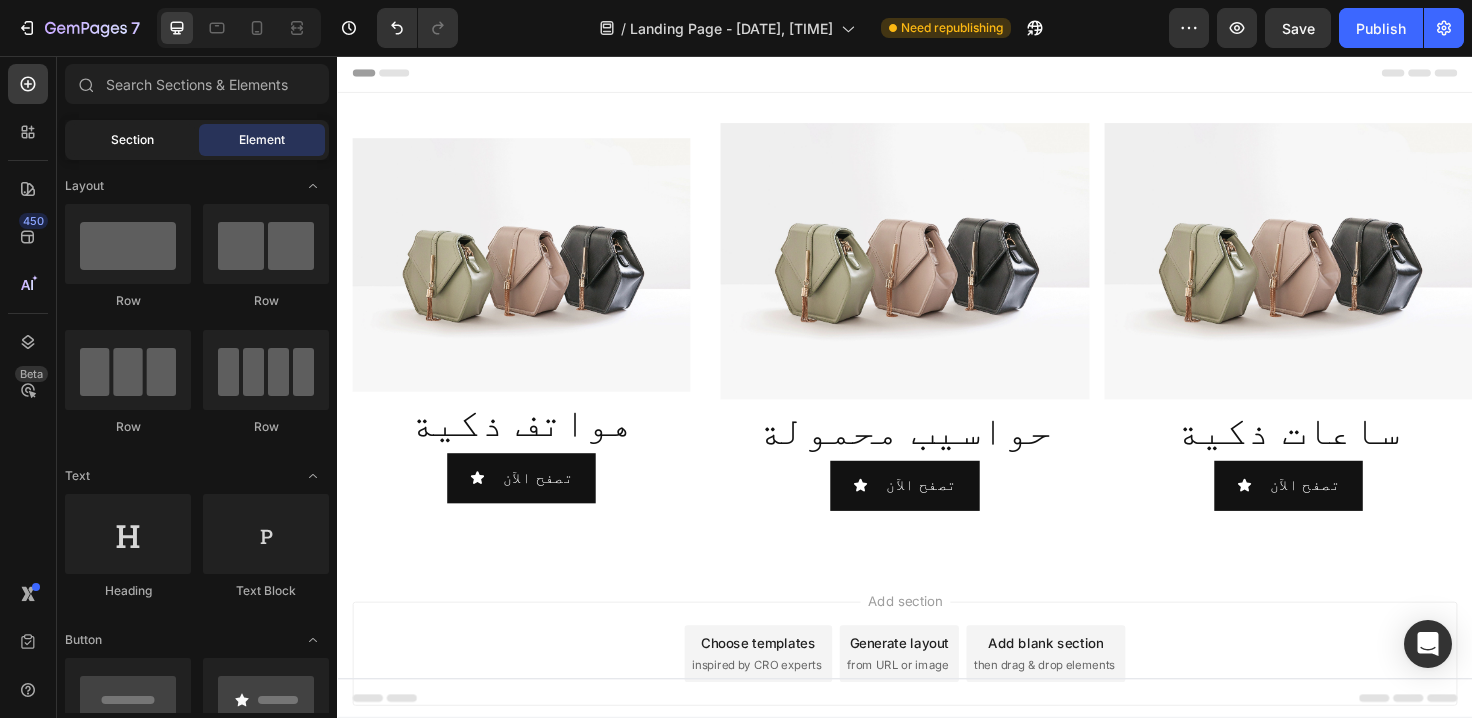 click on "Section" 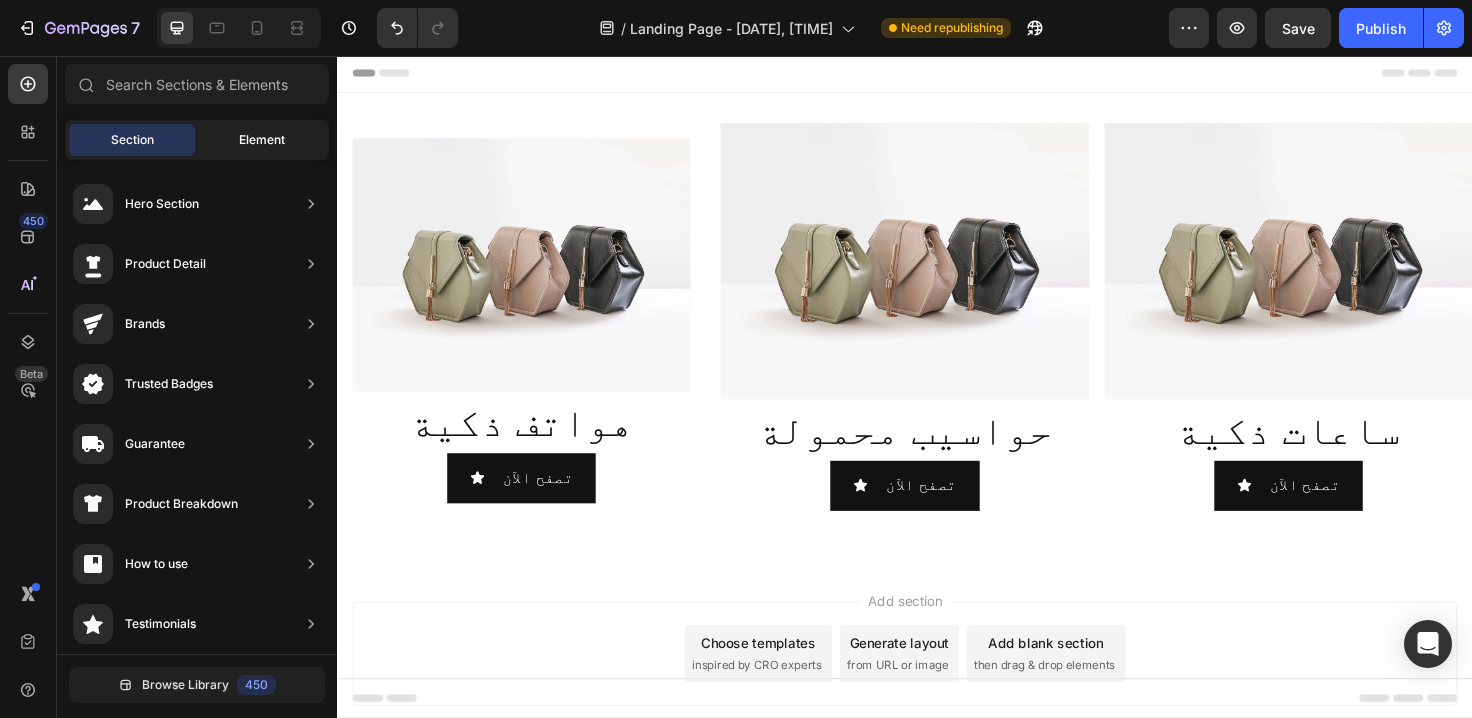 click on "Element" at bounding box center [262, 140] 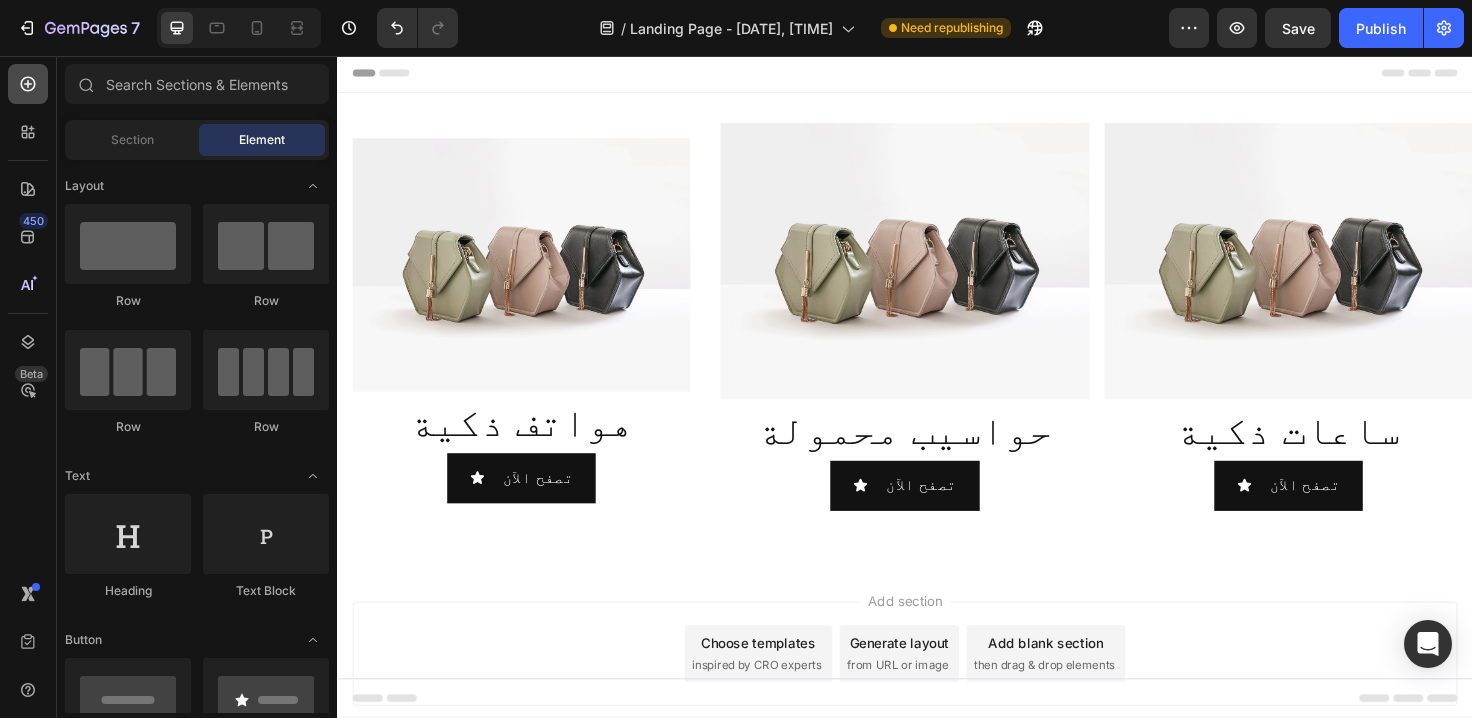 click 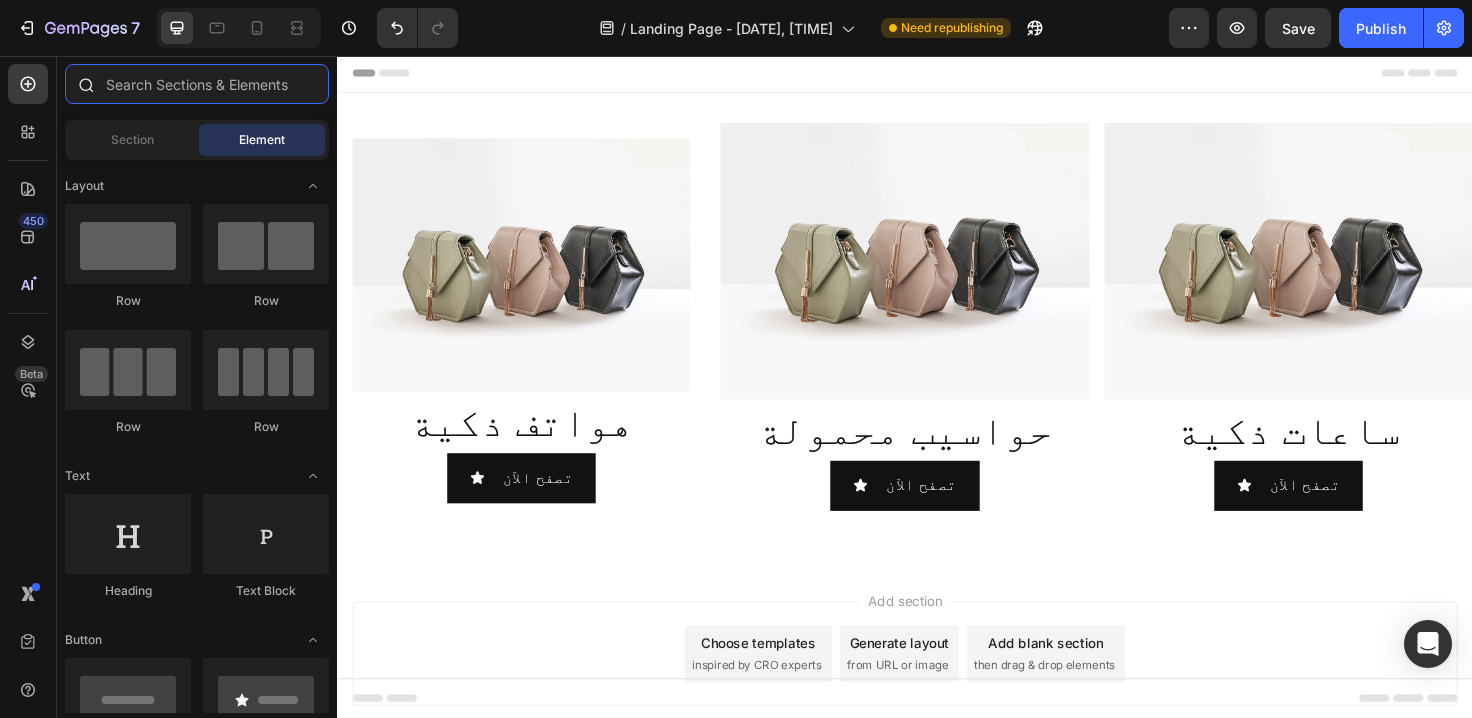 paste on "Link" 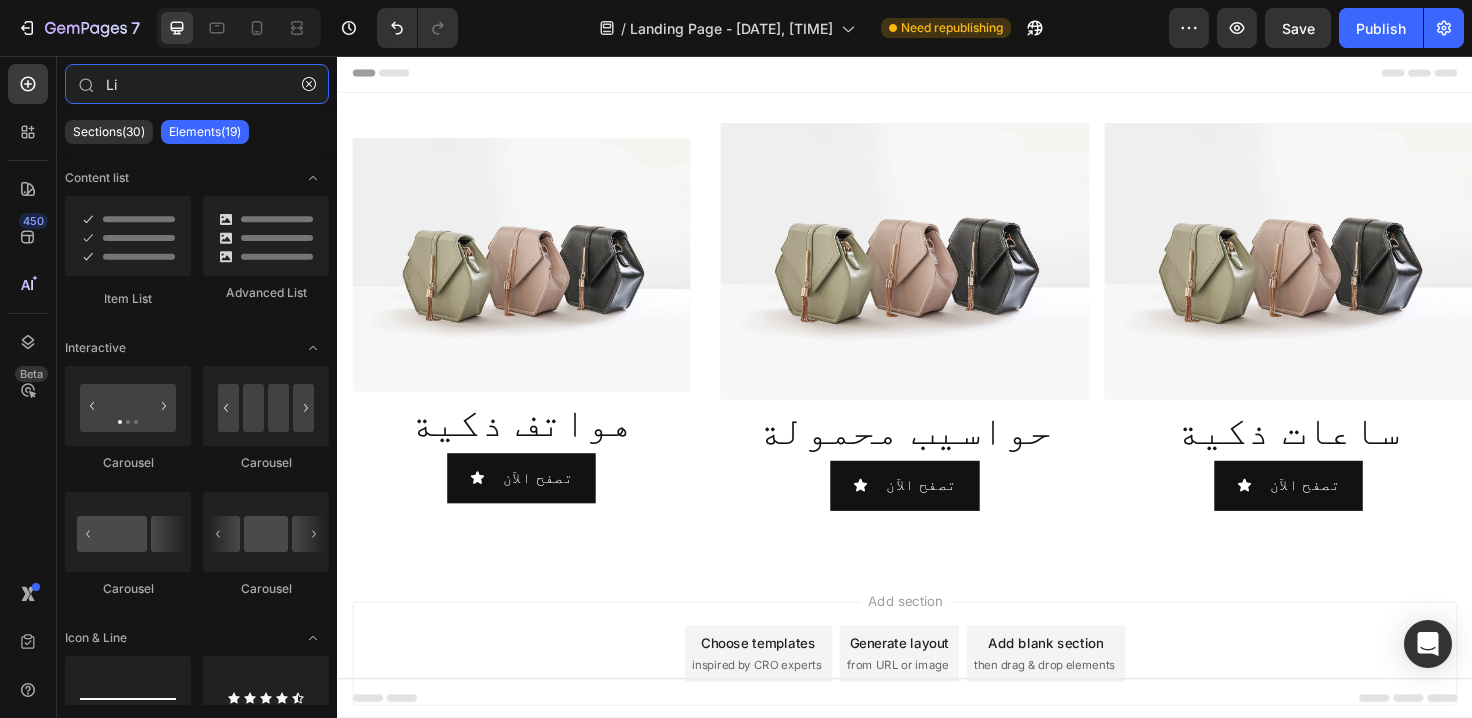 type on "L" 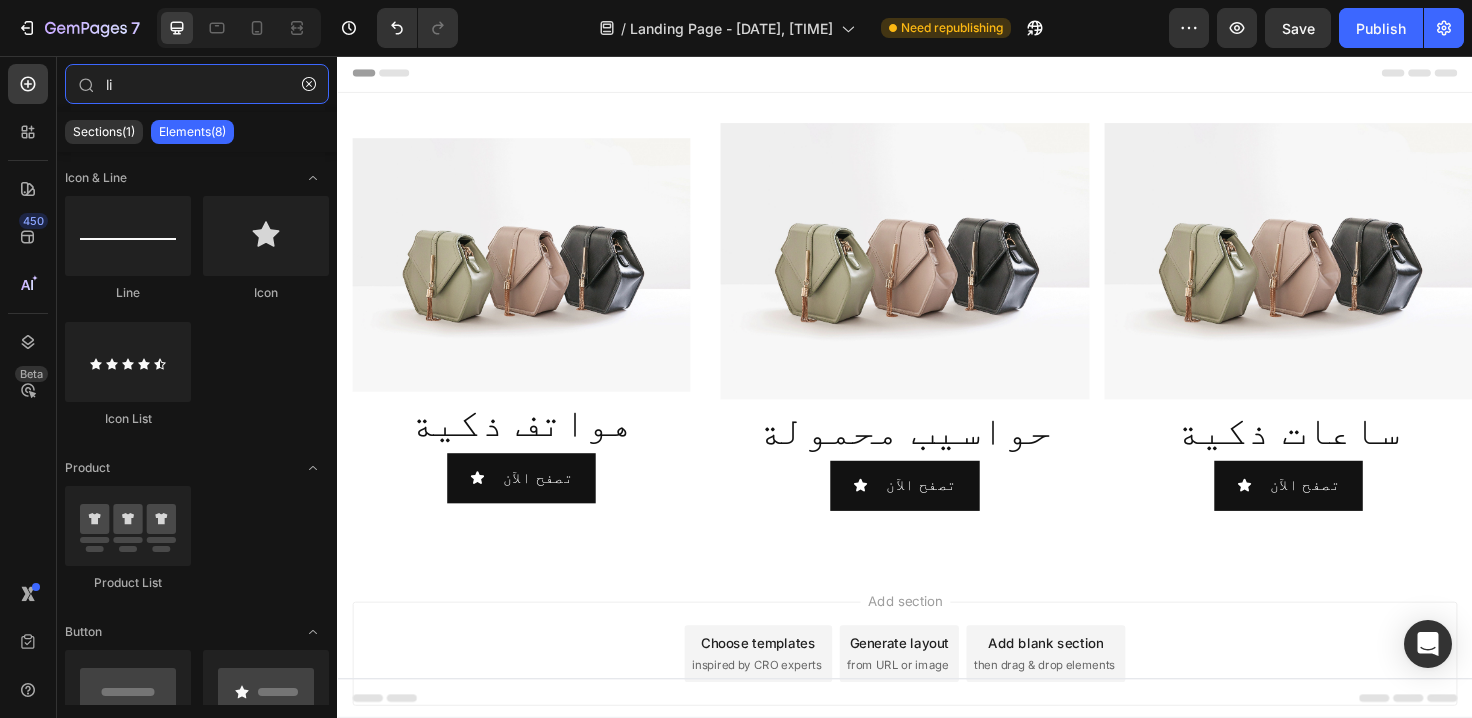 type on "l" 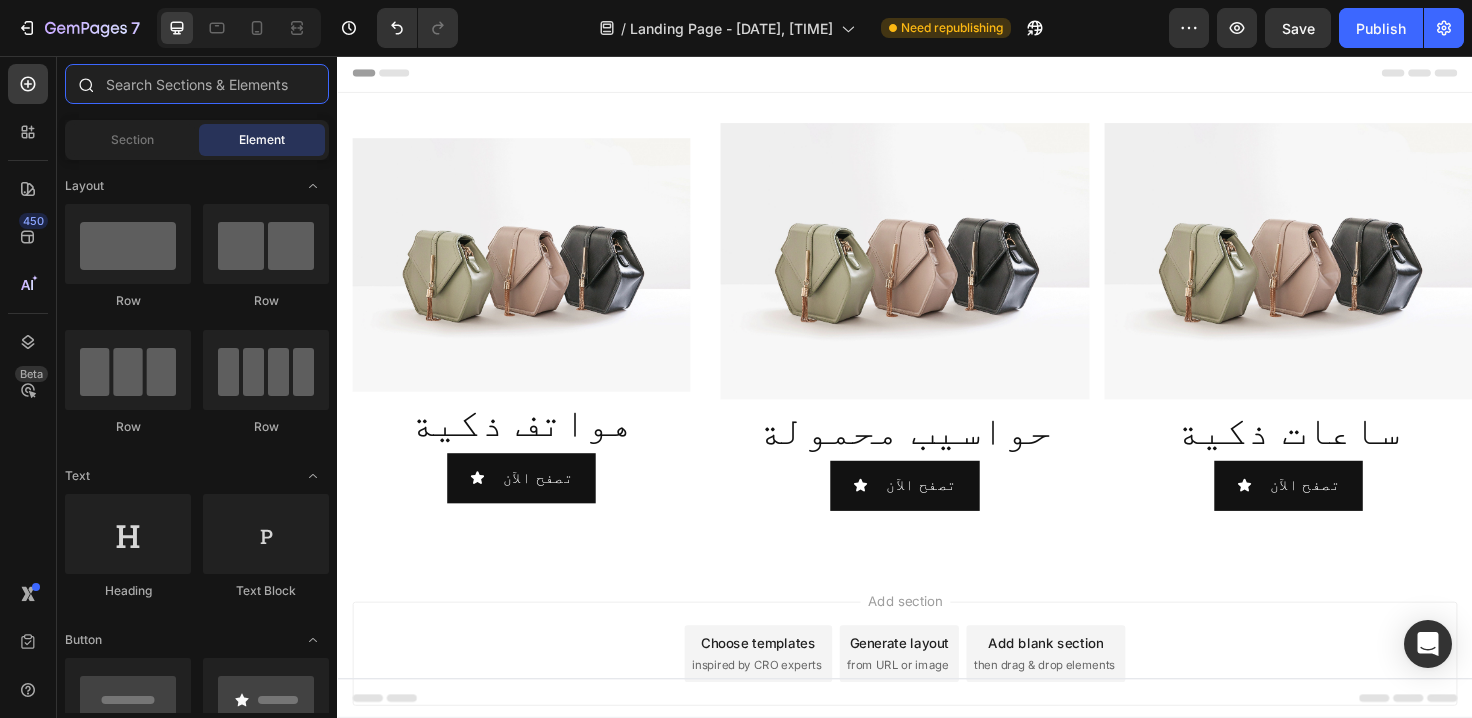 paste on "Wrapper" 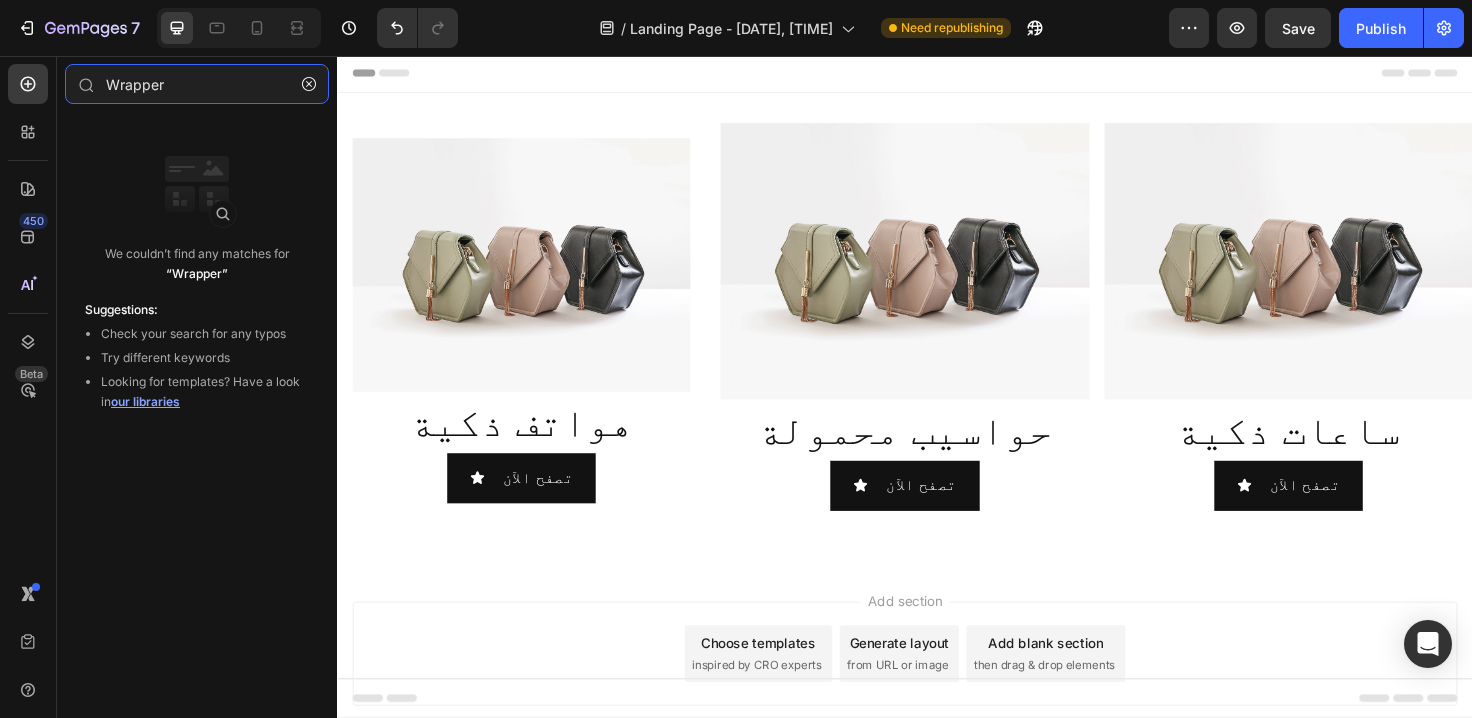 type on "Wrapper" 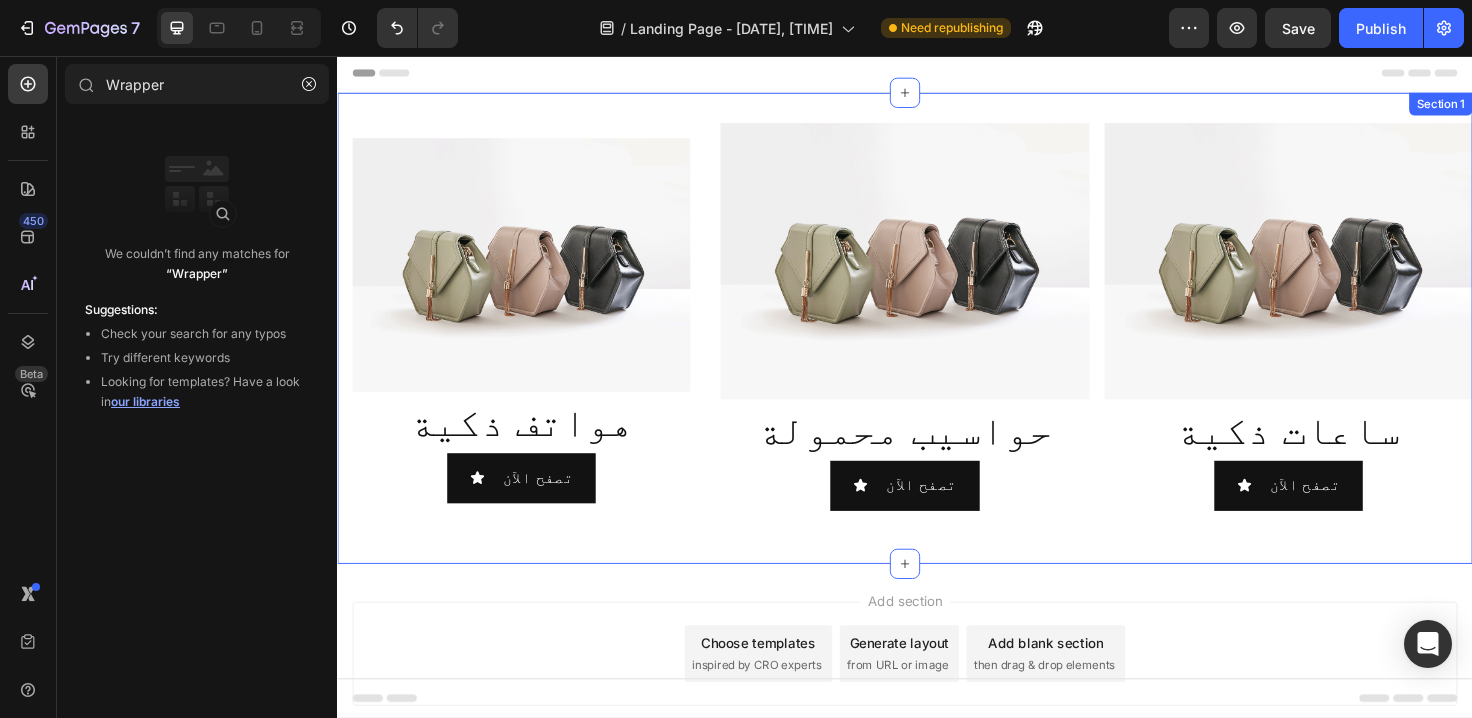 click on "Image هواتف ذكية Heading تصفح الآن Button Row Image ⁠⁠⁠⁠⁠⁠⁠ حواسيب محمولة Heading تصفح الآن Button Image ⁠⁠⁠⁠⁠⁠⁠ ساعات ذكية Heading تصفح الآن Button Row Section 1" at bounding box center (937, 344) 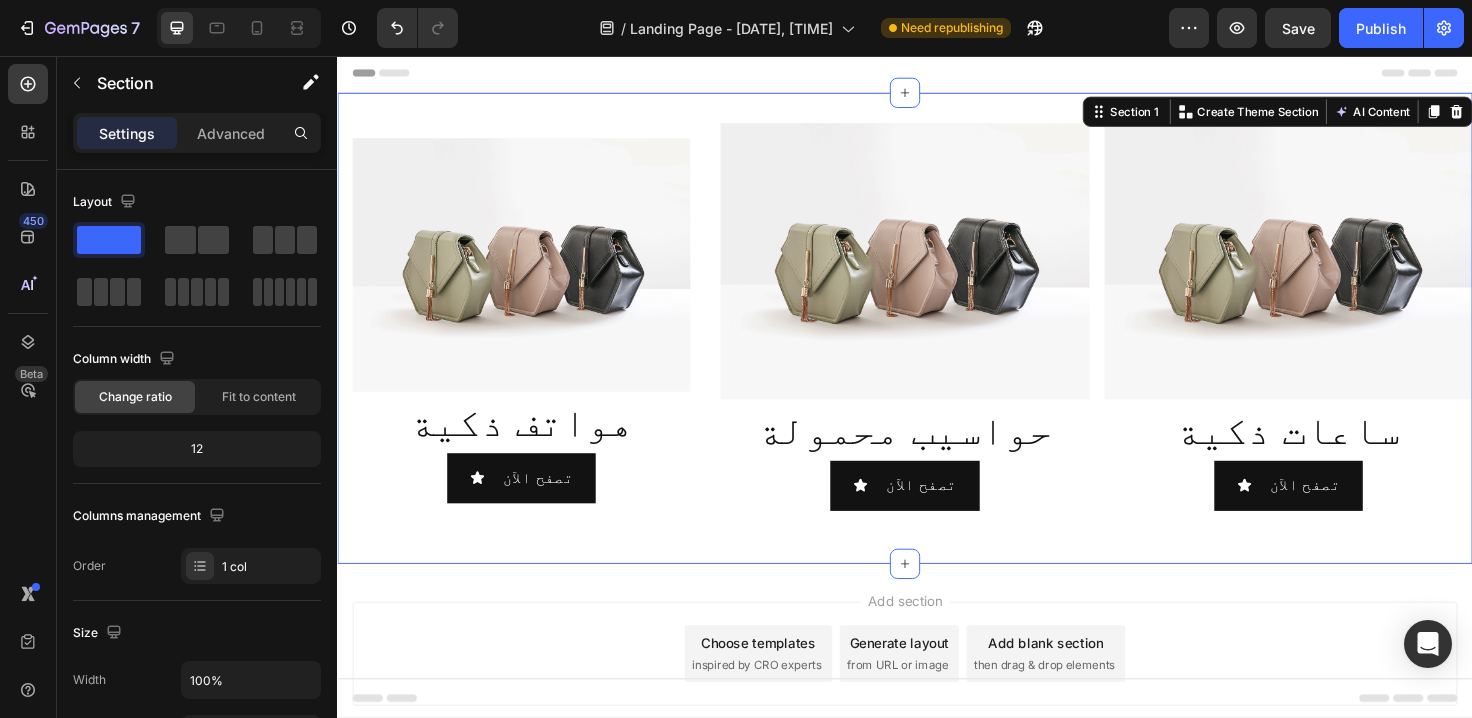 click on "Header" at bounding box center (937, 74) 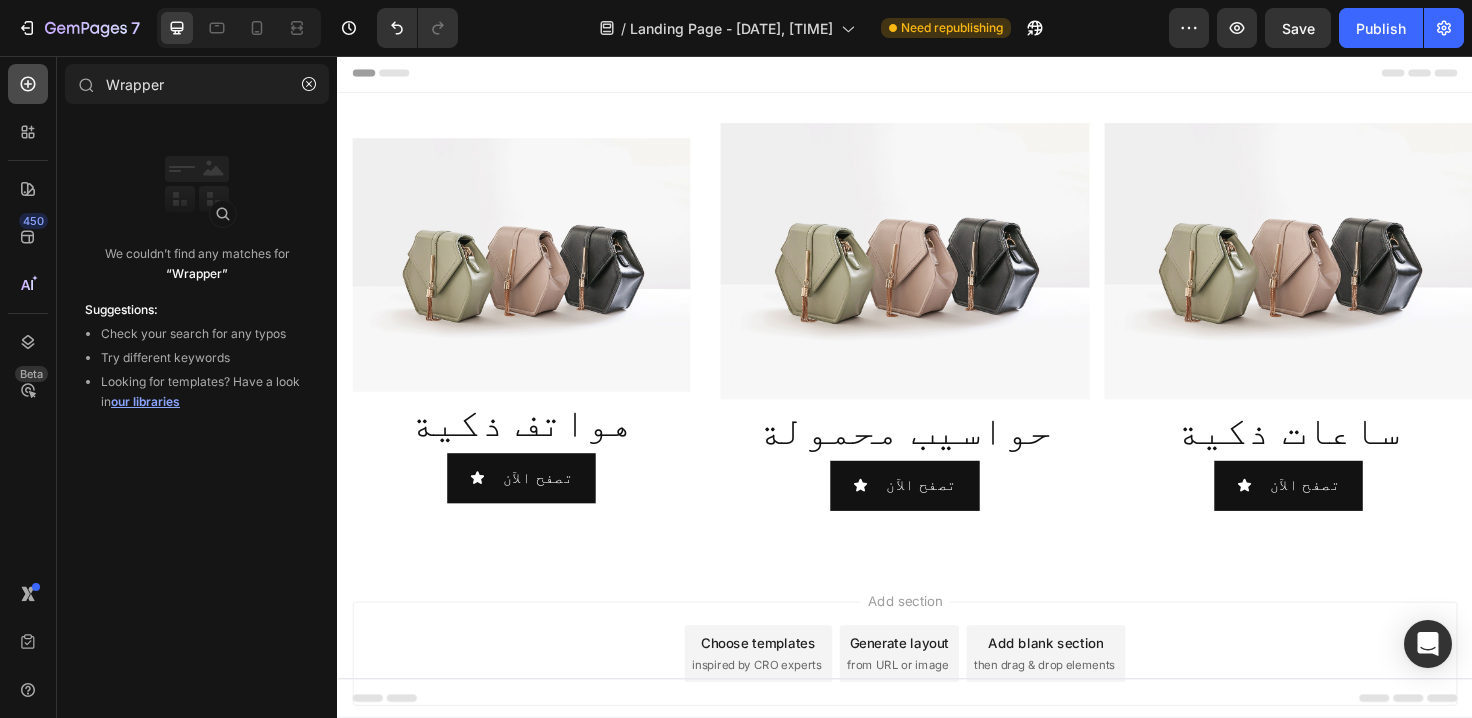 click 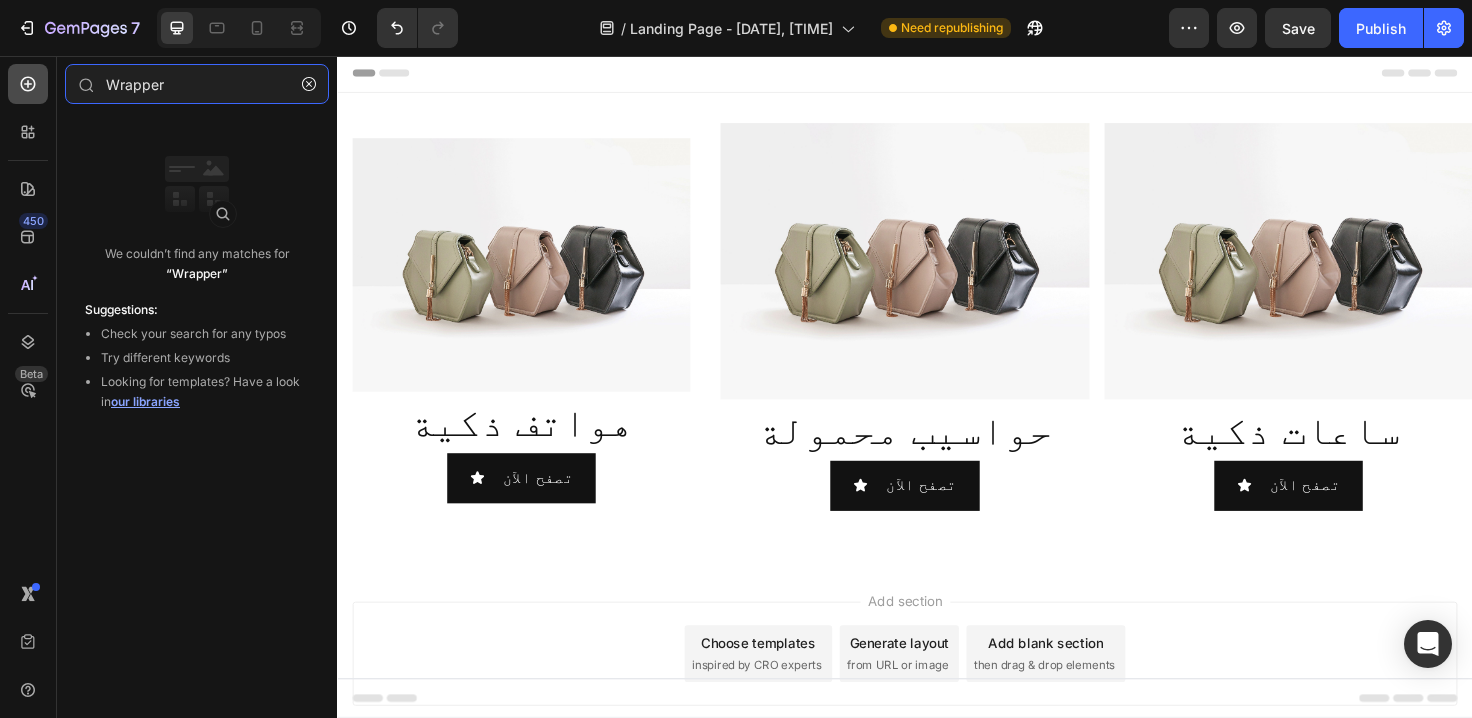 type 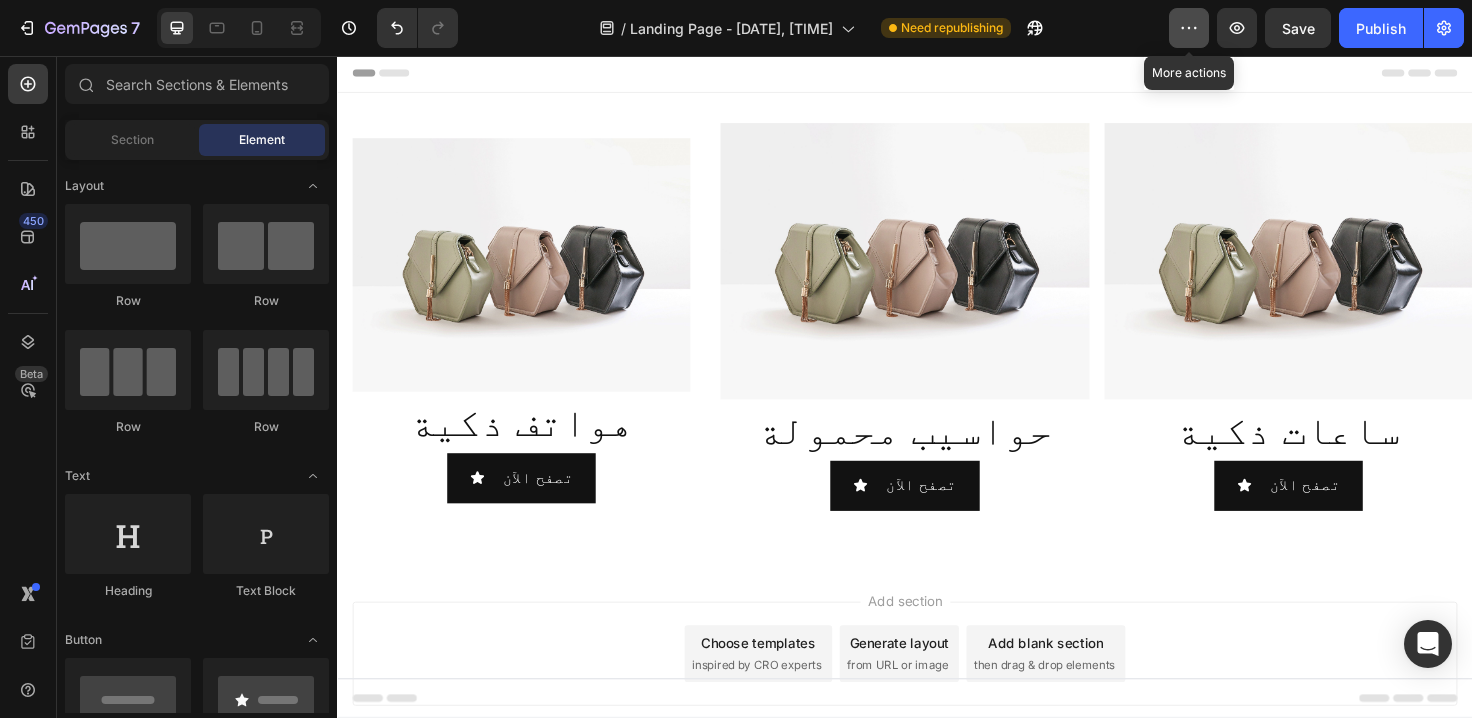 click 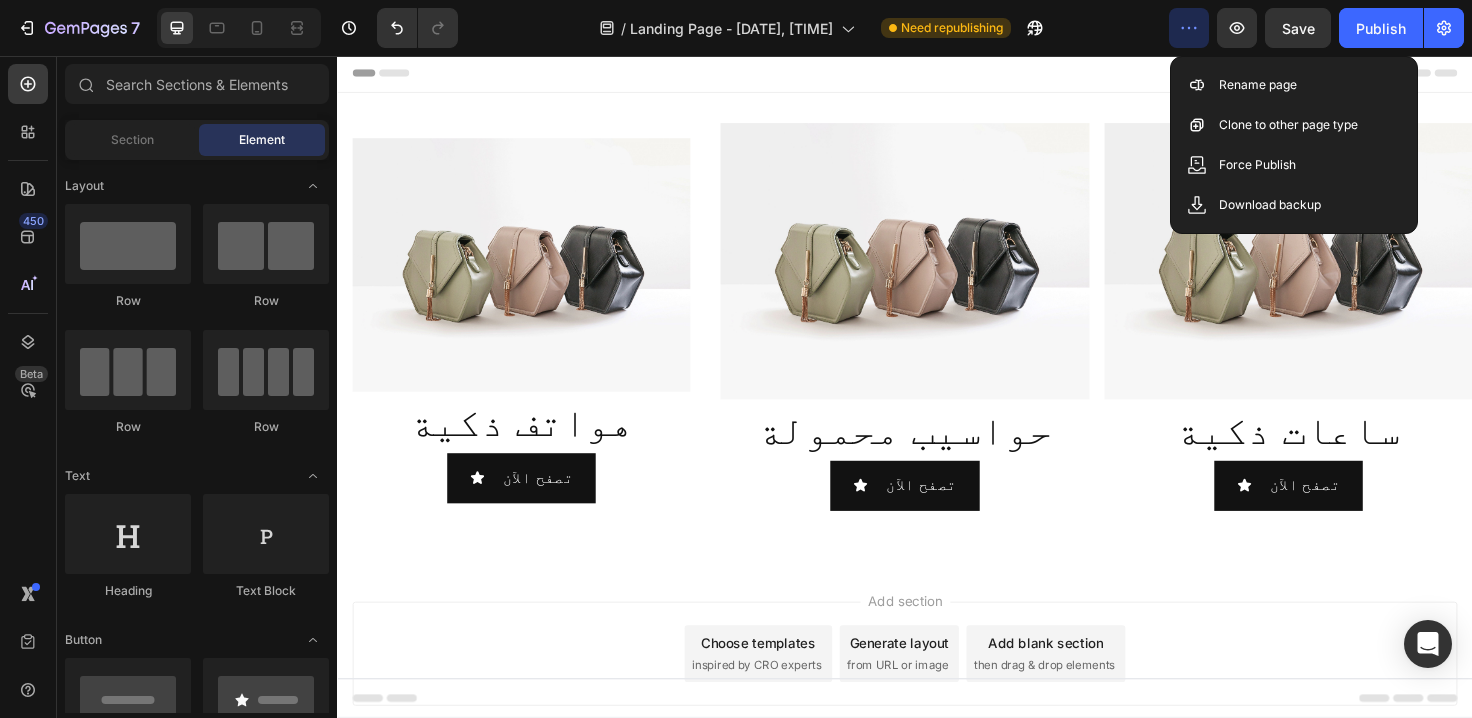 click on "Header" at bounding box center (937, 74) 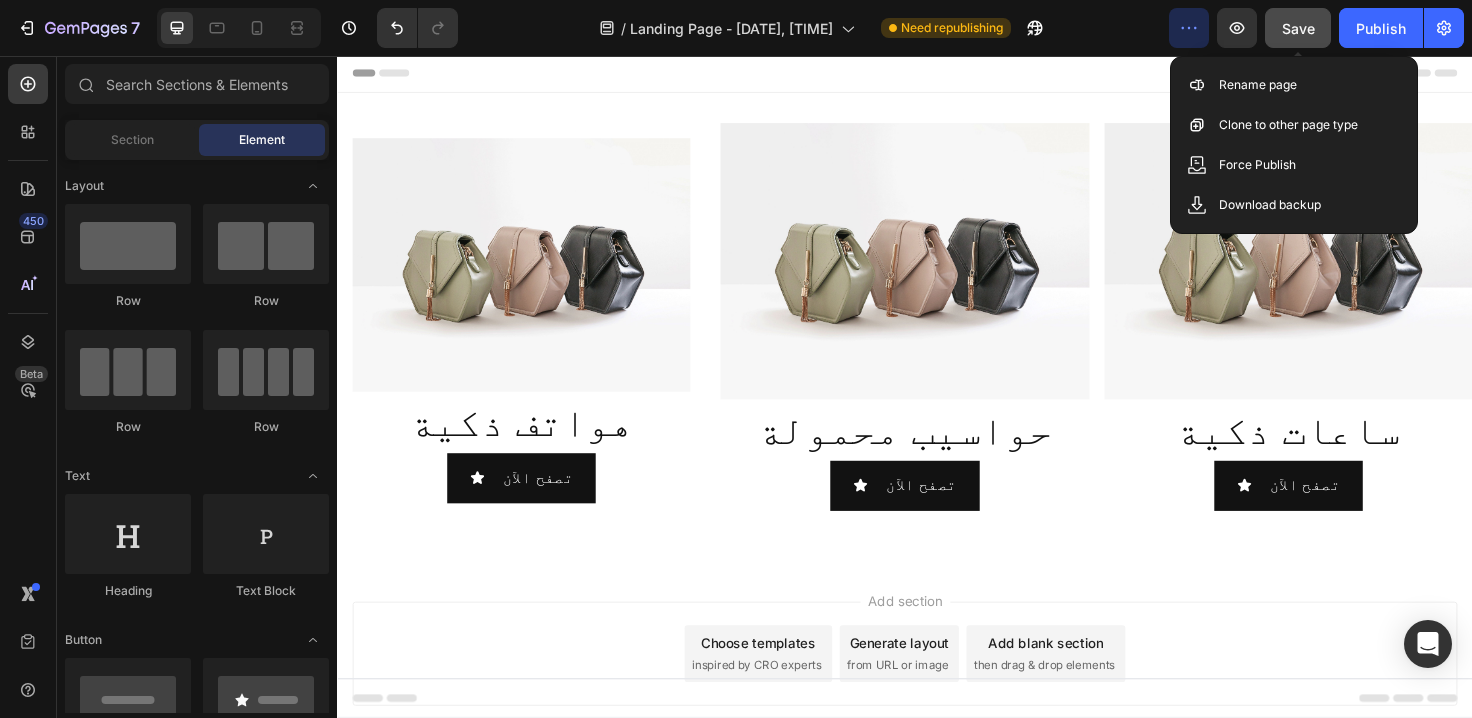 click on "Save" at bounding box center [1298, 28] 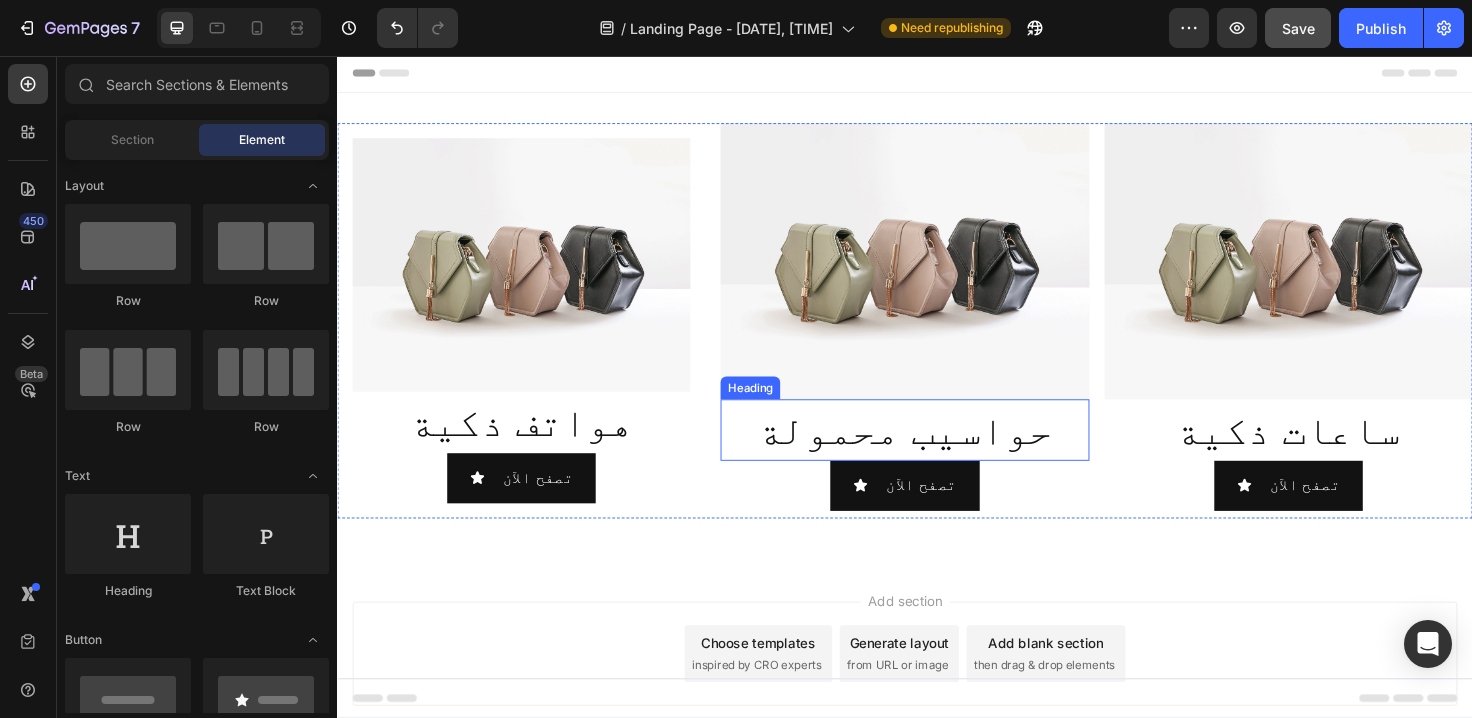 click on "حواسيب محمولة" at bounding box center (937, 451) 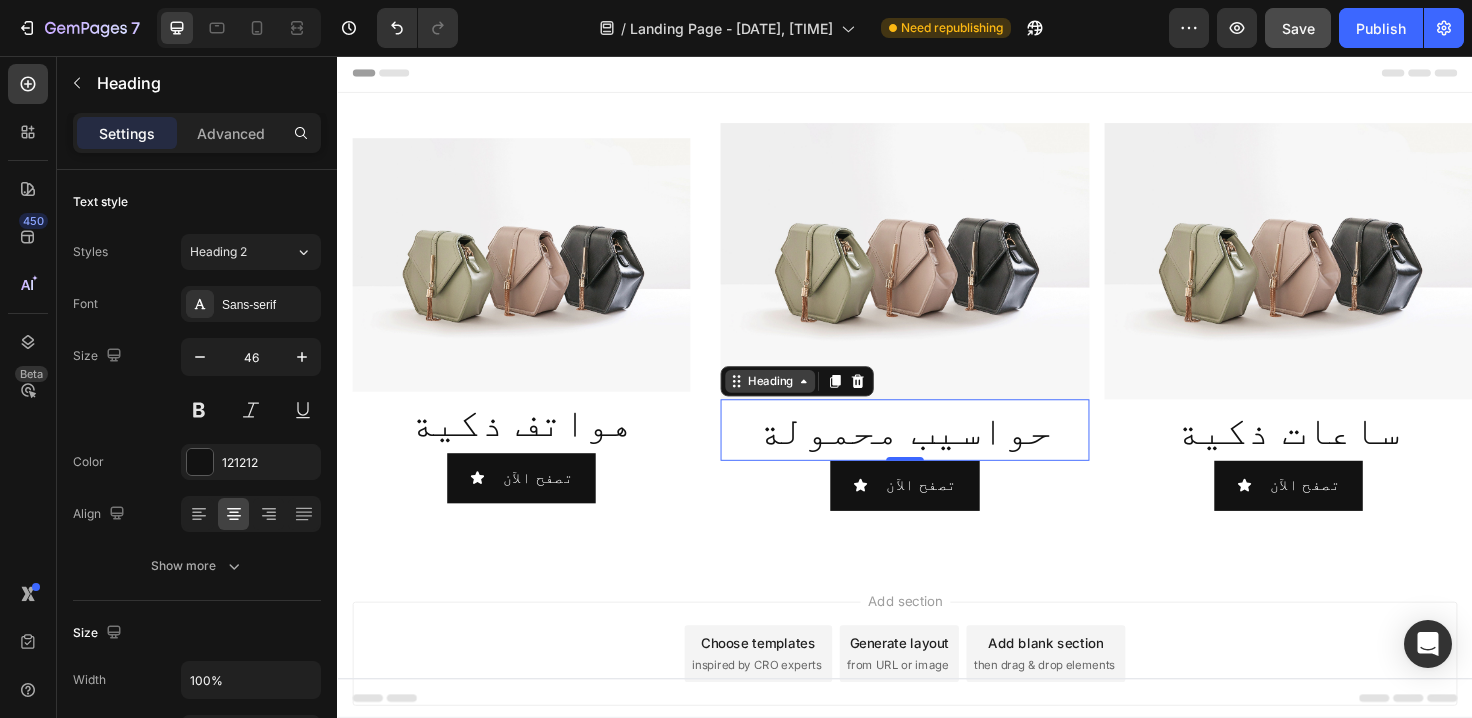 click on "Heading" at bounding box center (794, 400) 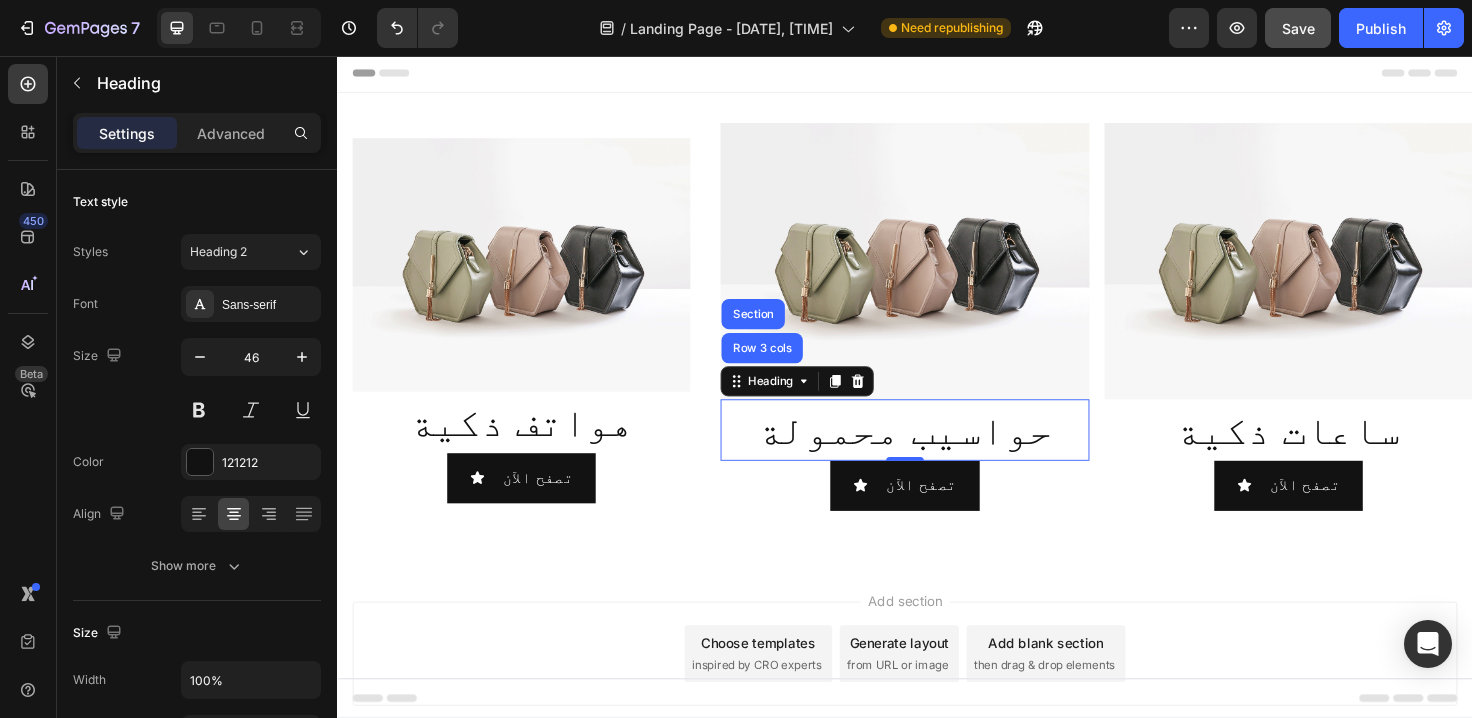 click on "Add section Choose templates inspired by CRO experts Generate layout from URL or image Add blank section then drag & drop elements" at bounding box center [937, 716] 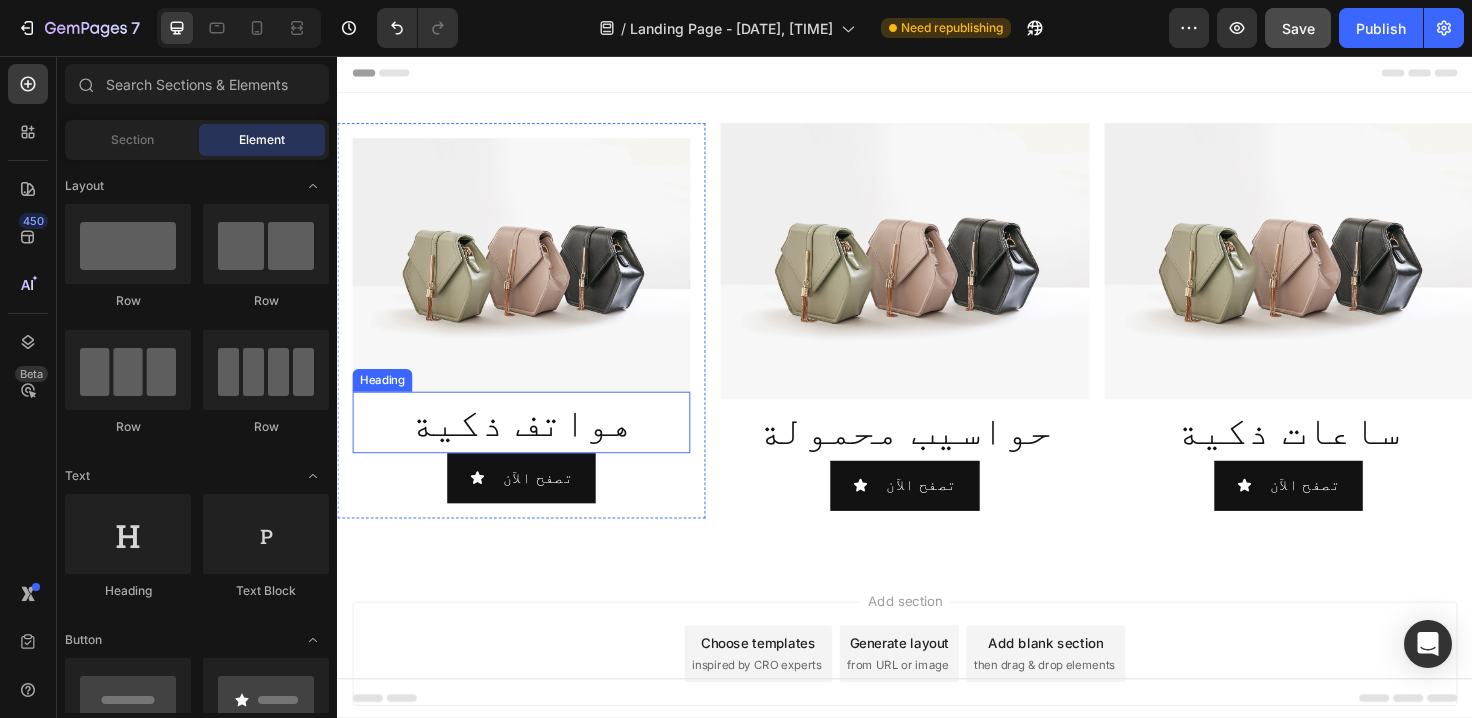 click on "هواتف ذكية" at bounding box center [531, 443] 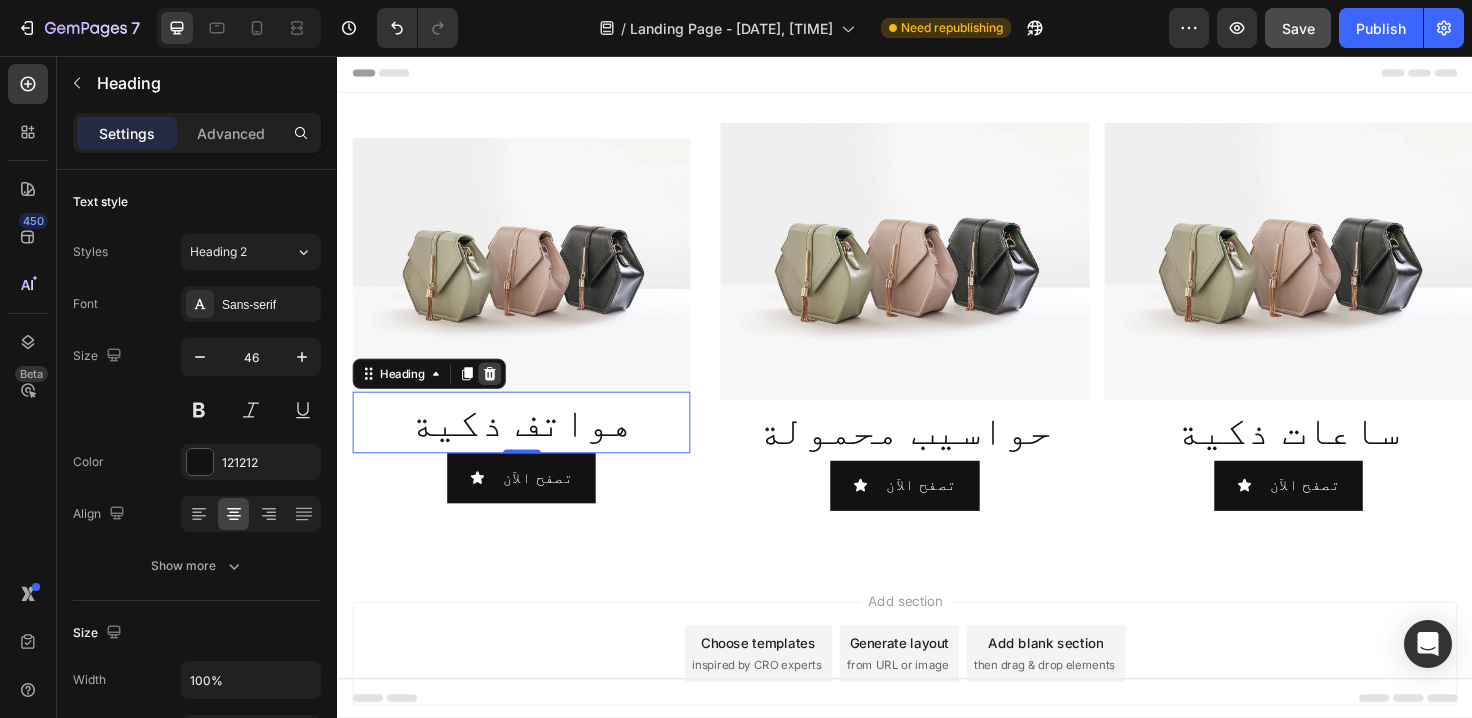 click 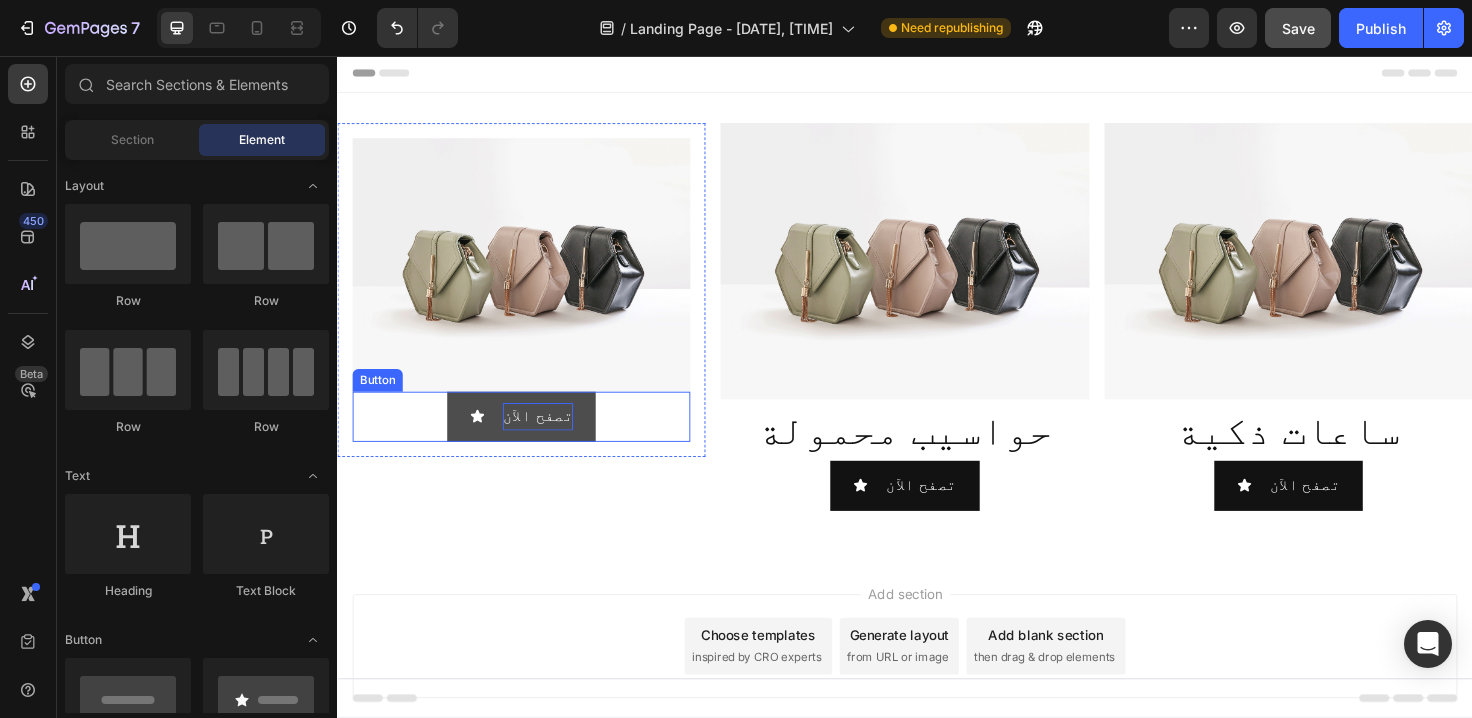click on "تصفح الآن" at bounding box center [549, 437] 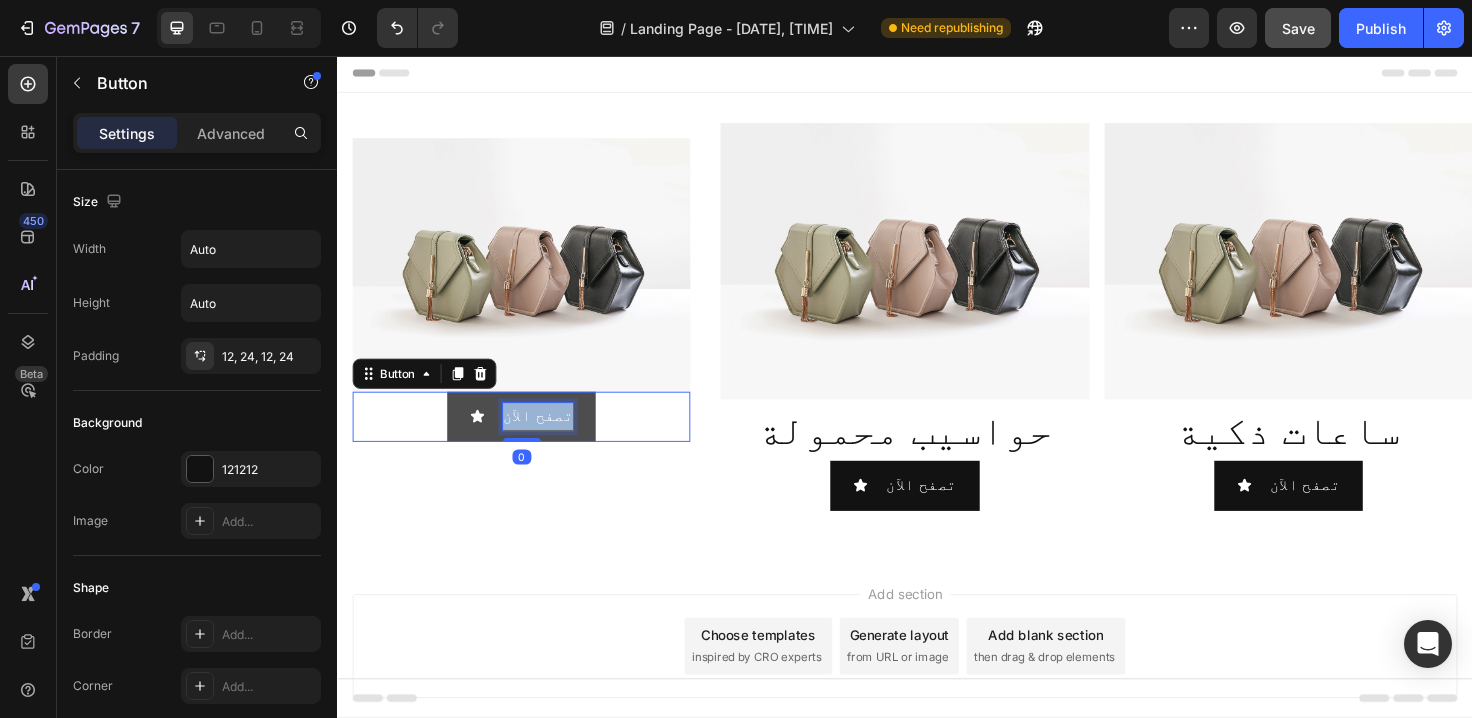 click on "تصفح الآن" at bounding box center (549, 437) 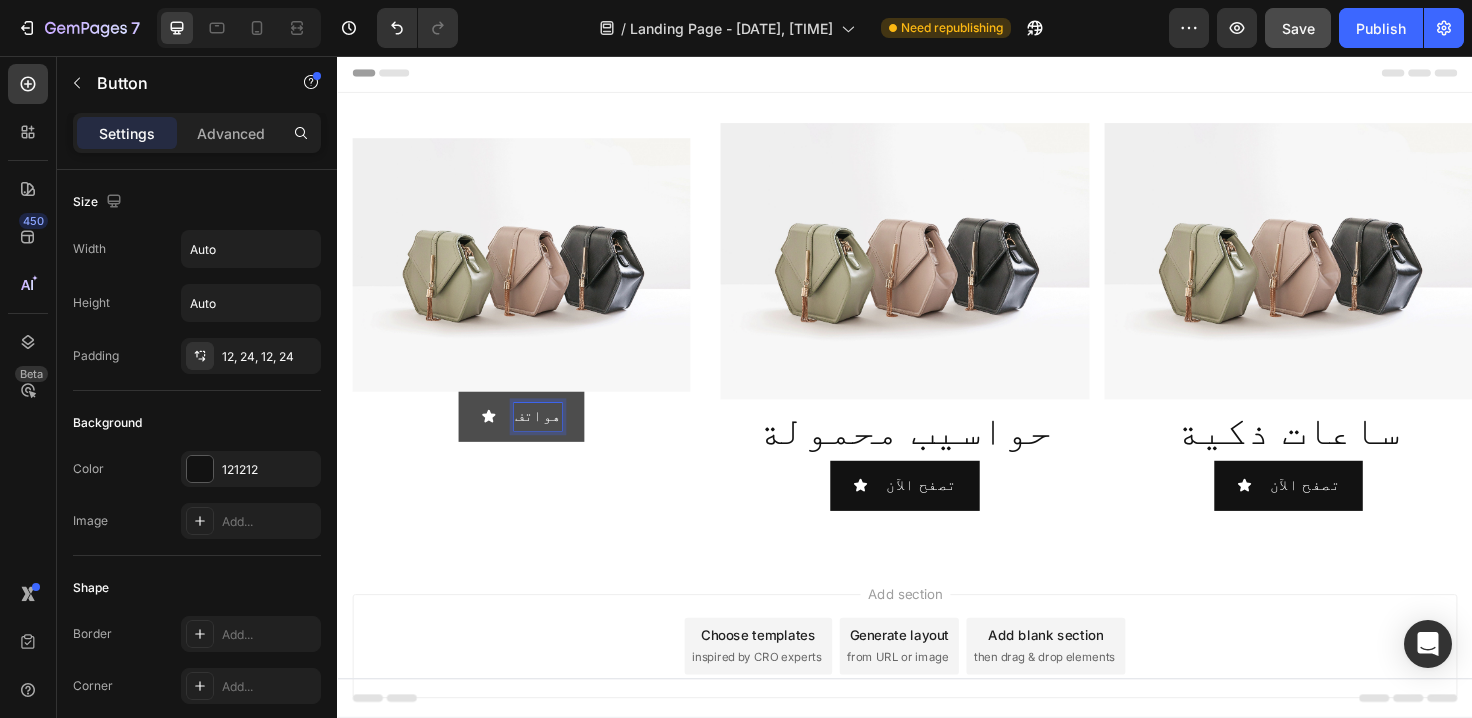 click on "Add section Choose templates inspired by CRO experts Generate layout from URL or image Add blank section then drag & drop elements" at bounding box center (937, 708) 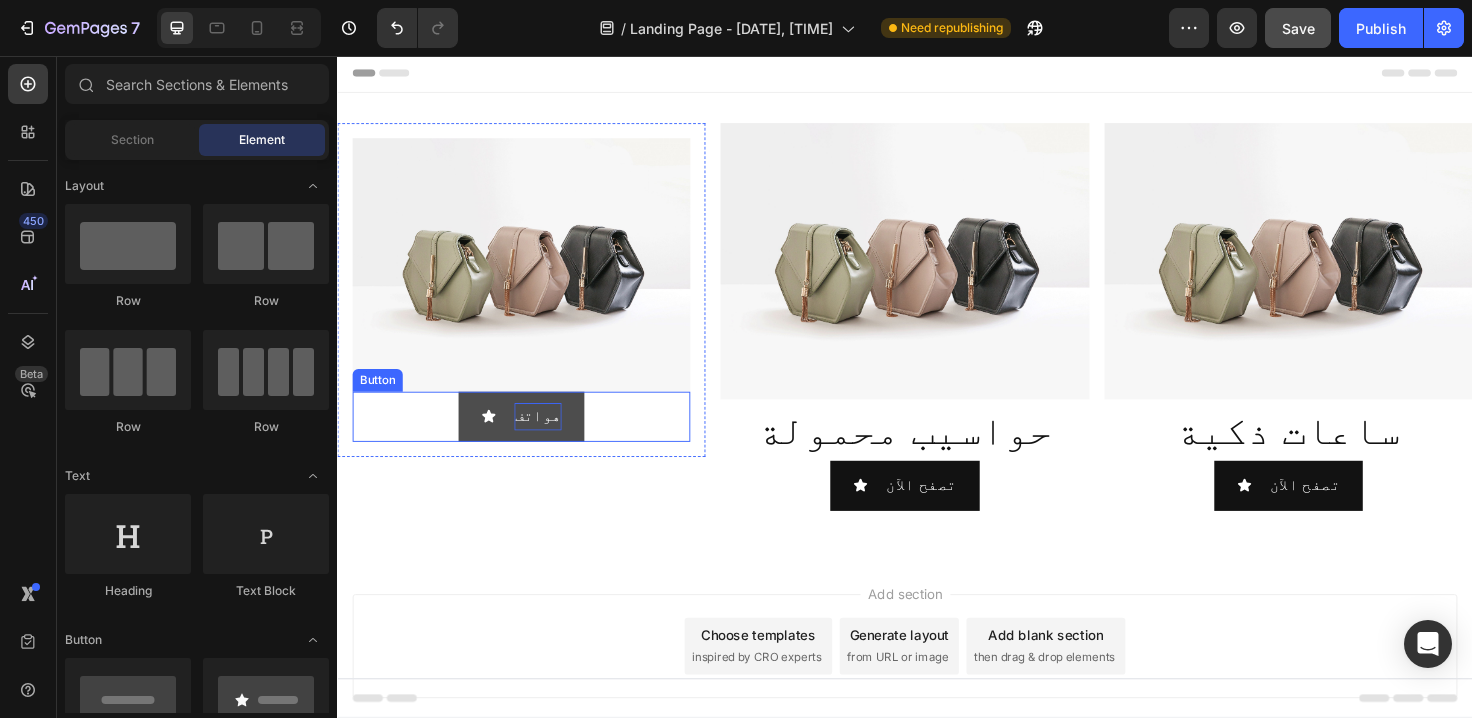 click on "هواتف" at bounding box center [531, 437] 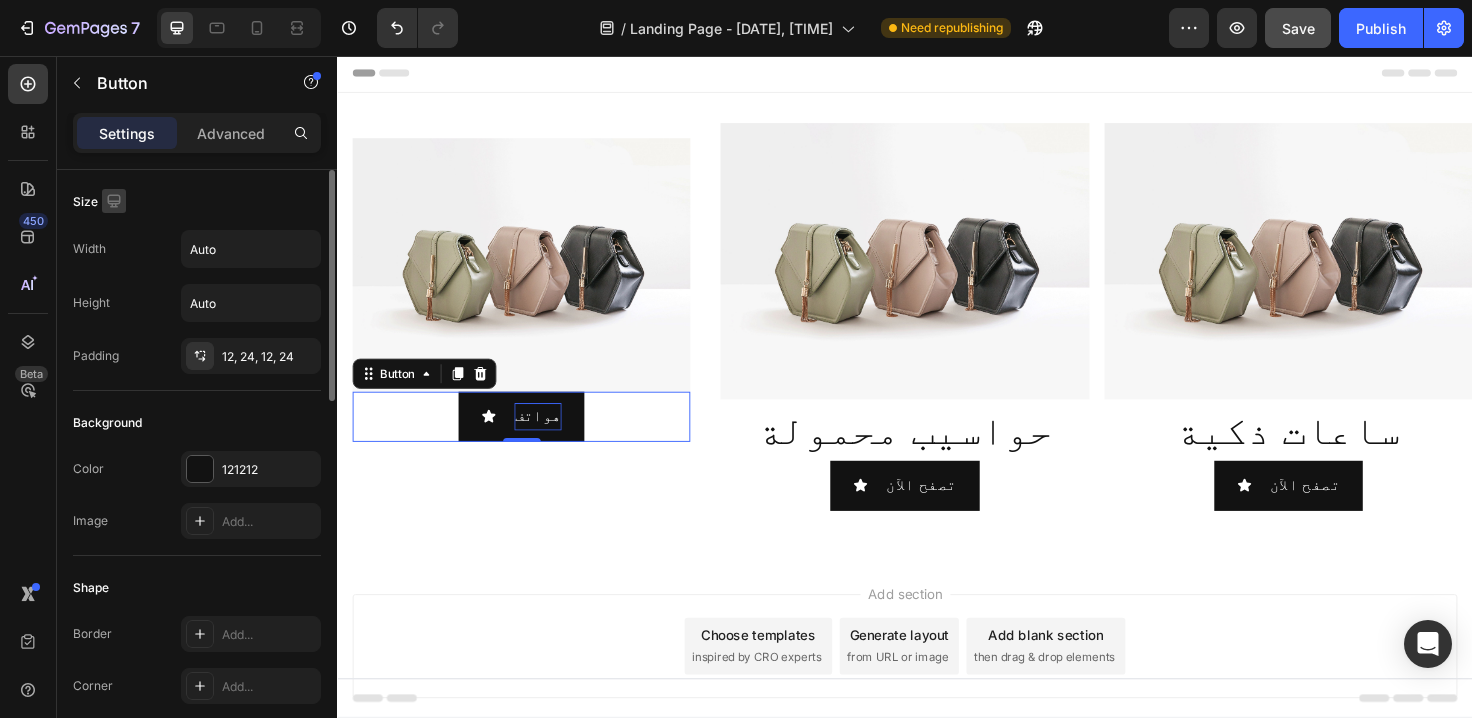 click 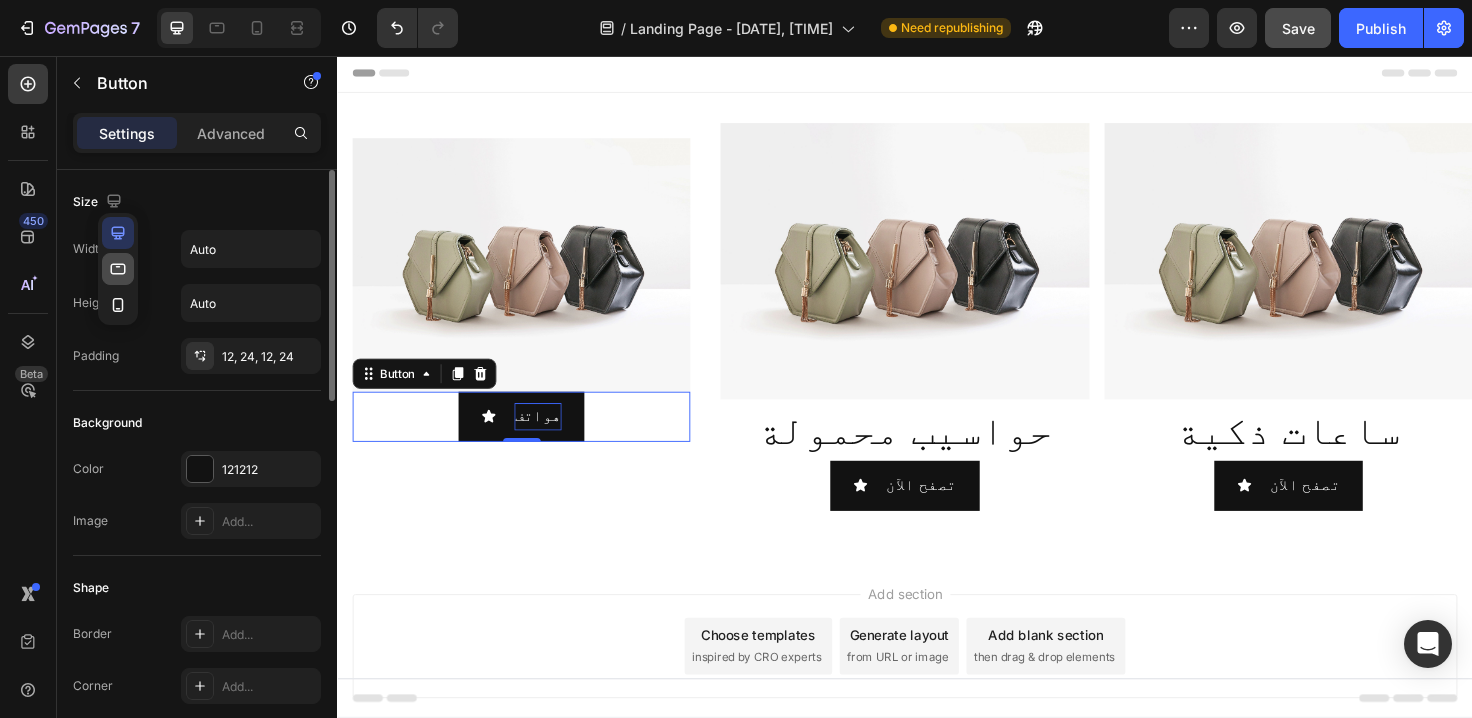 click 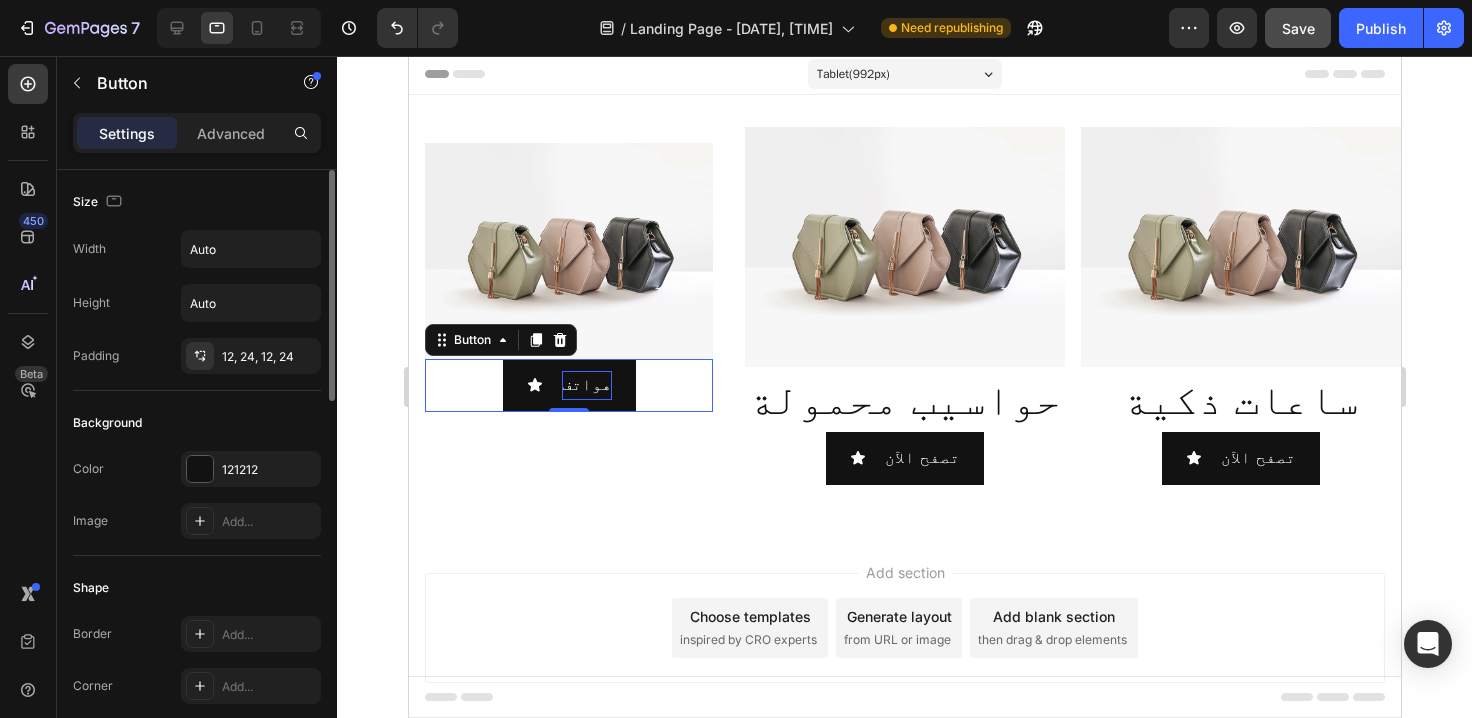 scroll, scrollTop: 58, scrollLeft: 0, axis: vertical 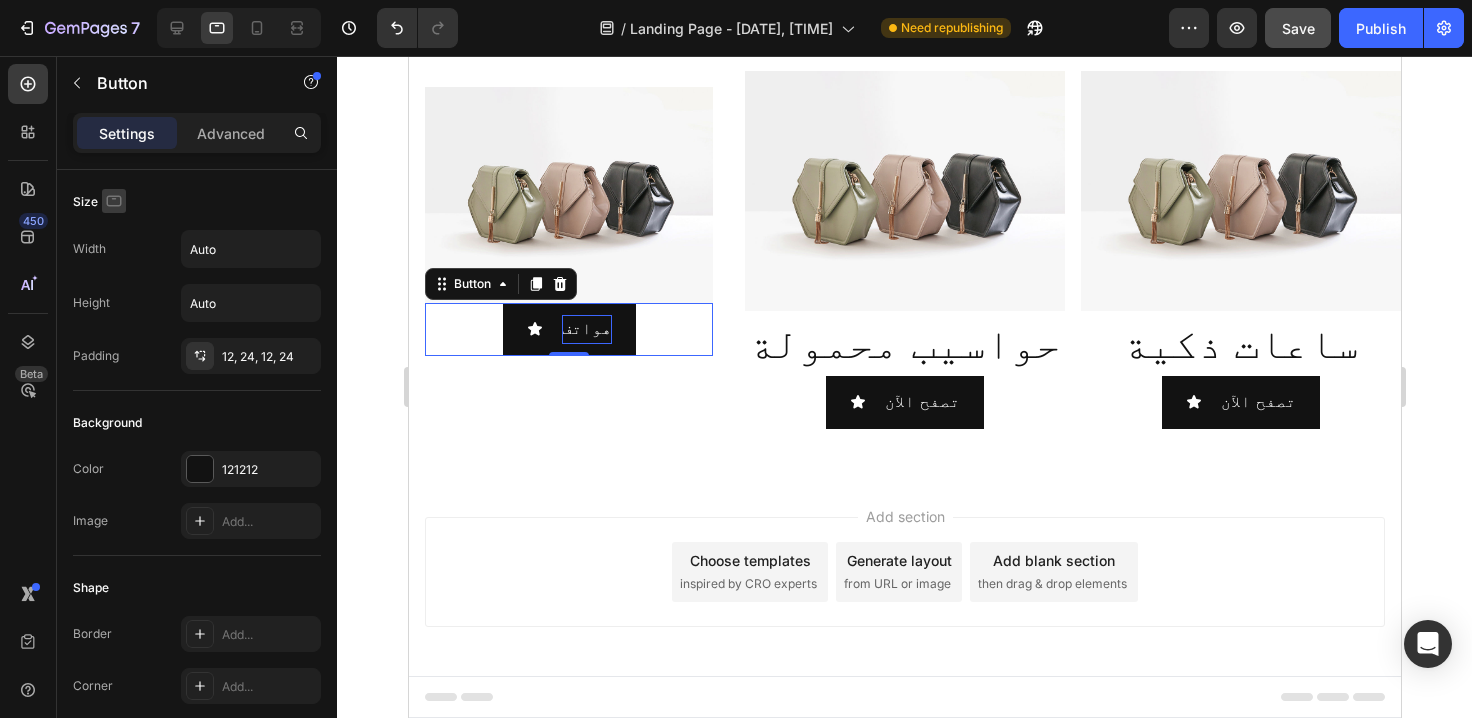 click 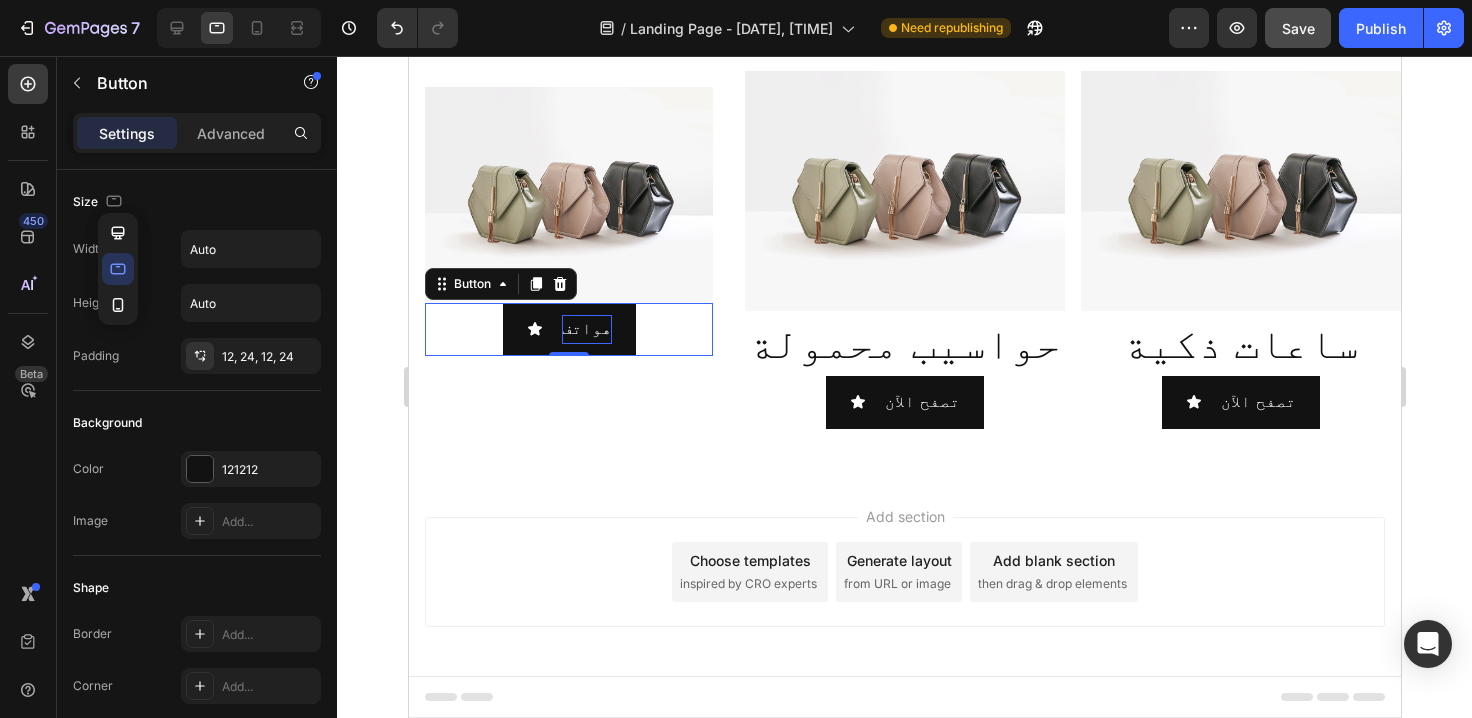 drag, startPoint x: 123, startPoint y: 228, endPoint x: 366, endPoint y: 254, distance: 244.387 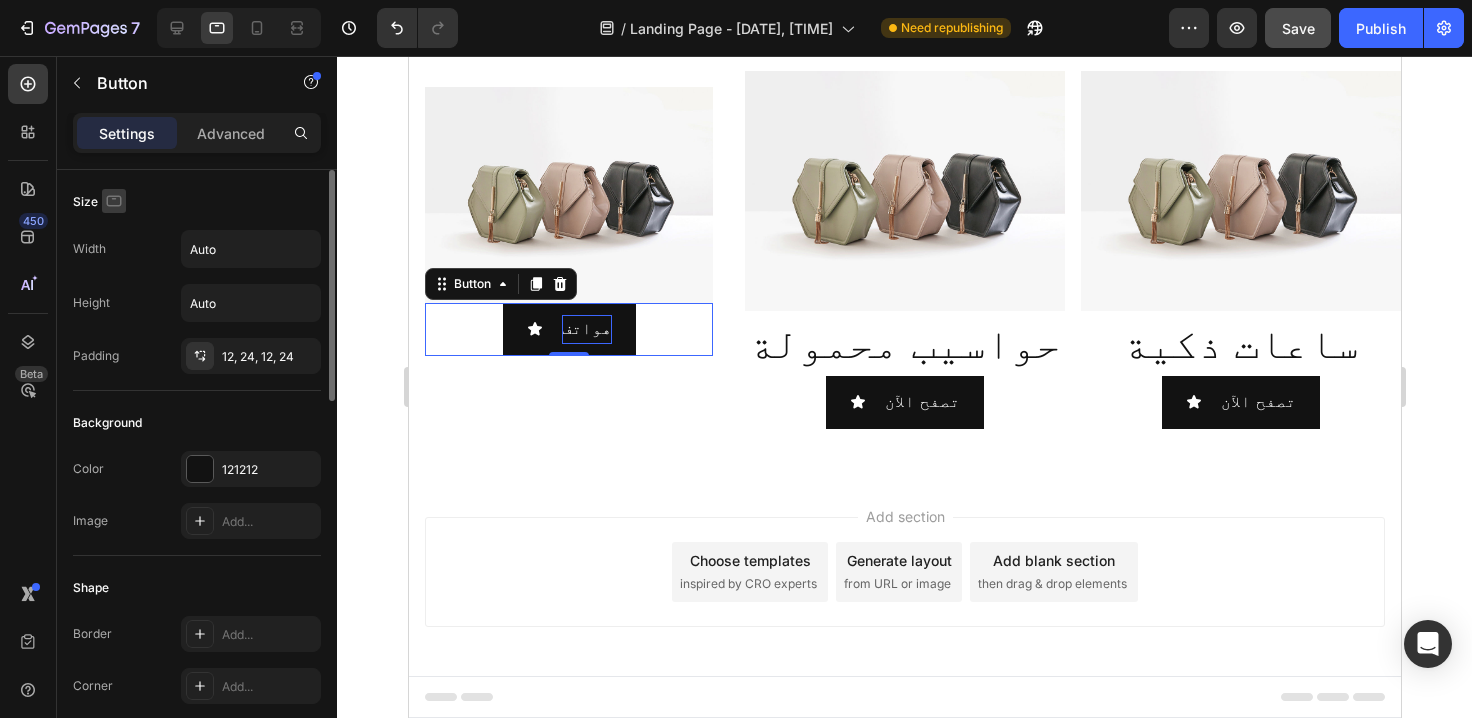 click 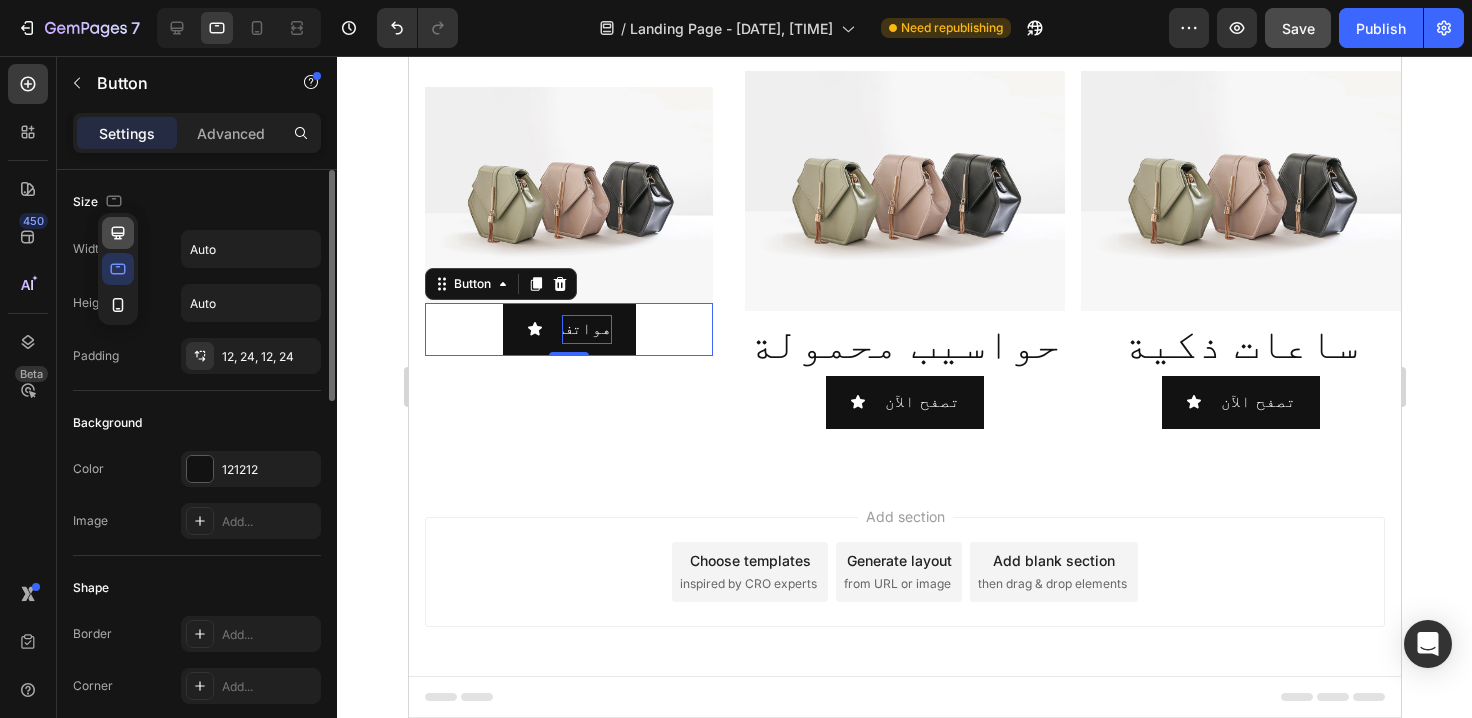 click 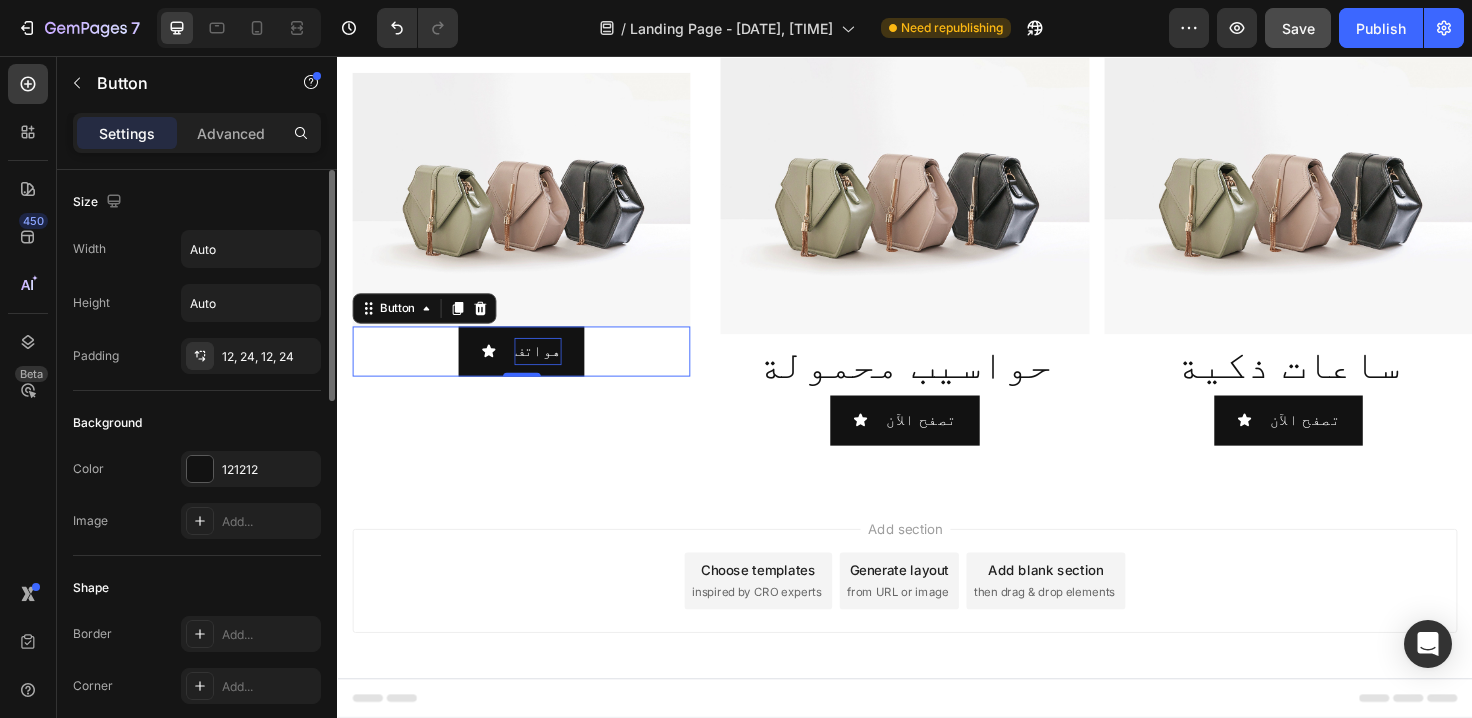 scroll, scrollTop: 72, scrollLeft: 0, axis: vertical 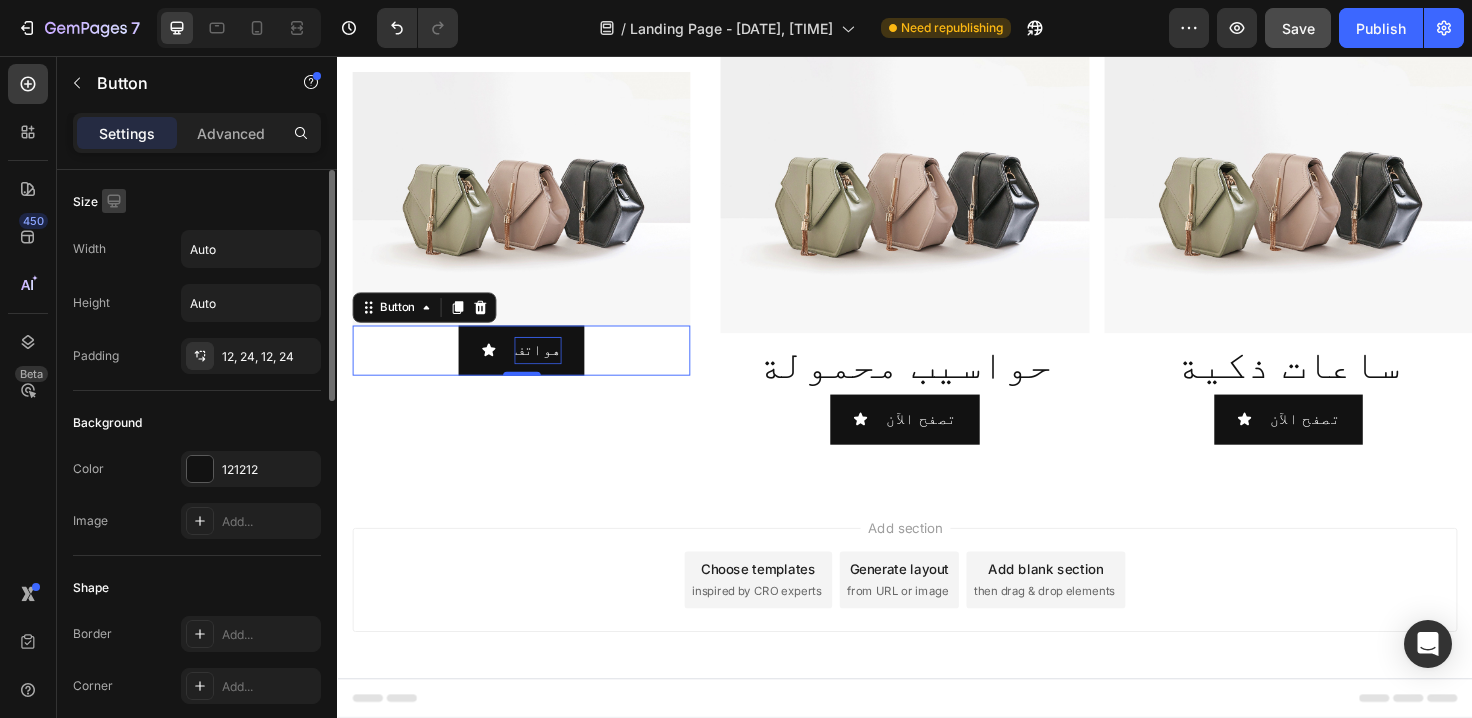 click 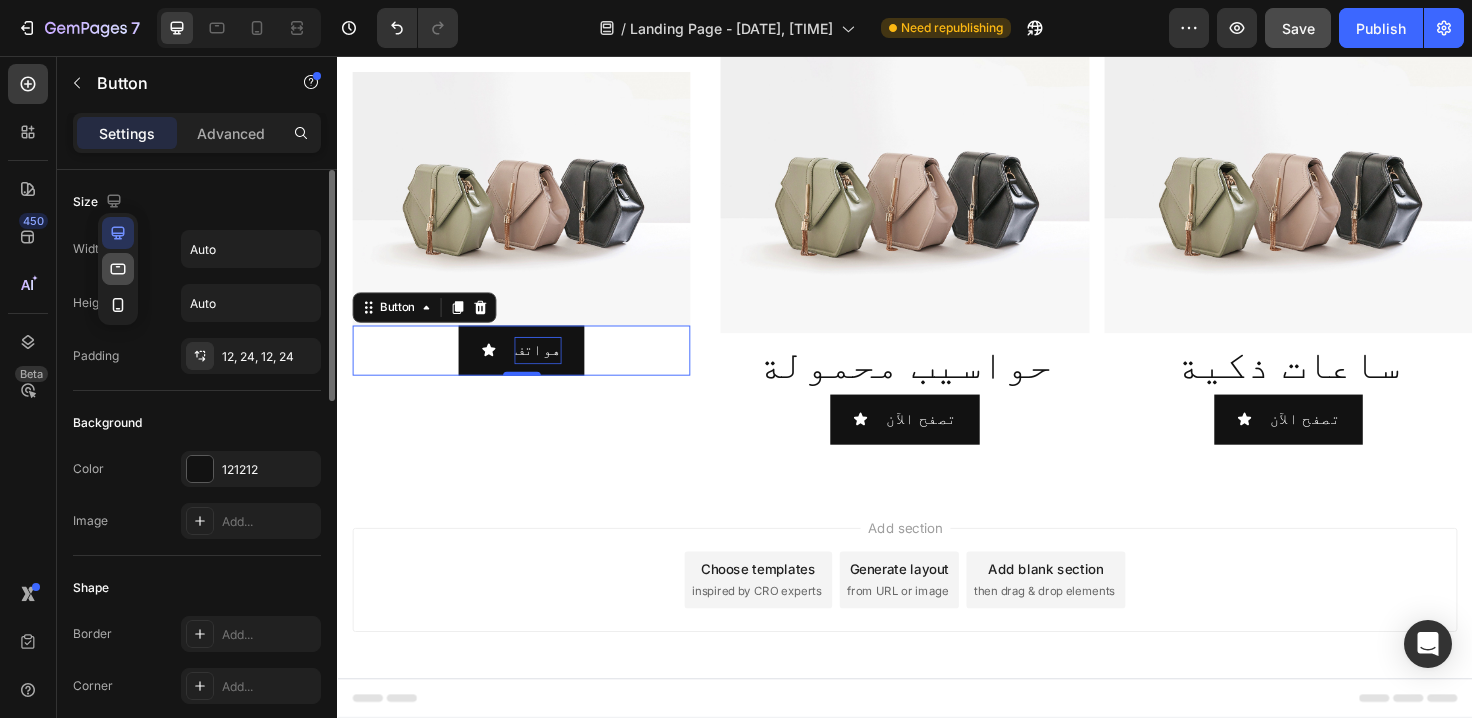 click 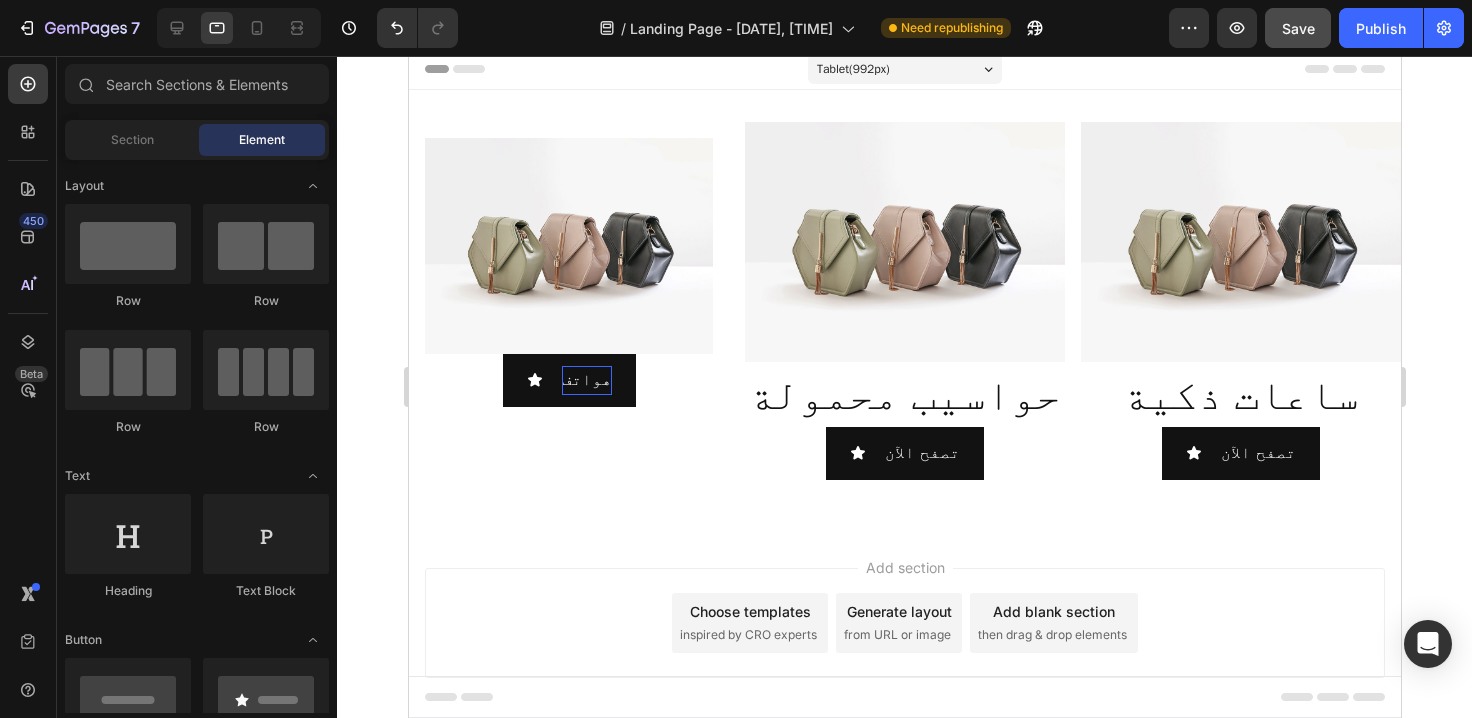 scroll, scrollTop: 0, scrollLeft: 0, axis: both 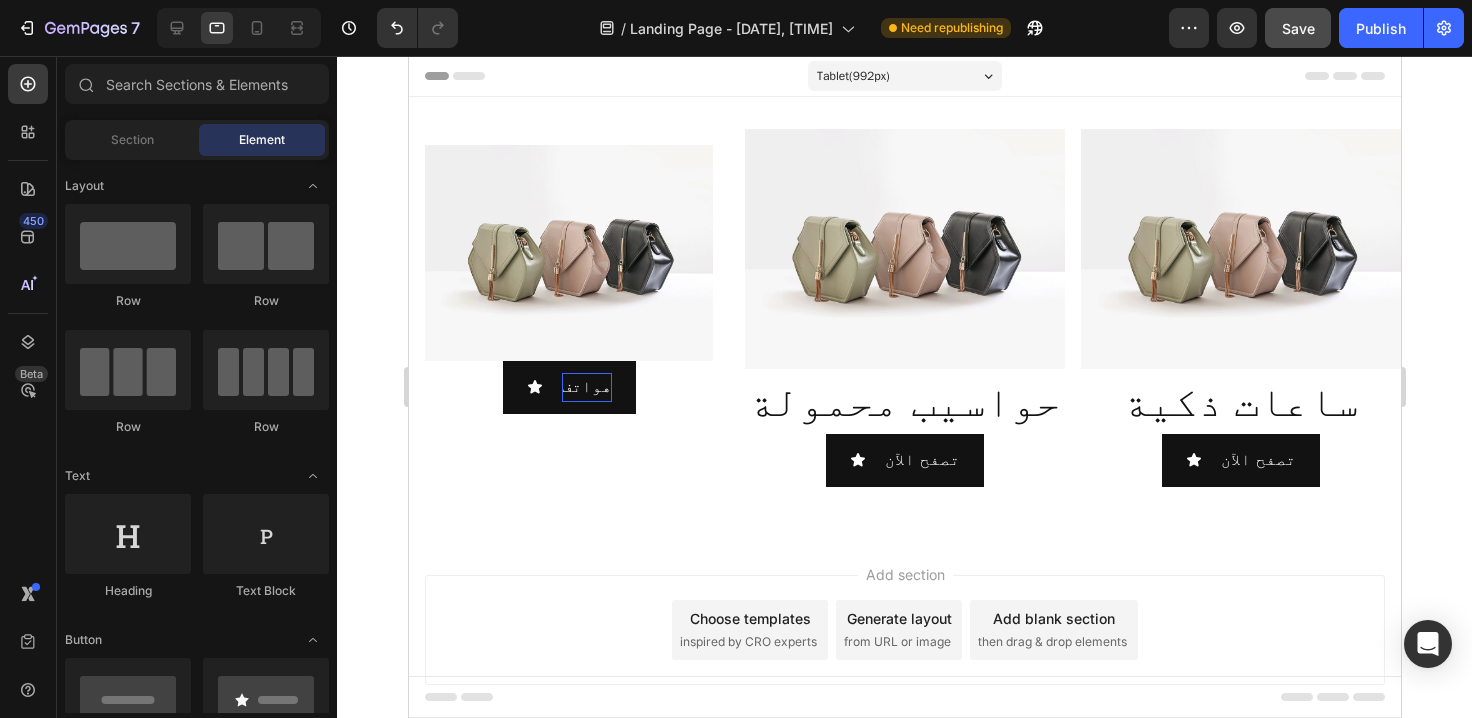 click on "Tablet  ( 992 px)" at bounding box center [904, 76] 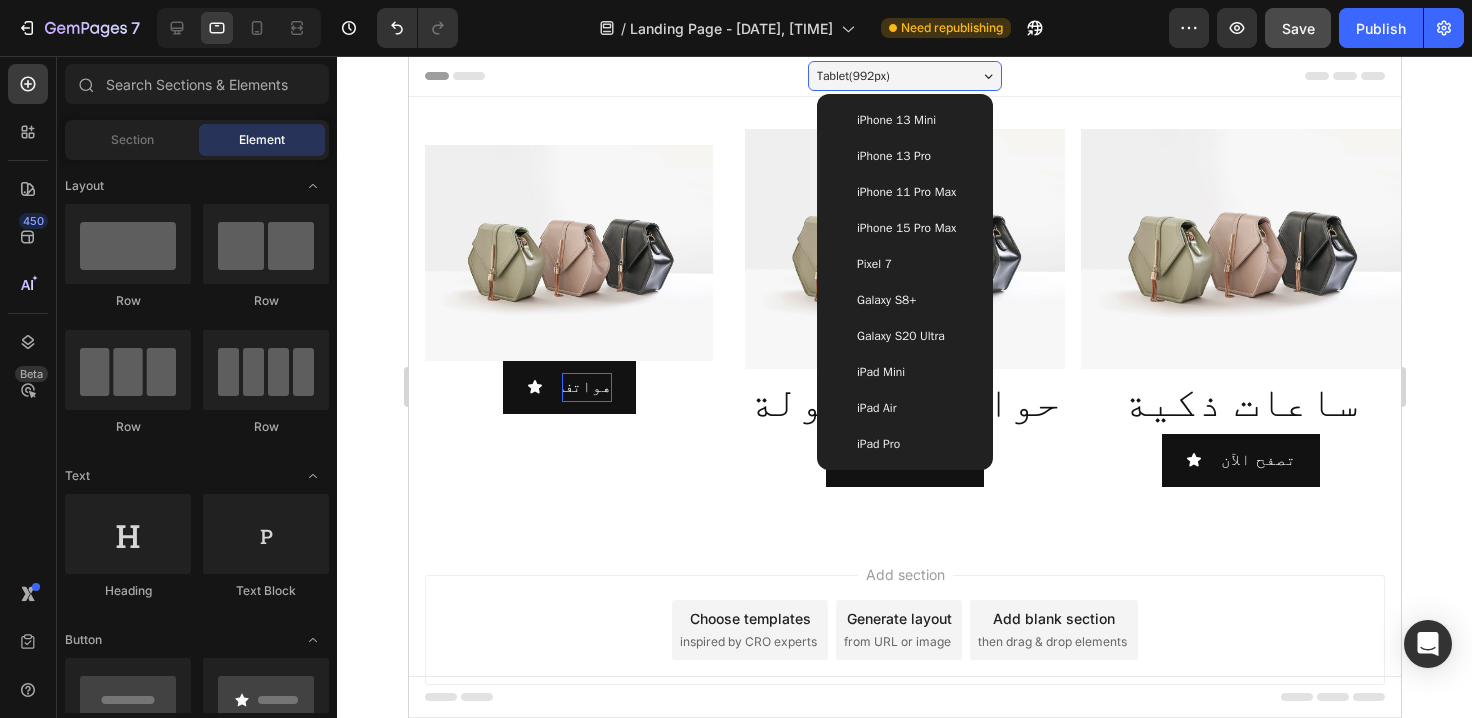 click on "Galaxy S8+" at bounding box center (885, 300) 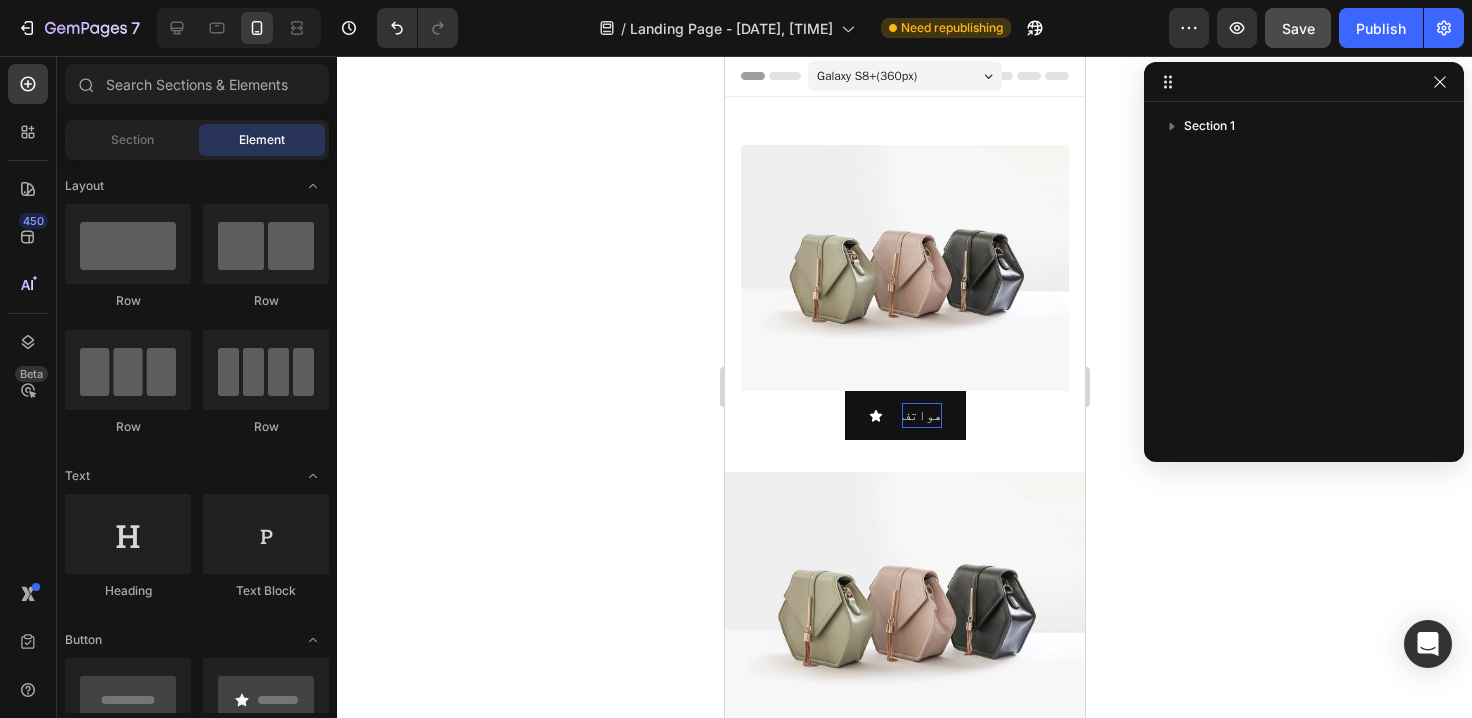 click 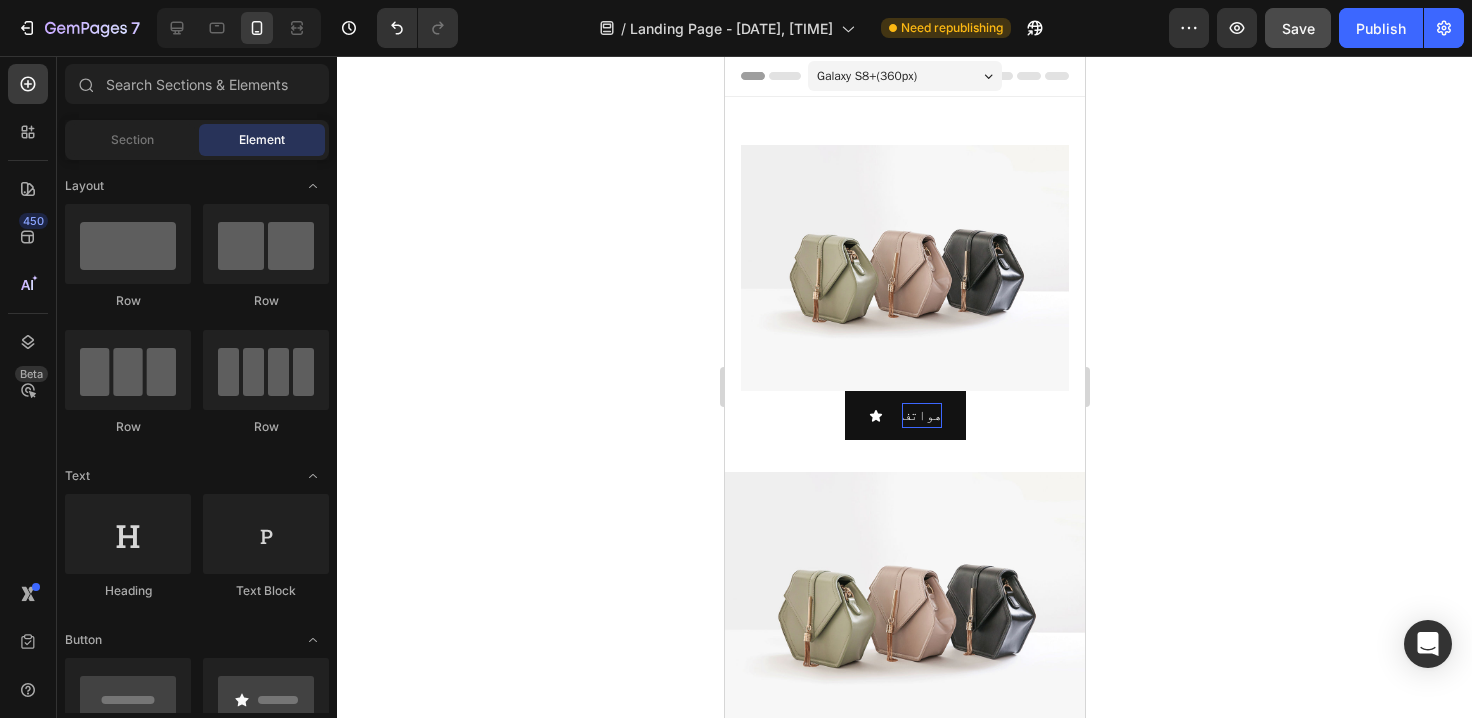 click on "Galaxy S8+  ( 360 px)" at bounding box center [904, 76] 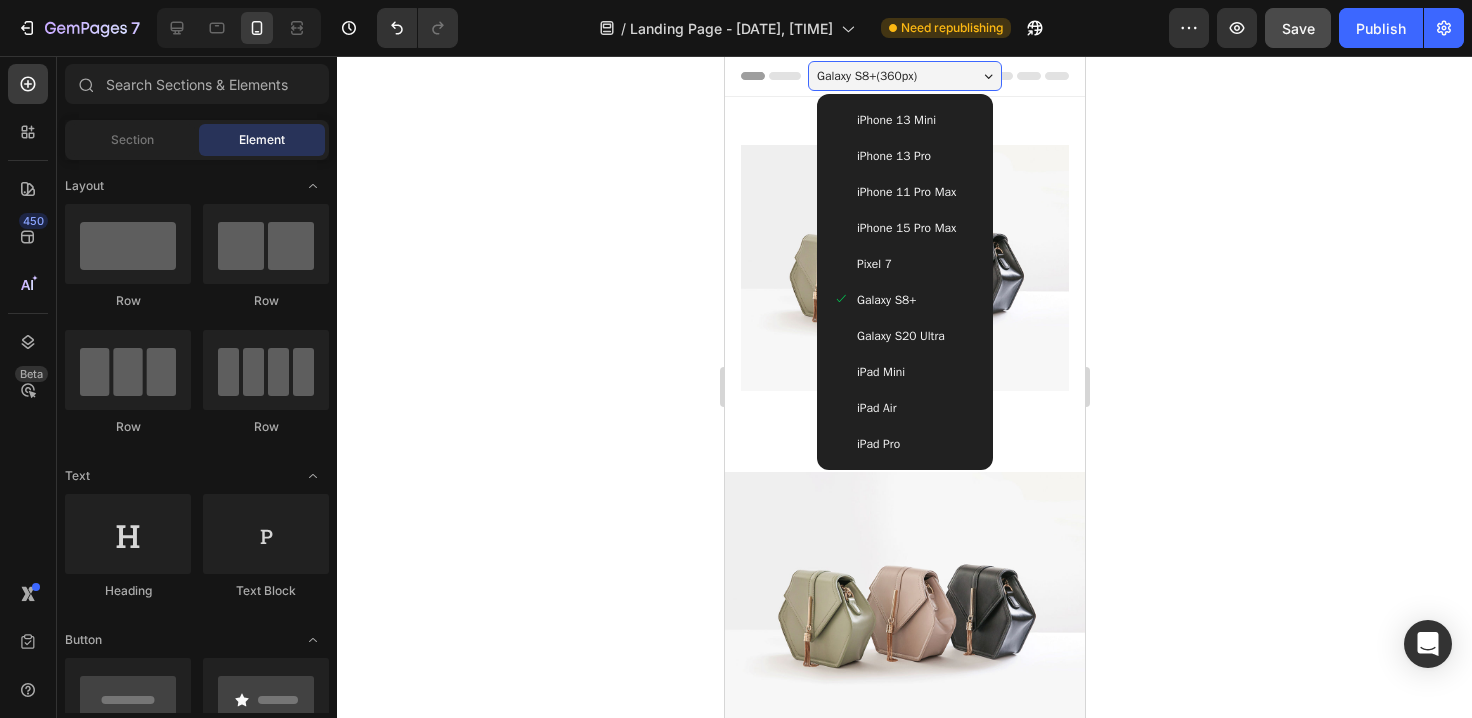 click 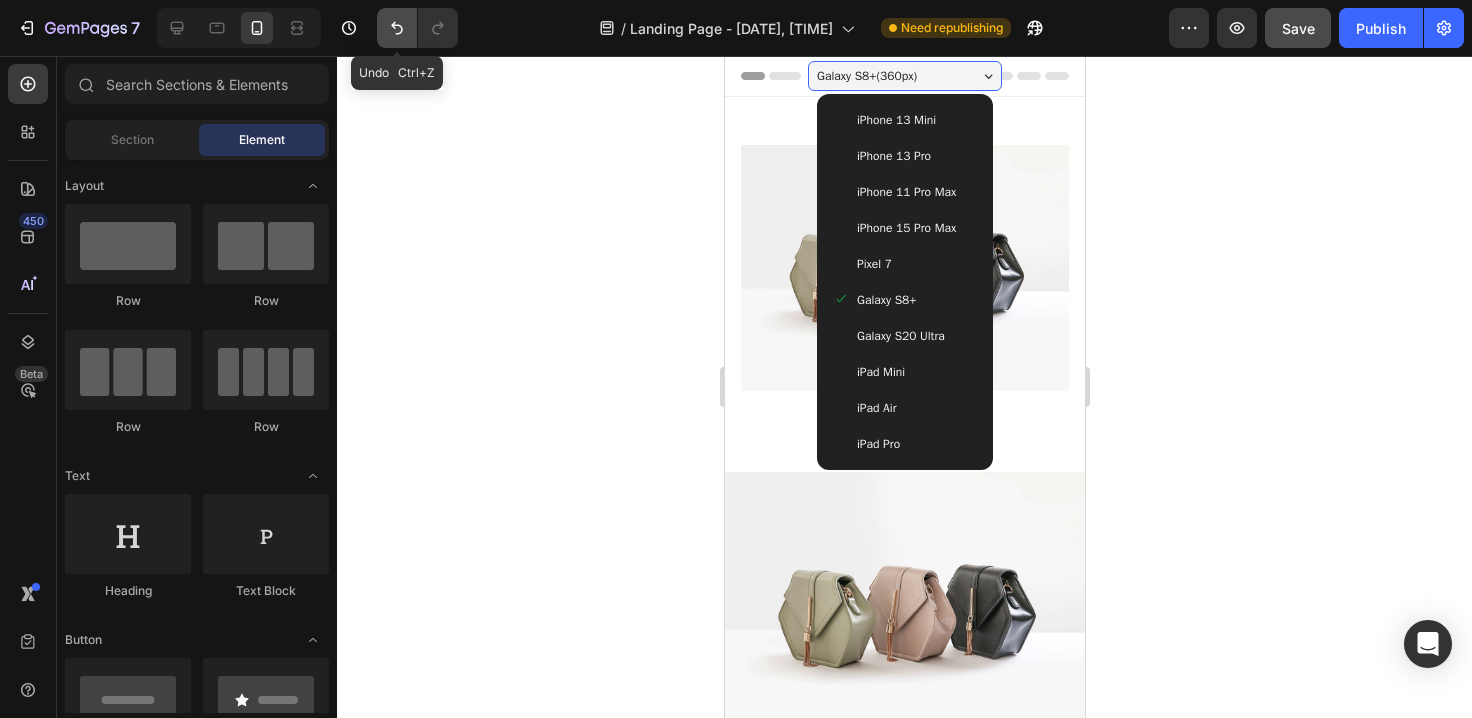 click 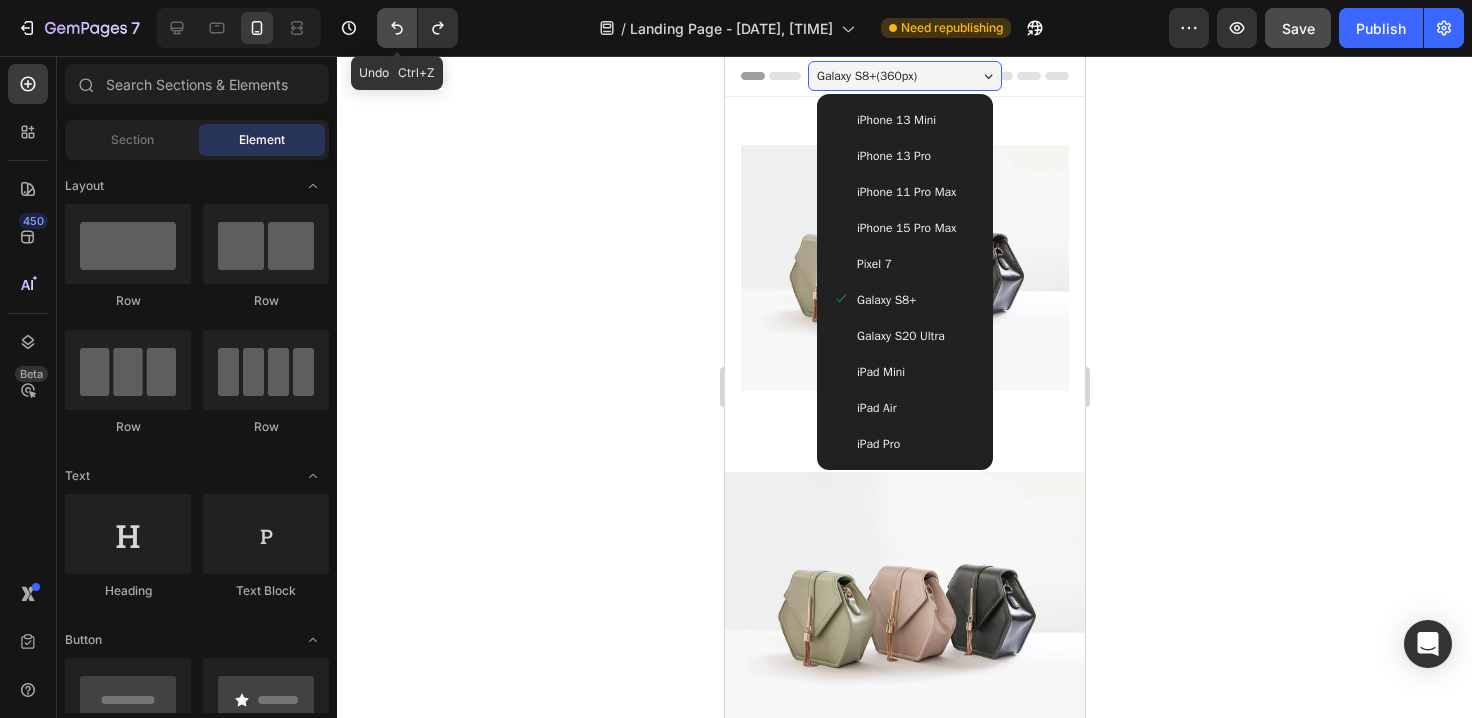 click 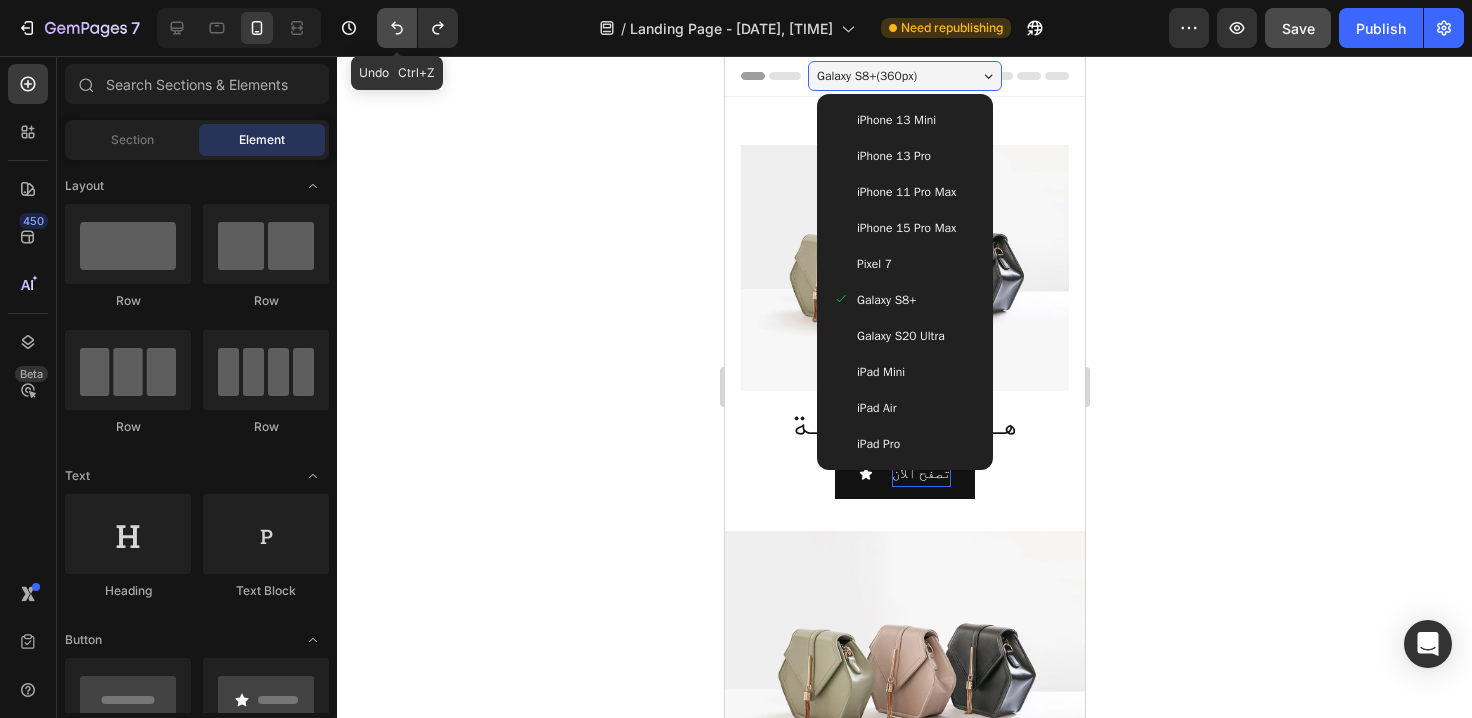 click 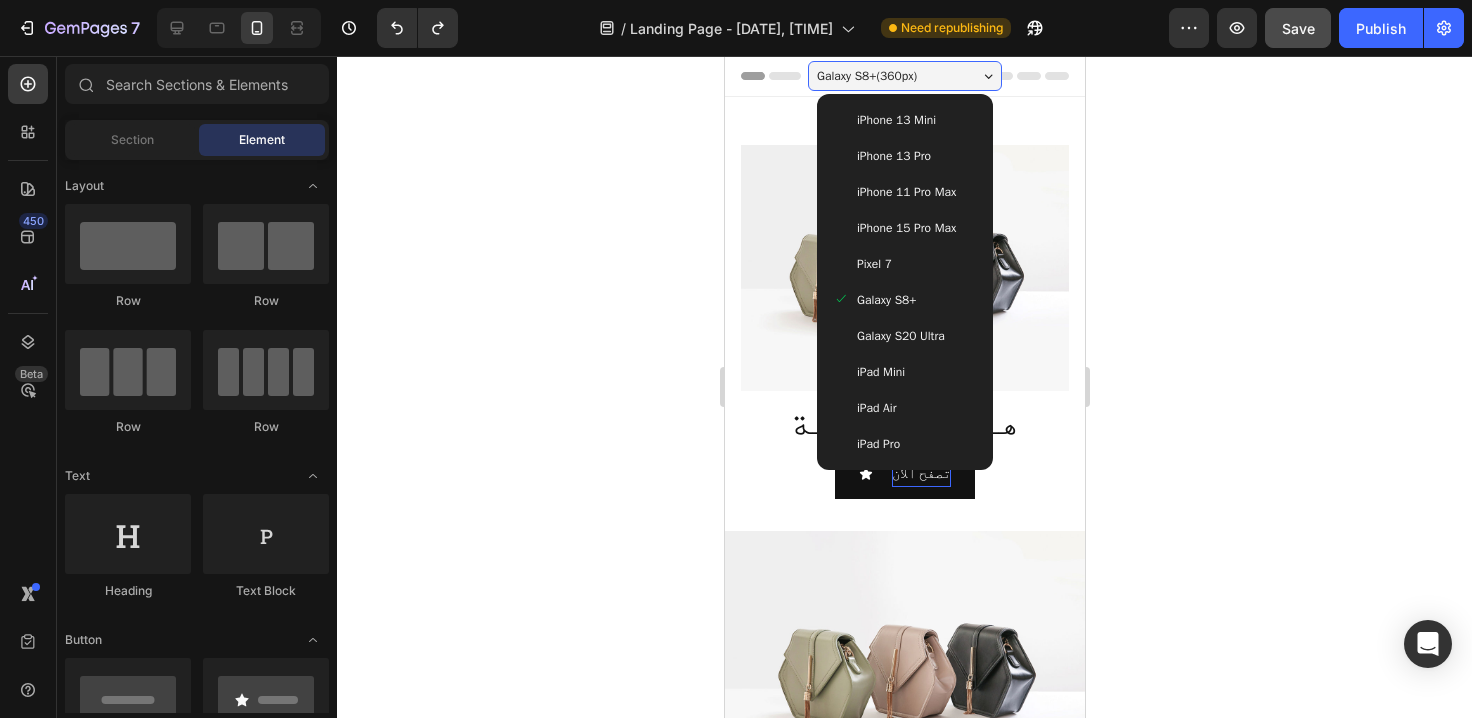 click 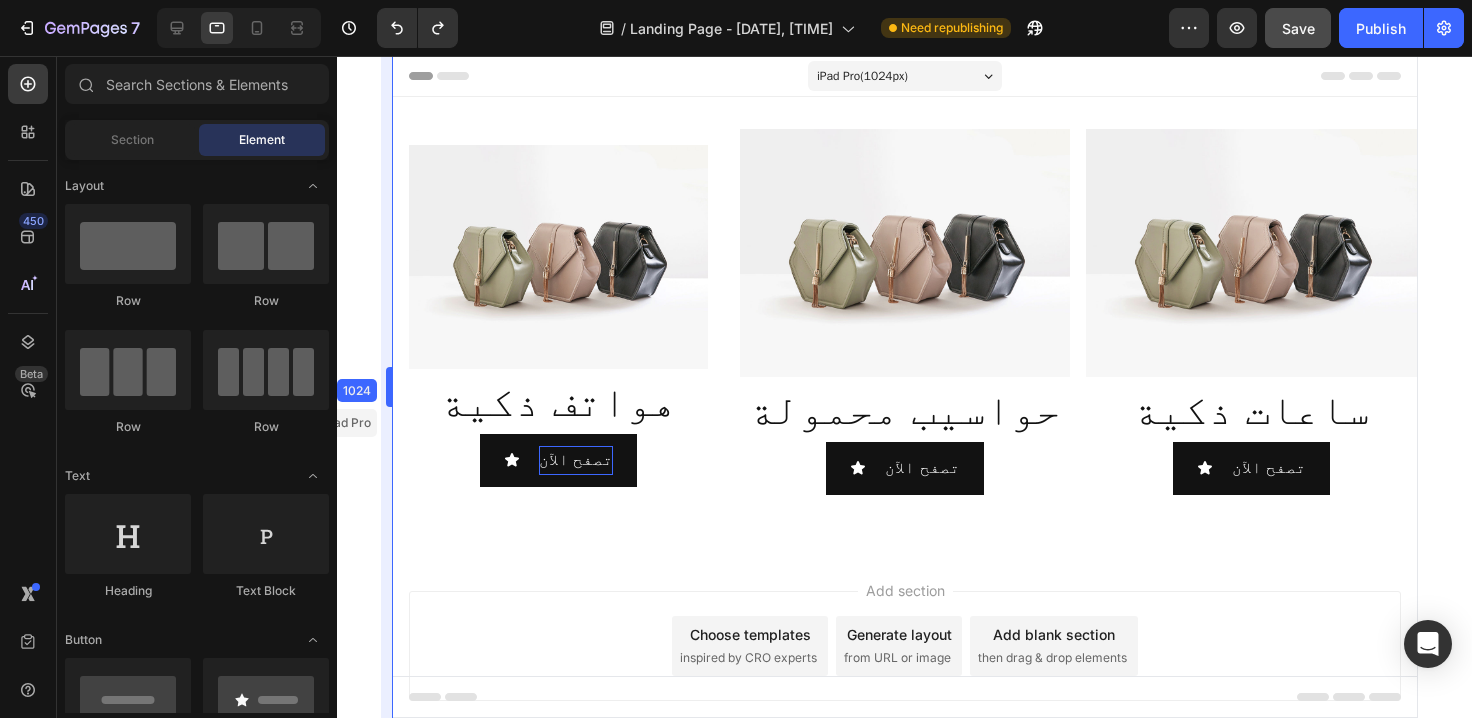 drag, startPoint x: 710, startPoint y: 382, endPoint x: -2, endPoint y: 651, distance: 761.1209 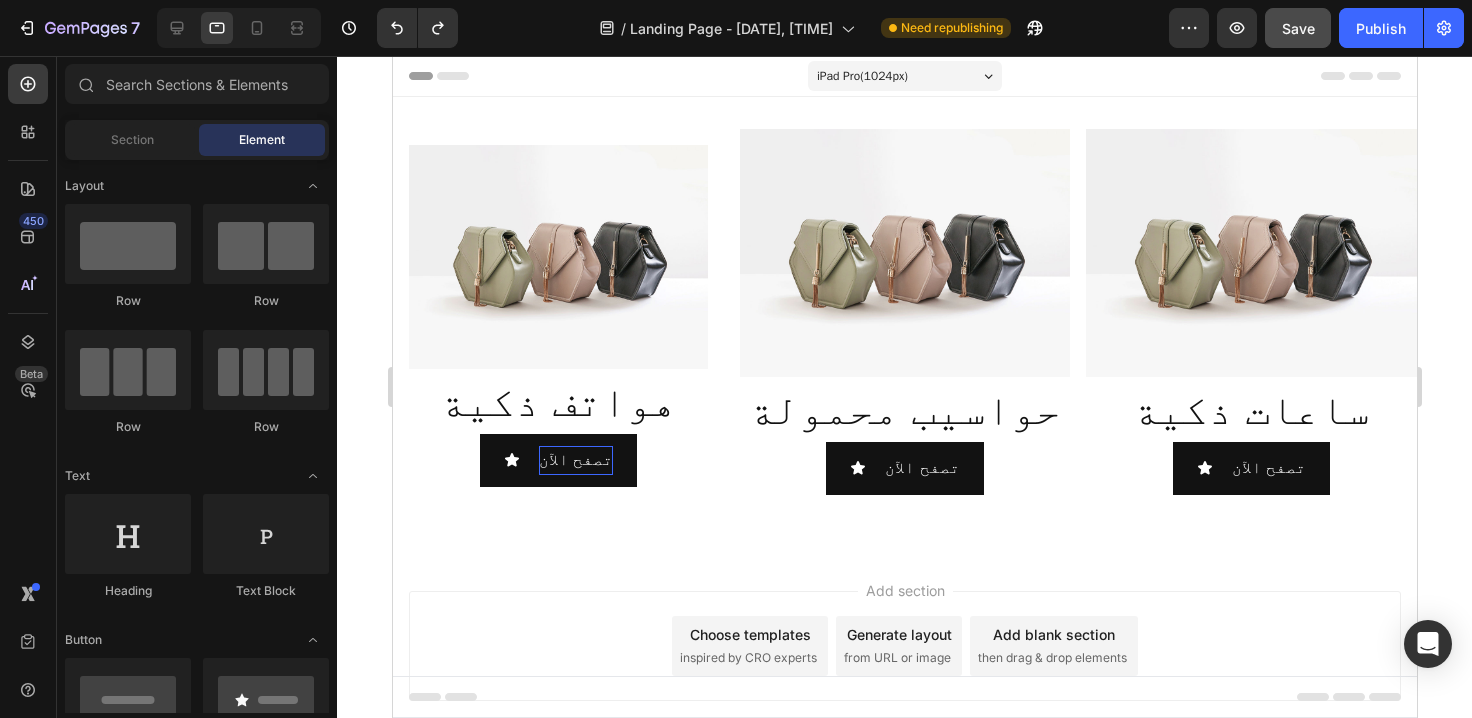 click on "iPad Pro  ( 1024 px)" at bounding box center [904, 76] 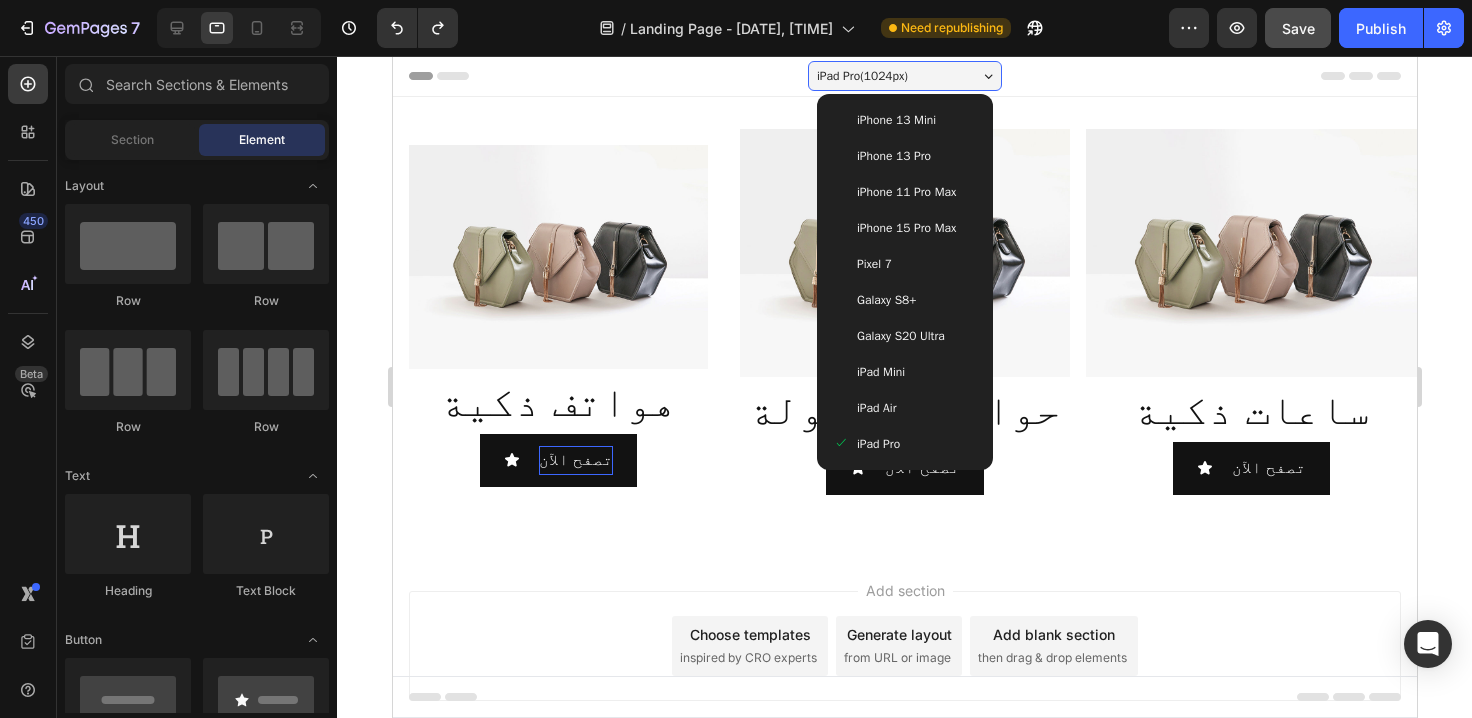 click on "Header" at bounding box center (904, 76) 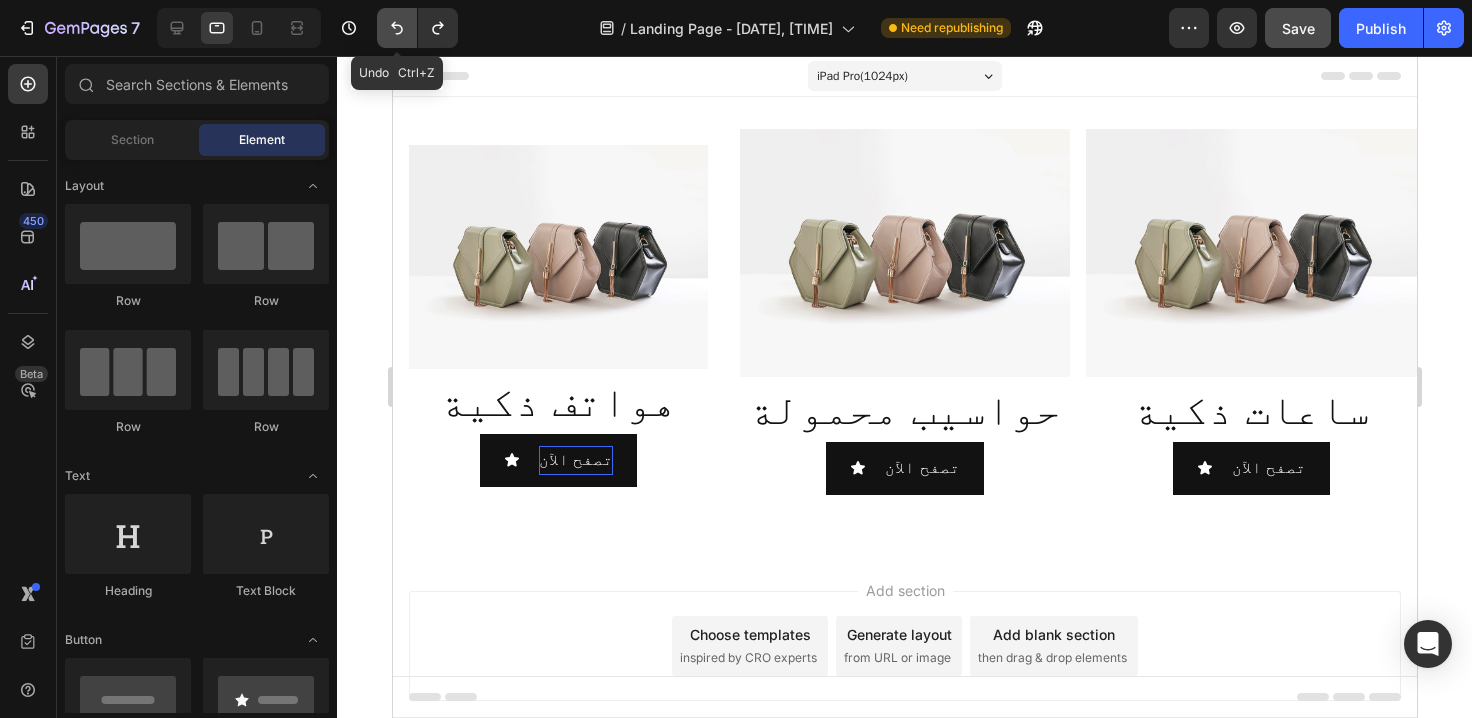 click 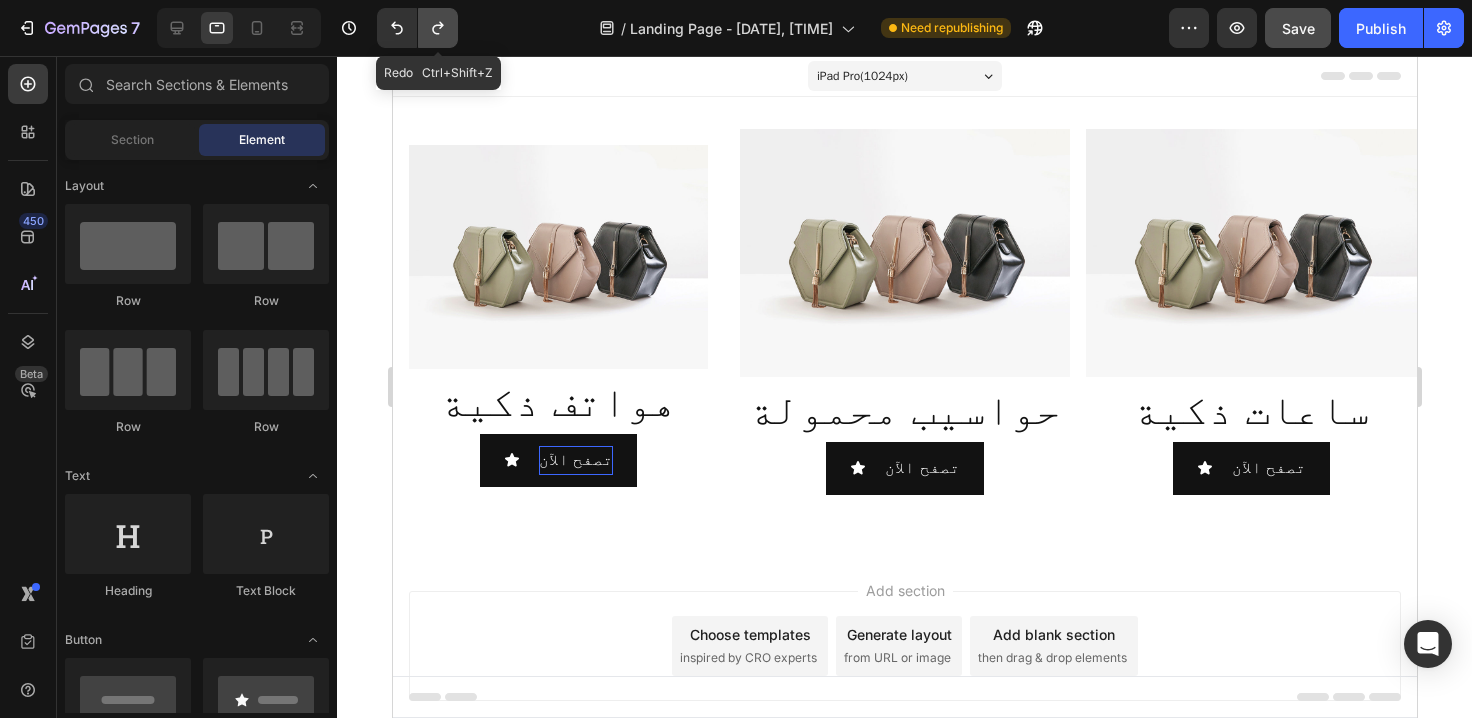 click 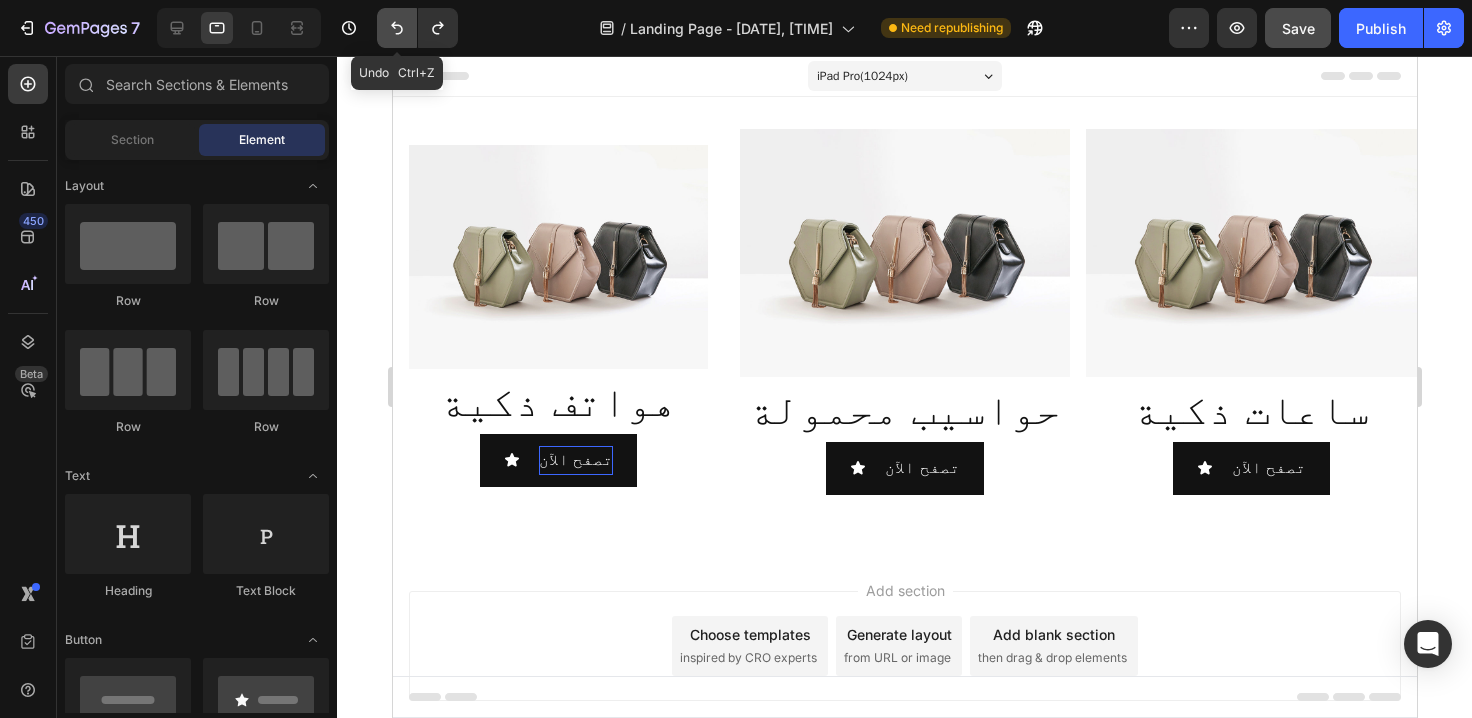 click 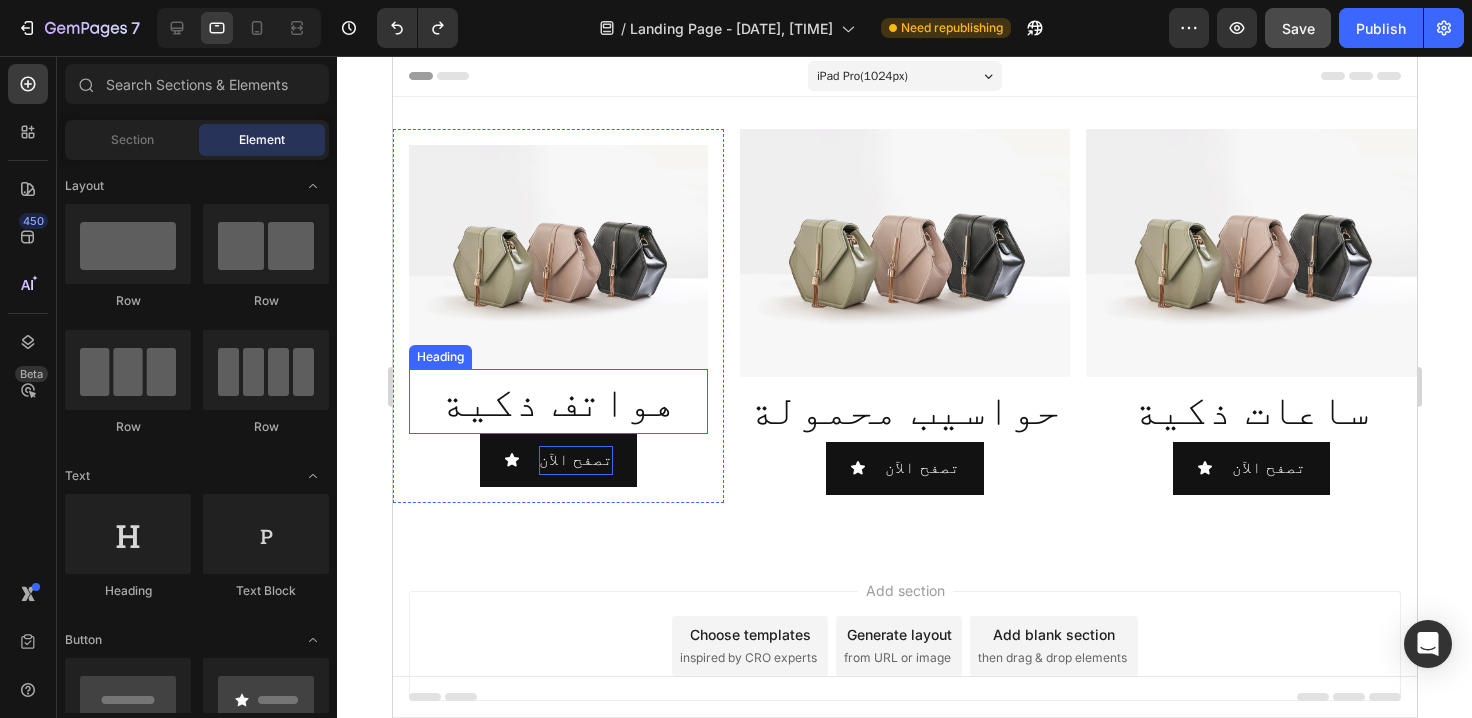 click on "هواتف ذكية" at bounding box center (557, 401) 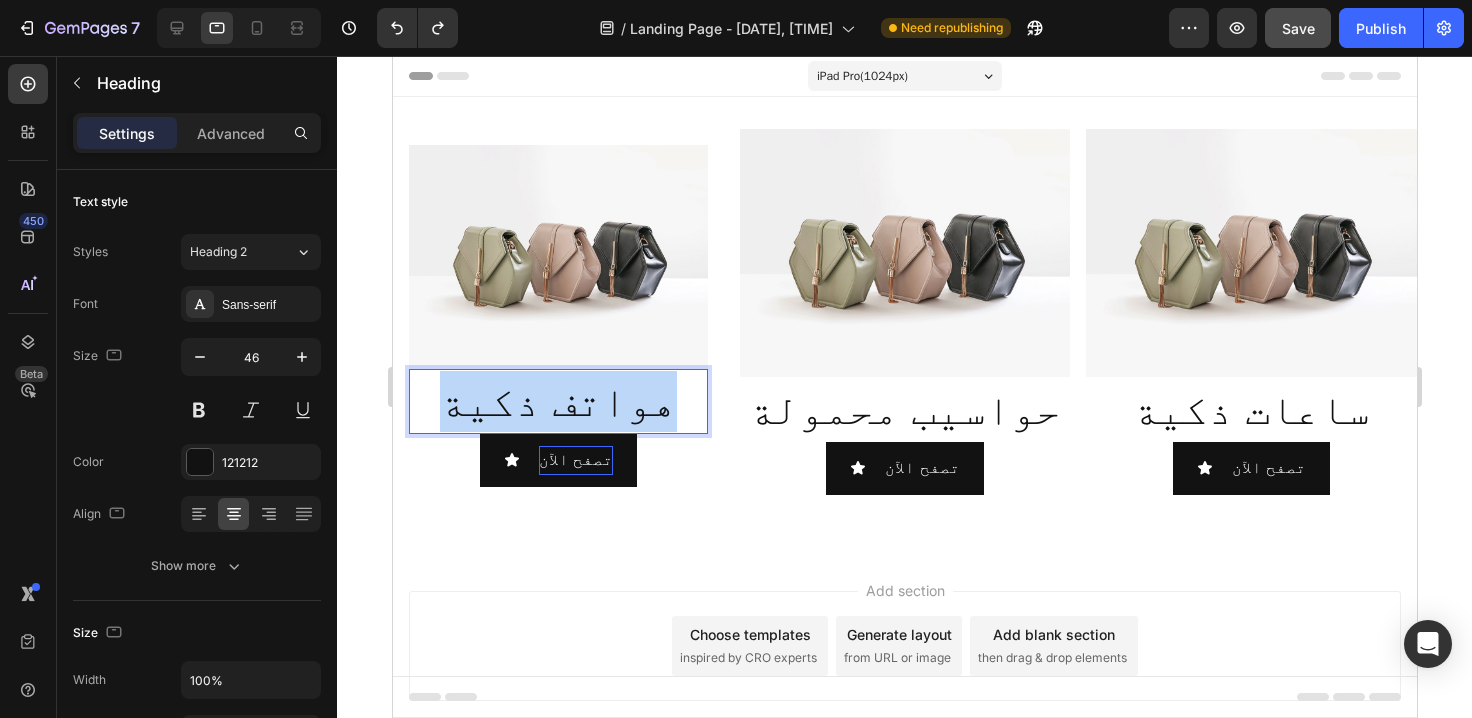 click on "هواتف ذكية" at bounding box center (557, 401) 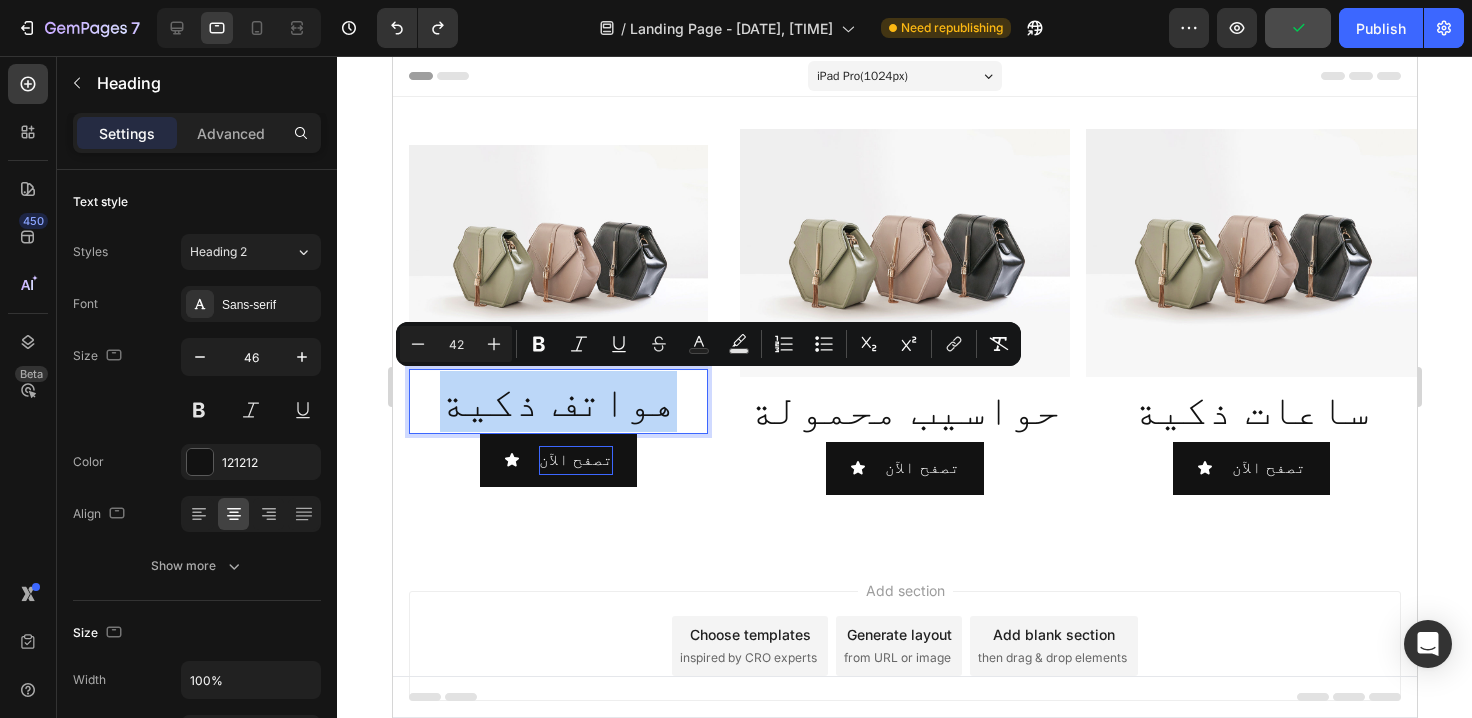 copy on "هواتف ذكية" 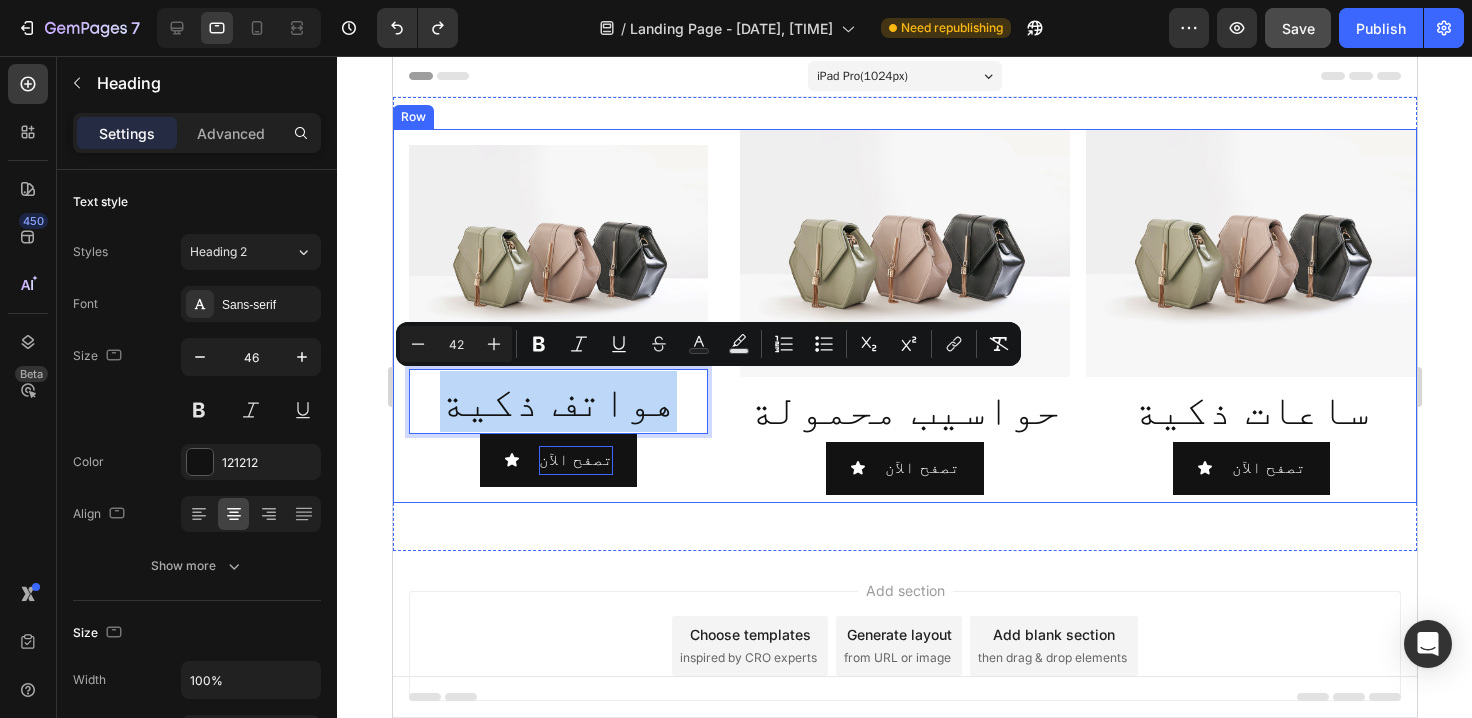 click on "Image هواتف ذكية Heading   0 تصفح الآن Button Row Image ⁠⁠⁠⁠⁠⁠⁠ حواسيب محمولة Heading تصفح الآن Button Image ⁠⁠⁠⁠⁠⁠⁠ ساعات ذكية Heading تصفح الآن Button Row" at bounding box center [904, 316] 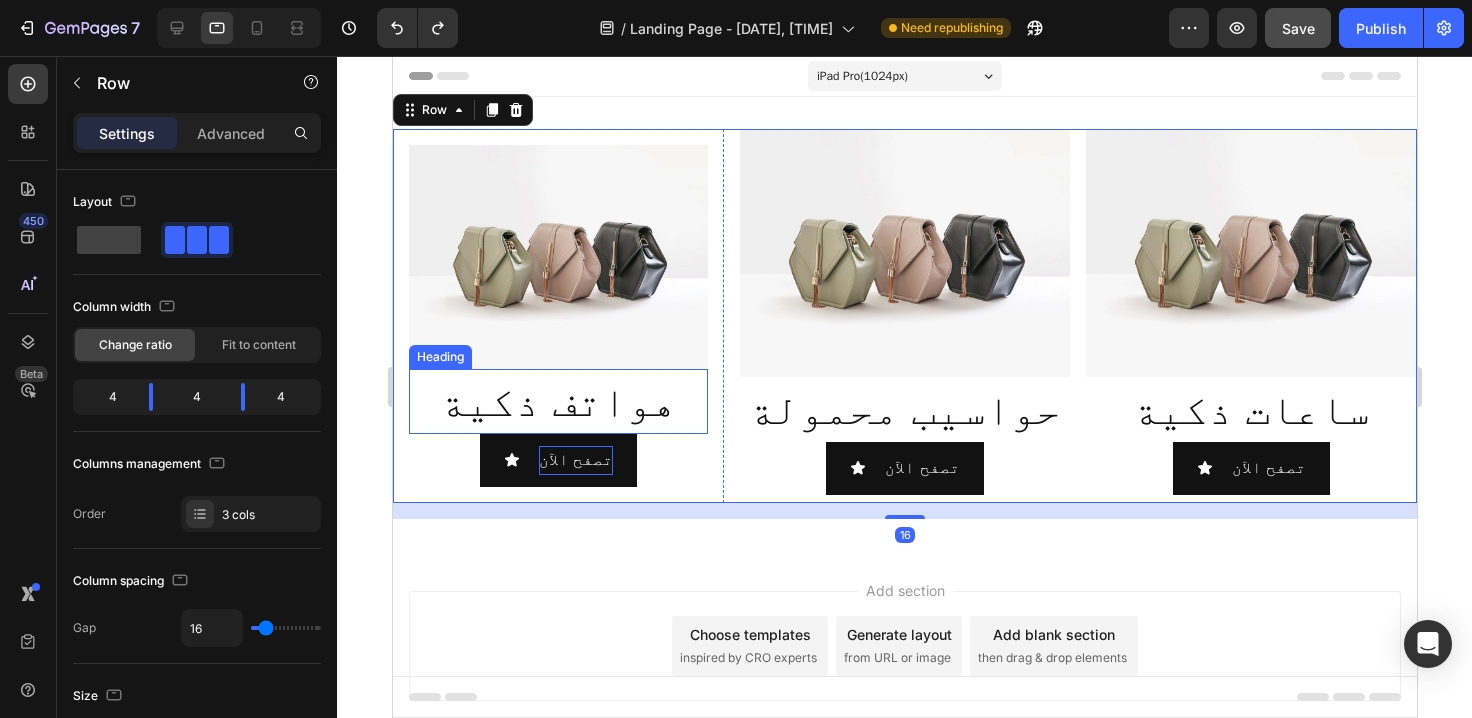 click on "هواتف ذكية" at bounding box center [557, 401] 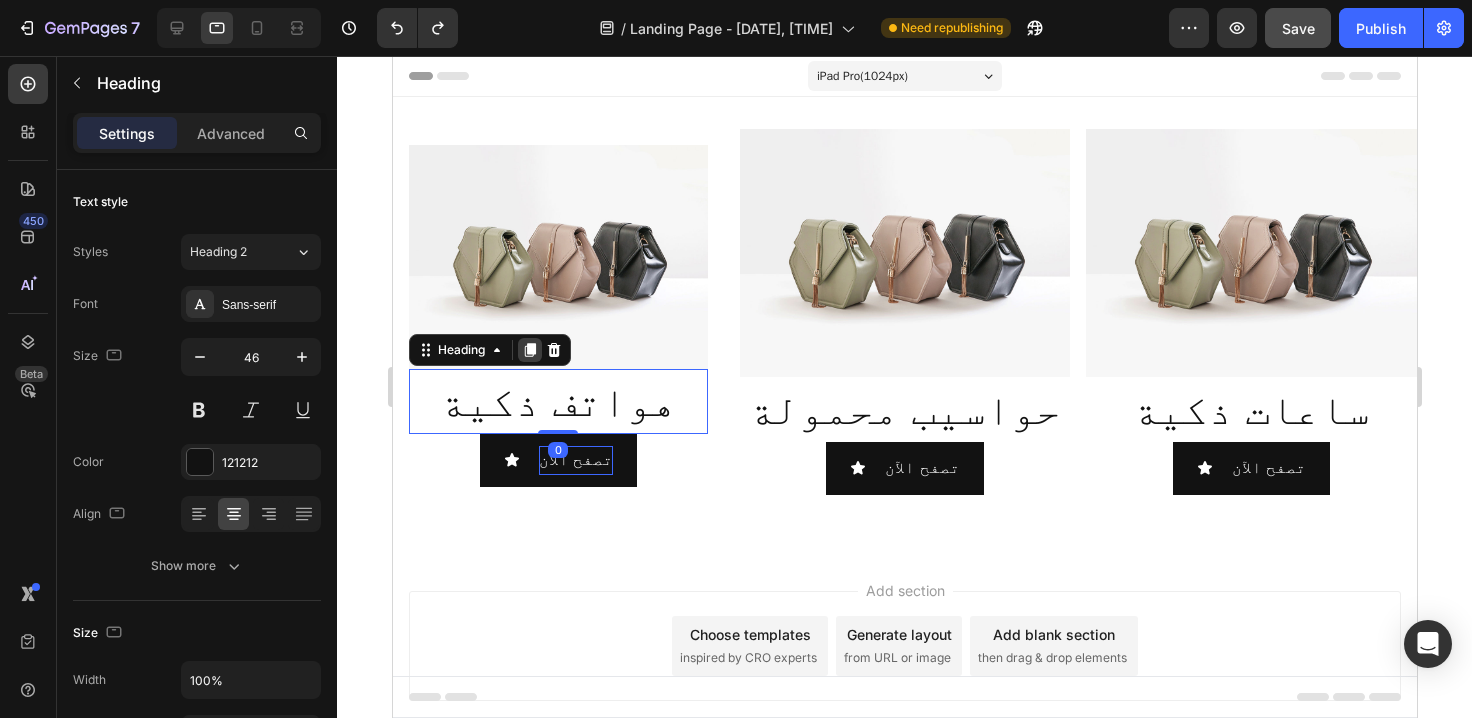 click 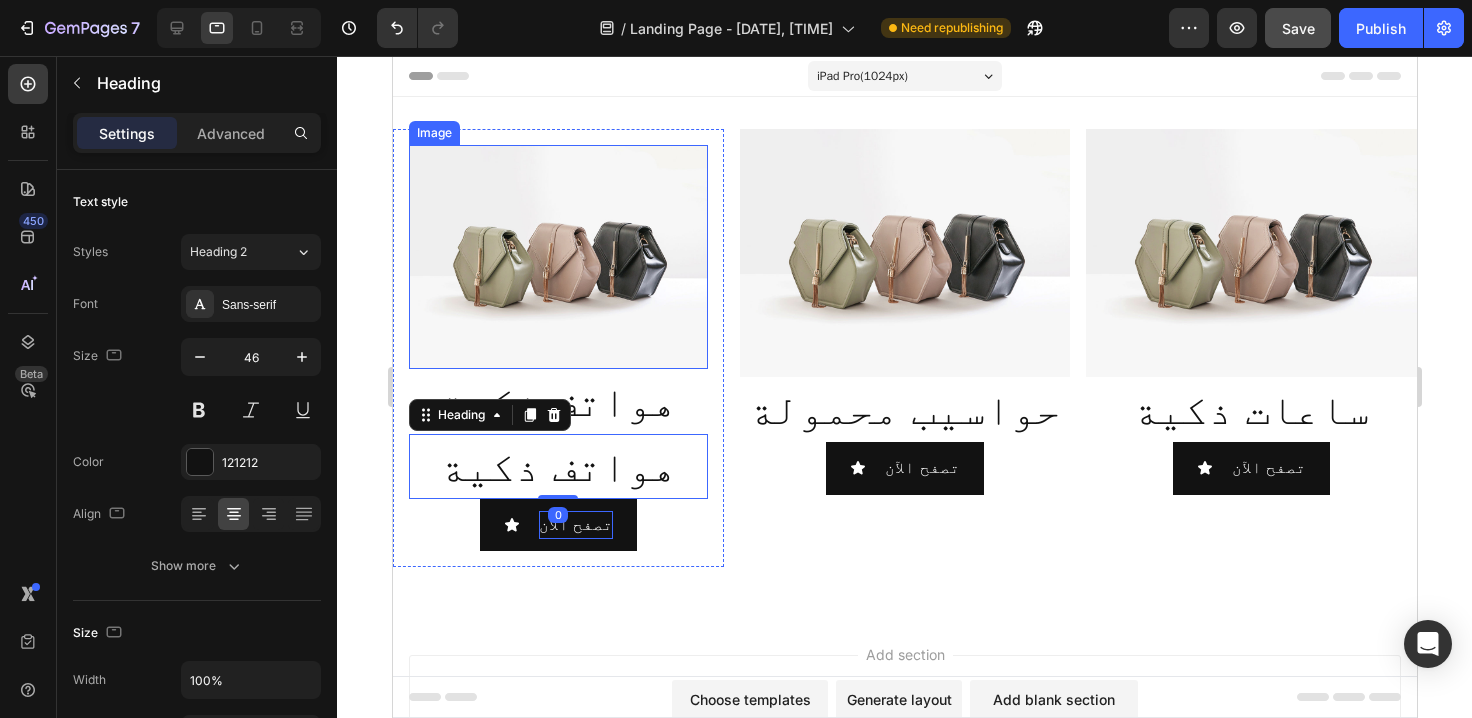 scroll, scrollTop: 690, scrollLeft: 0, axis: vertical 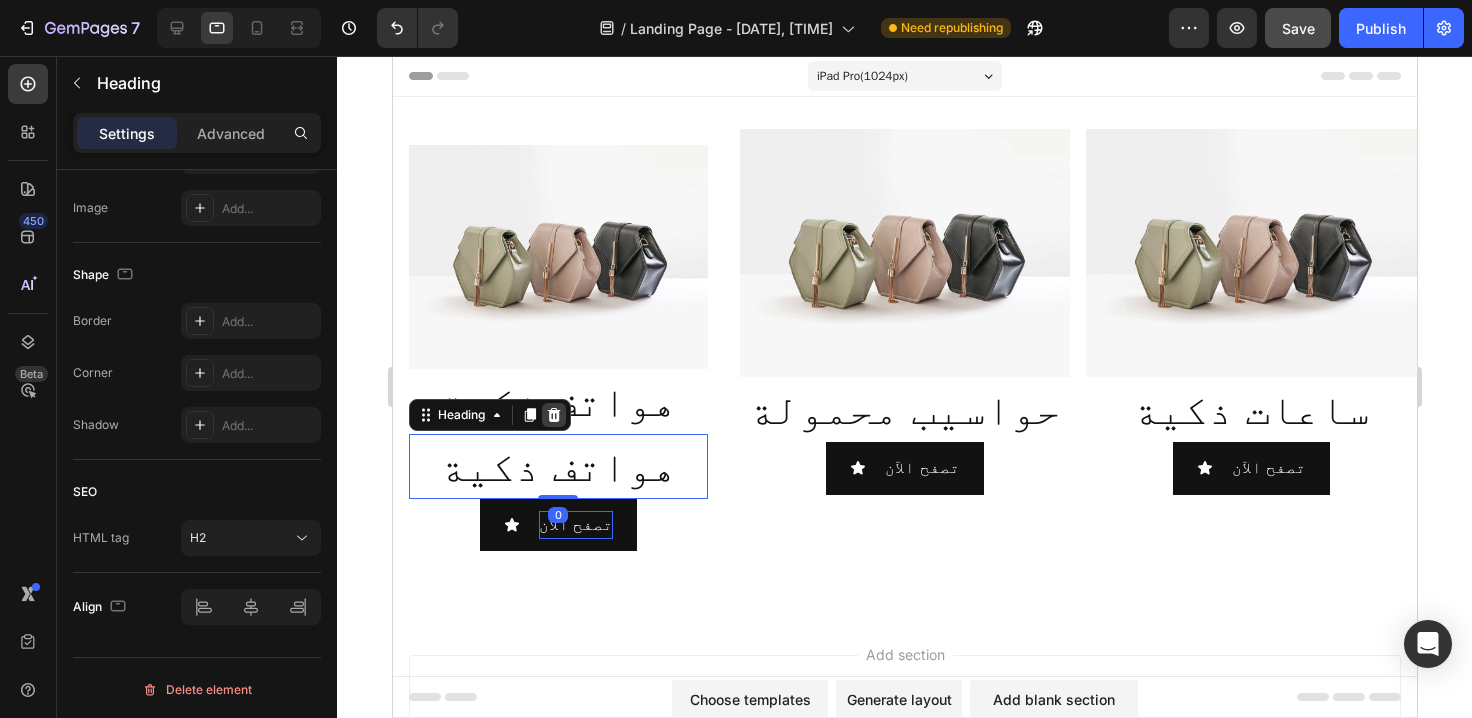 click 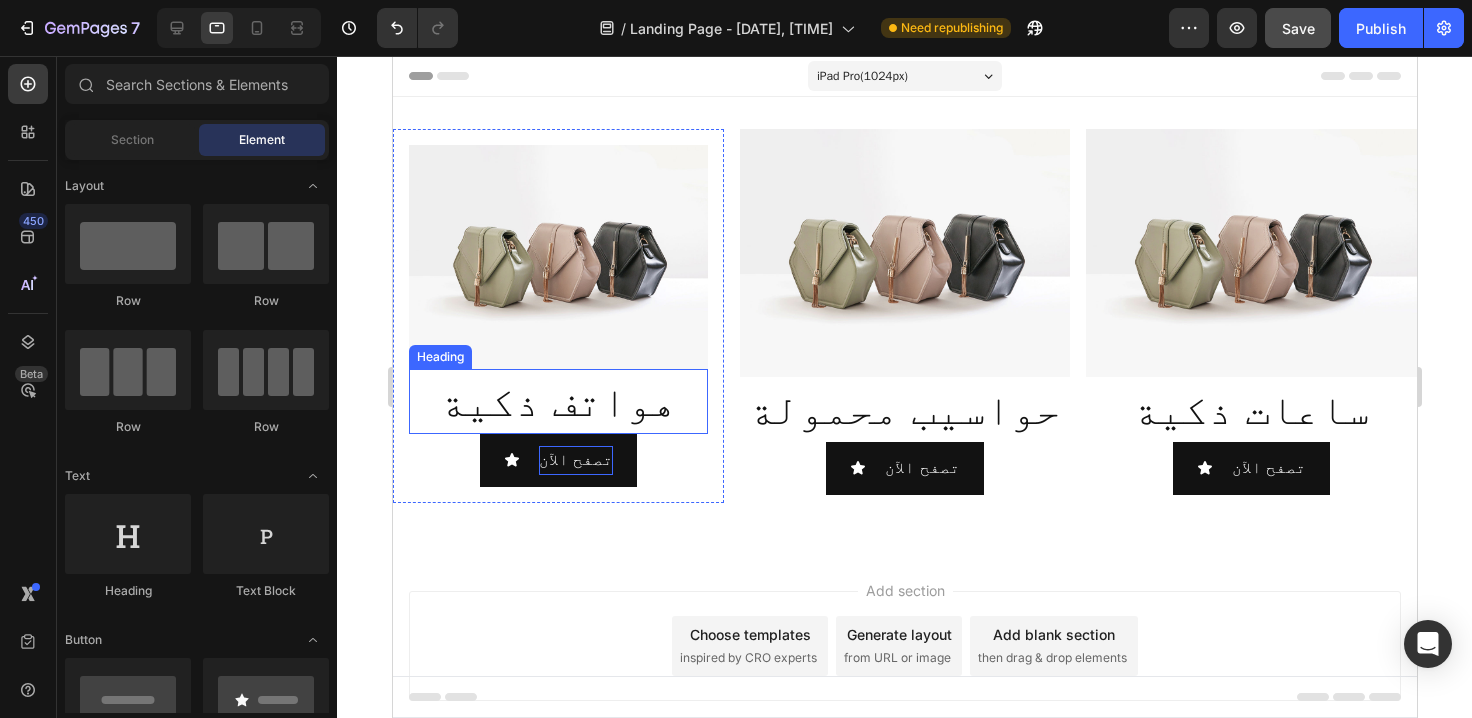 click on "هواتف ذكية" at bounding box center (557, 401) 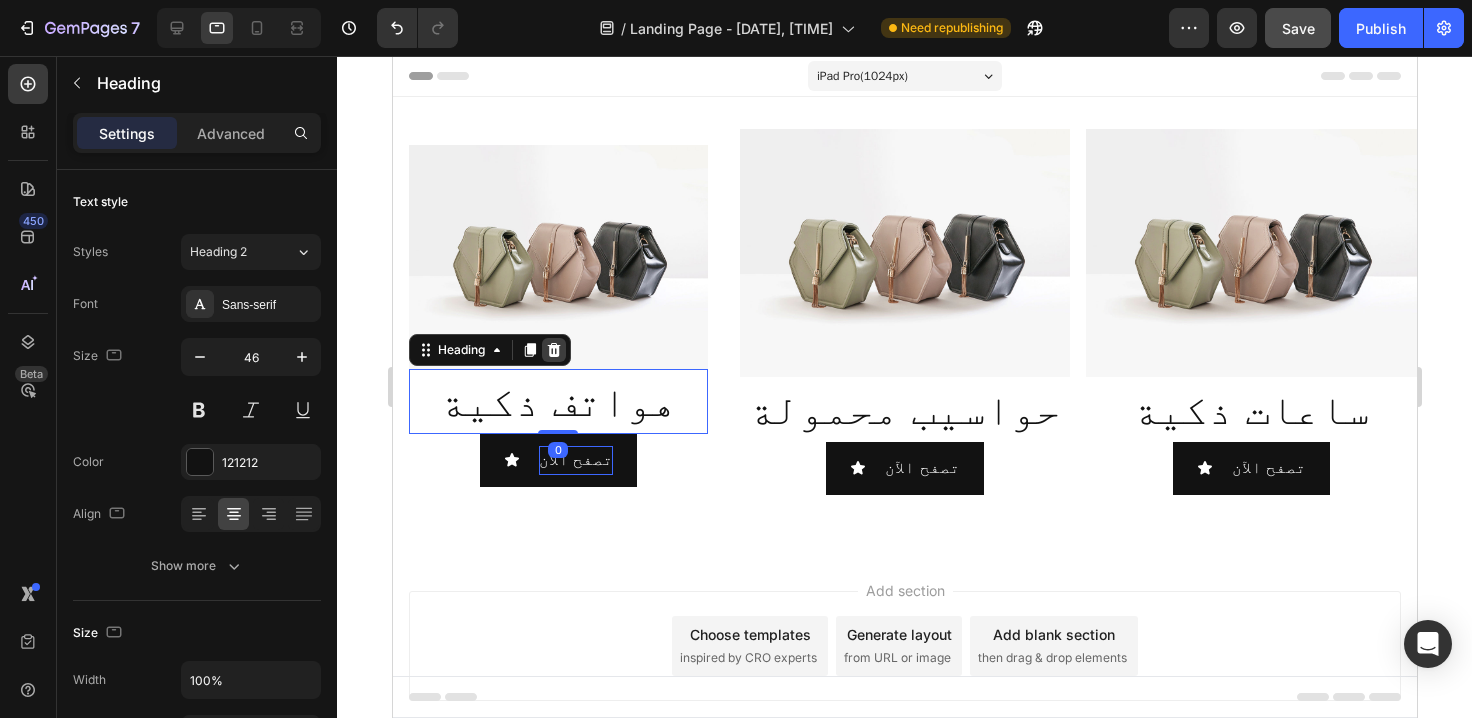 click 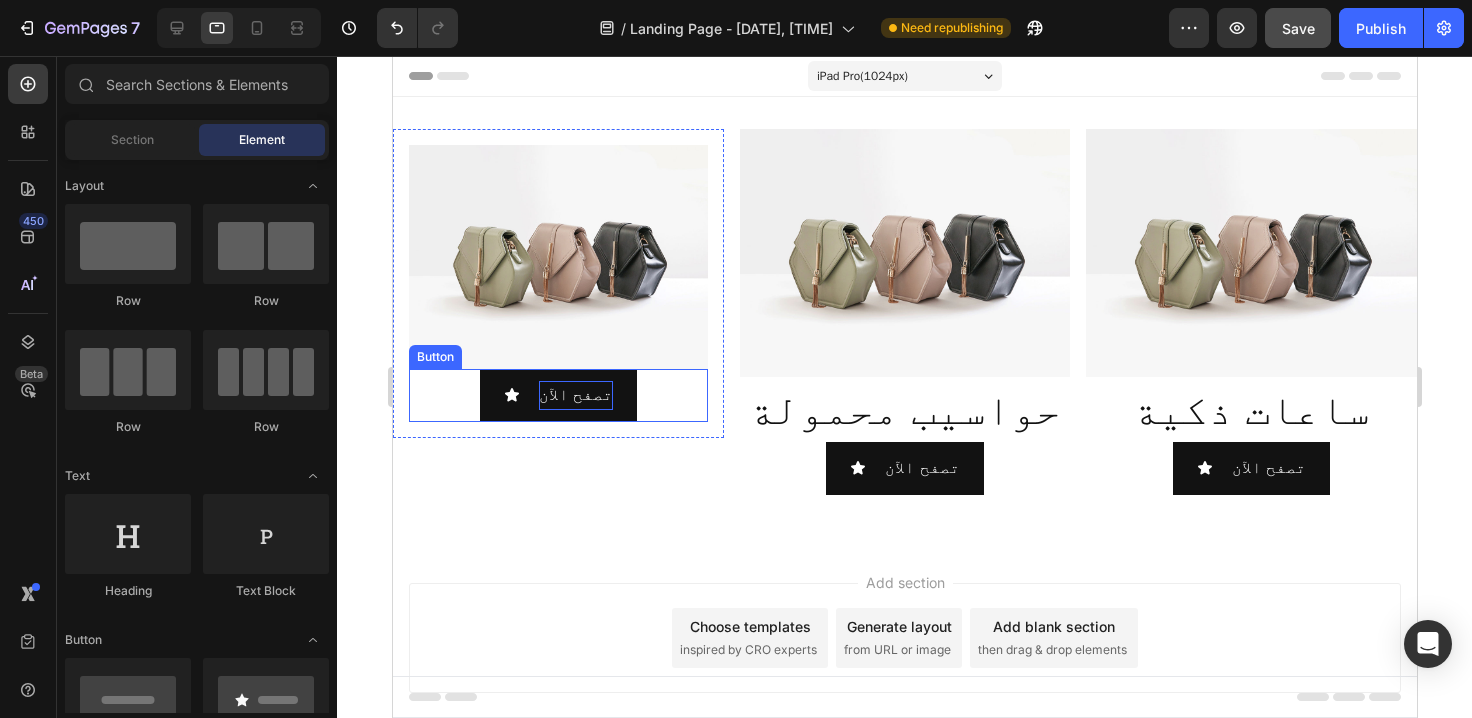 click on "تصفح الآن" at bounding box center [575, 395] 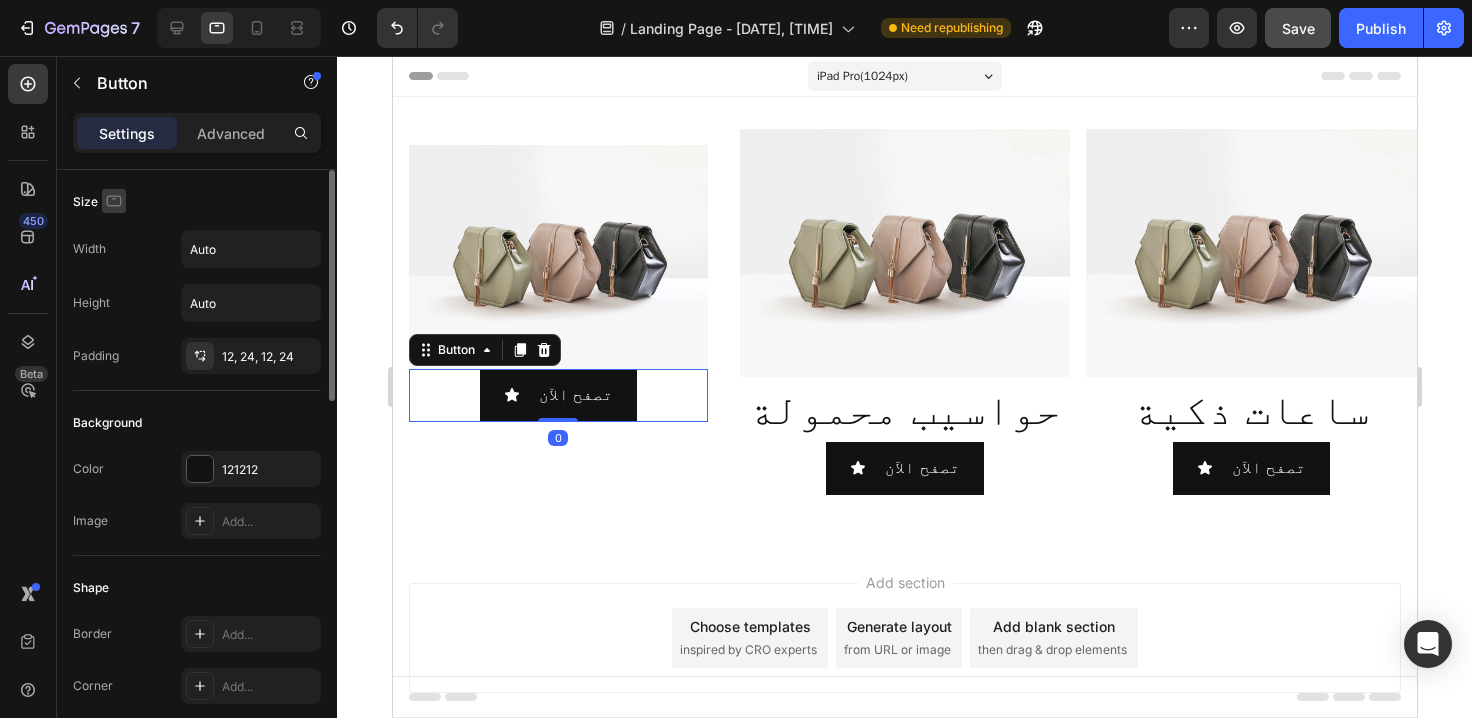 click 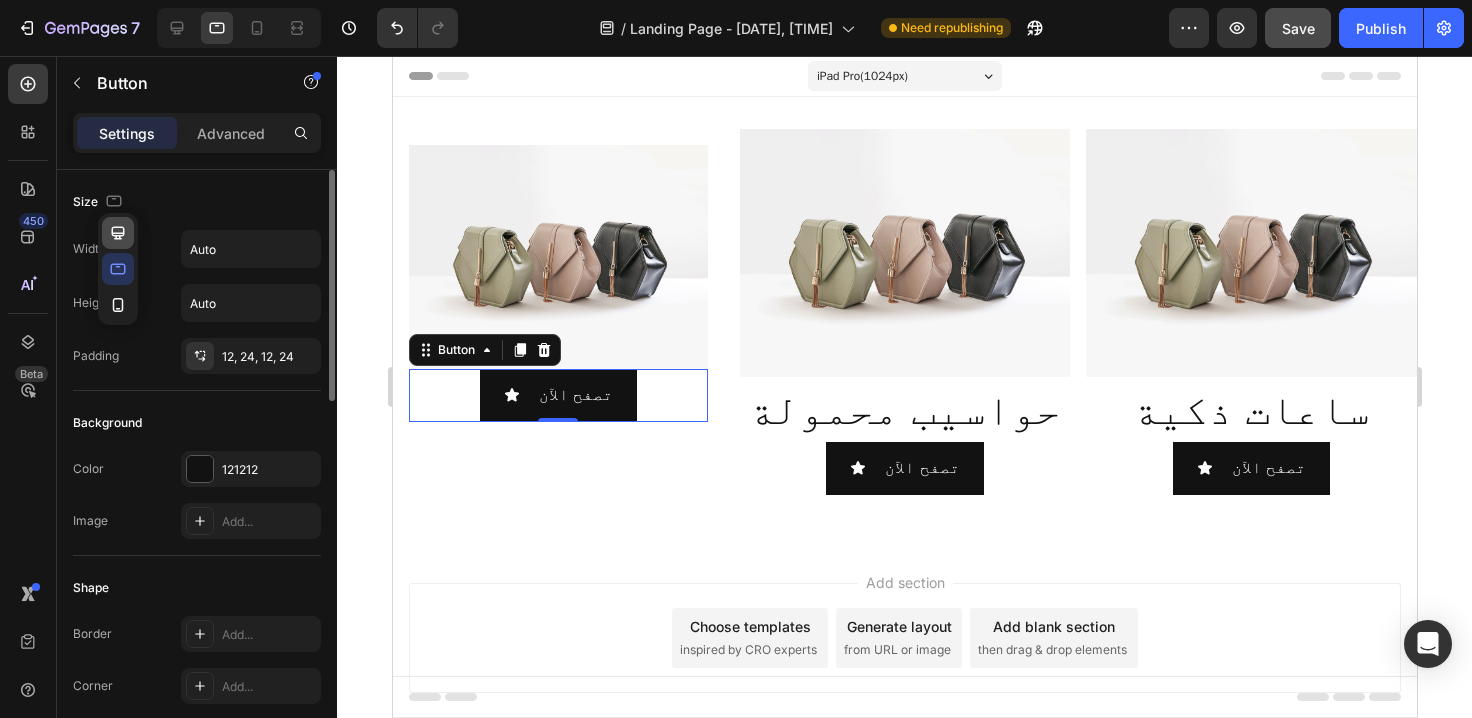 click 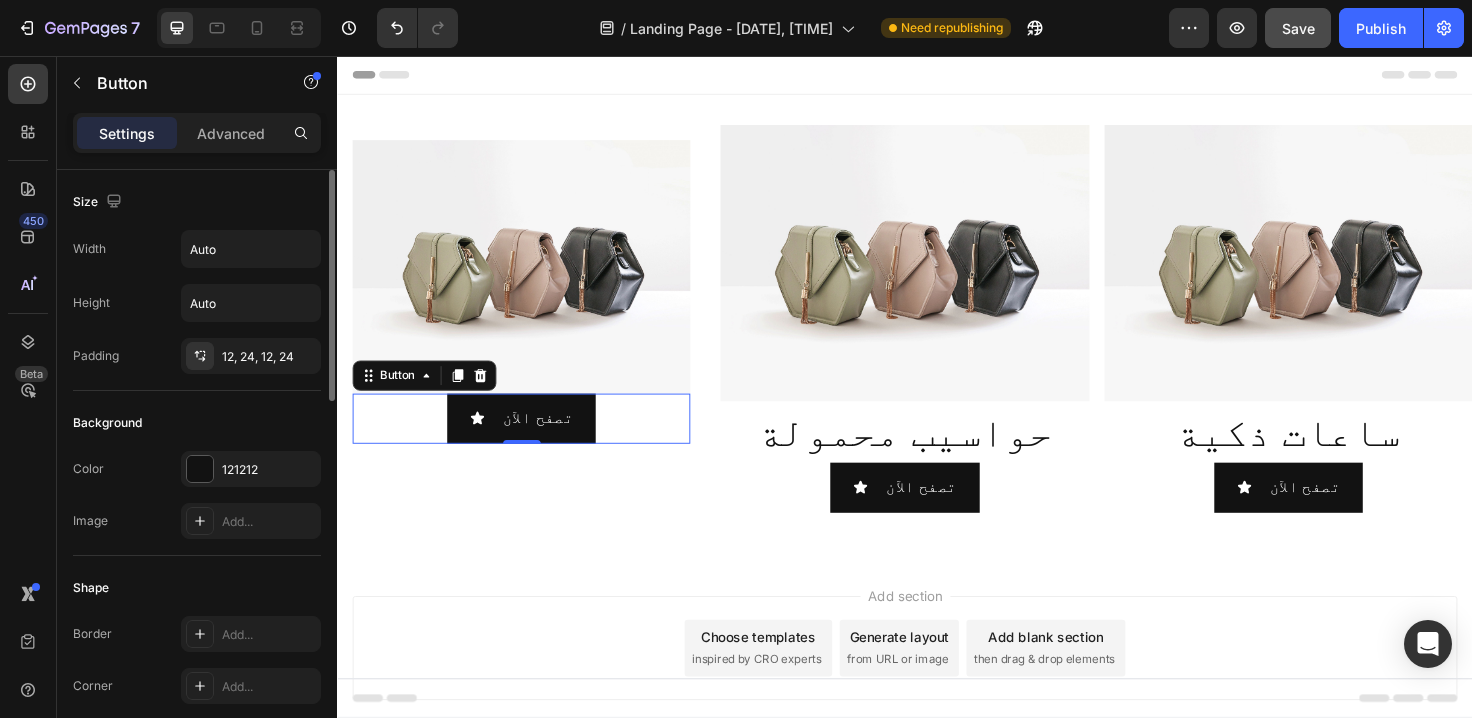 scroll, scrollTop: 72, scrollLeft: 0, axis: vertical 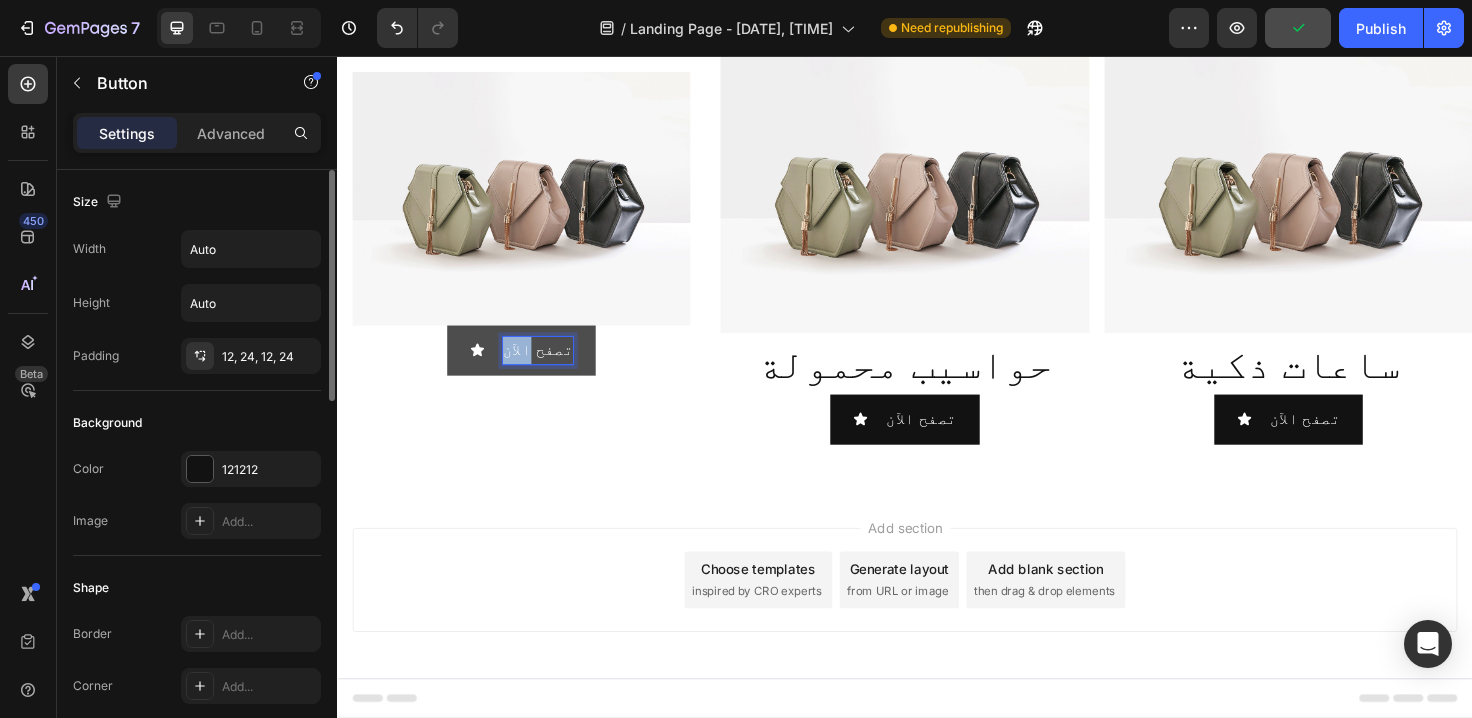 click on "تصفح الآن" at bounding box center [549, 367] 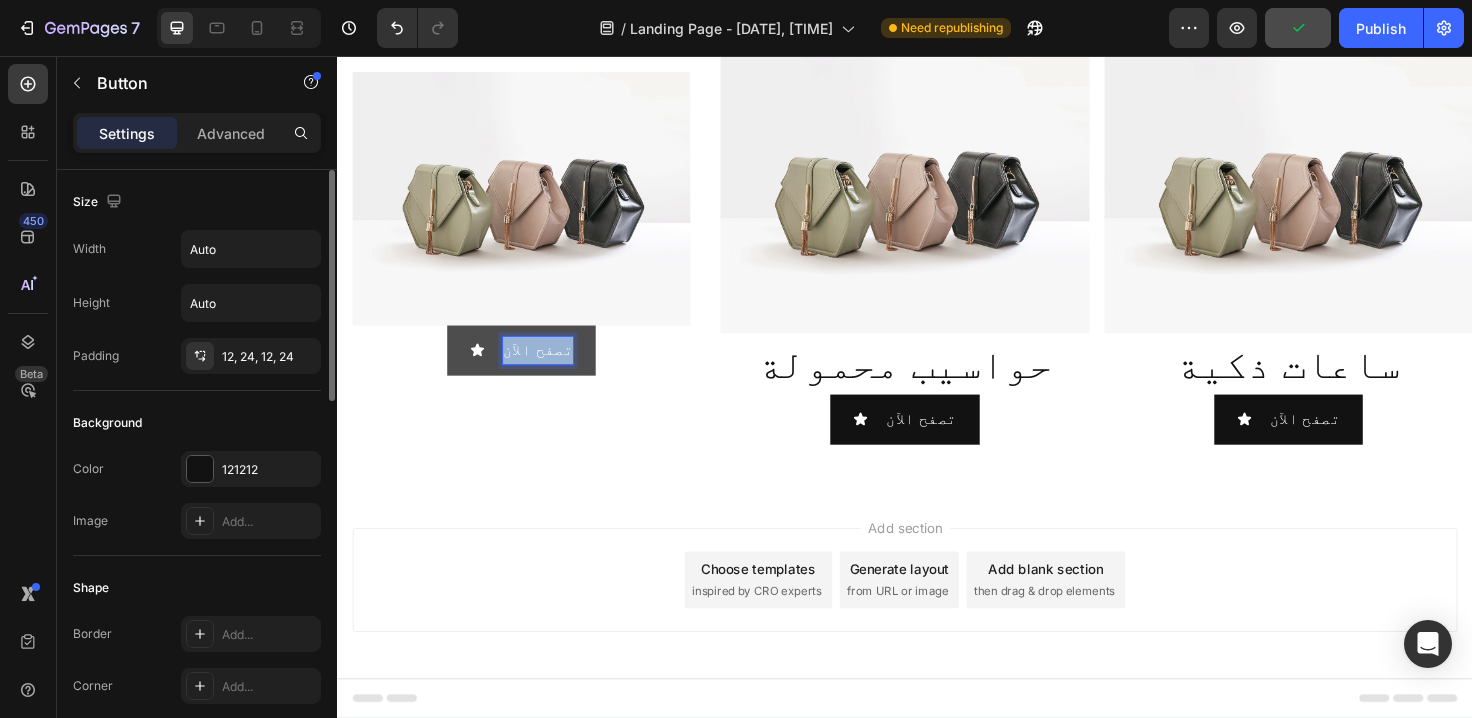 click on "تصفح الآن" at bounding box center [549, 367] 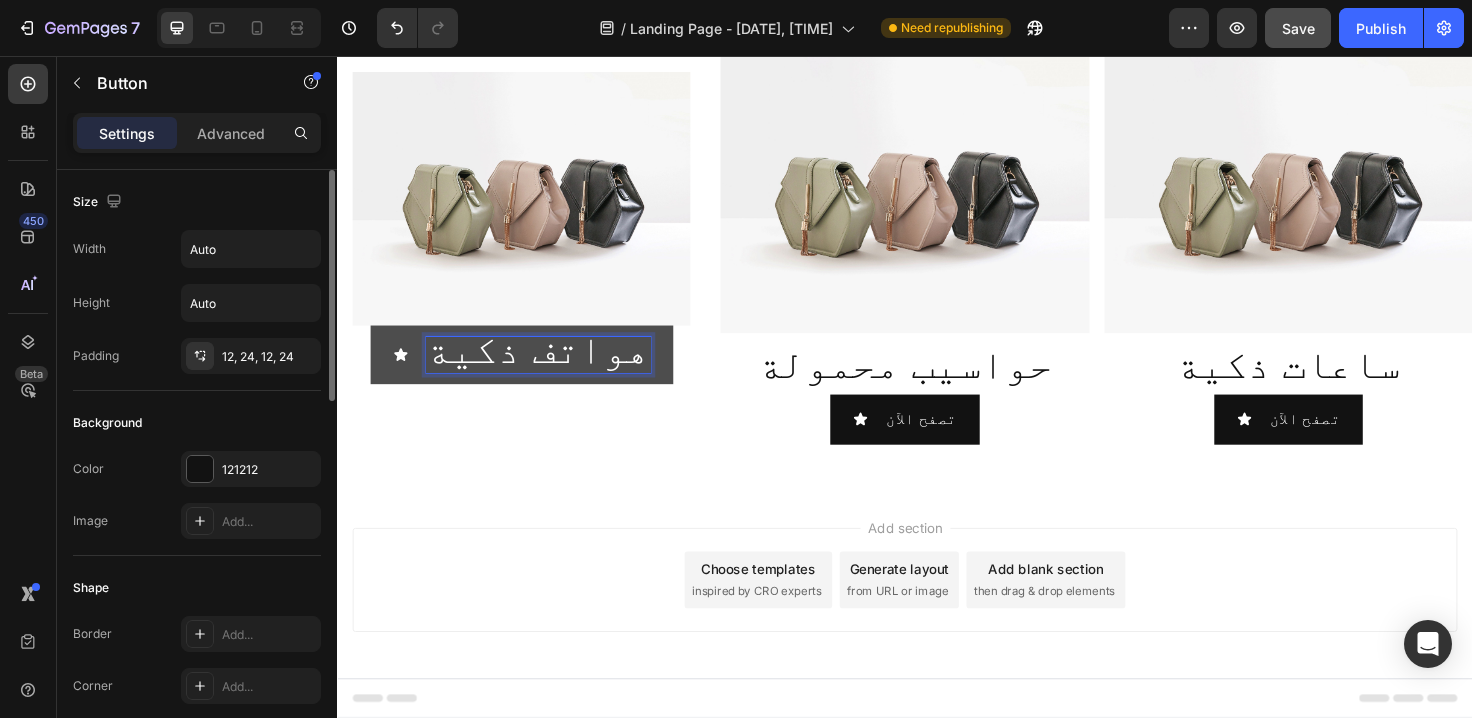 click on "Add section Choose templates inspired by CRO experts Generate layout from URL or image Add blank section then drag & drop elements" at bounding box center [937, 638] 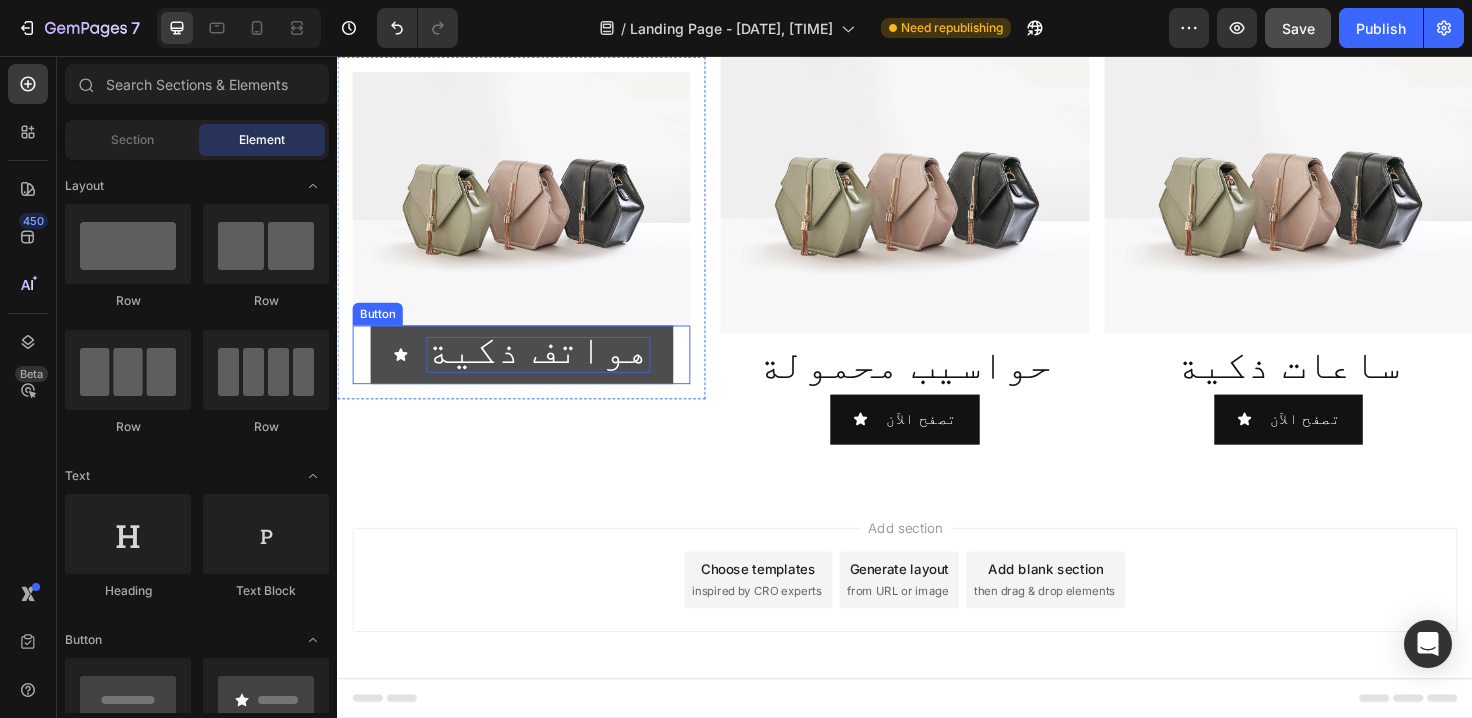 click on "هواتف ذكية" at bounding box center (532, 372) 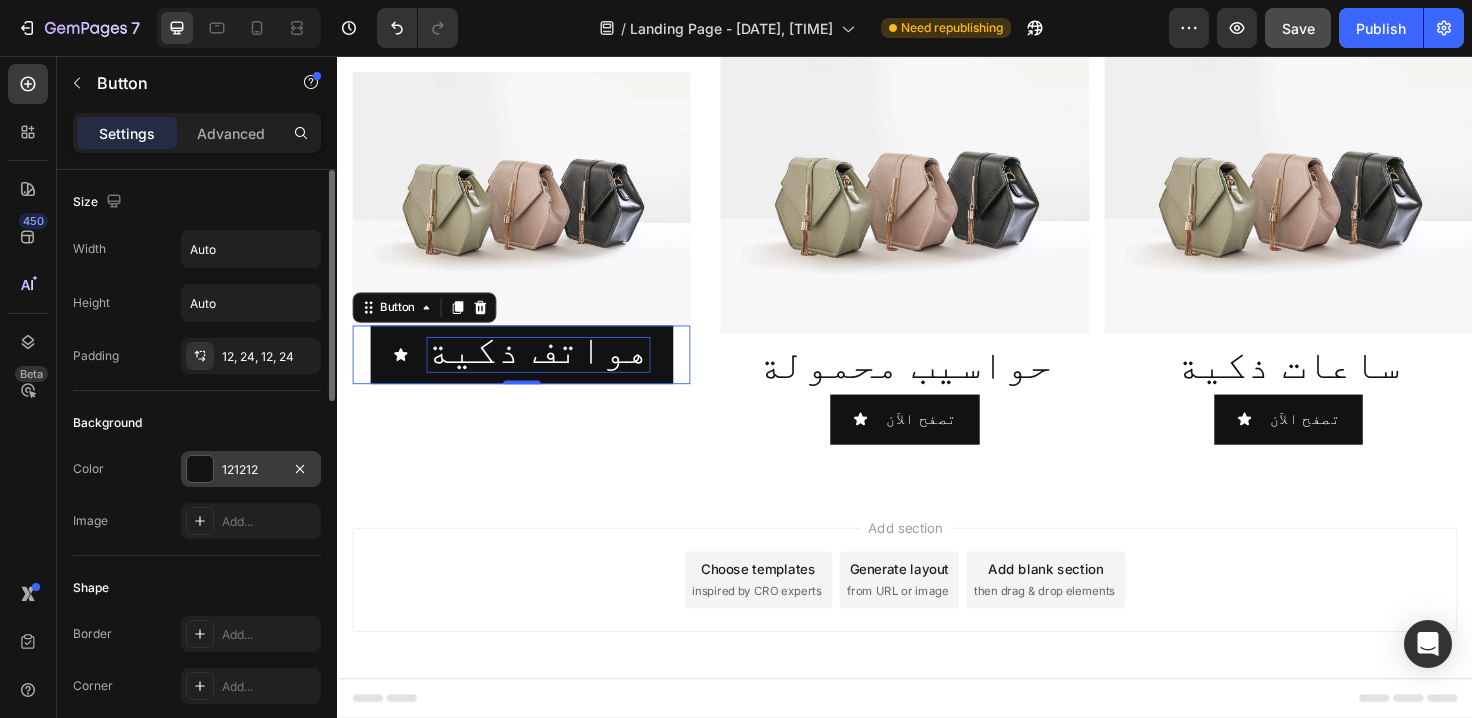 click at bounding box center [200, 469] 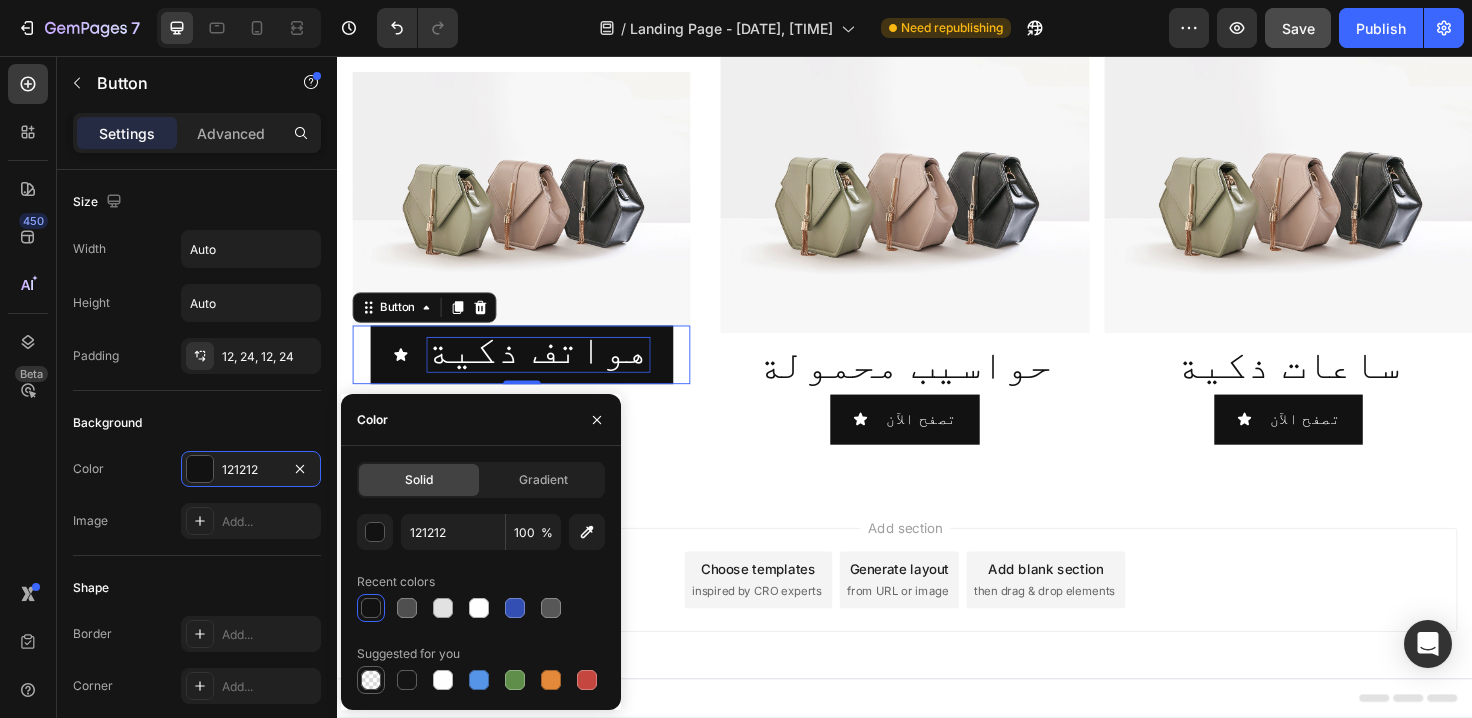 click at bounding box center [371, 680] 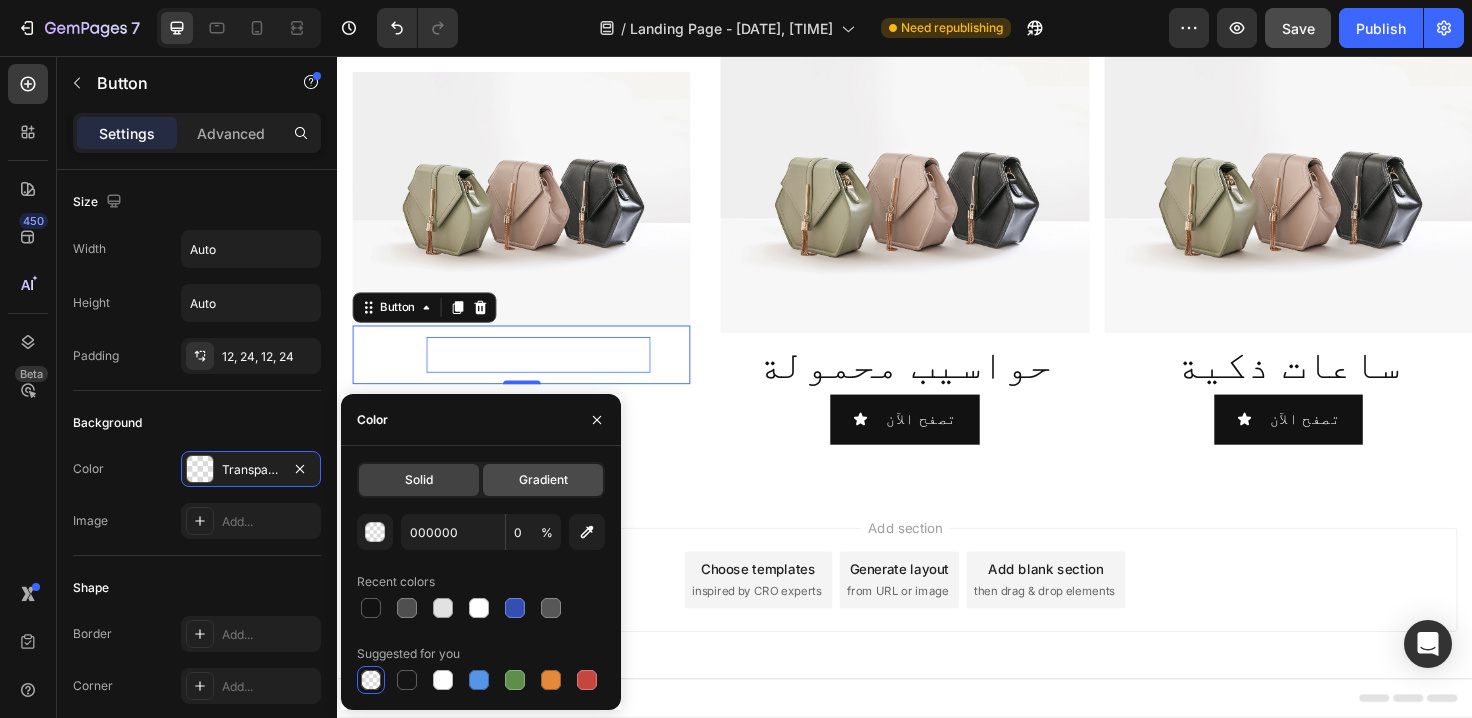 click on "Gradient" 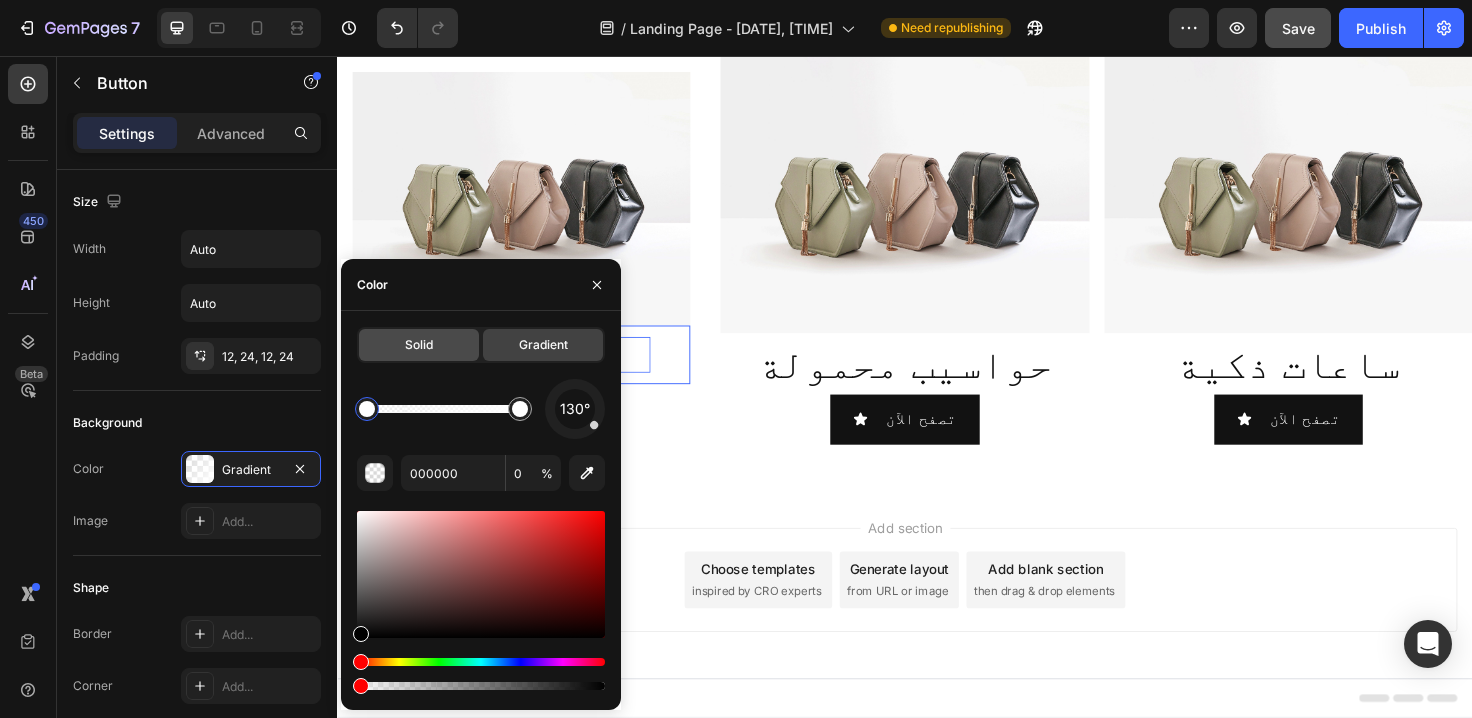 click on "Solid" 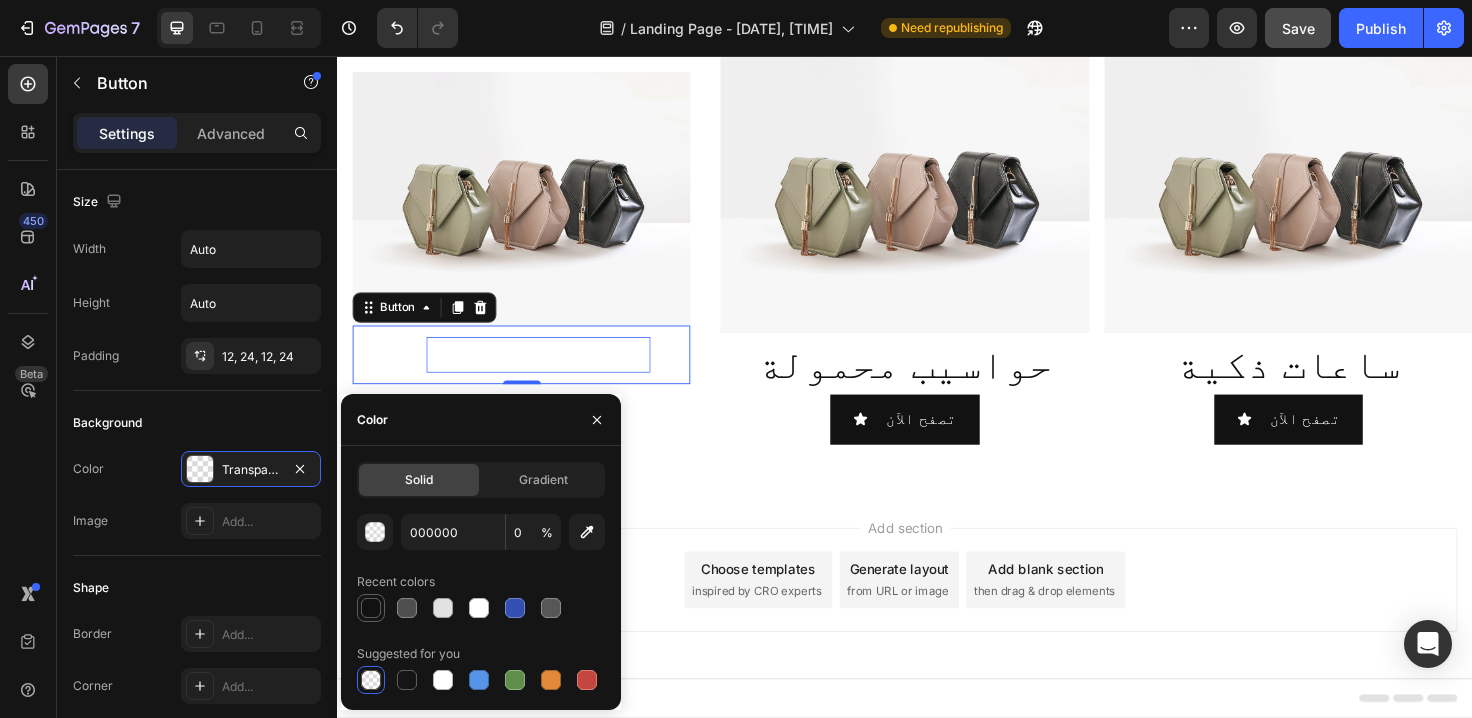 click at bounding box center [371, 608] 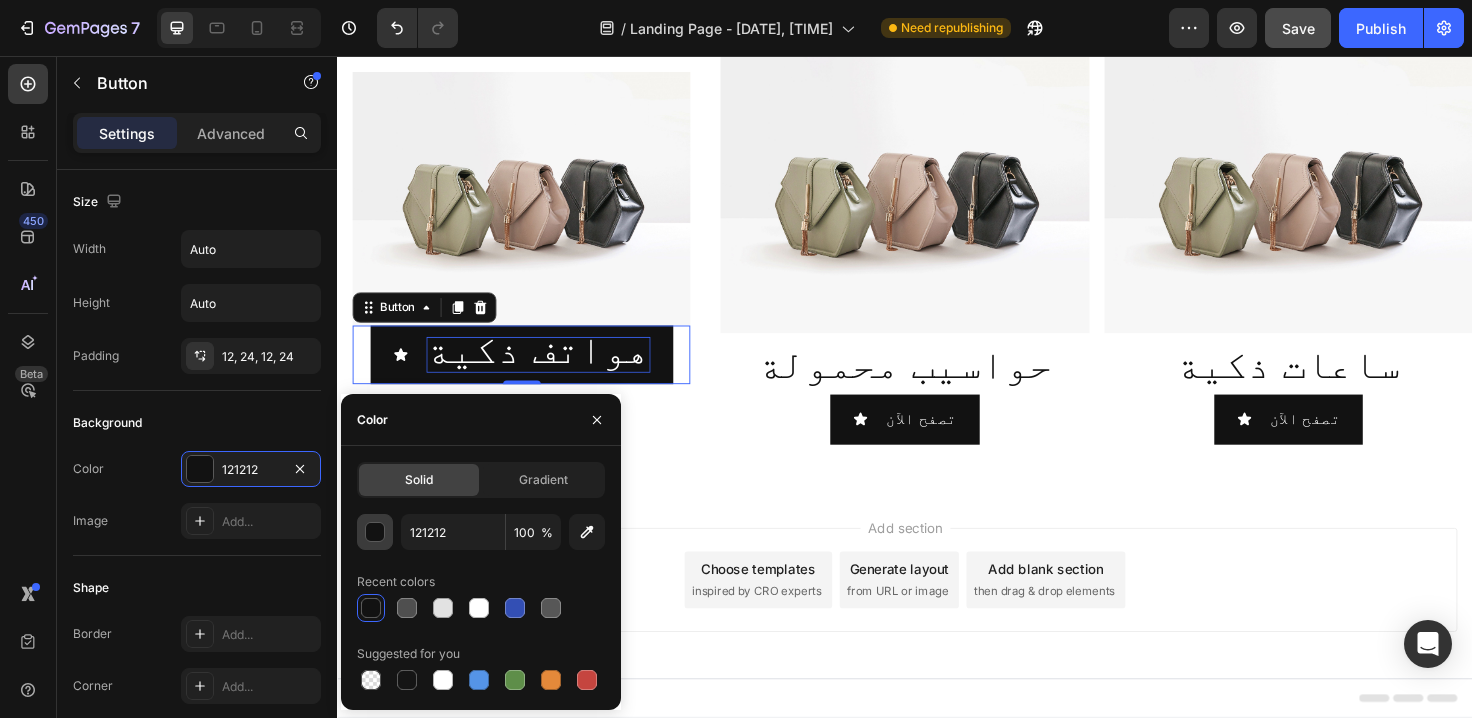 click at bounding box center (376, 533) 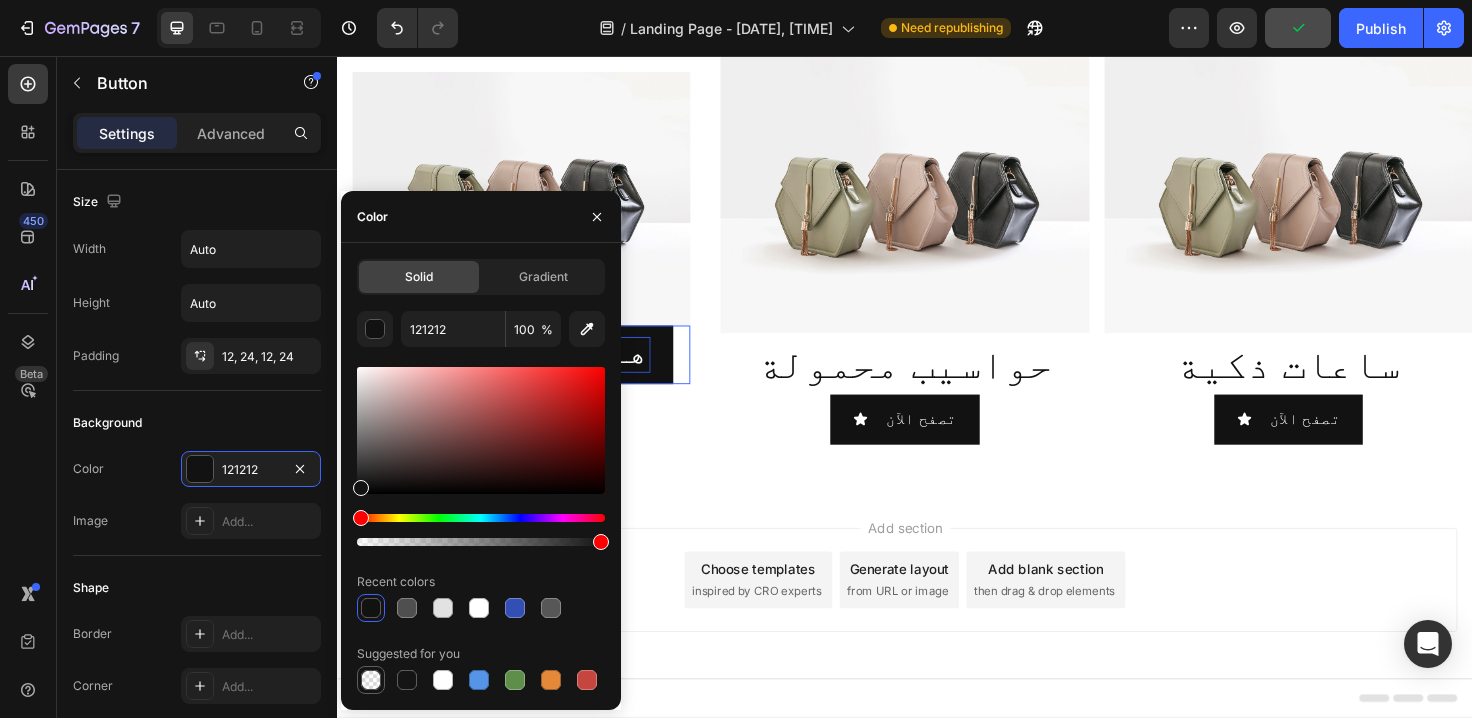 click at bounding box center (371, 680) 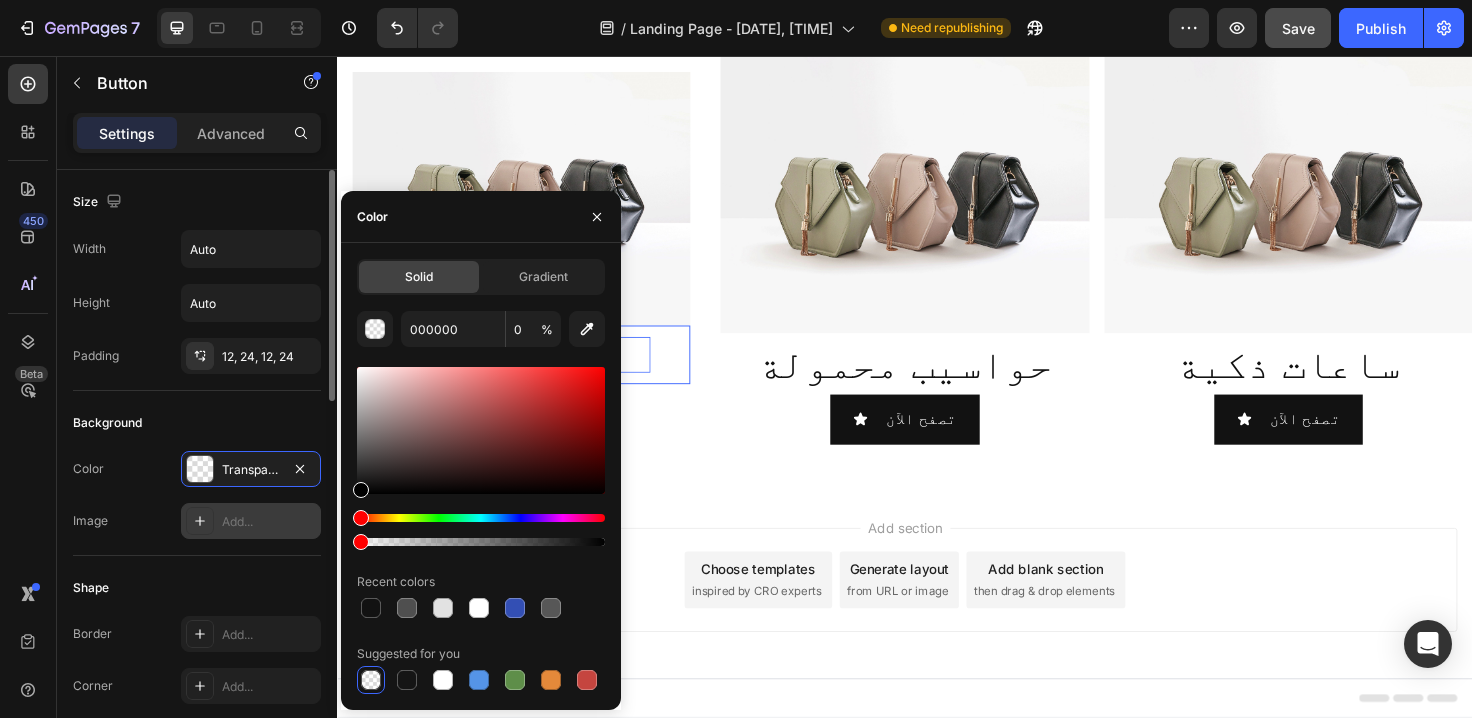 click on "Add..." at bounding box center (269, 522) 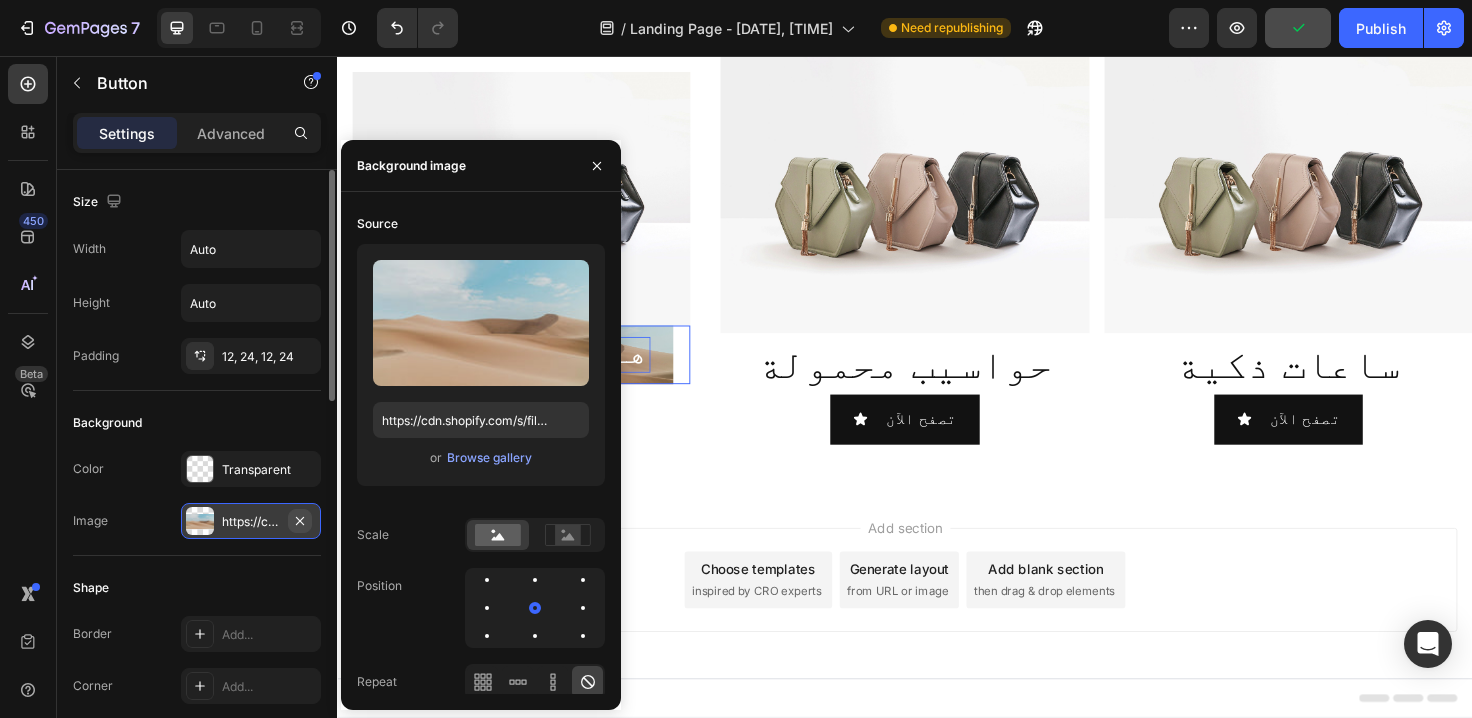 click 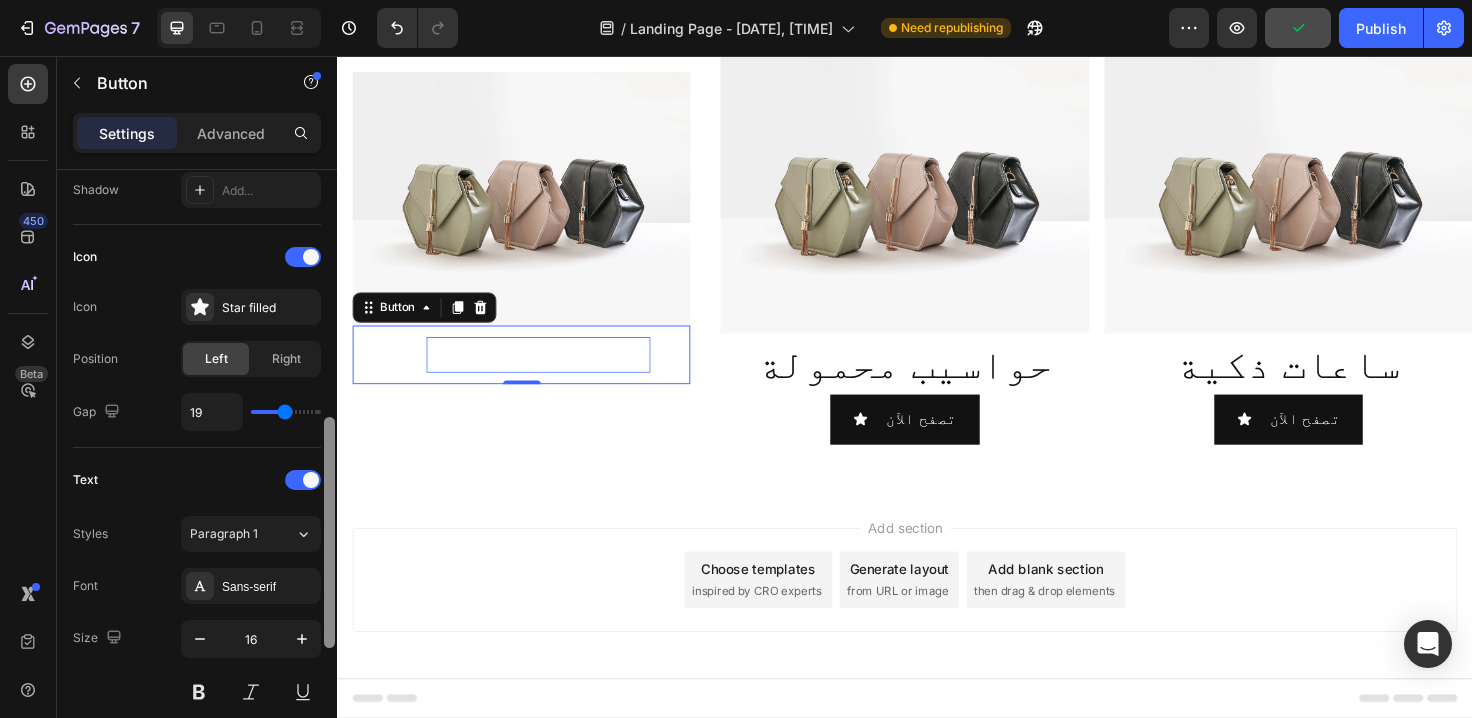 scroll, scrollTop: 576, scrollLeft: 0, axis: vertical 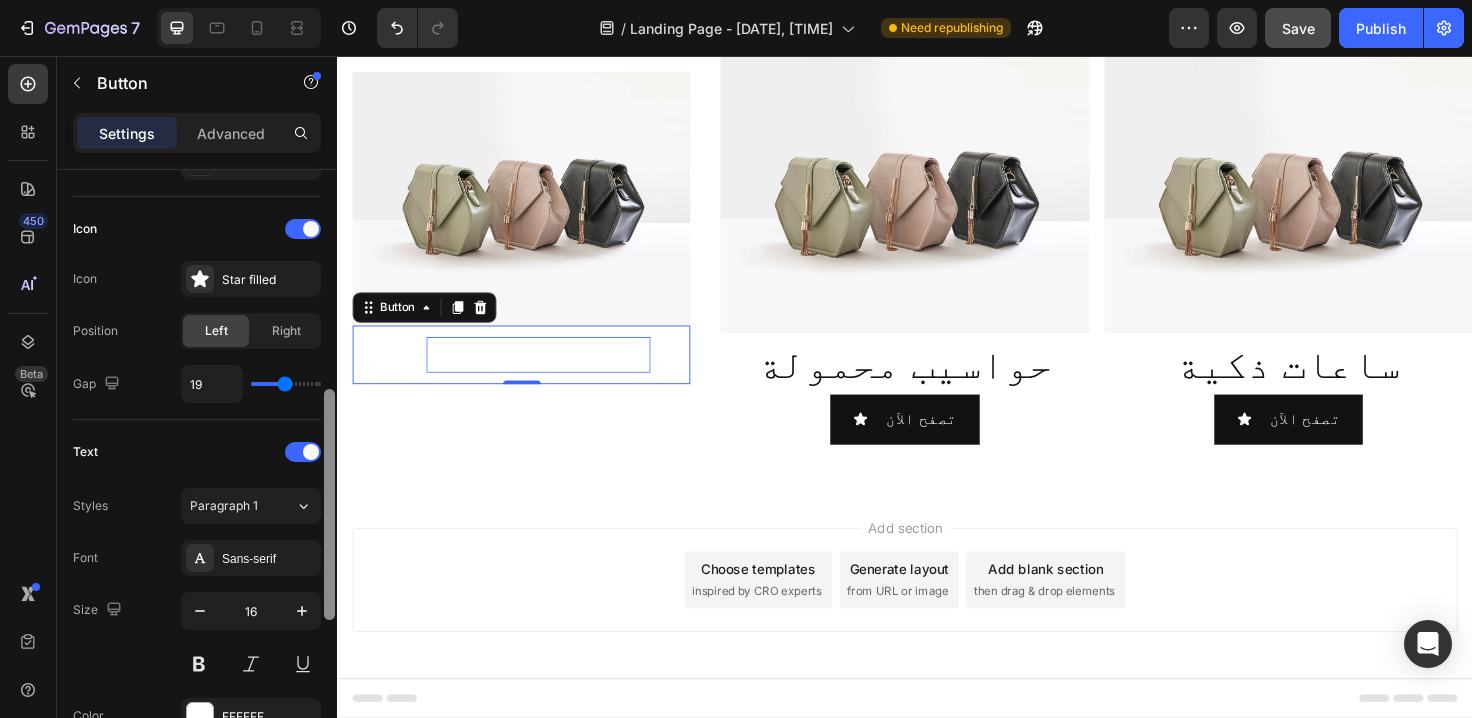 drag, startPoint x: 326, startPoint y: 365, endPoint x: 336, endPoint y: 585, distance: 220.22716 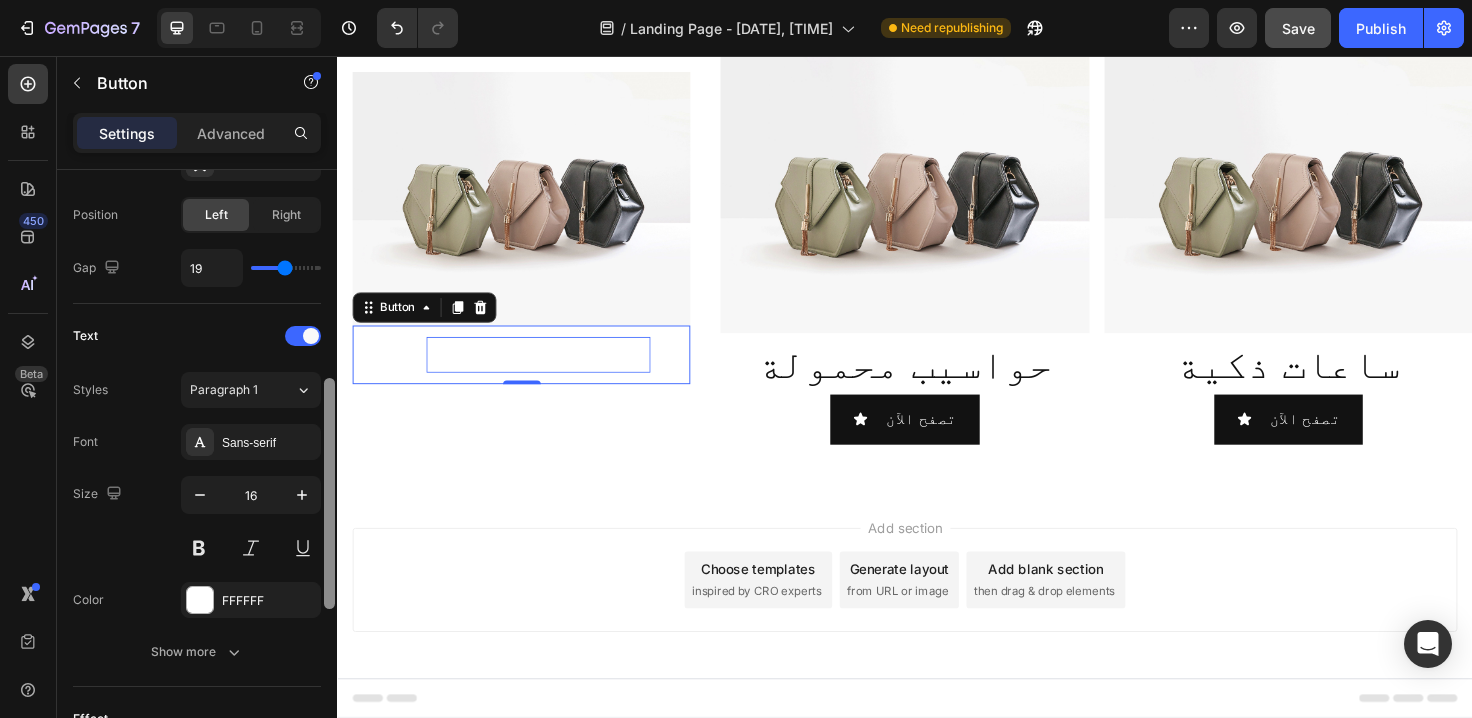 scroll, scrollTop: 741, scrollLeft: 0, axis: vertical 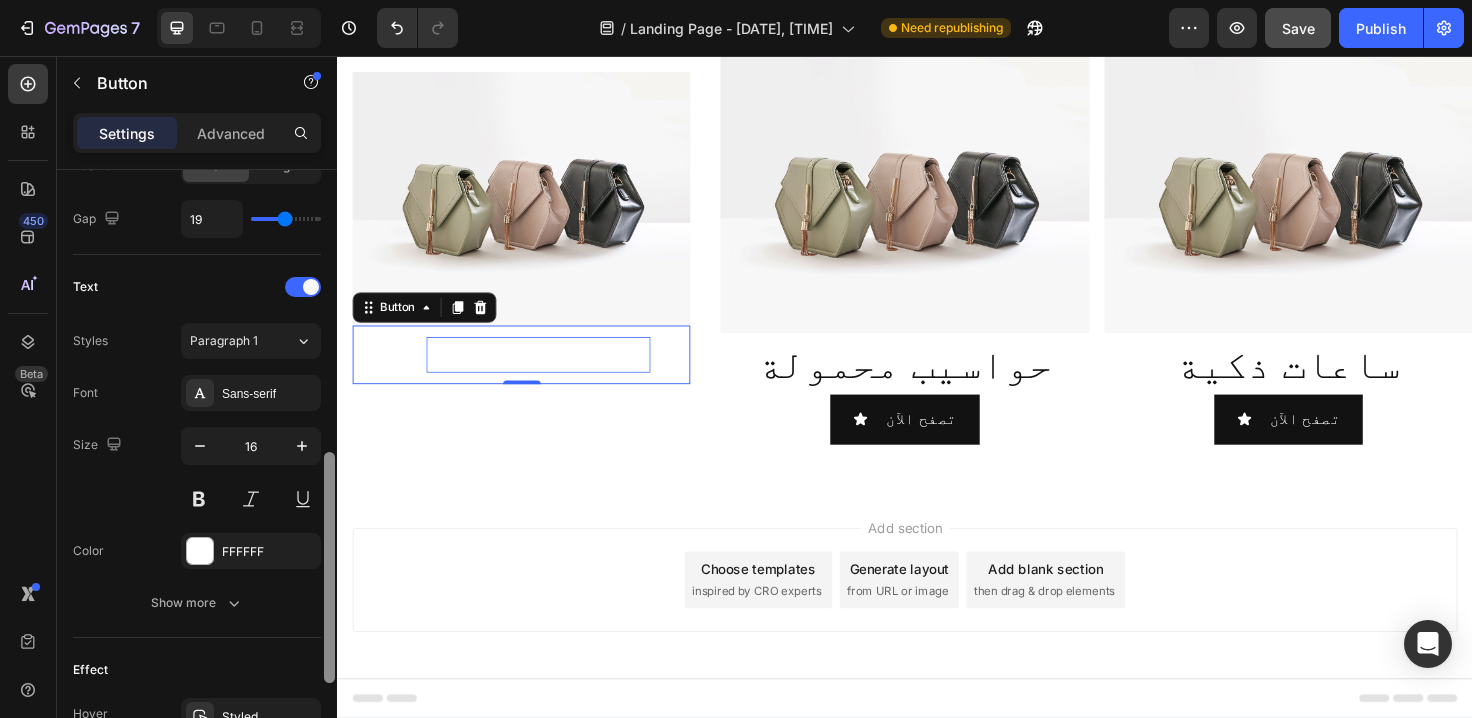 drag, startPoint x: 326, startPoint y: 513, endPoint x: 325, endPoint y: 576, distance: 63.007935 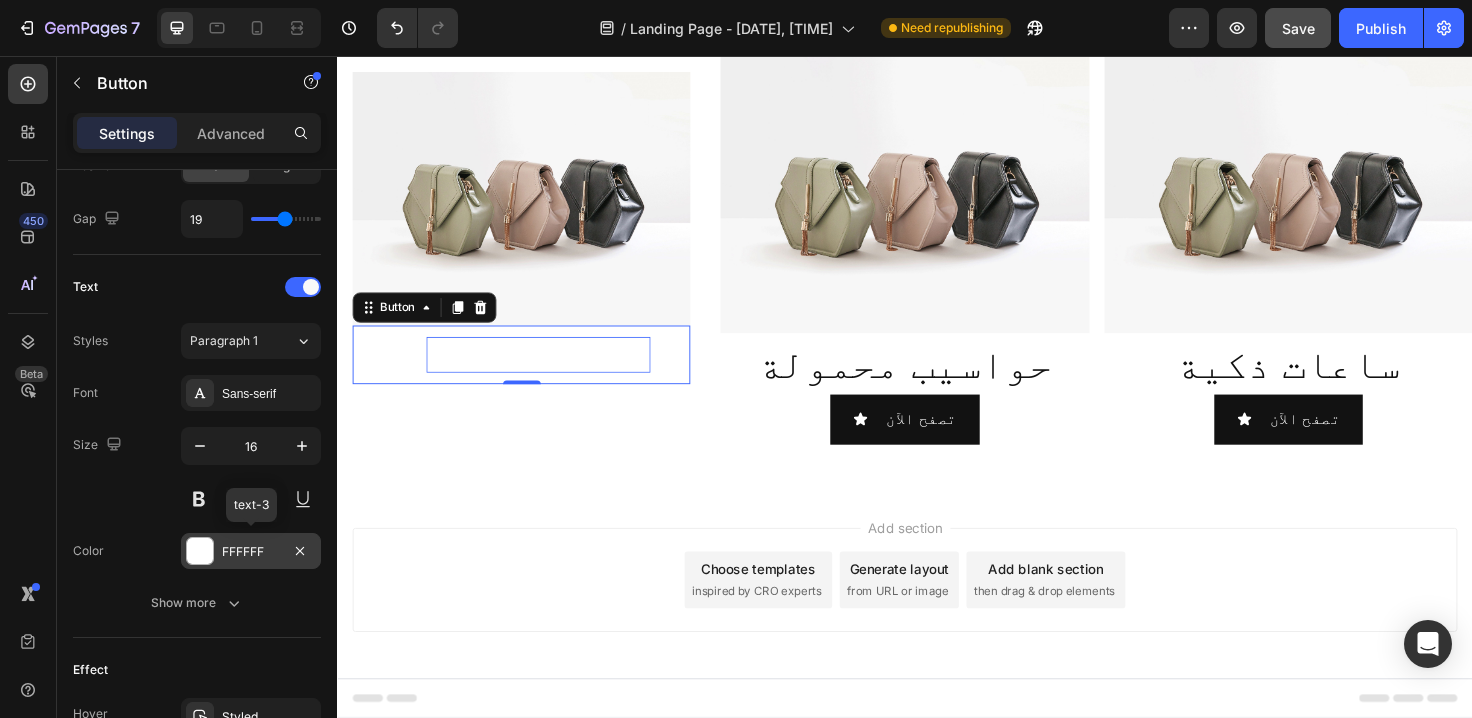 click at bounding box center [200, 551] 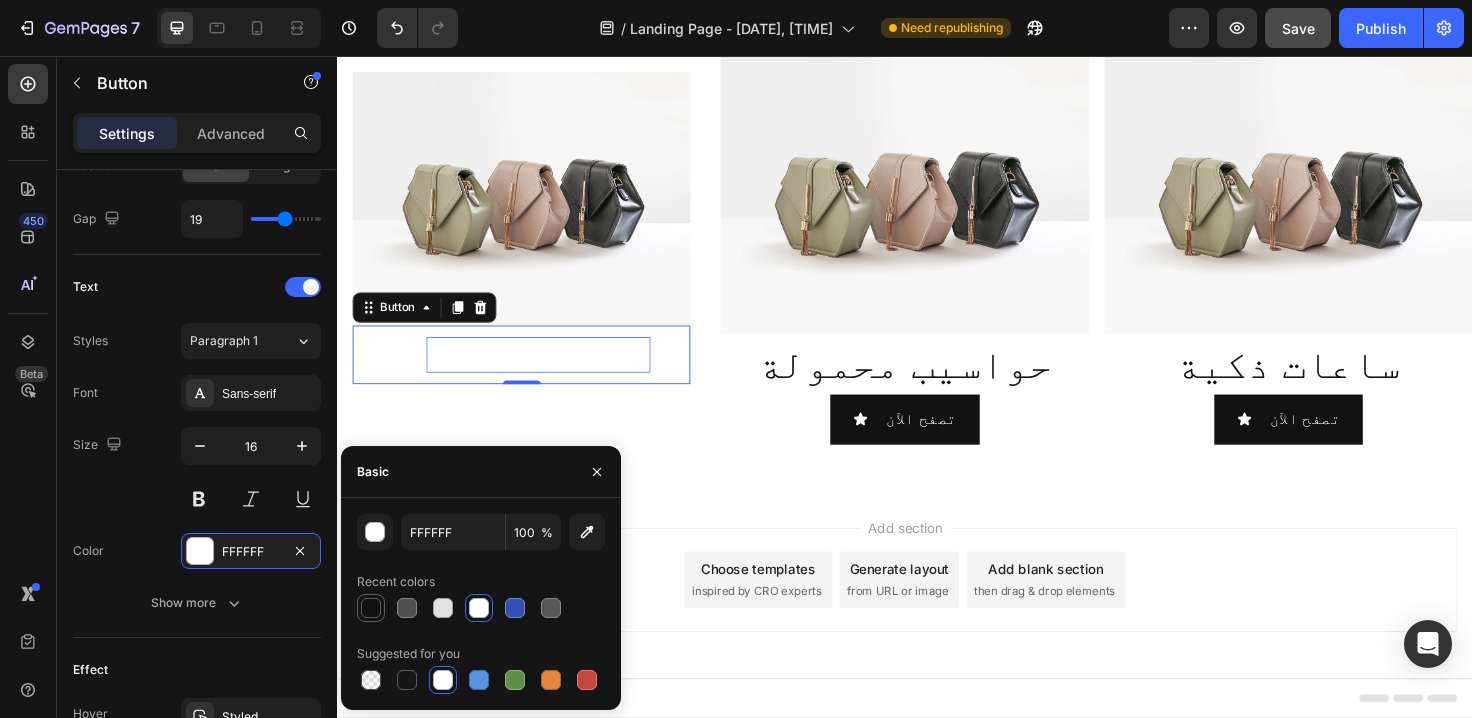 click at bounding box center [371, 608] 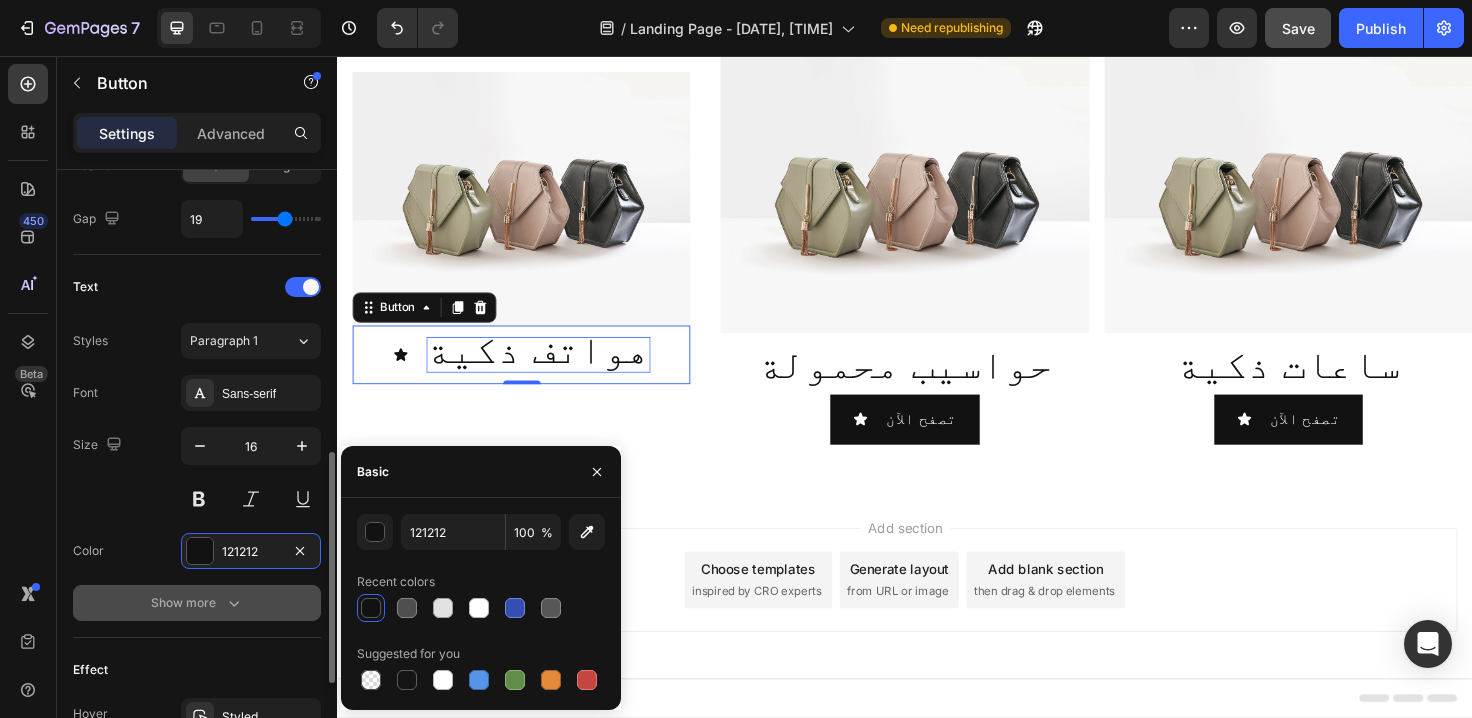 click 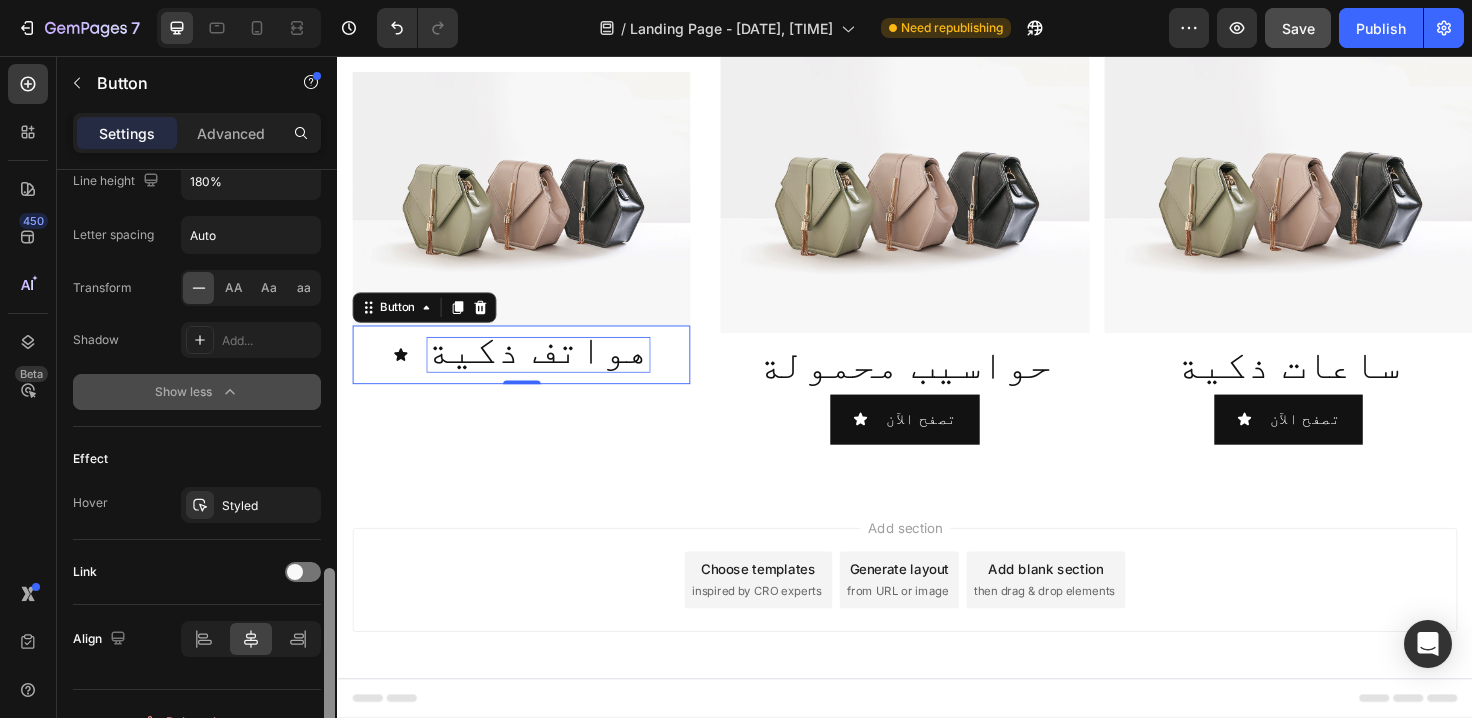 scroll, scrollTop: 1232, scrollLeft: 0, axis: vertical 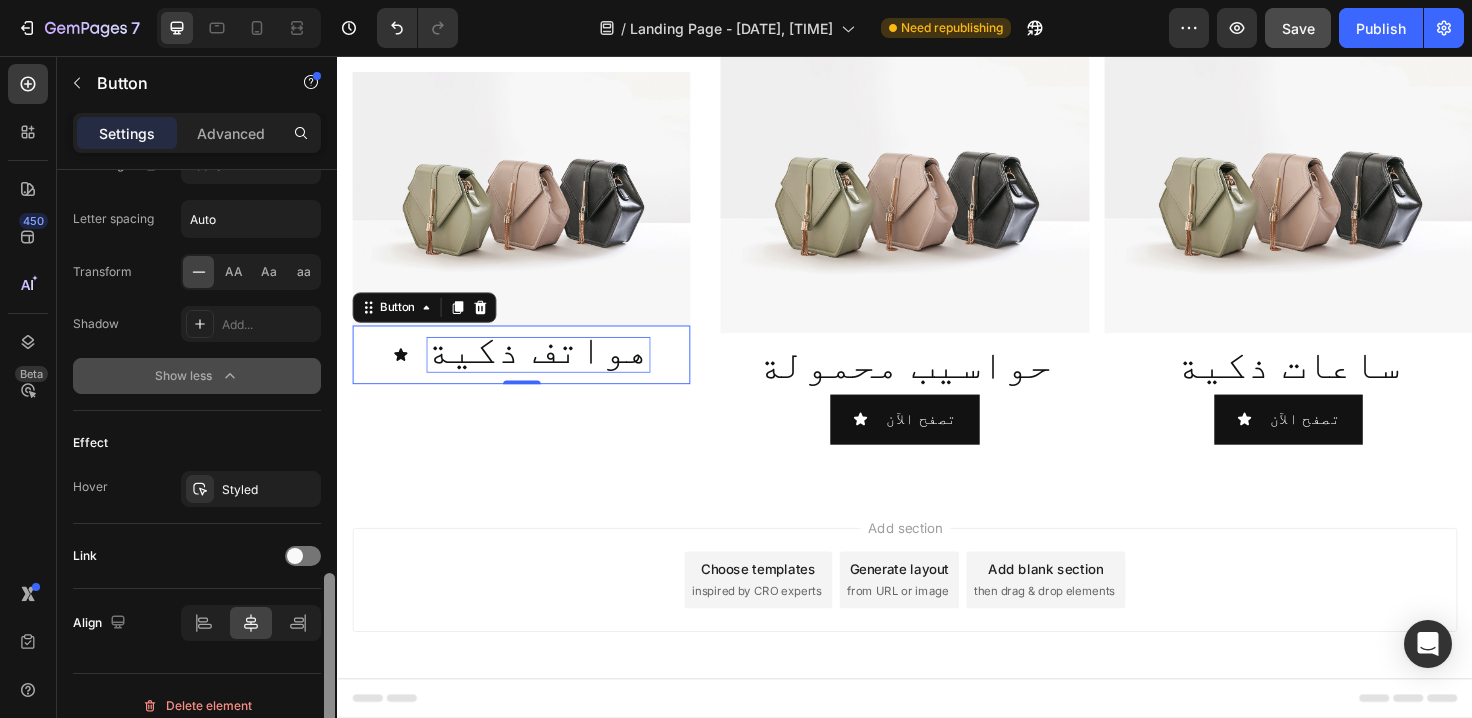 drag, startPoint x: 332, startPoint y: 498, endPoint x: 326, endPoint y: 685, distance: 187.09624 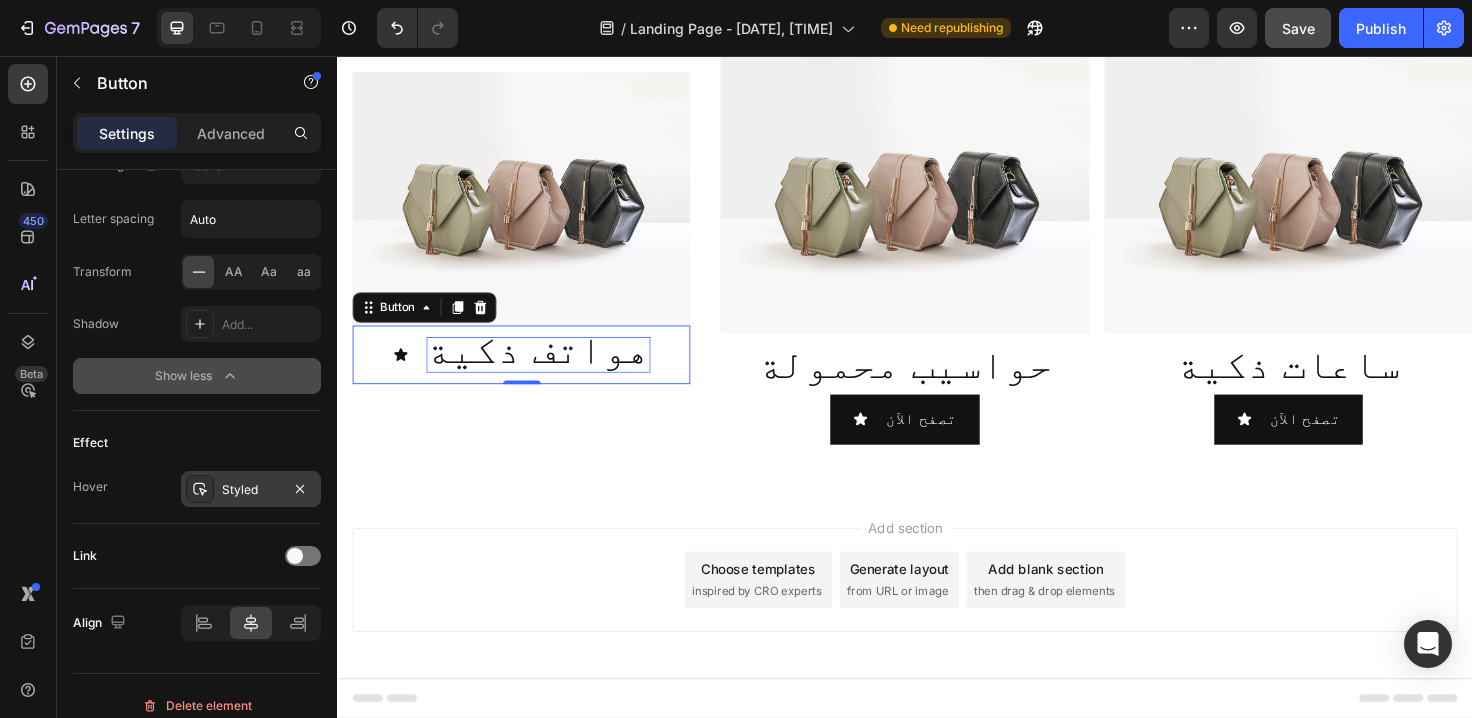 click on "Styled" at bounding box center [251, 489] 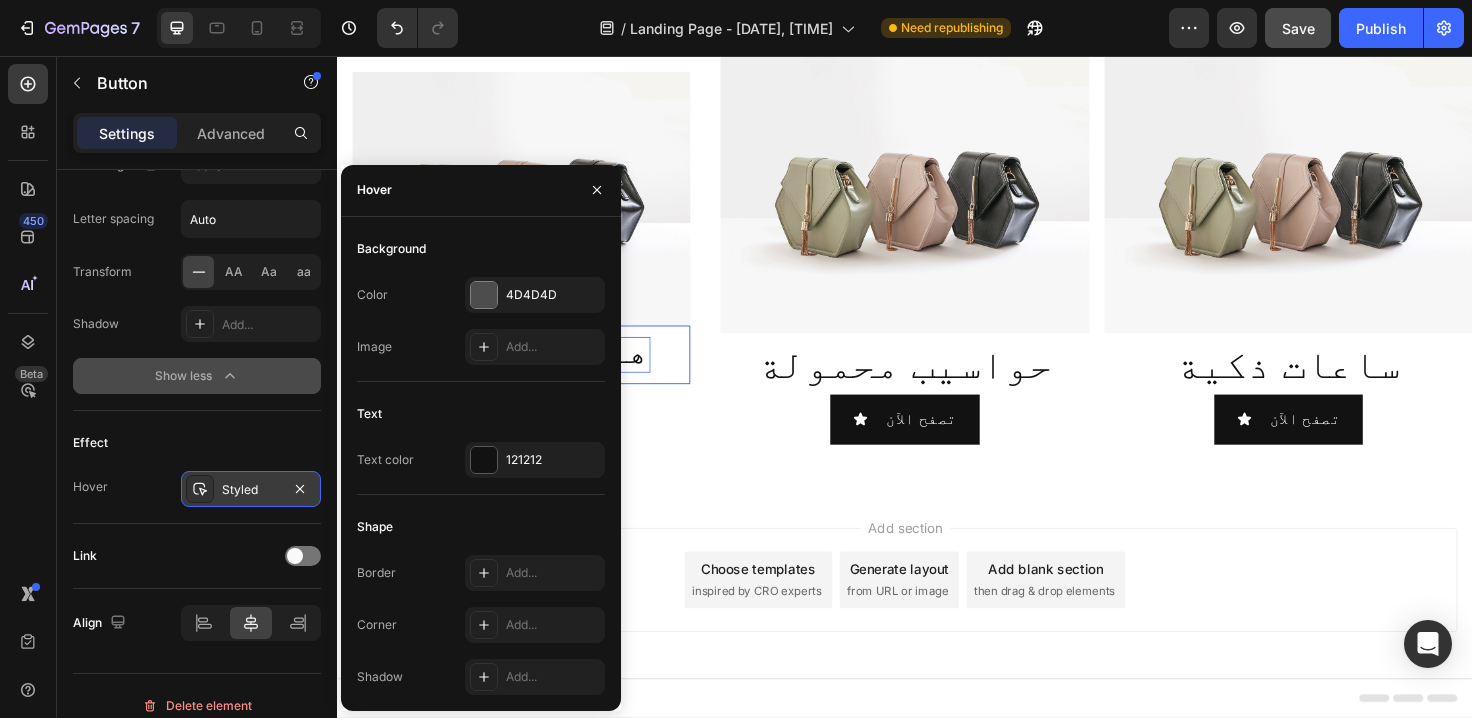 click on "Styled" at bounding box center [251, 489] 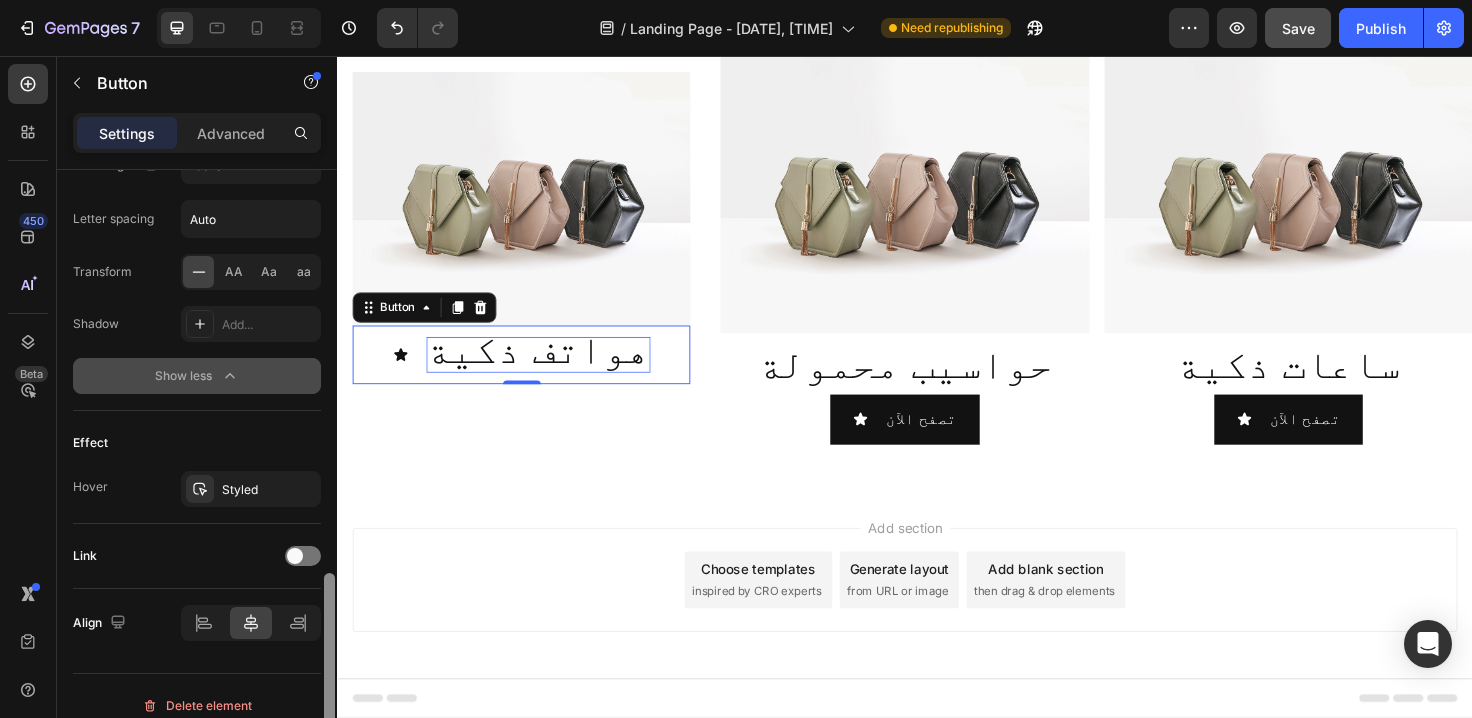 click at bounding box center (329, 672) 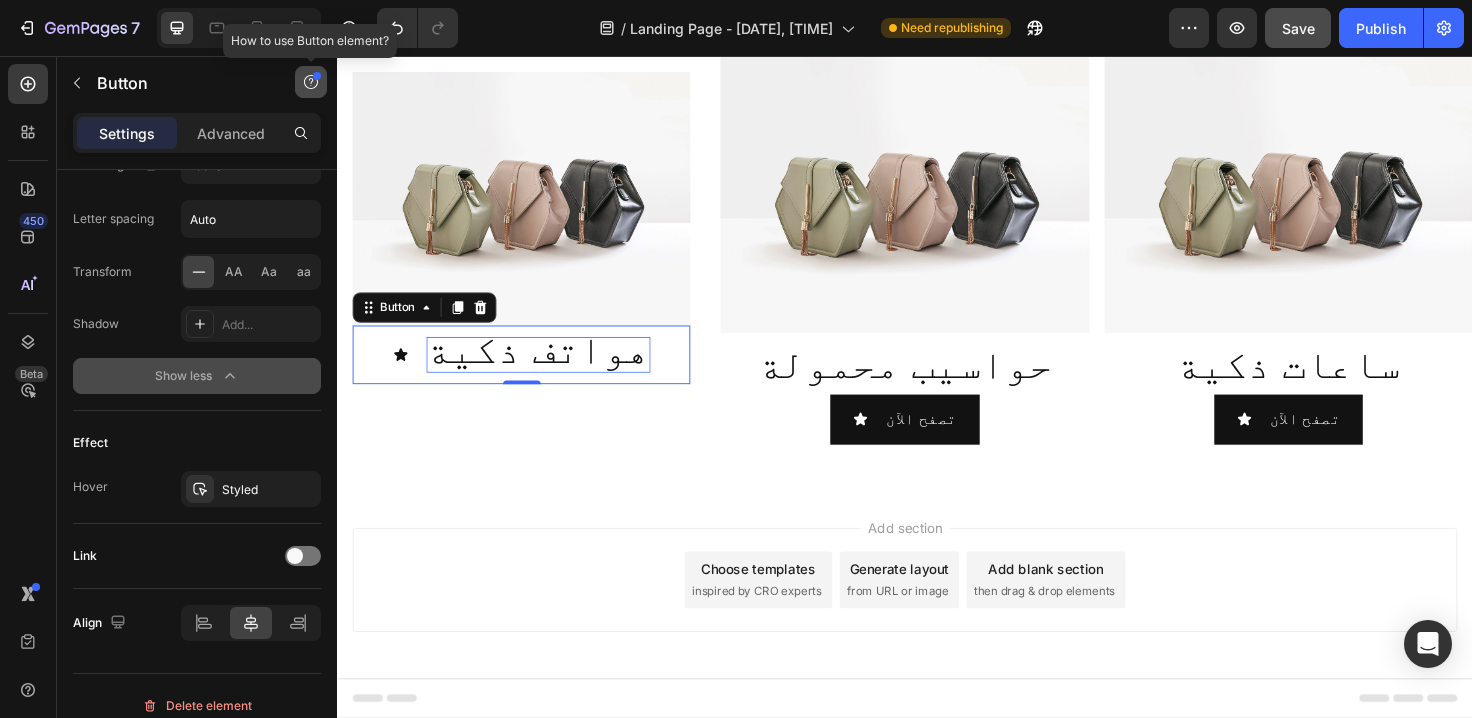 click 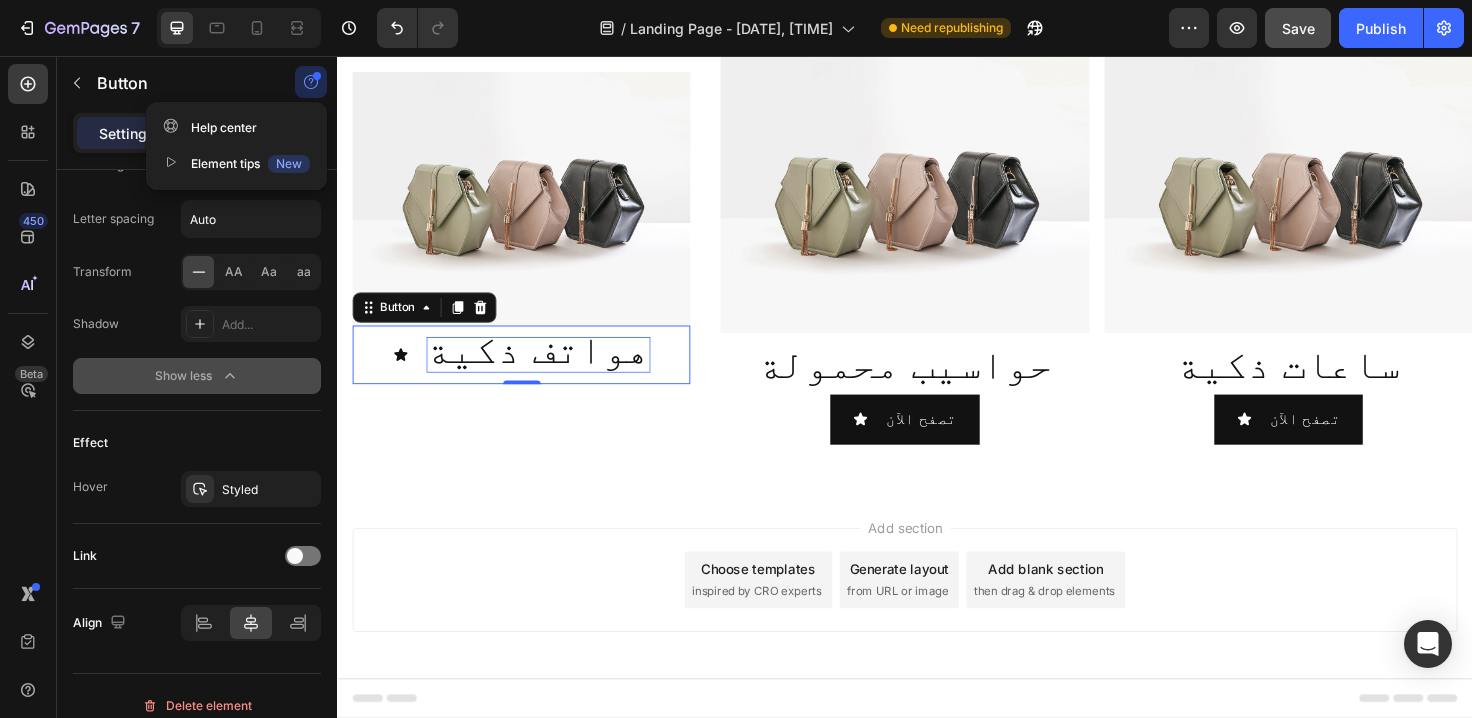 click 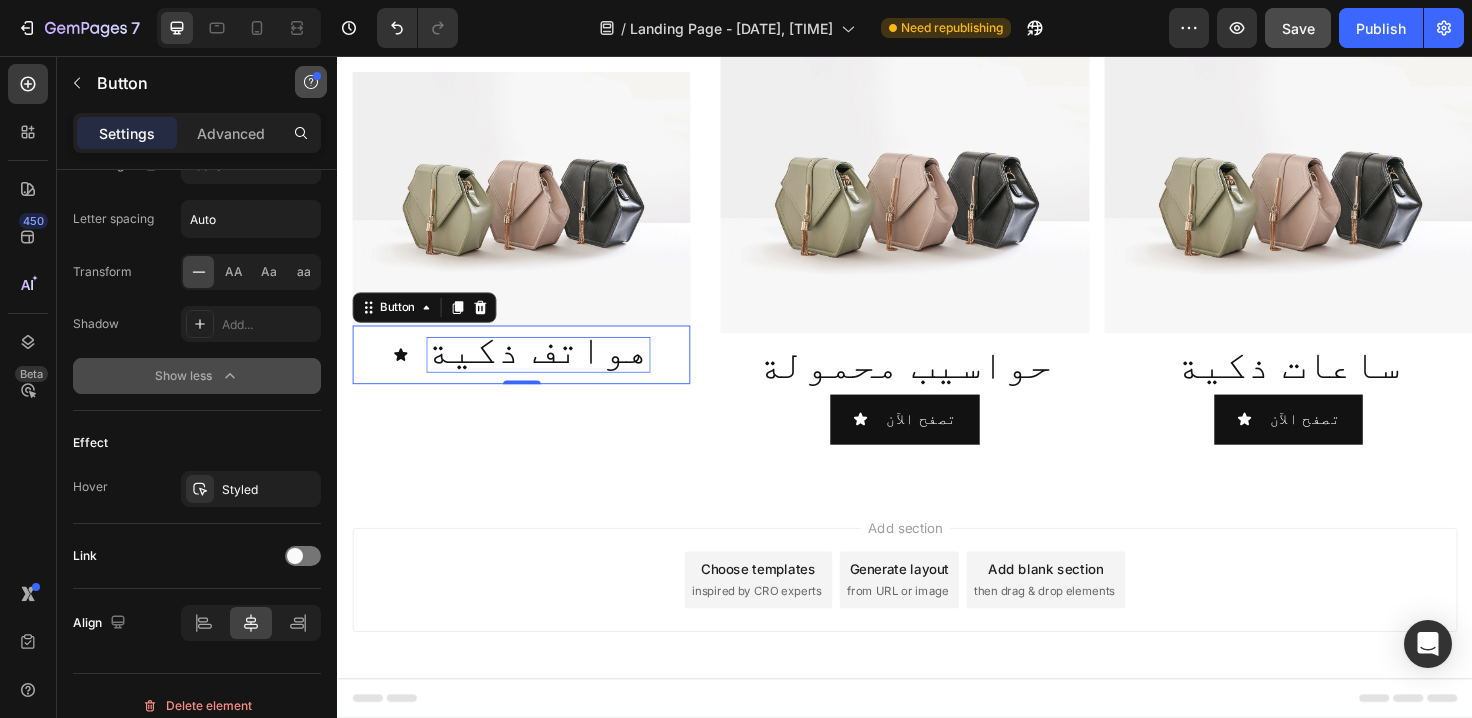 click 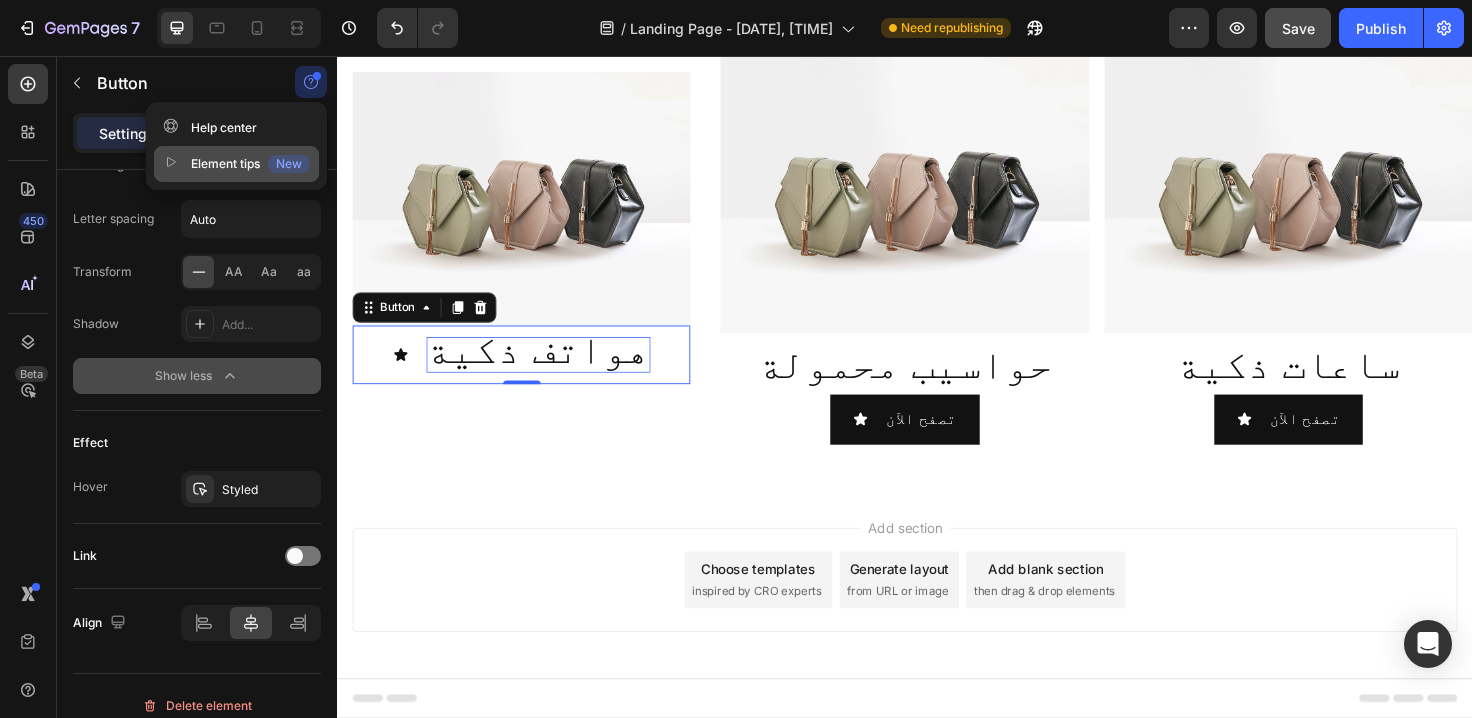 click on "Element tips   New" at bounding box center [236, 164] 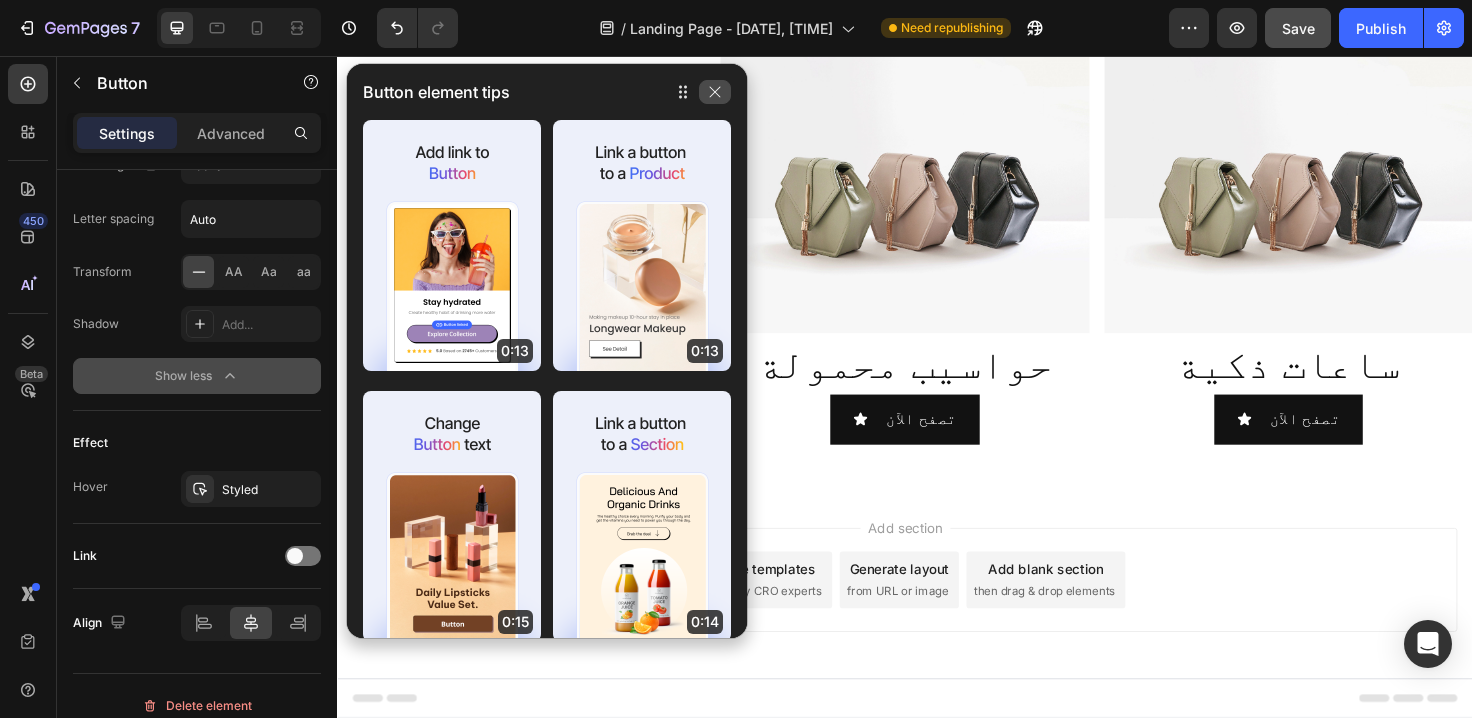click at bounding box center (715, 92) 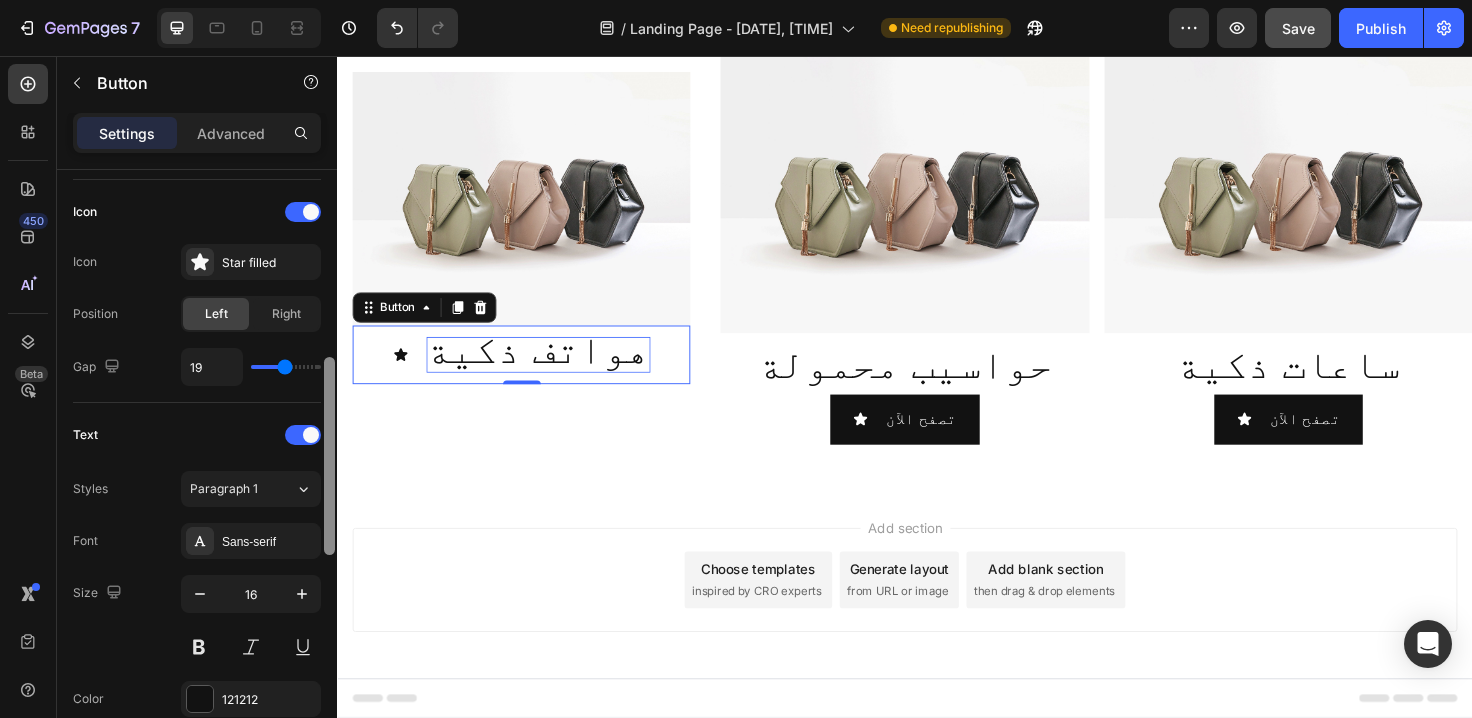 scroll, scrollTop: 588, scrollLeft: 0, axis: vertical 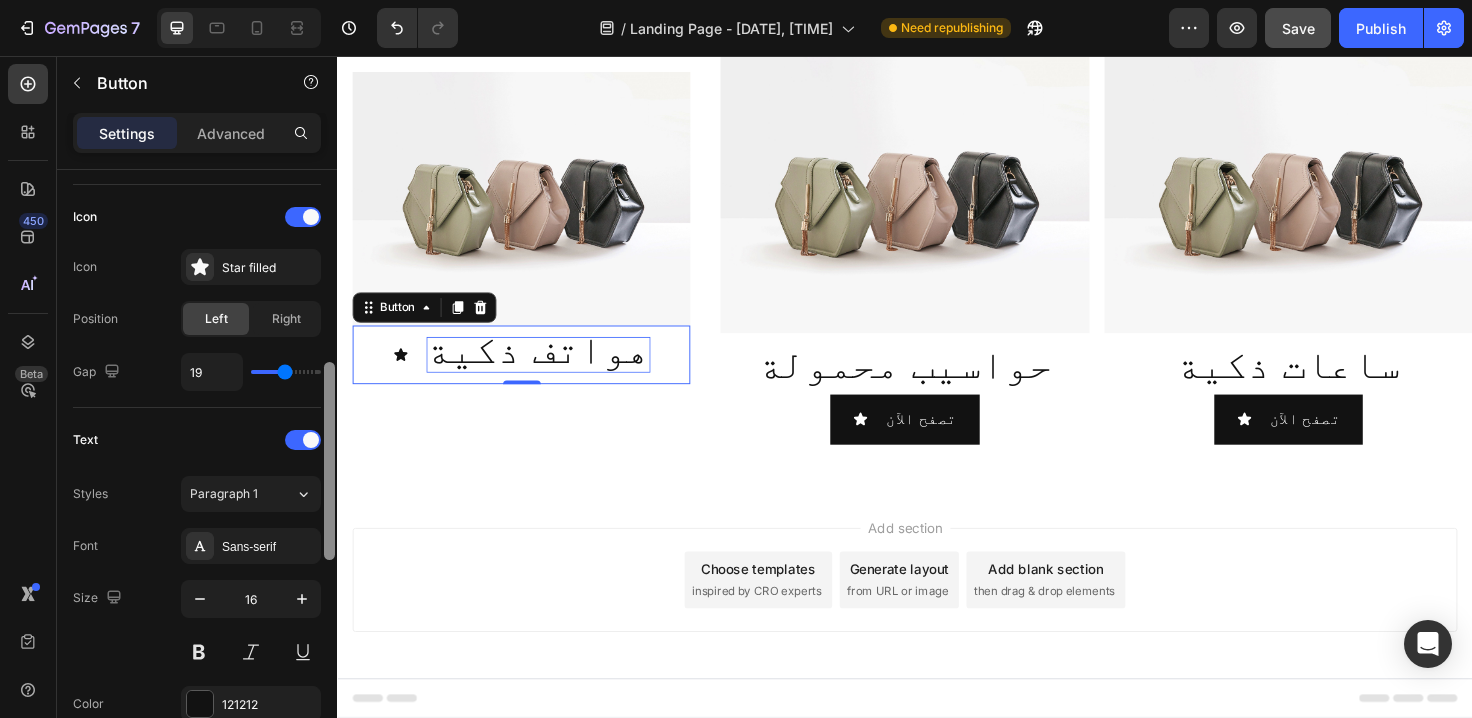 drag, startPoint x: 328, startPoint y: 601, endPoint x: 326, endPoint y: 390, distance: 211.00948 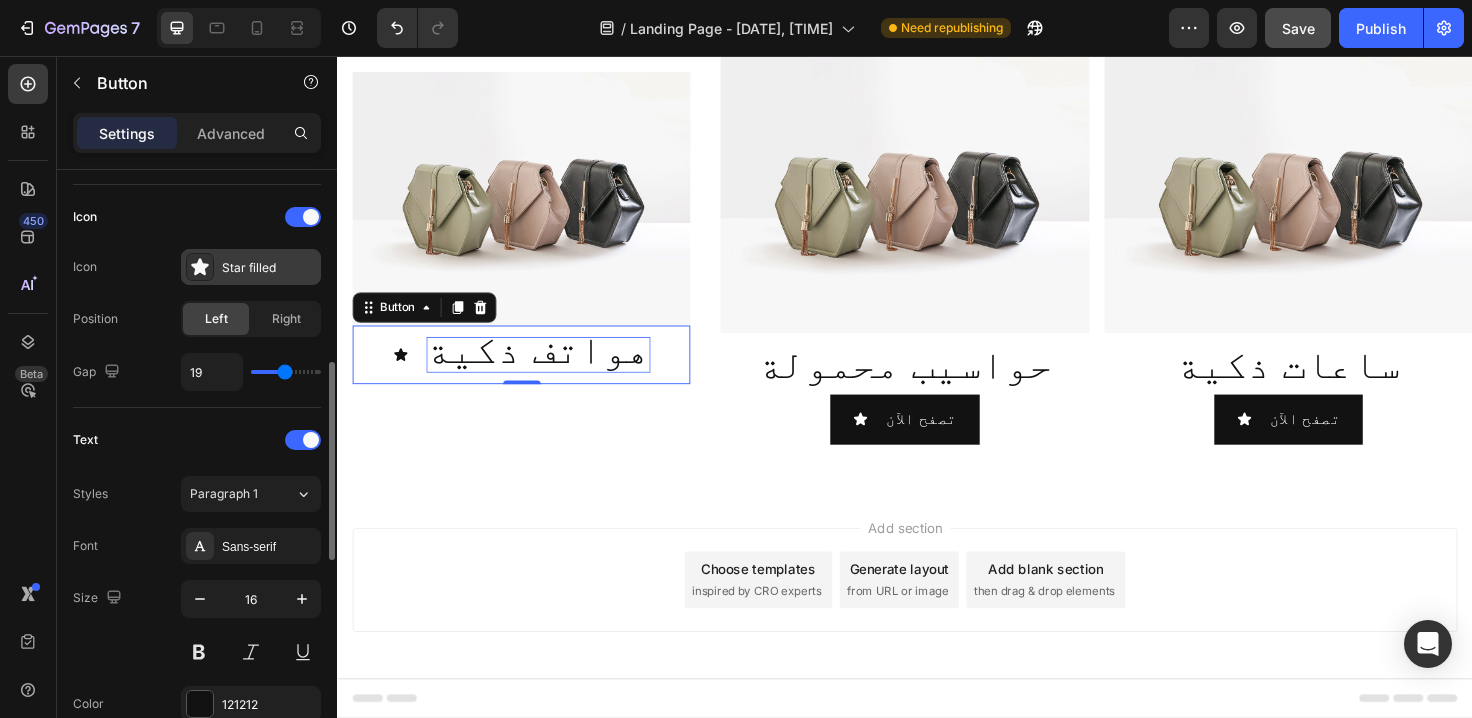 click on "Star filled" at bounding box center (269, 268) 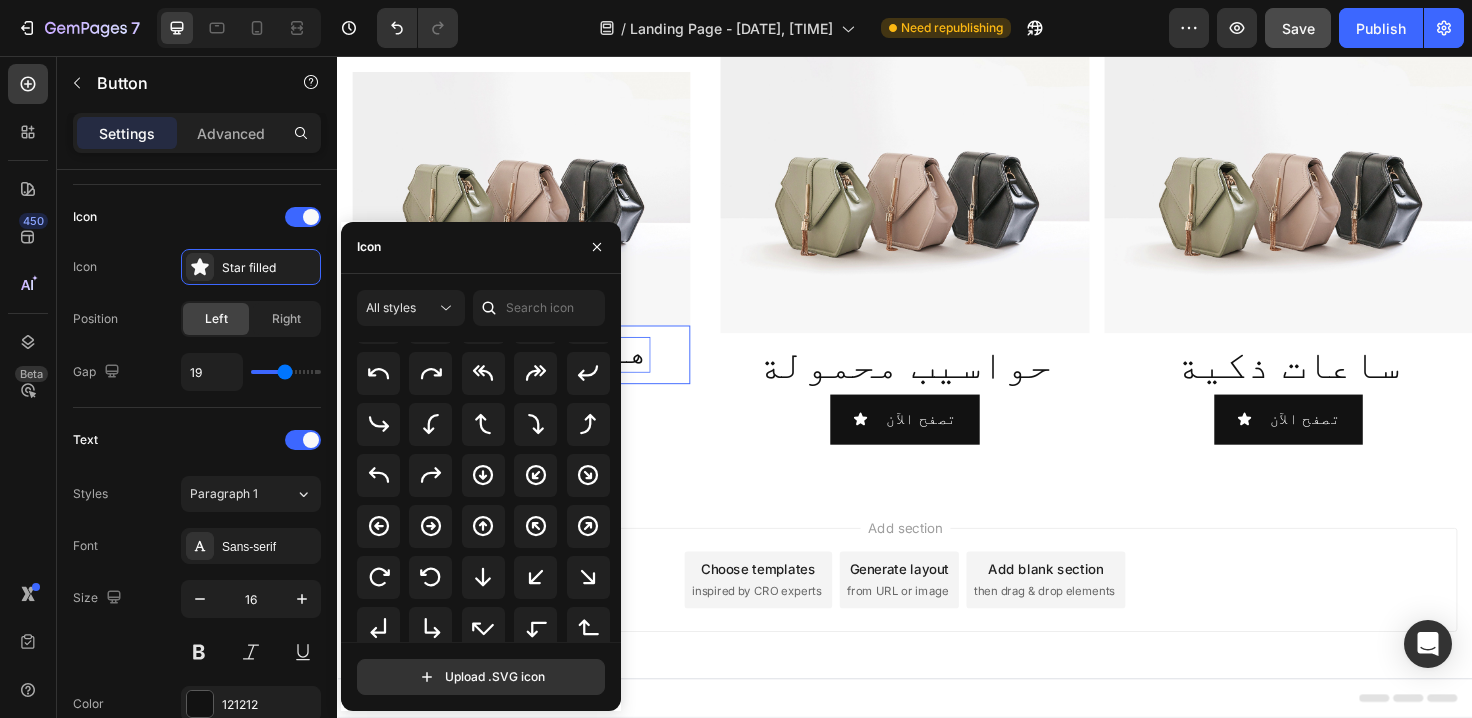 scroll, scrollTop: 394, scrollLeft: 0, axis: vertical 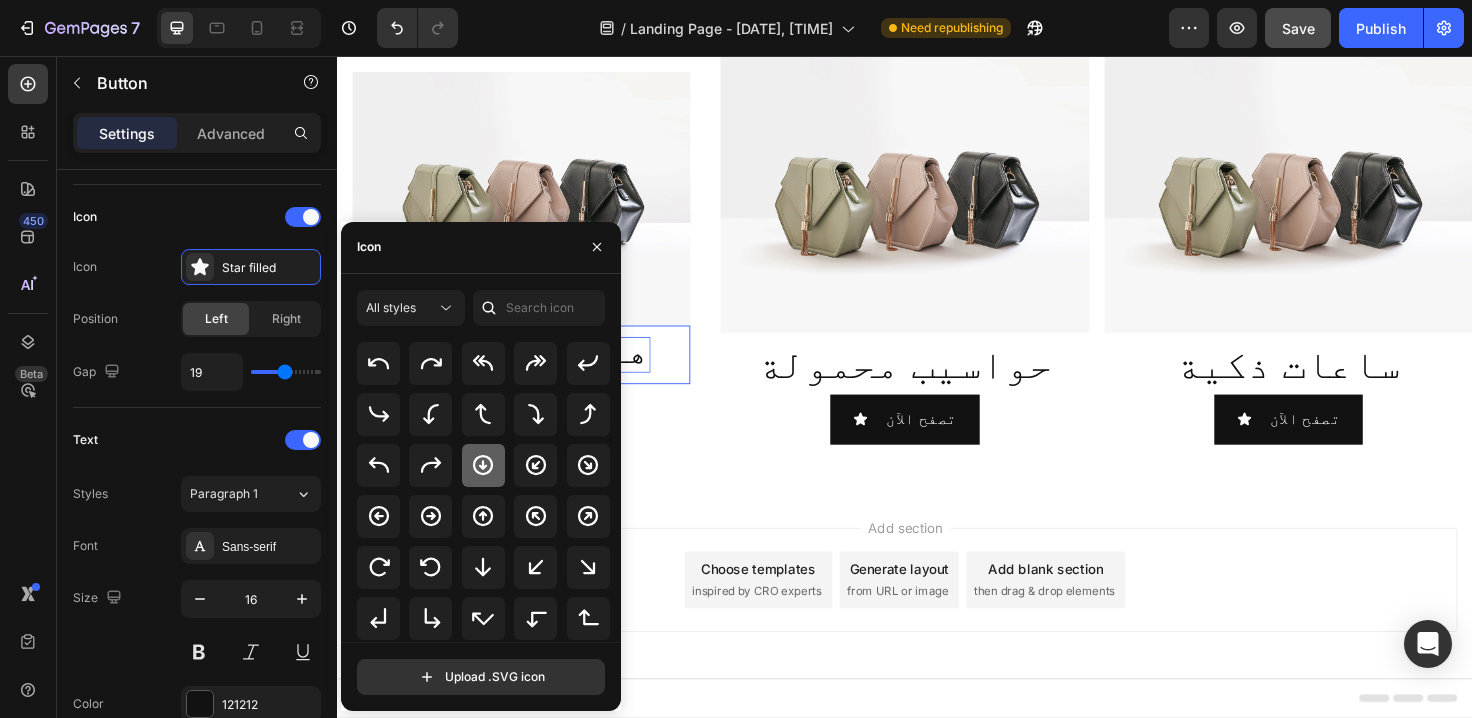 click 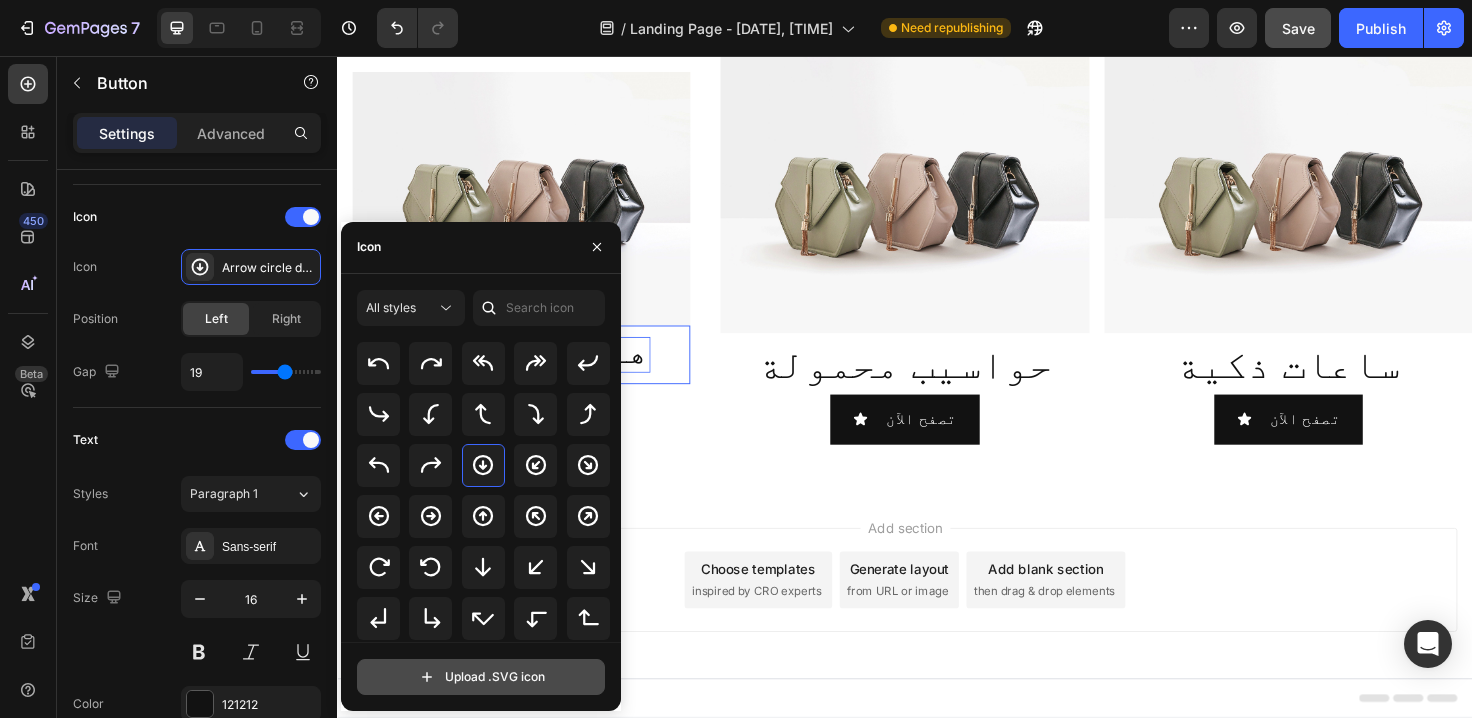click 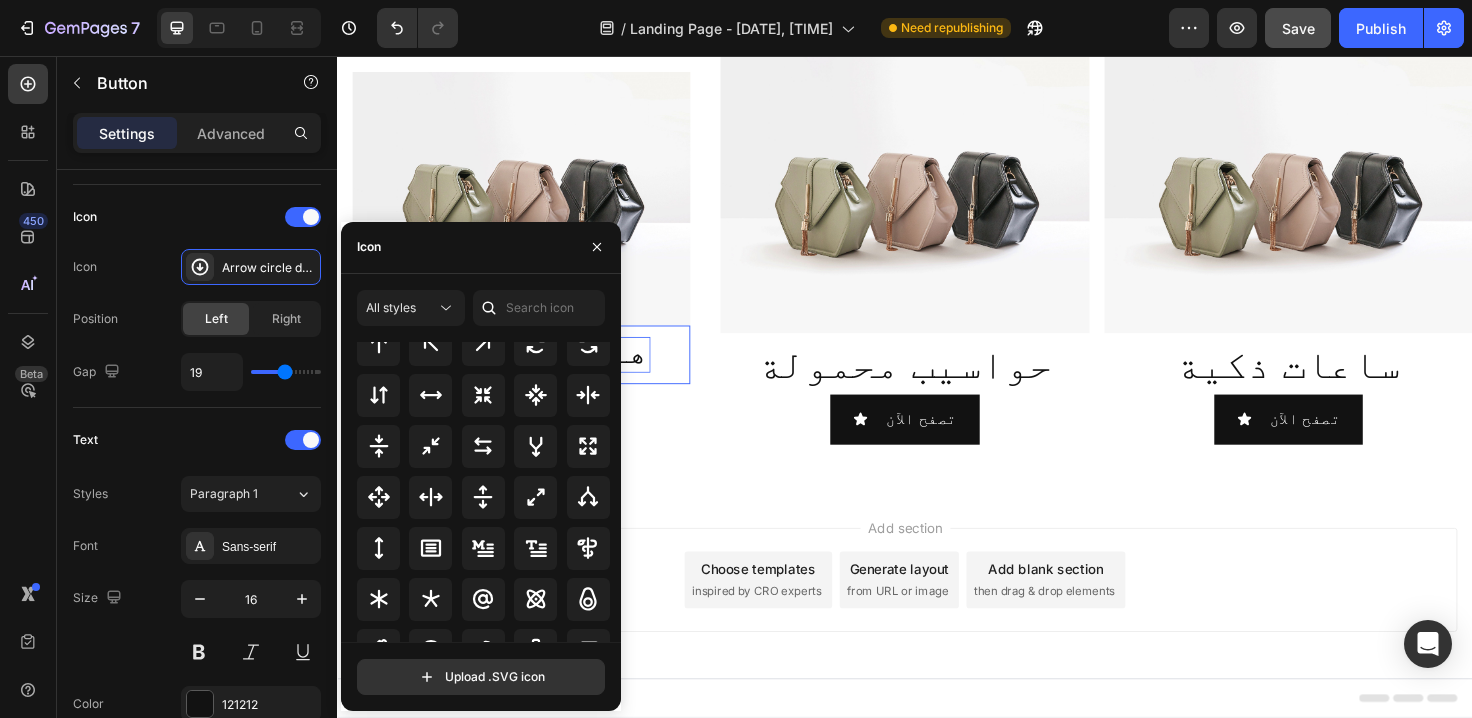 scroll, scrollTop: 1080, scrollLeft: 0, axis: vertical 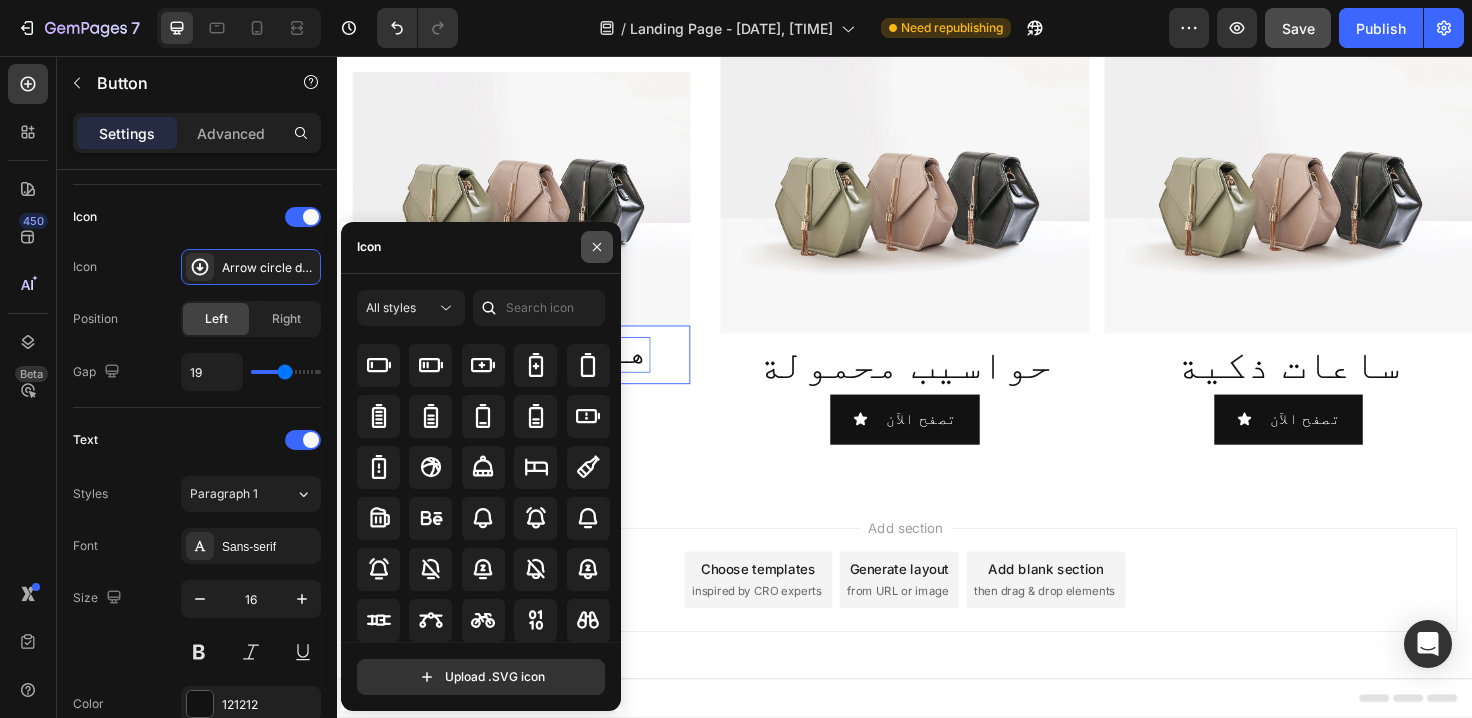 click 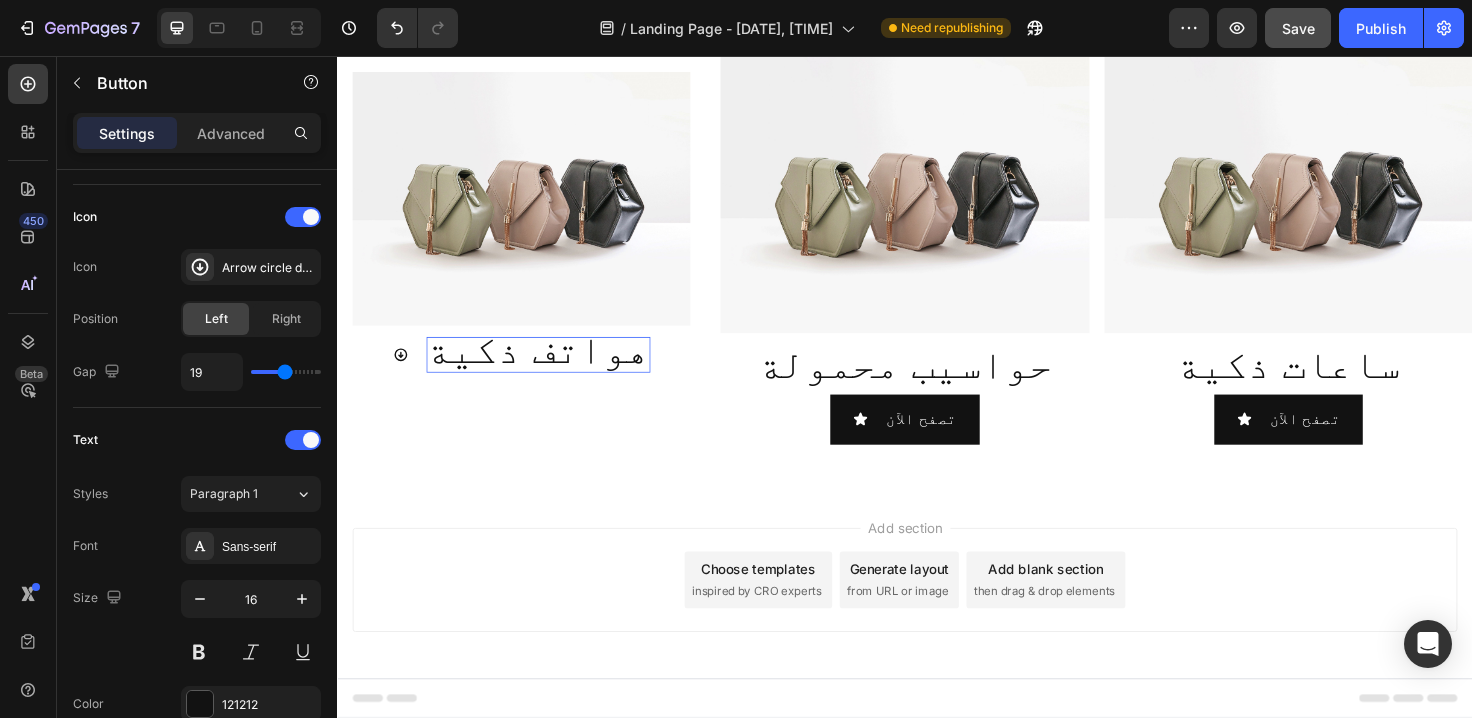 click on "Add section Choose templates inspired by CRO experts Generate layout from URL or image Add blank section then drag & drop elements" at bounding box center [937, 610] 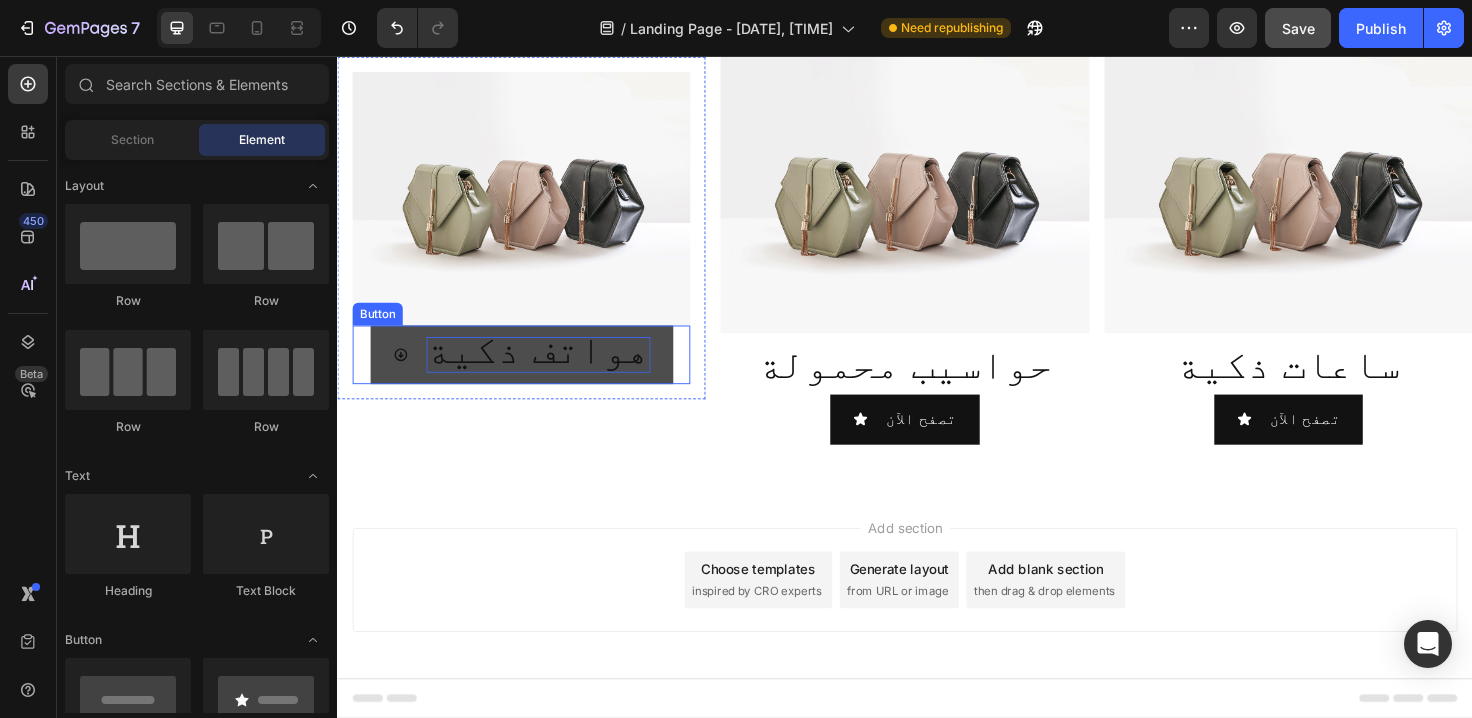 click 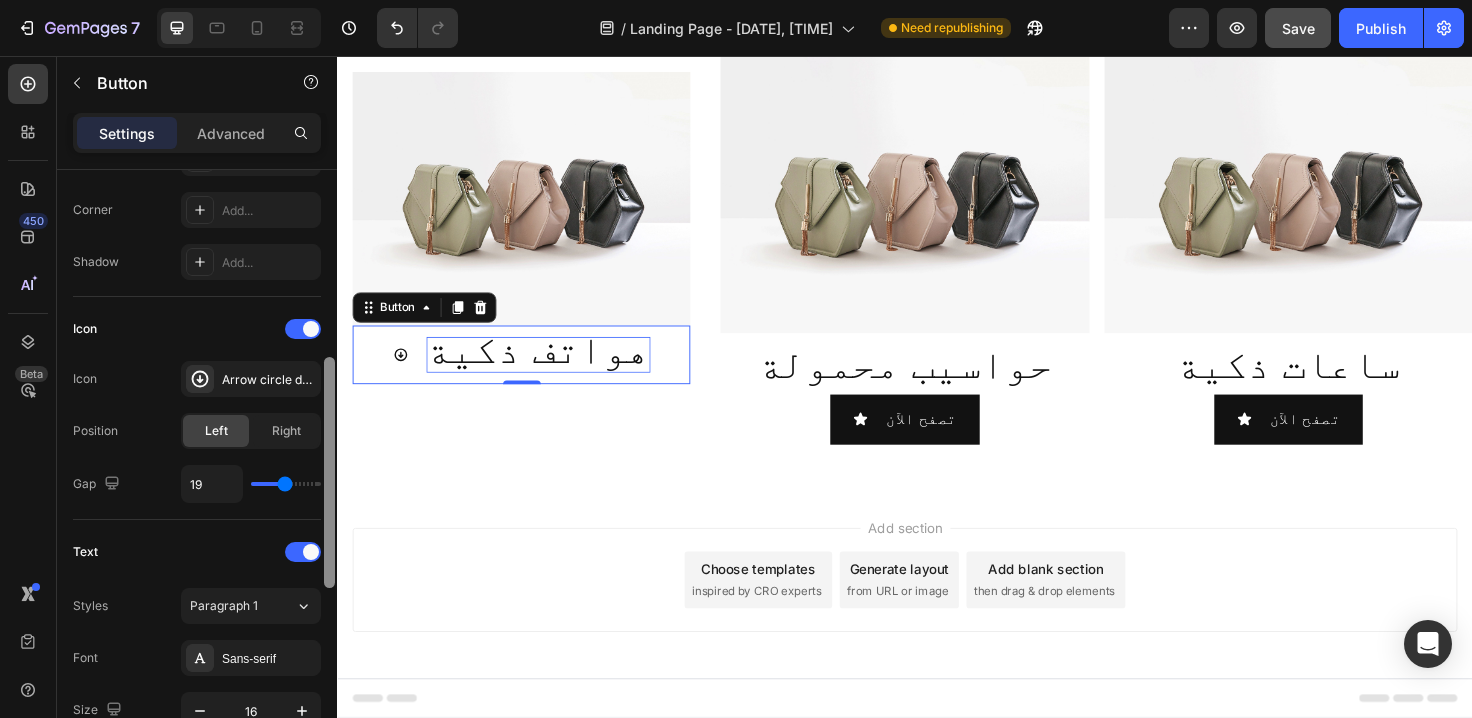 scroll, scrollTop: 484, scrollLeft: 0, axis: vertical 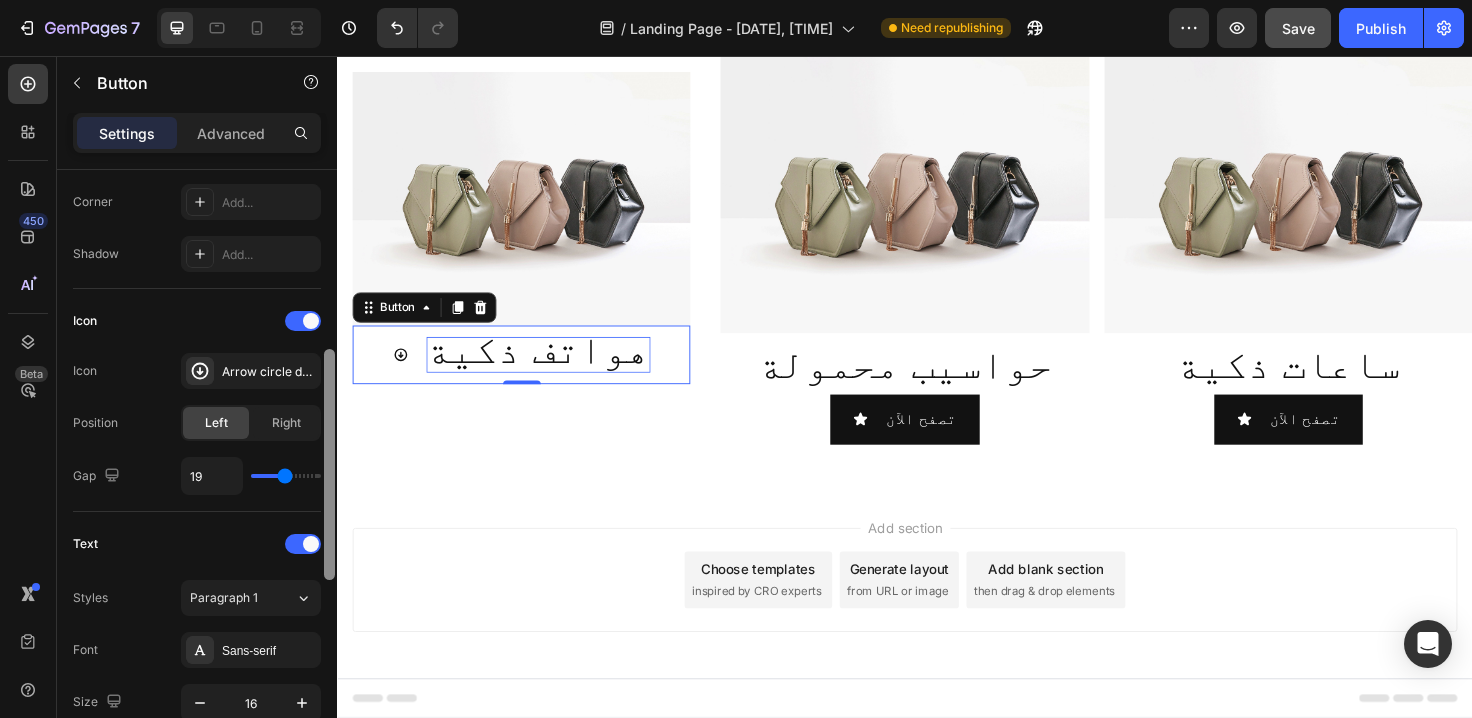 drag, startPoint x: 324, startPoint y: 192, endPoint x: 335, endPoint y: 377, distance: 185.32674 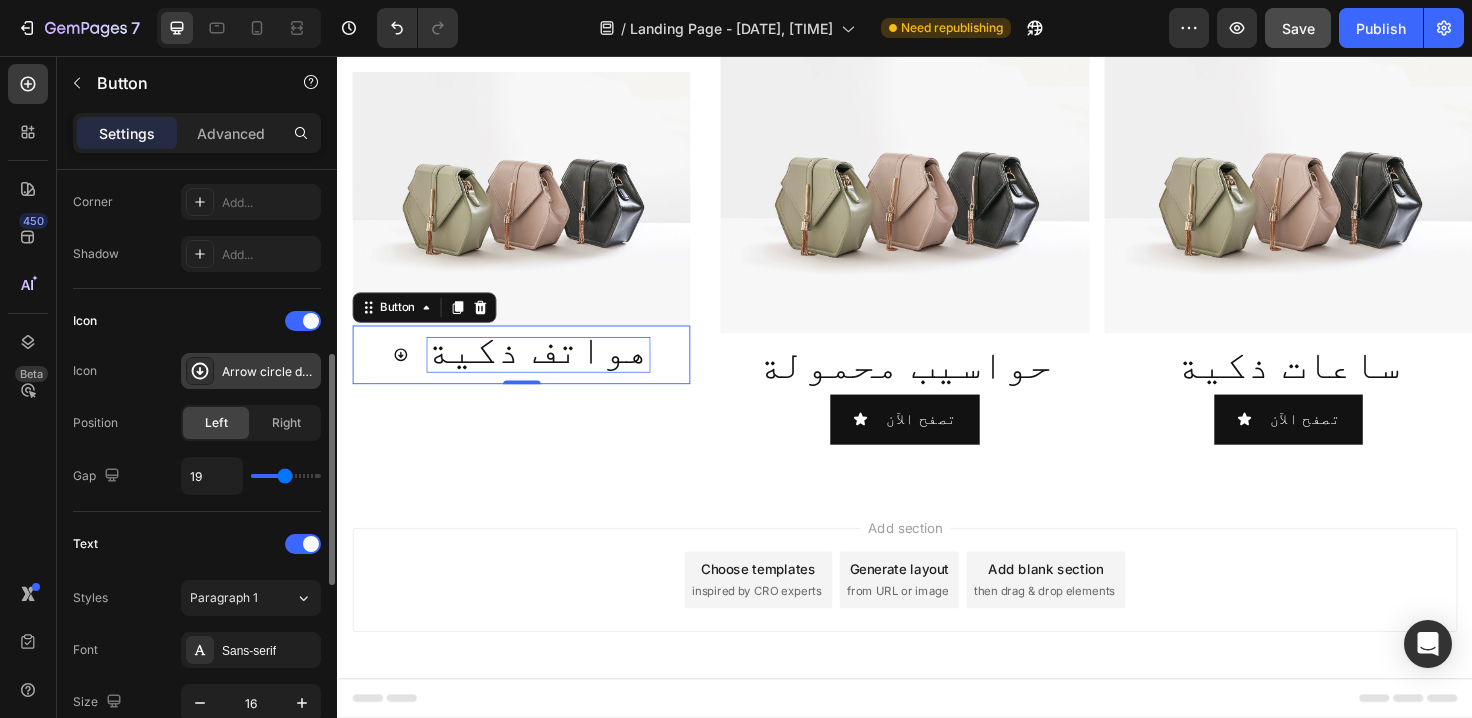 click 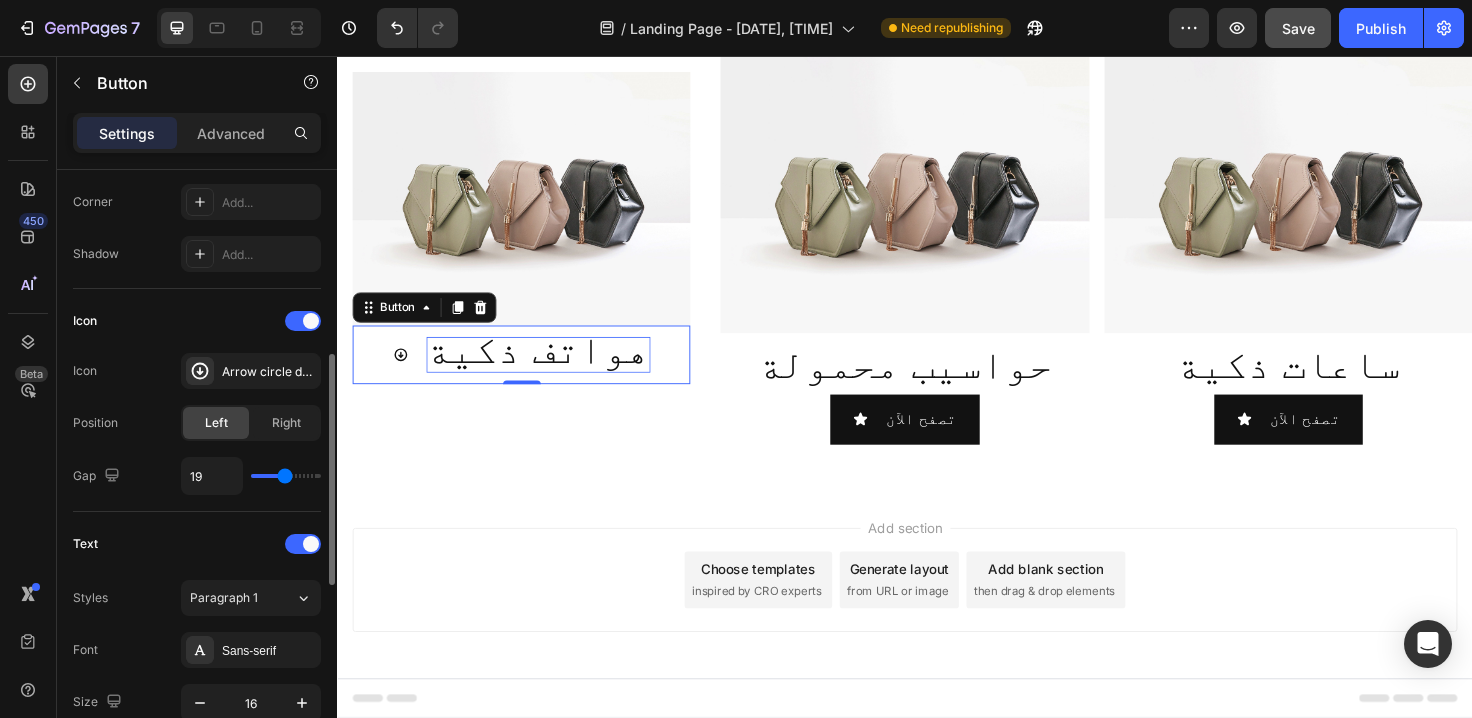 type on "20" 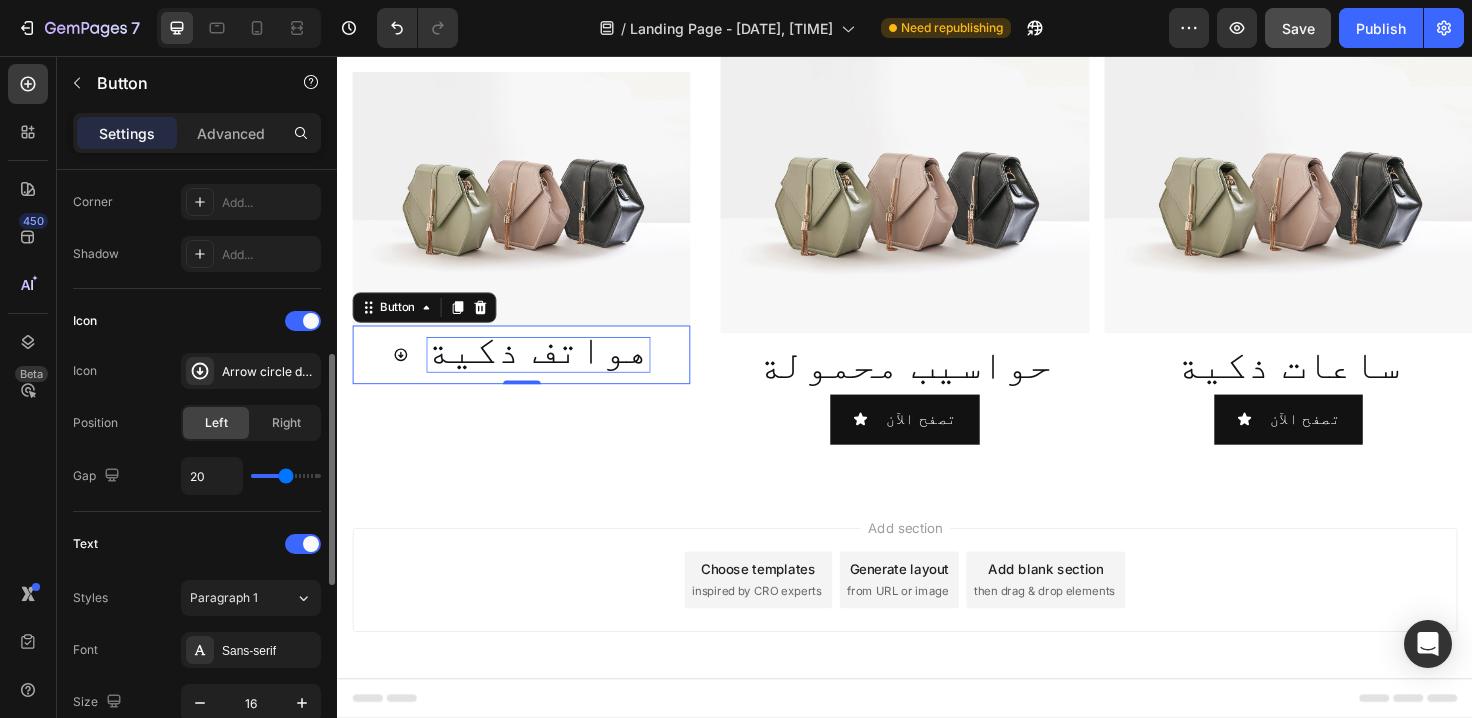 type on "21" 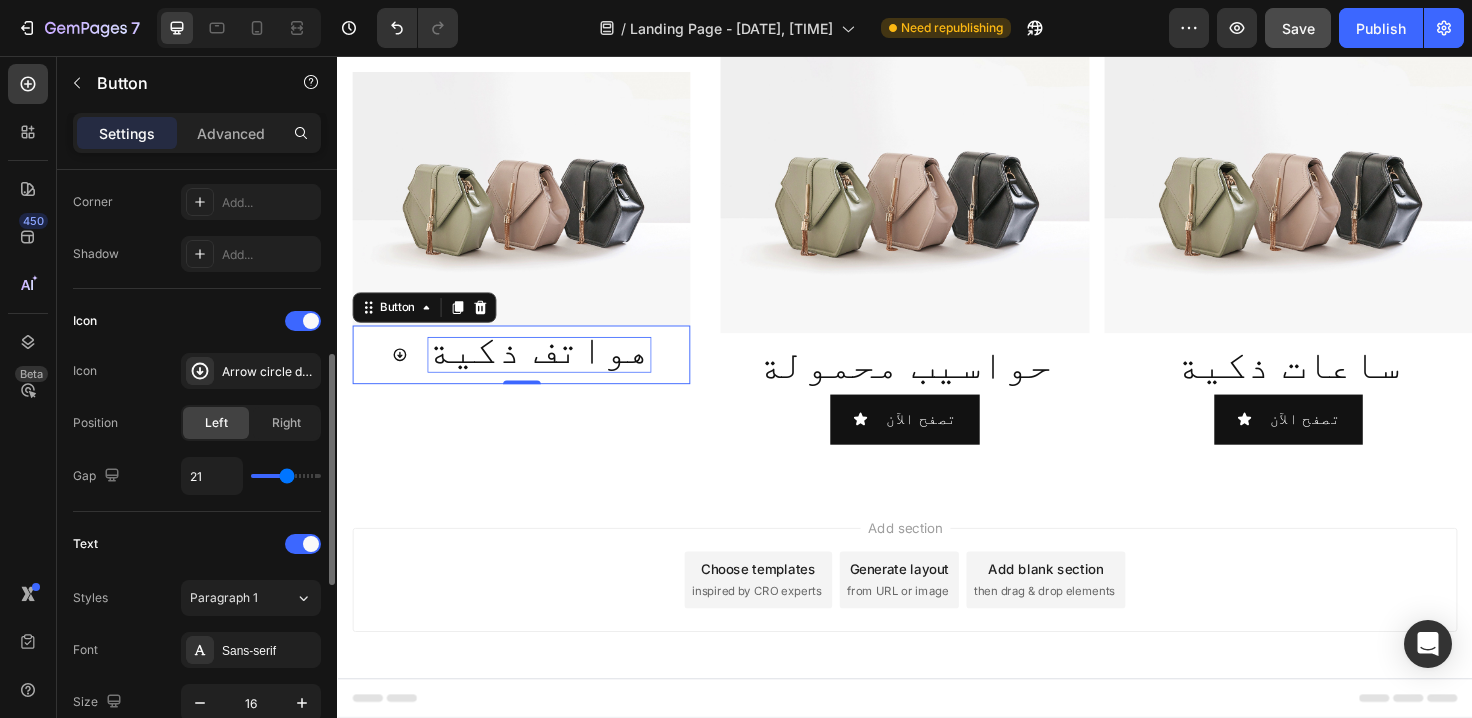 type on "23" 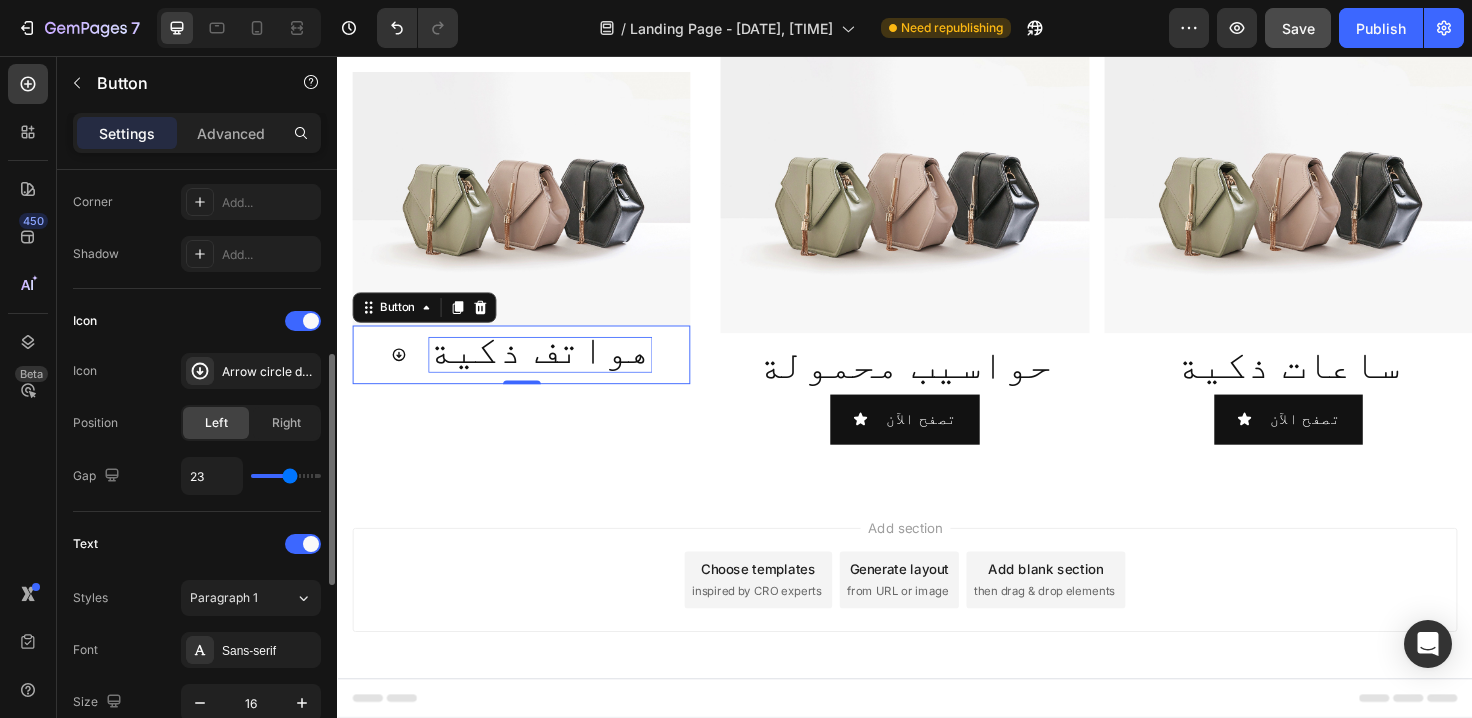 type on "26" 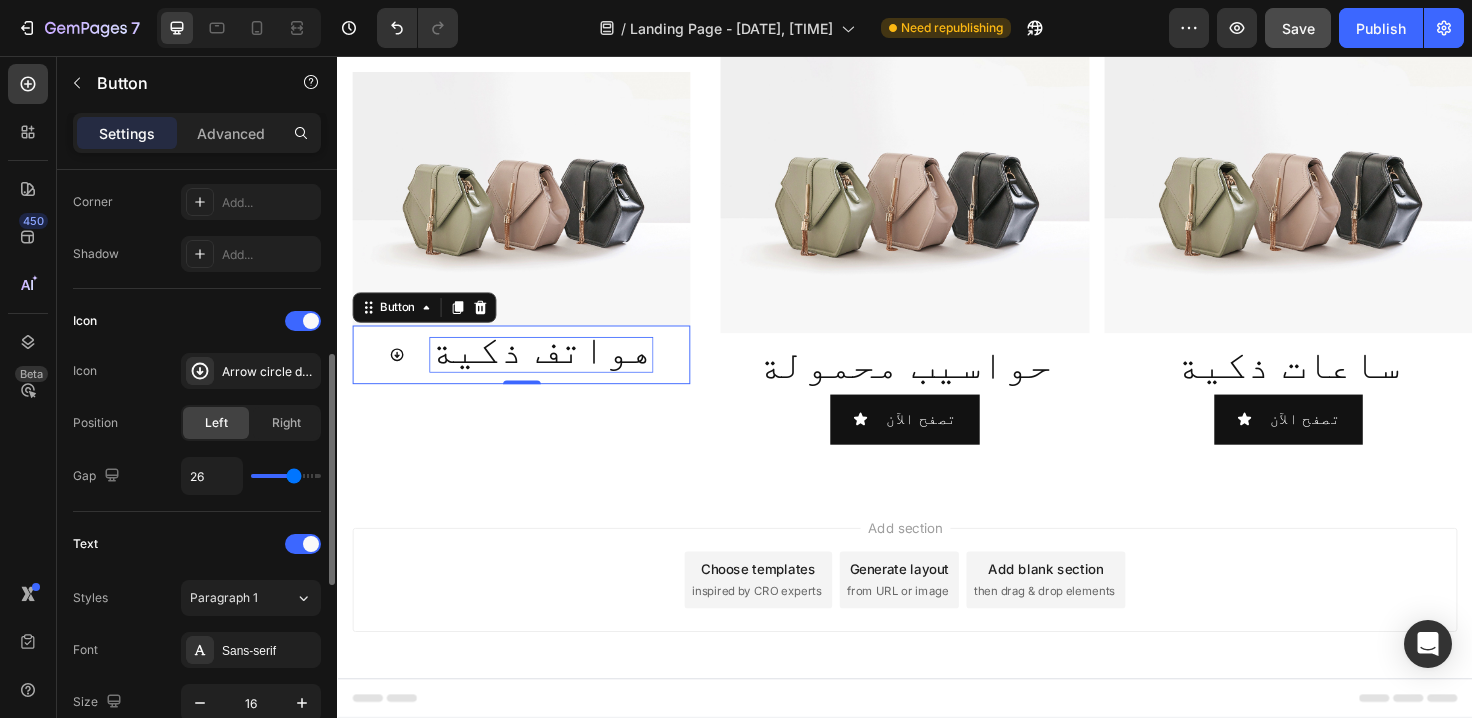 type on "27" 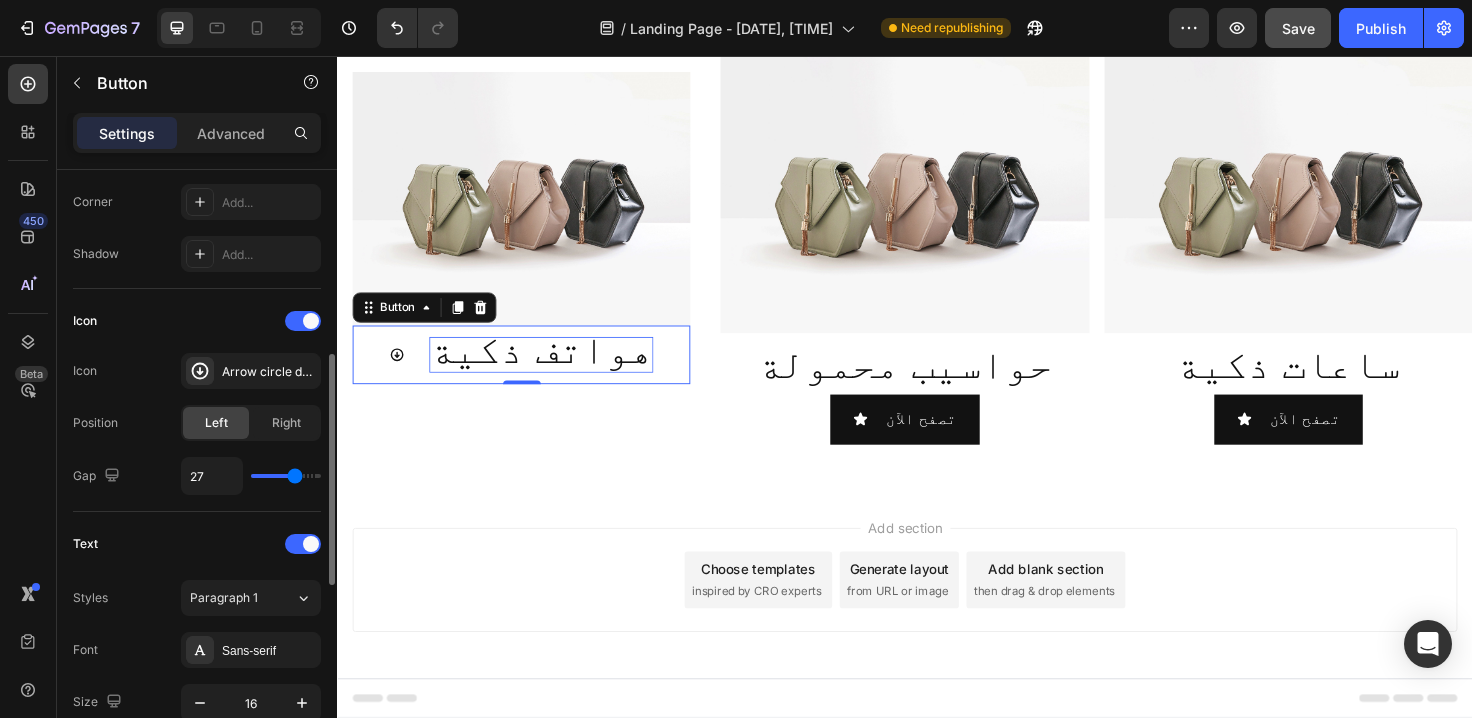 type on "28" 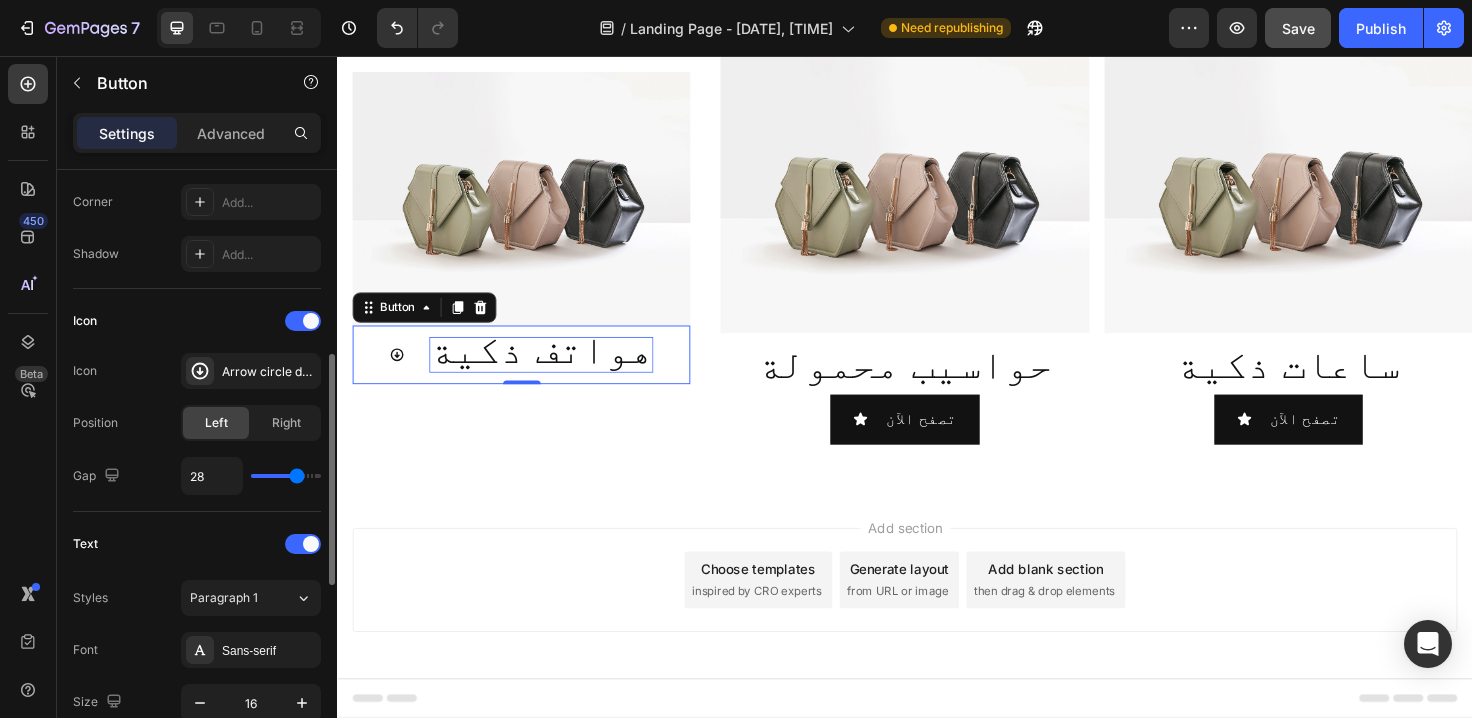 type on "29" 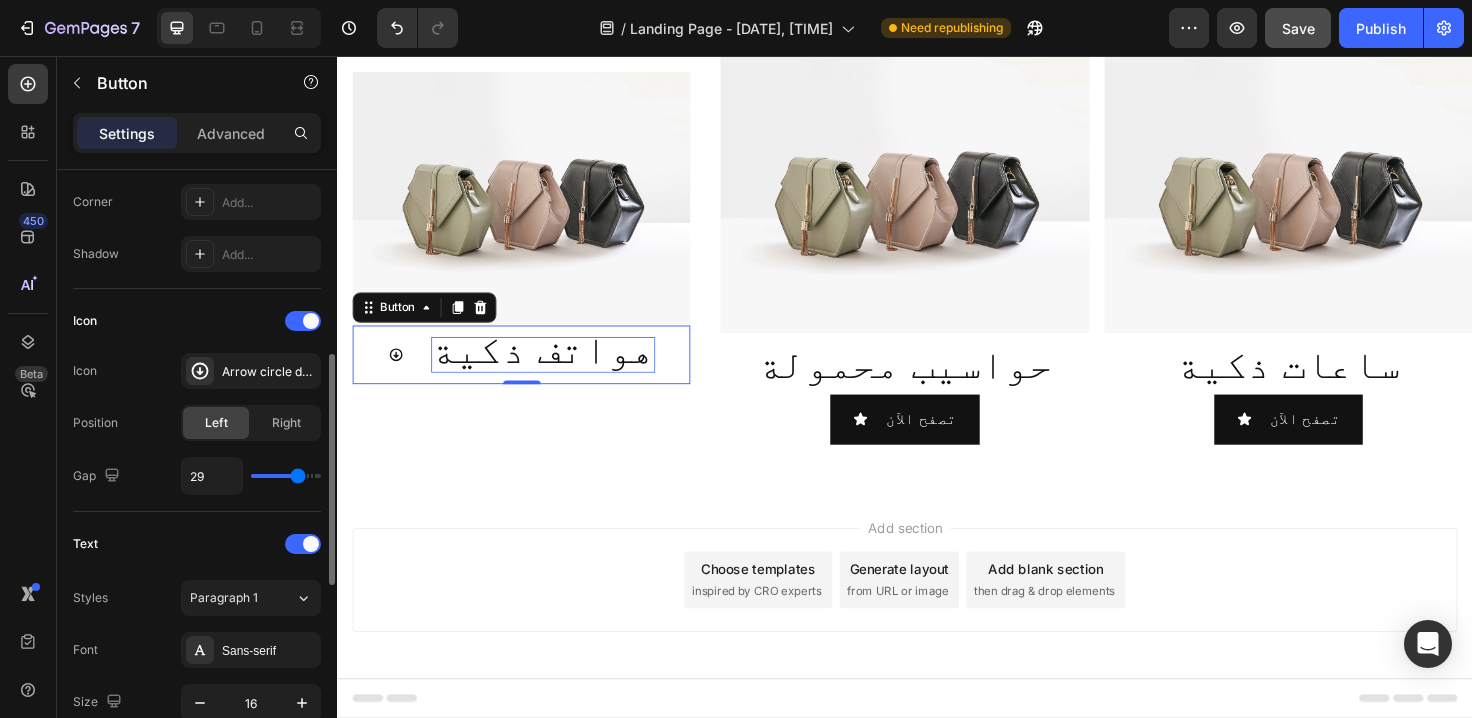 type on "30" 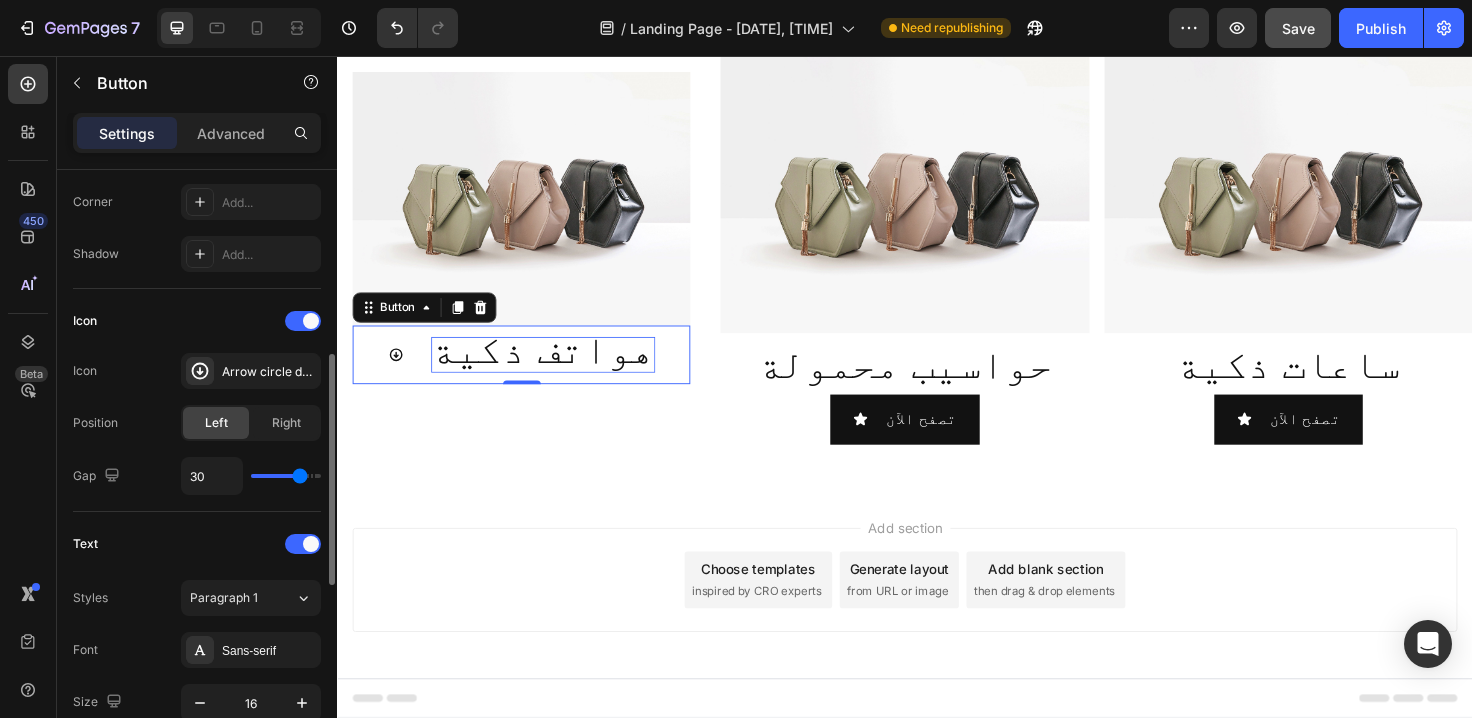type on "31" 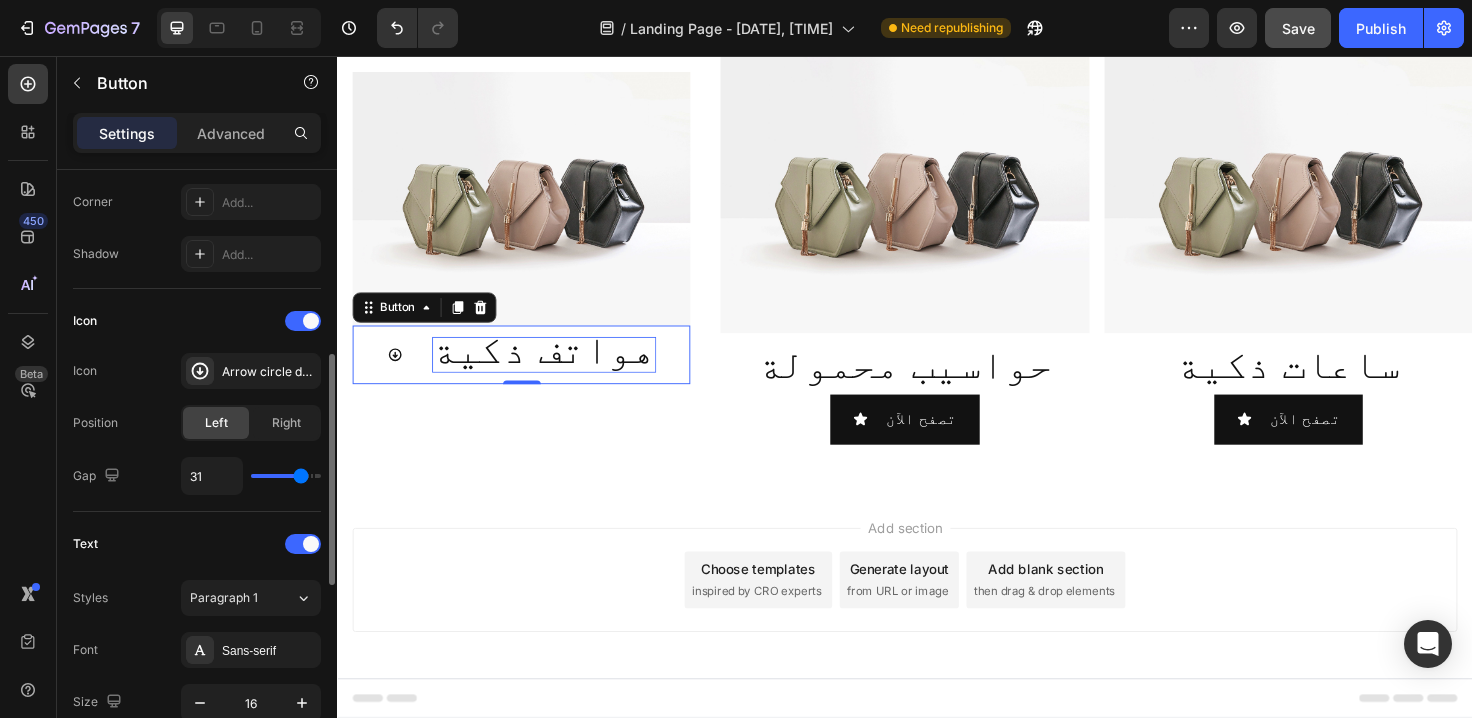 type on "30" 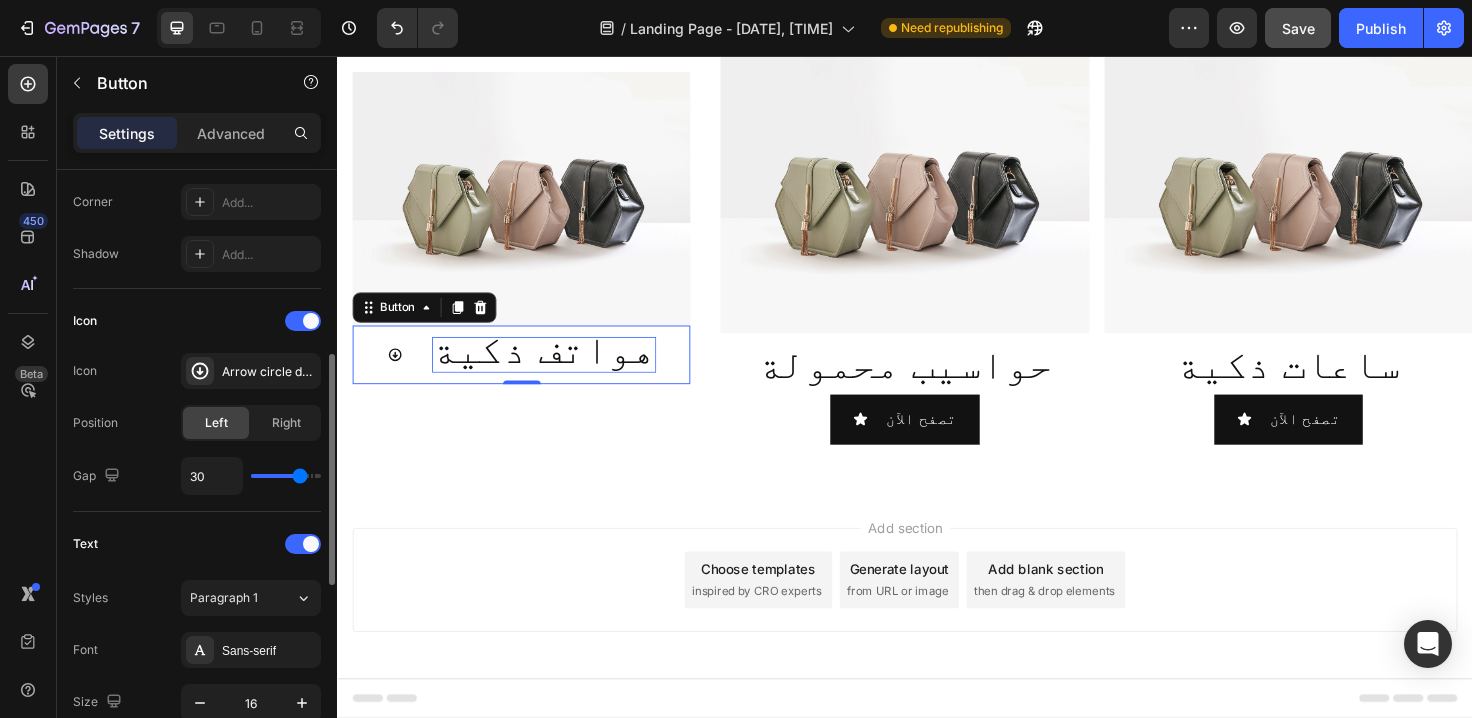 type on "29" 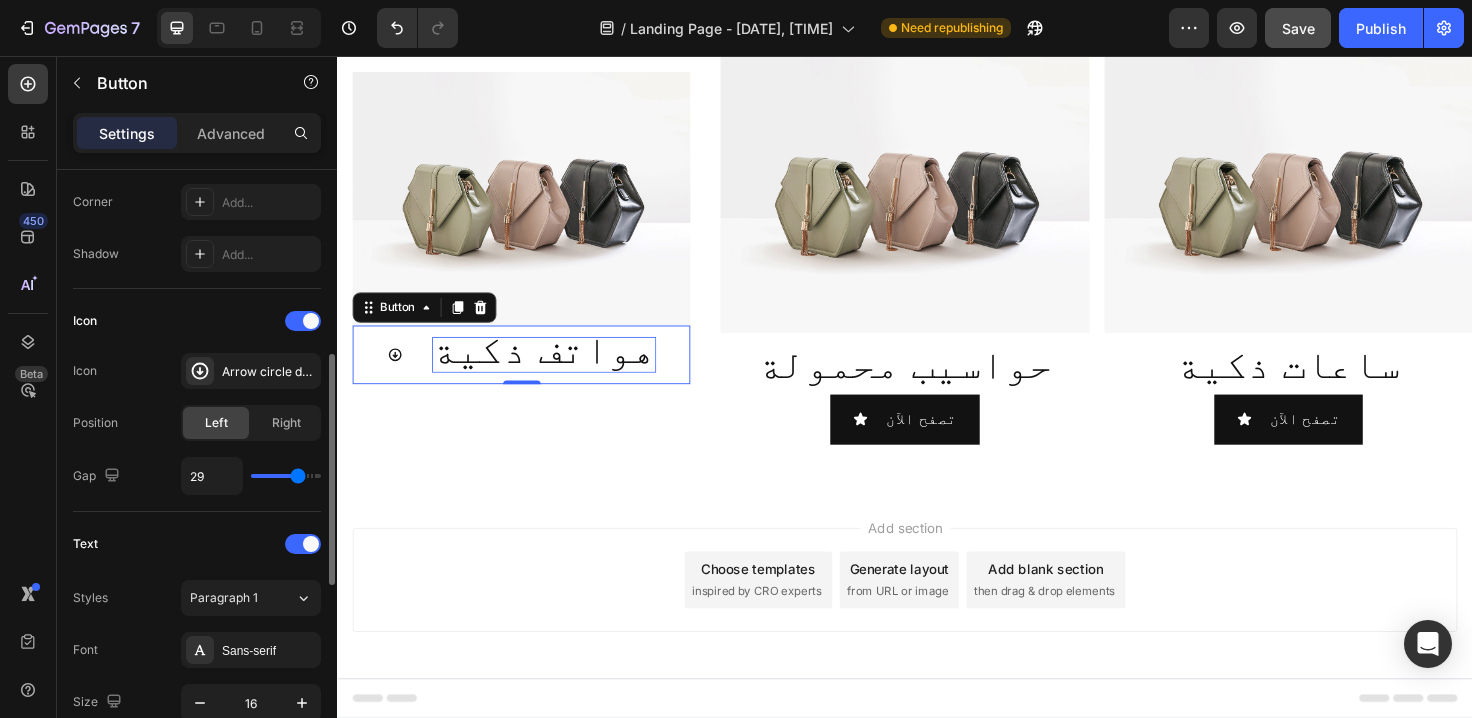 type on "28" 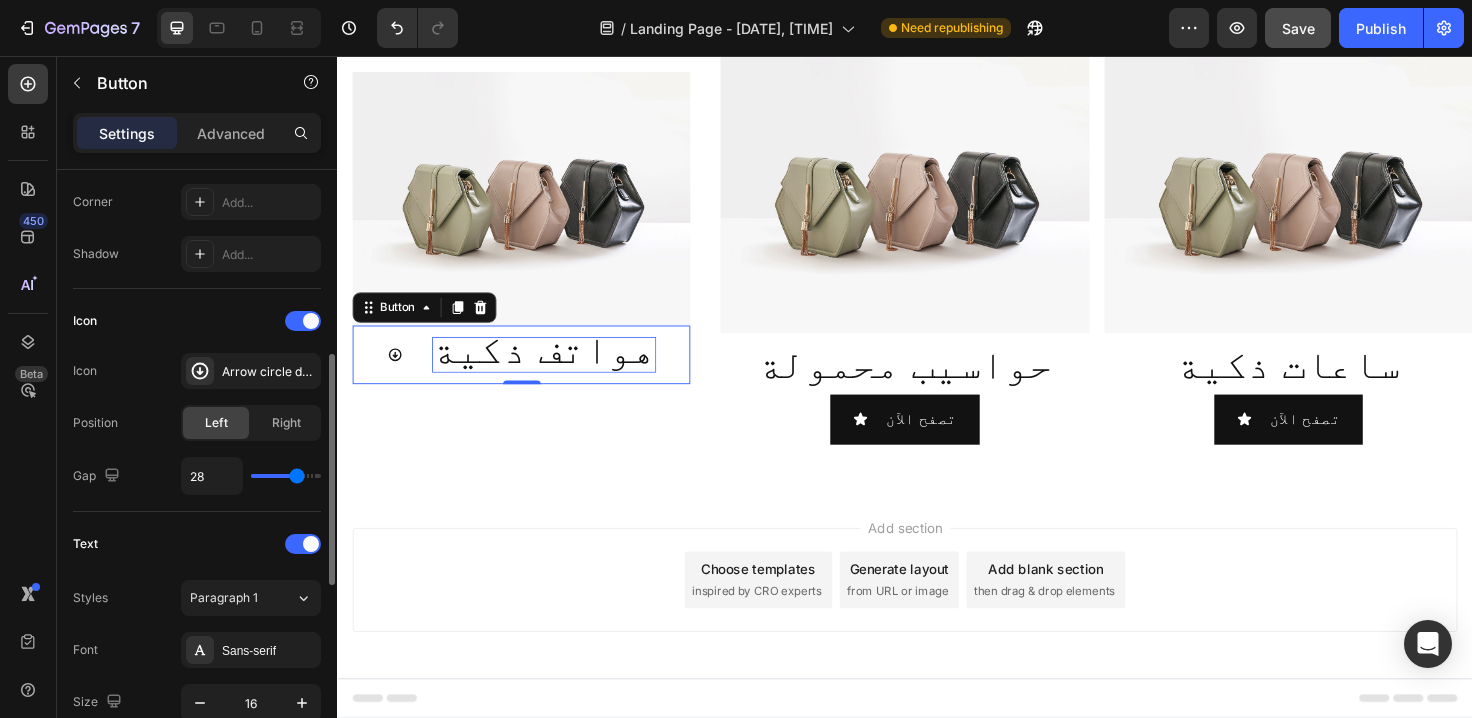 type on "27" 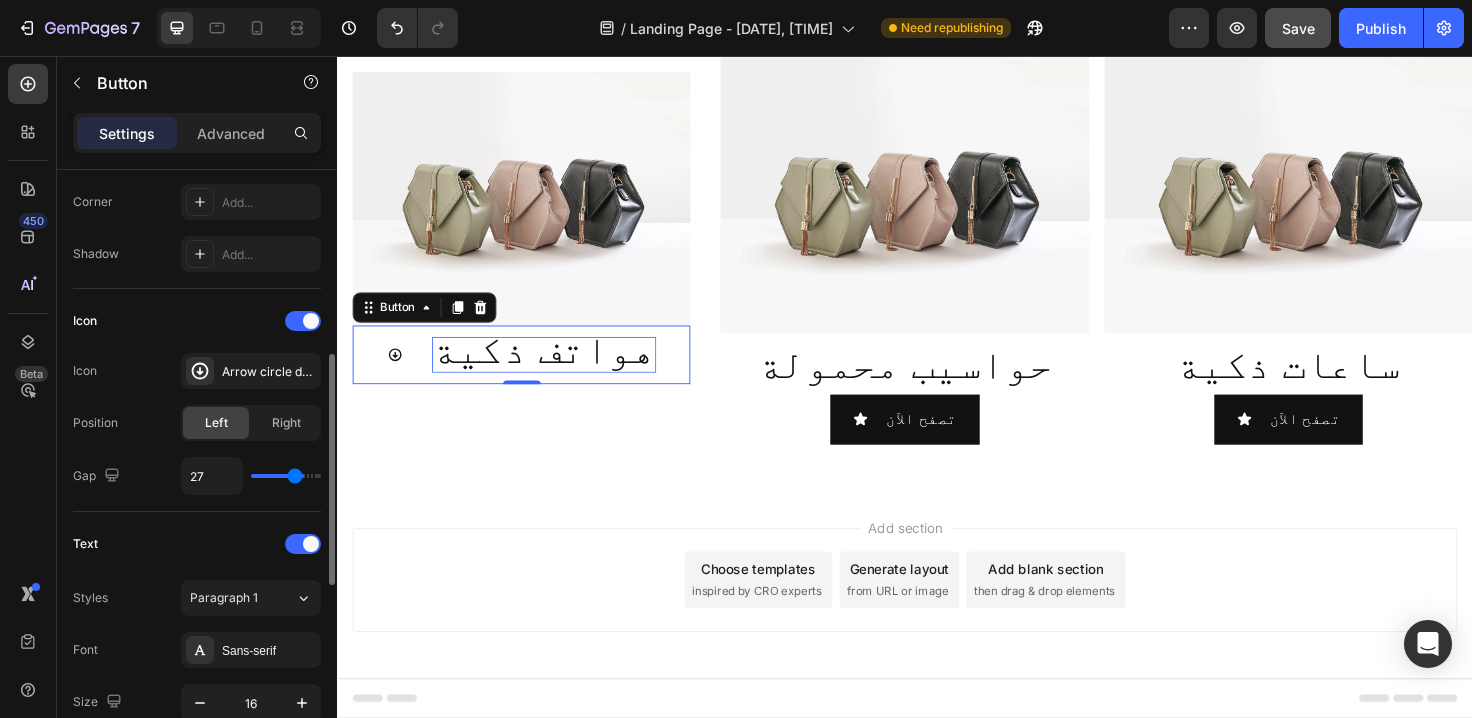 type on "26" 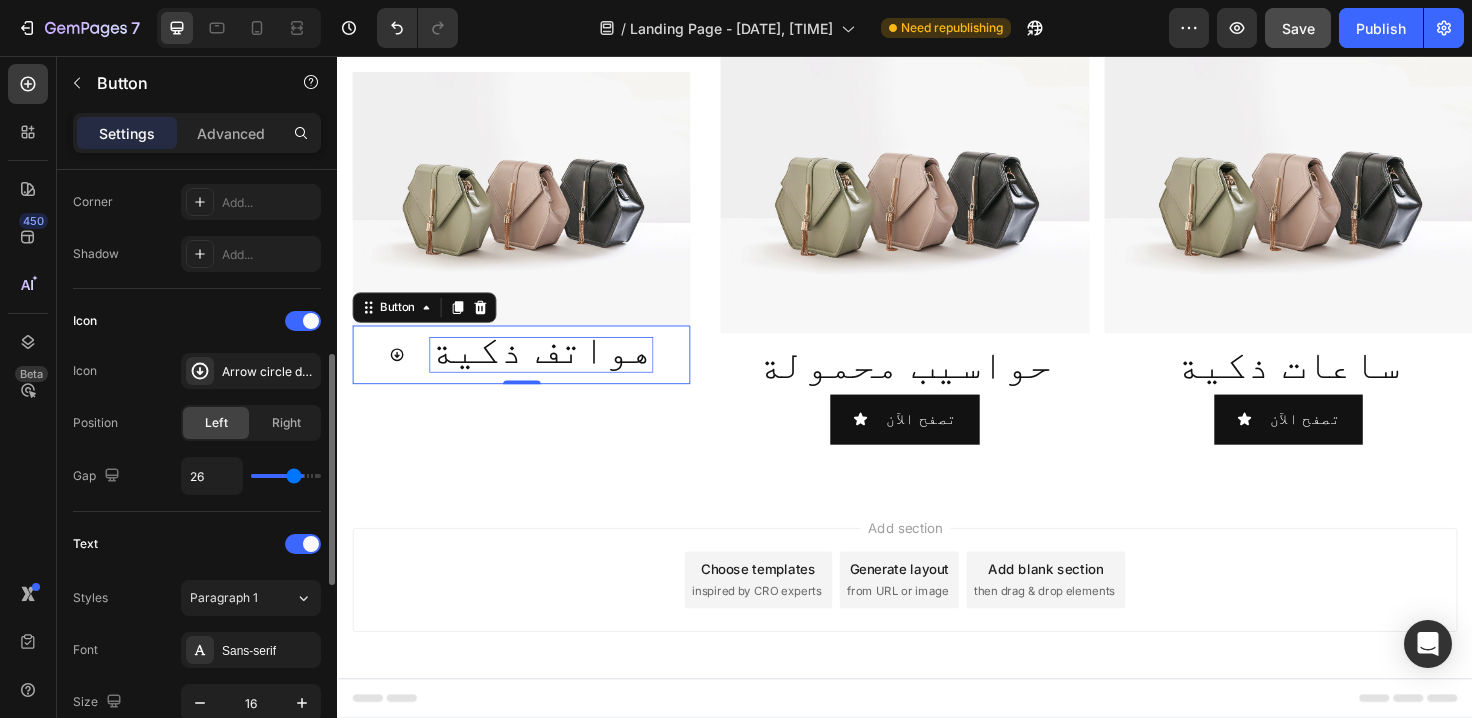 type on "25" 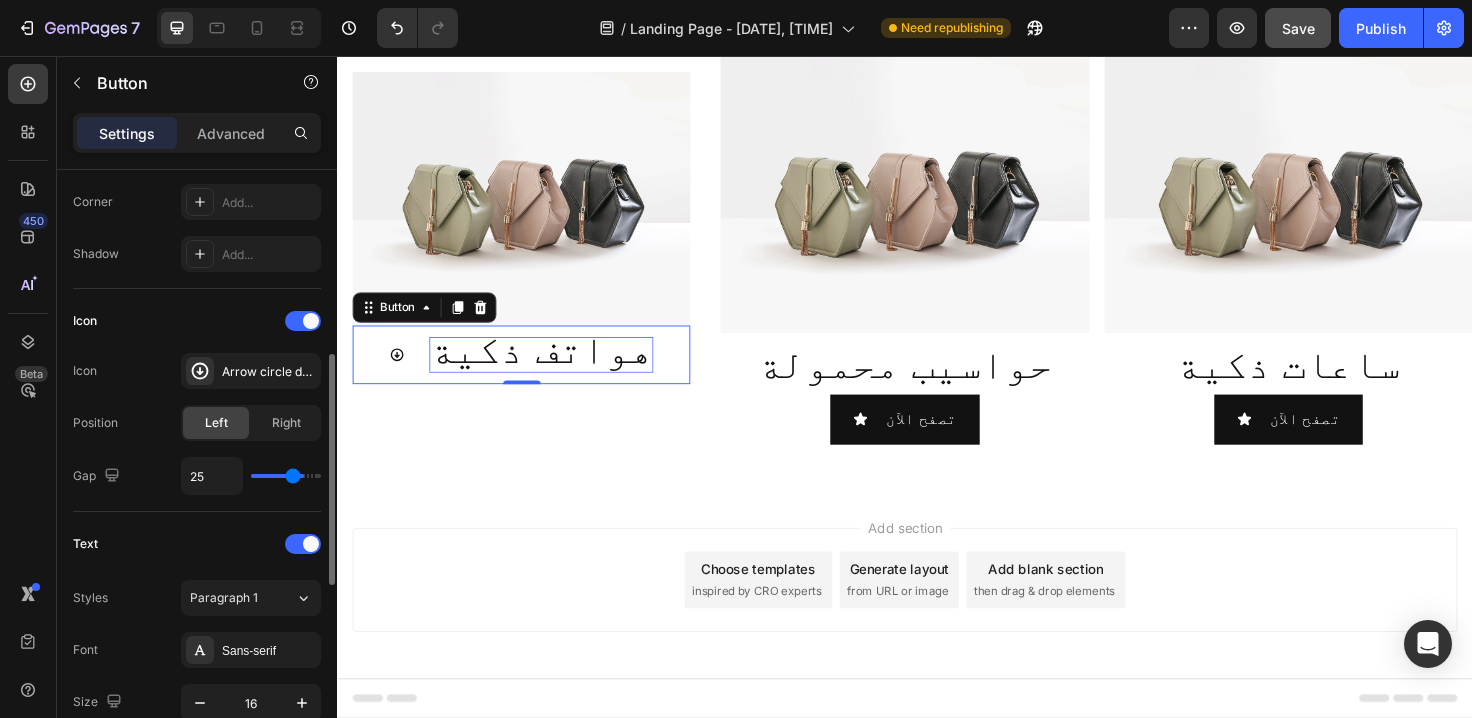 type on "22" 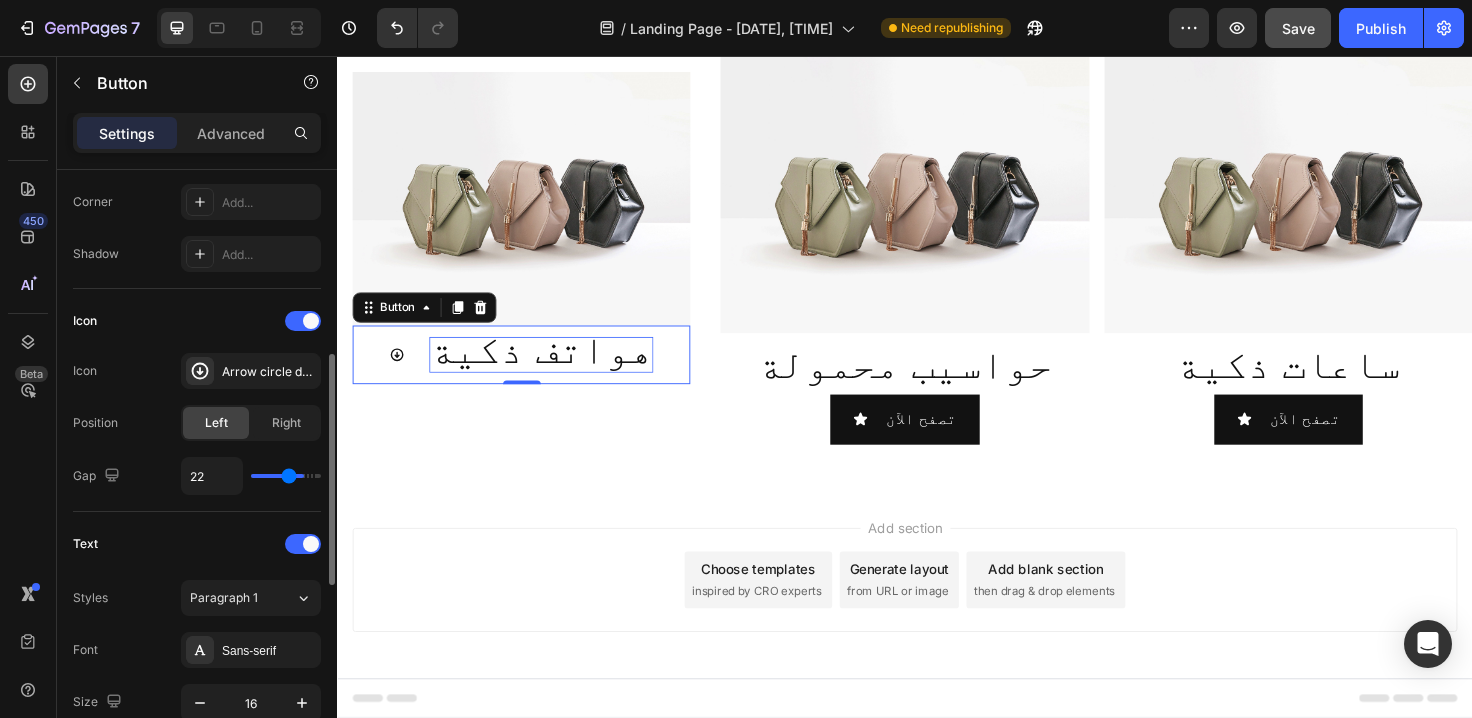 type on "21" 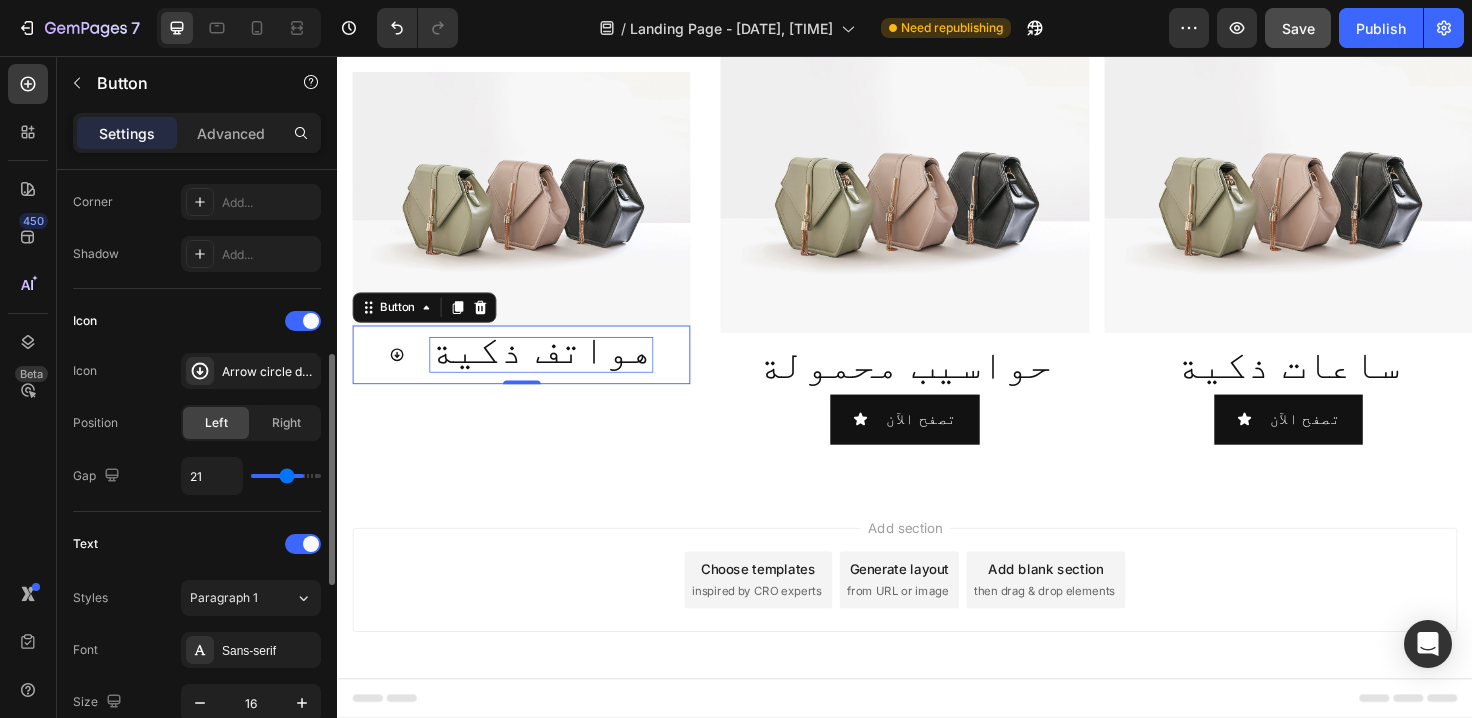 type on "20" 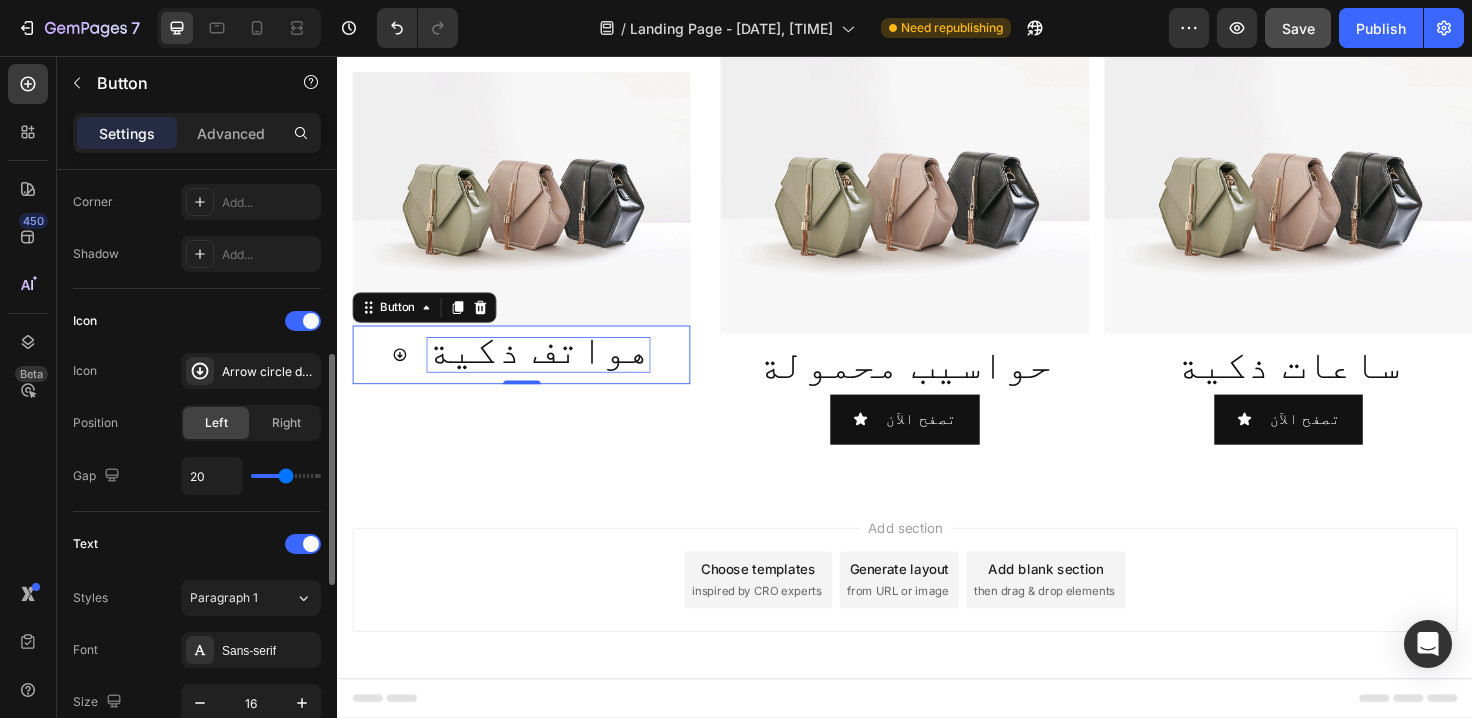 type on "19" 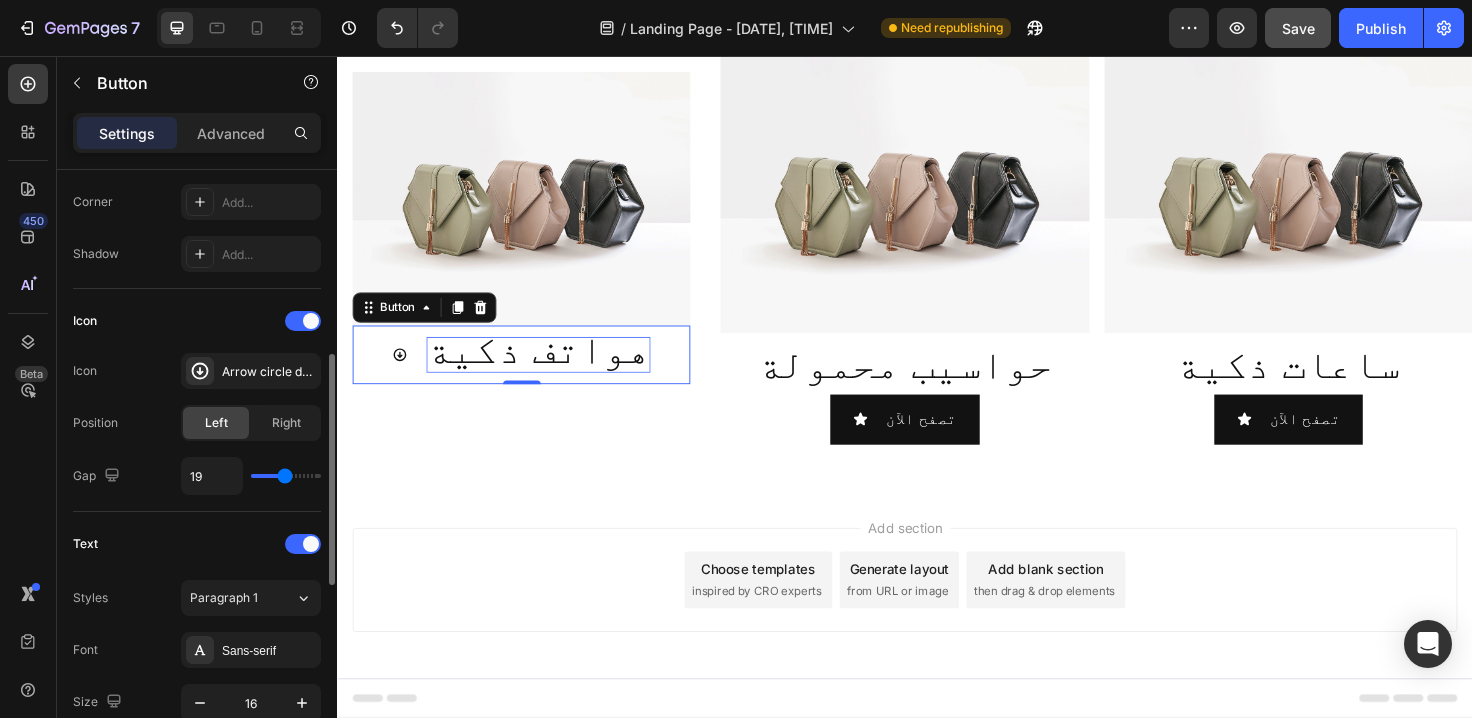 type on "17" 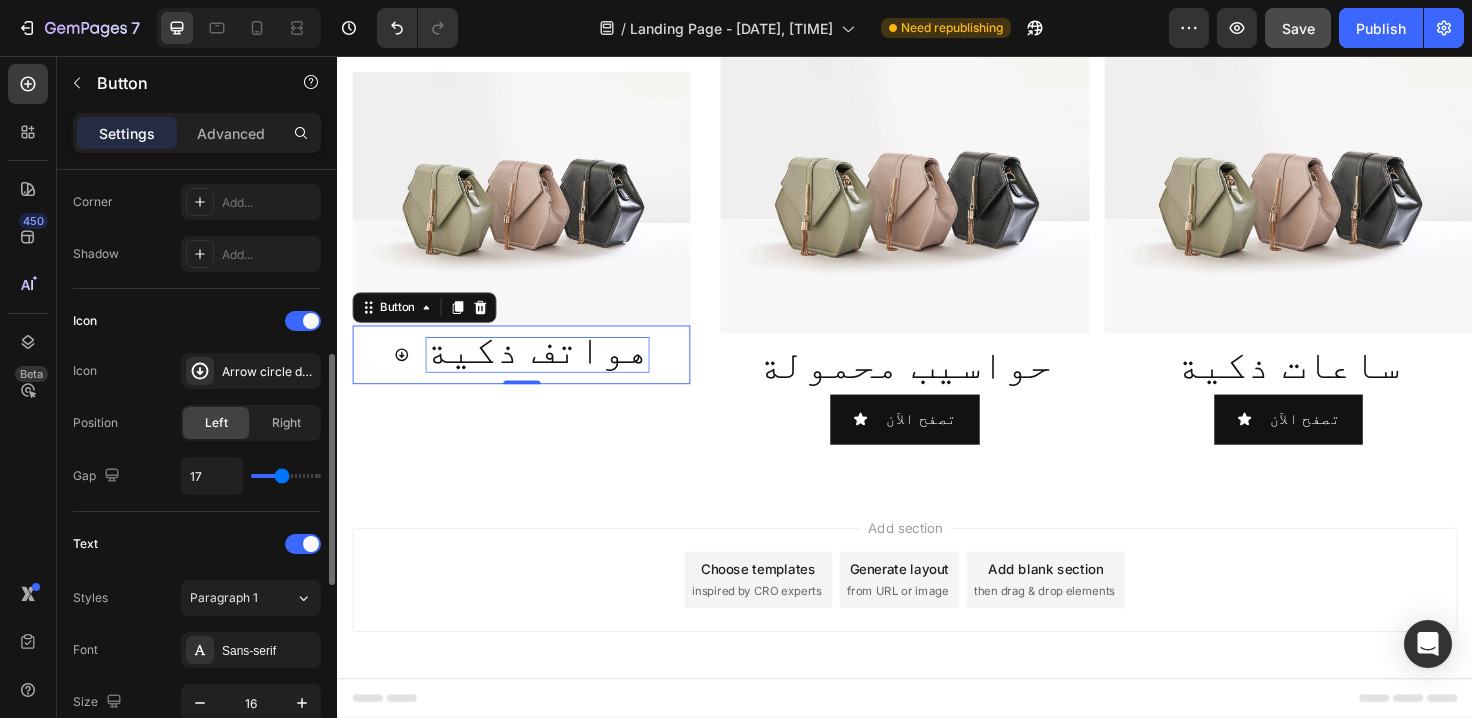 type on "16" 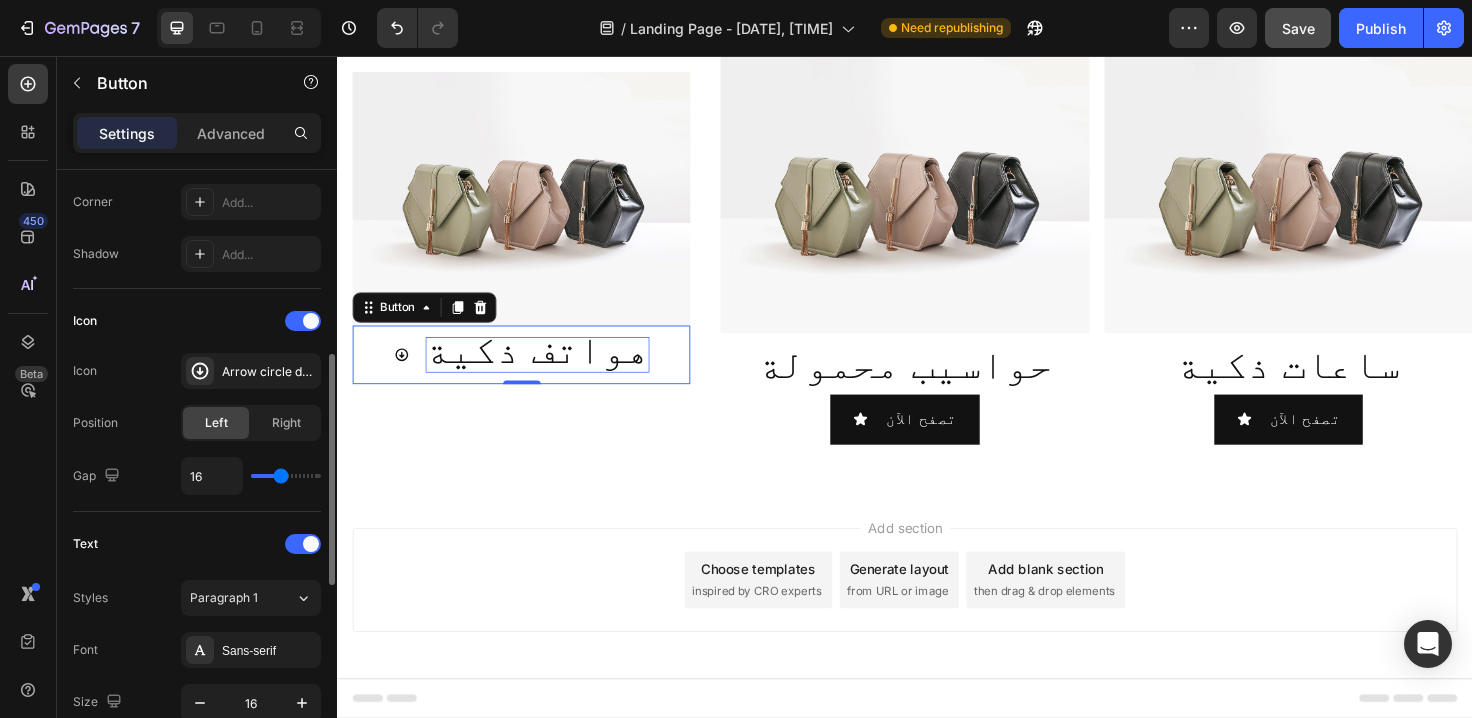 type on "15" 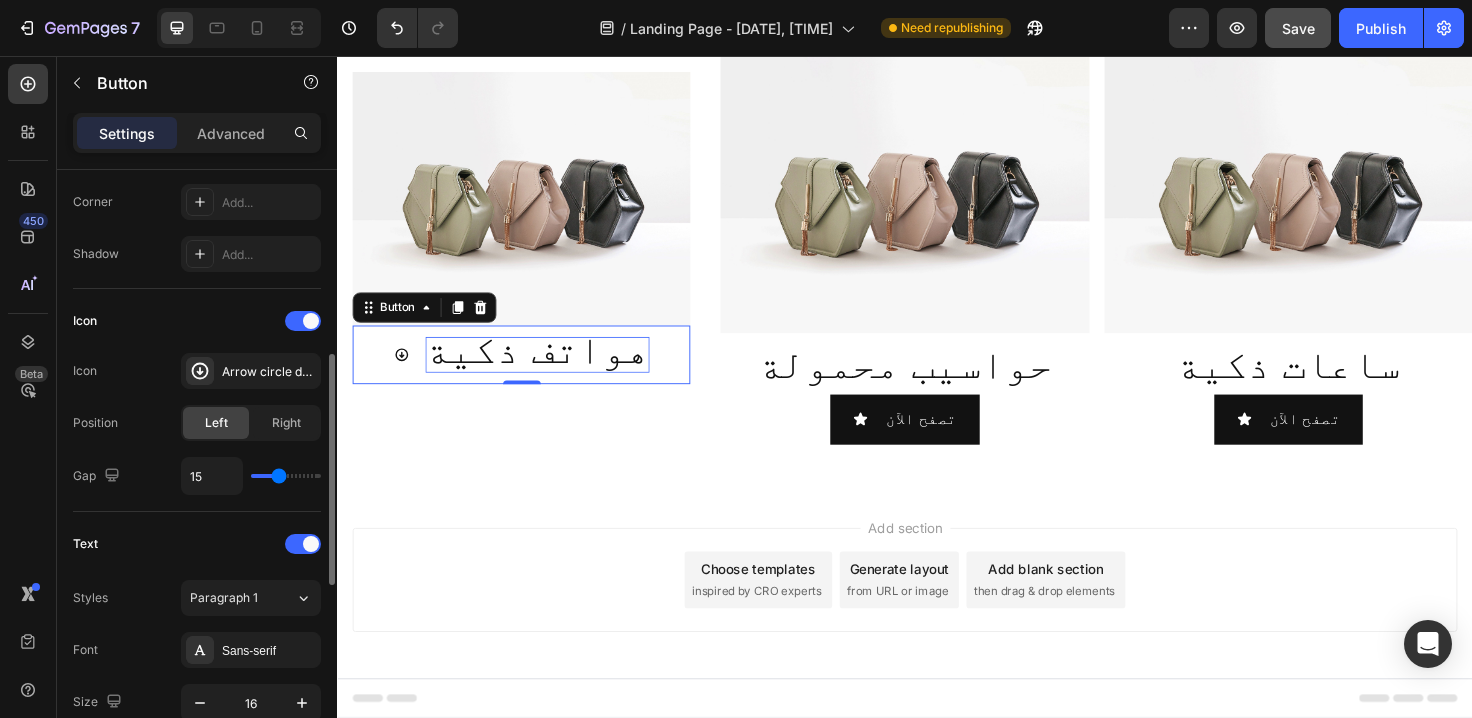 type on "14" 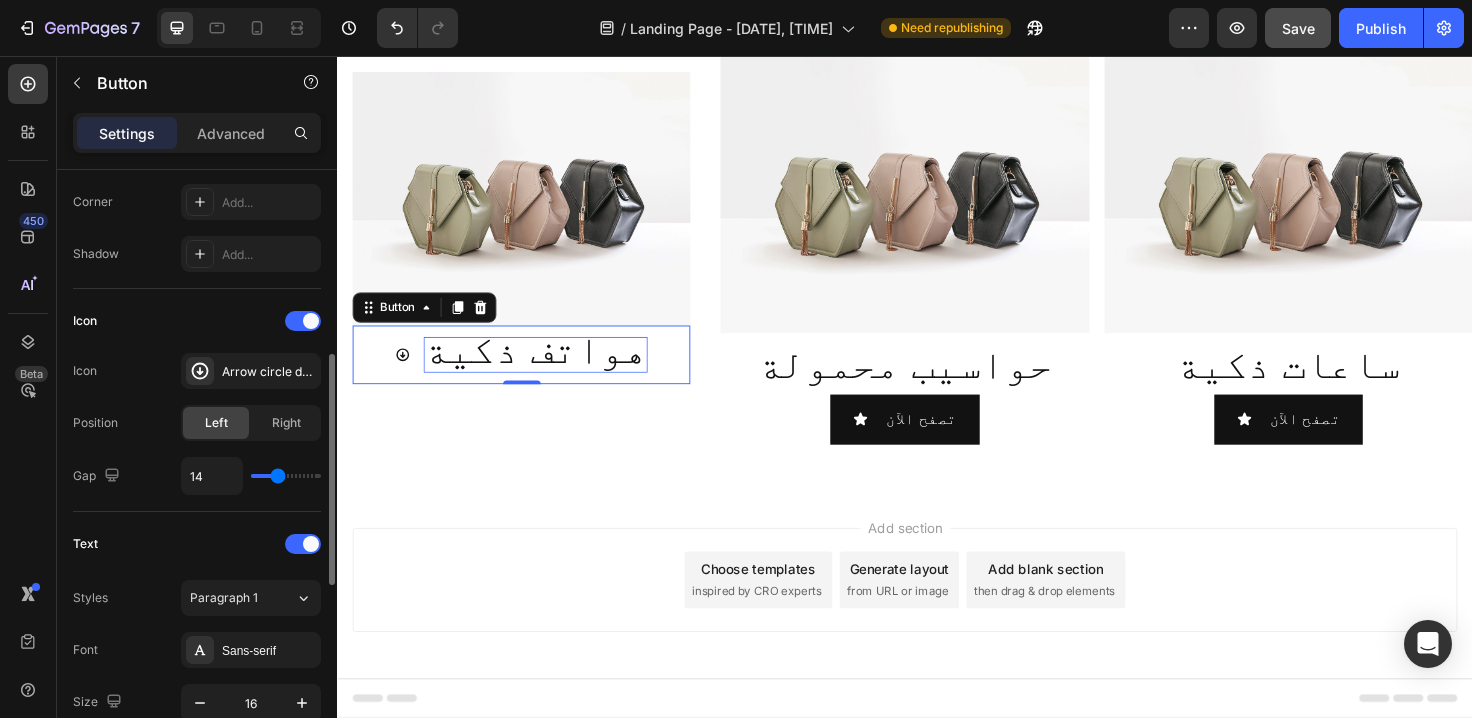 type on "15" 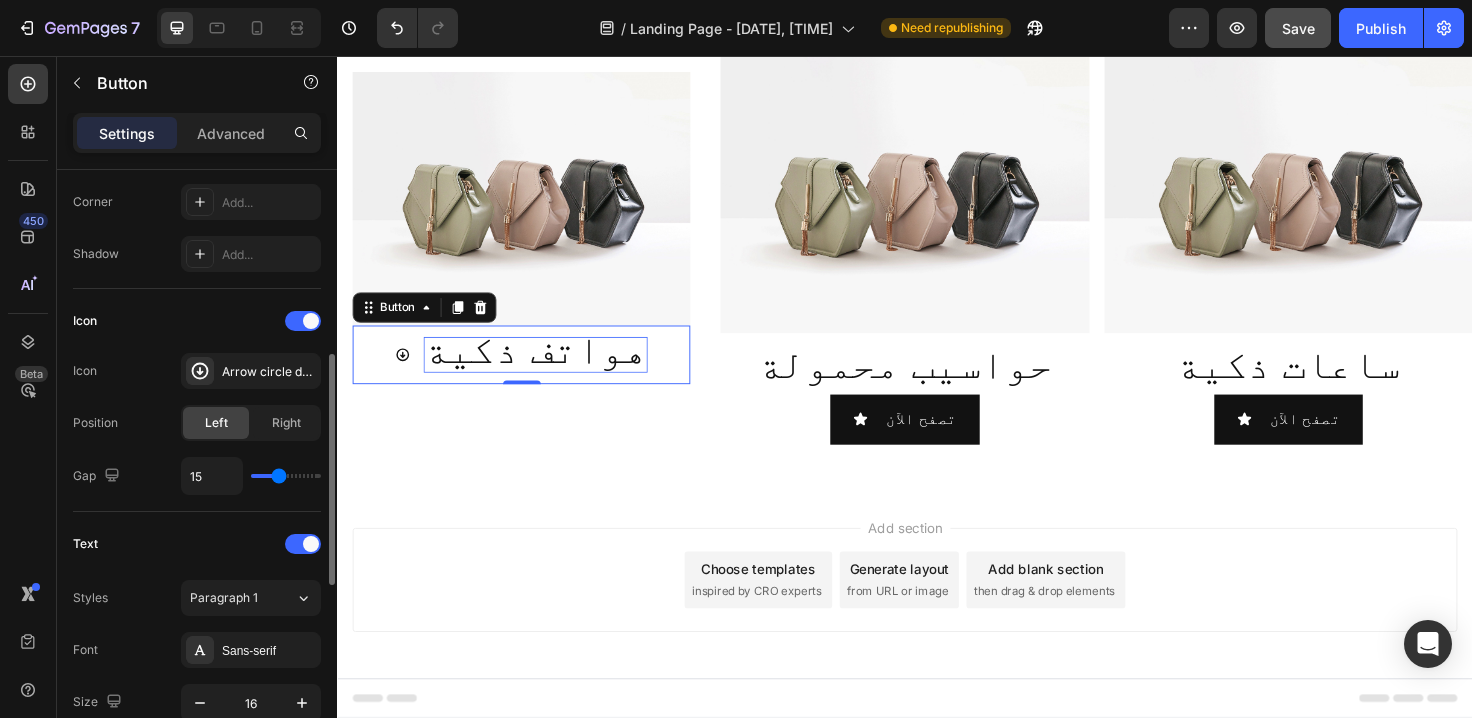 type on "16" 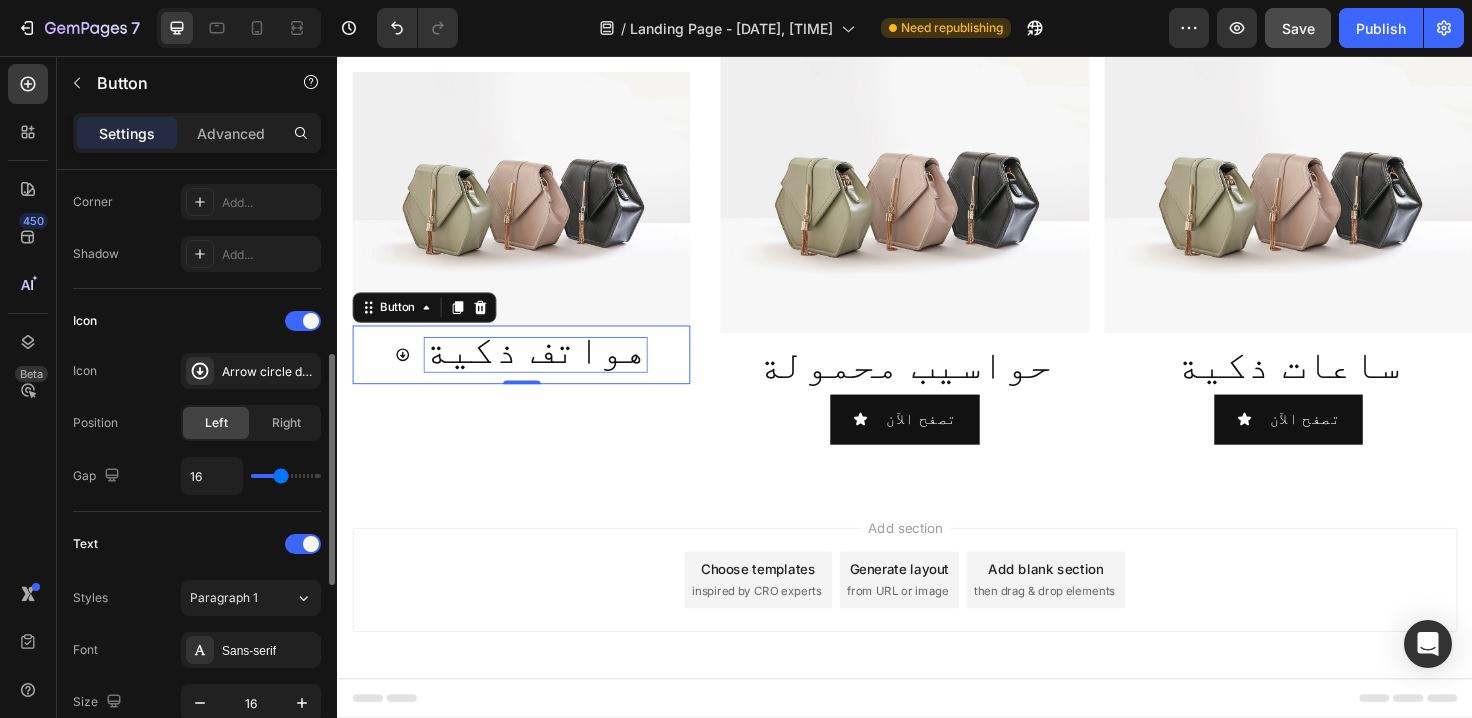 type on "17" 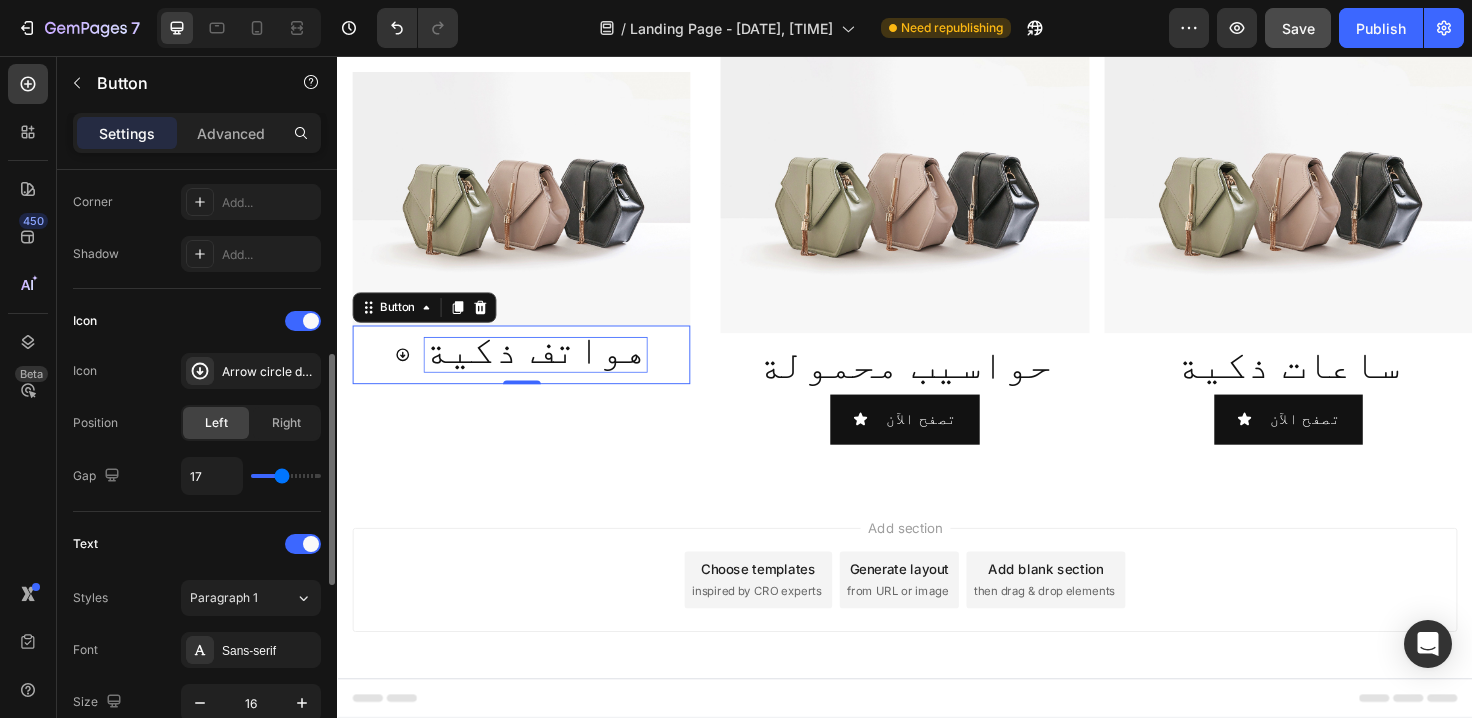 type on "18" 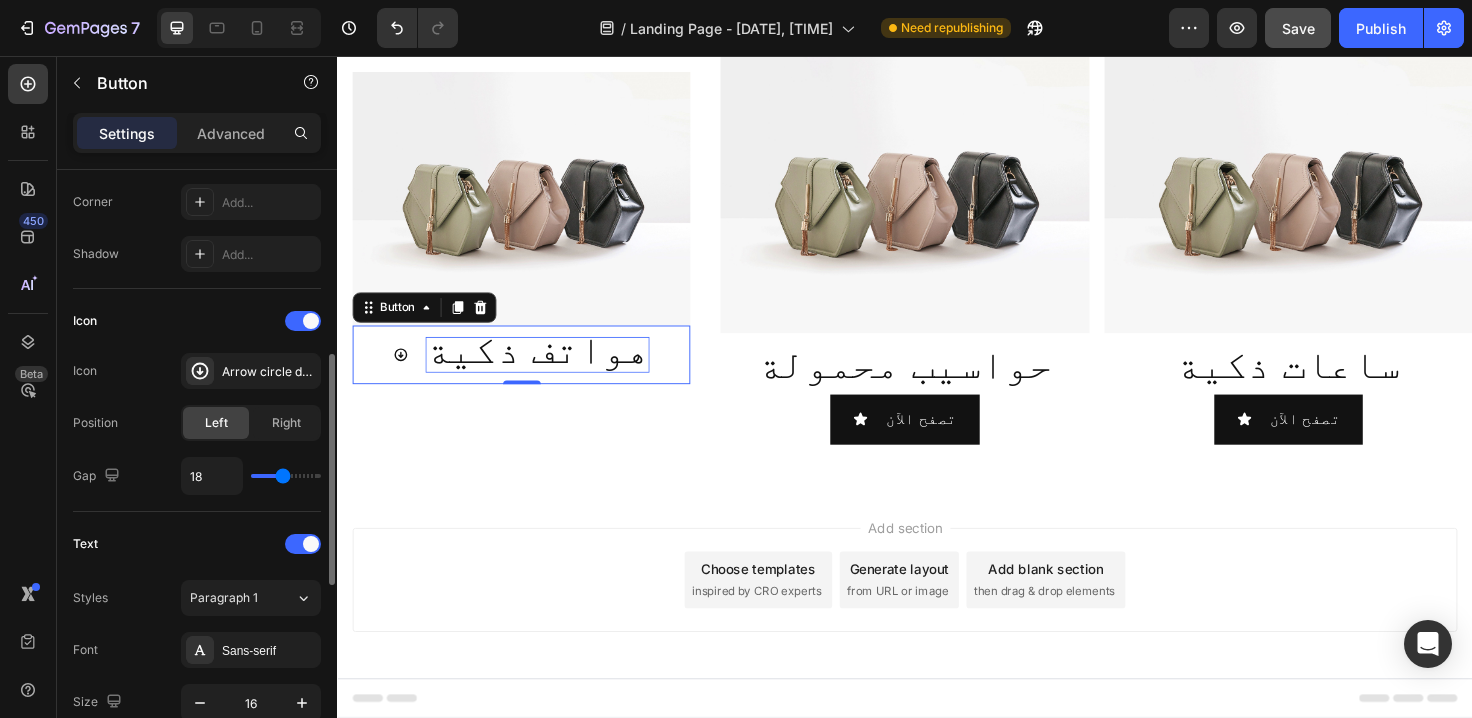 type on "18" 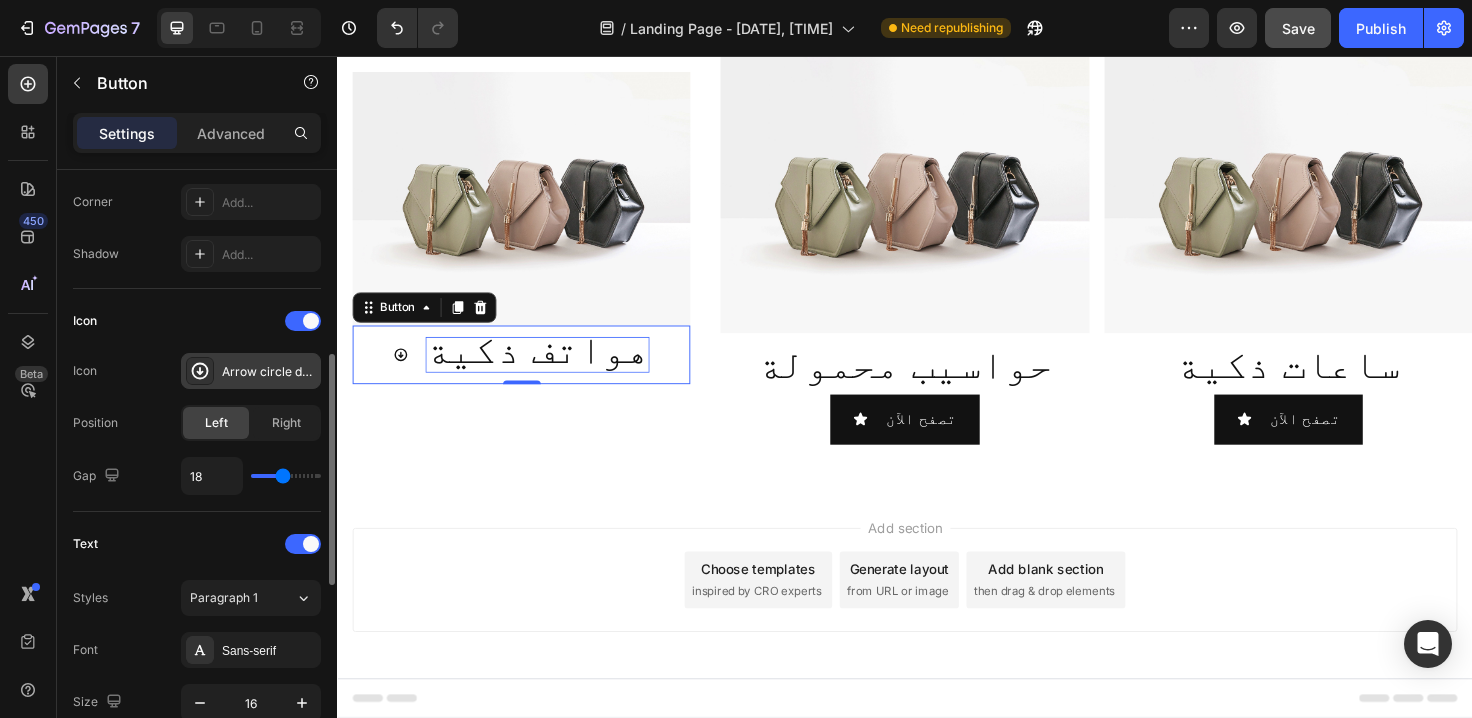 click on "Arrow circle down bold" at bounding box center [269, 372] 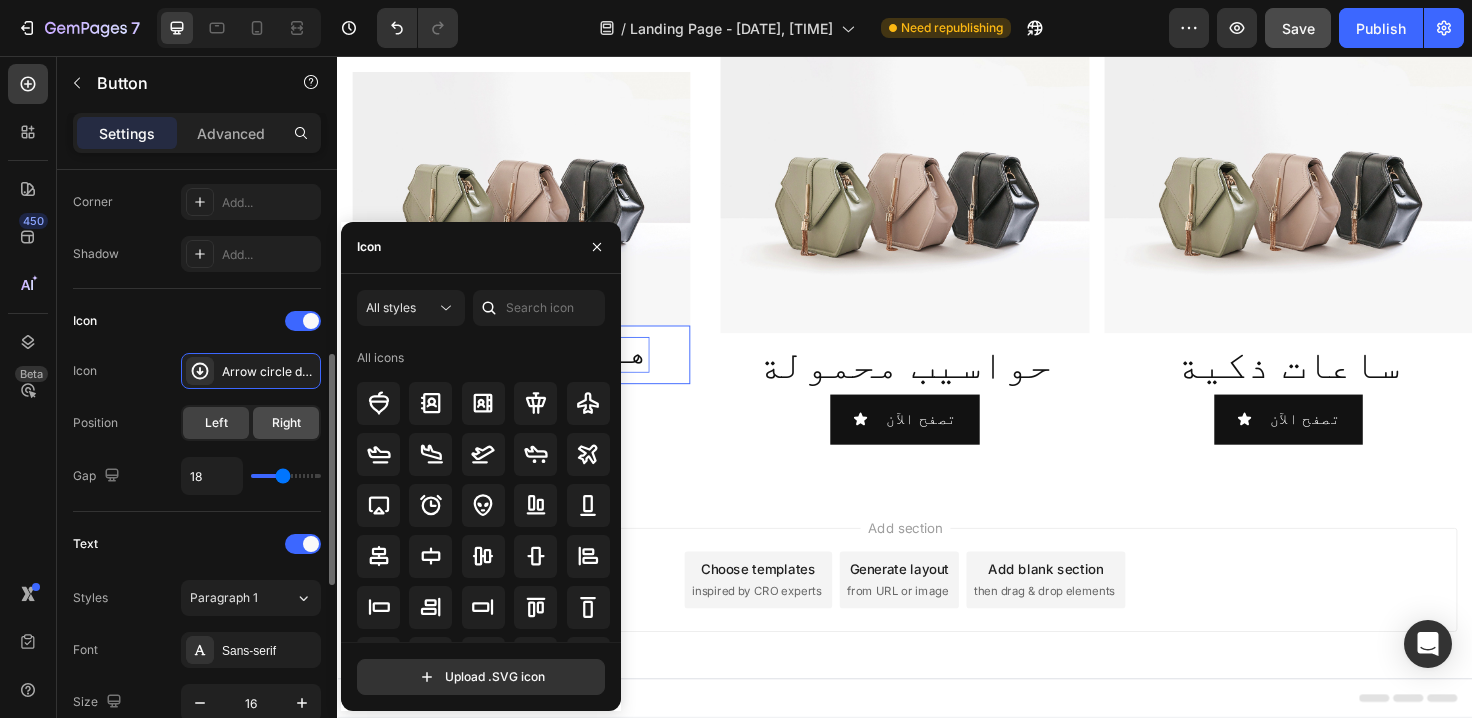 click on "Right" 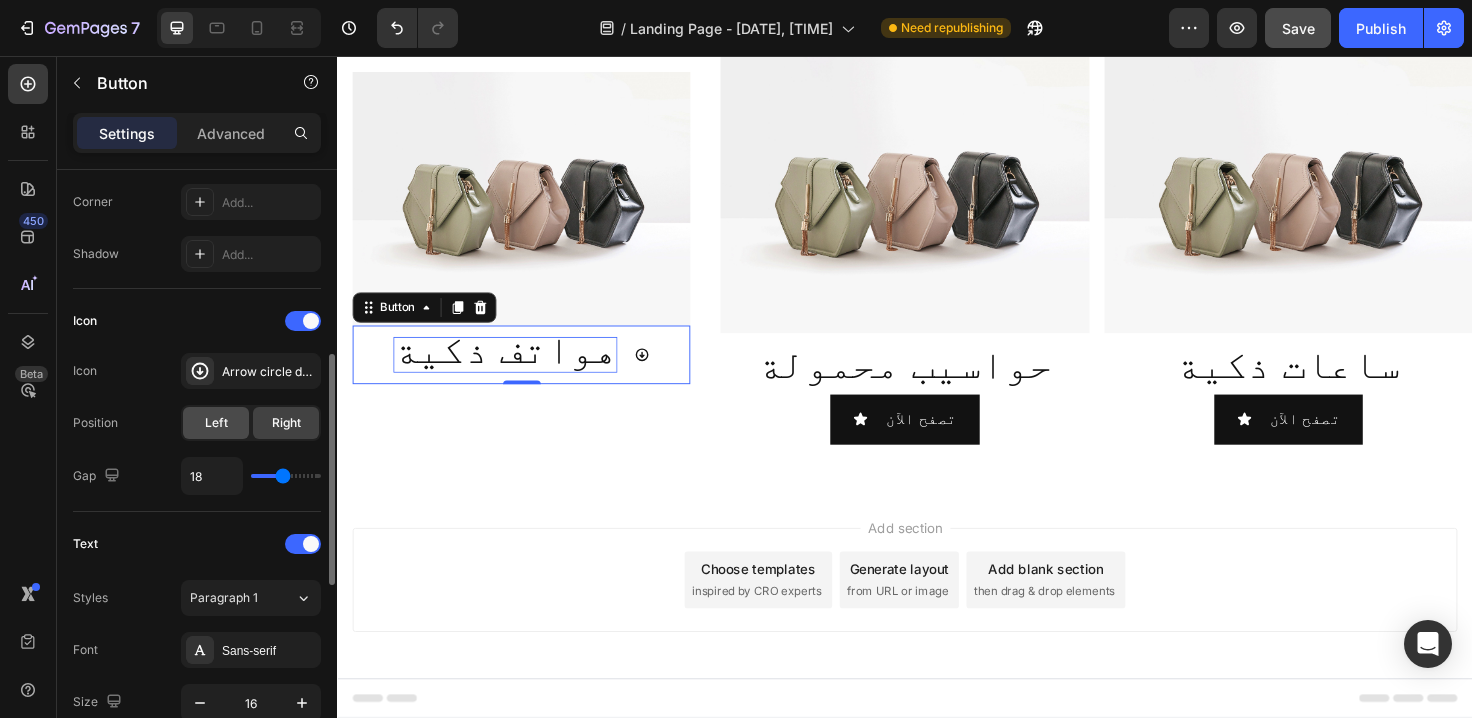 click on "Left" 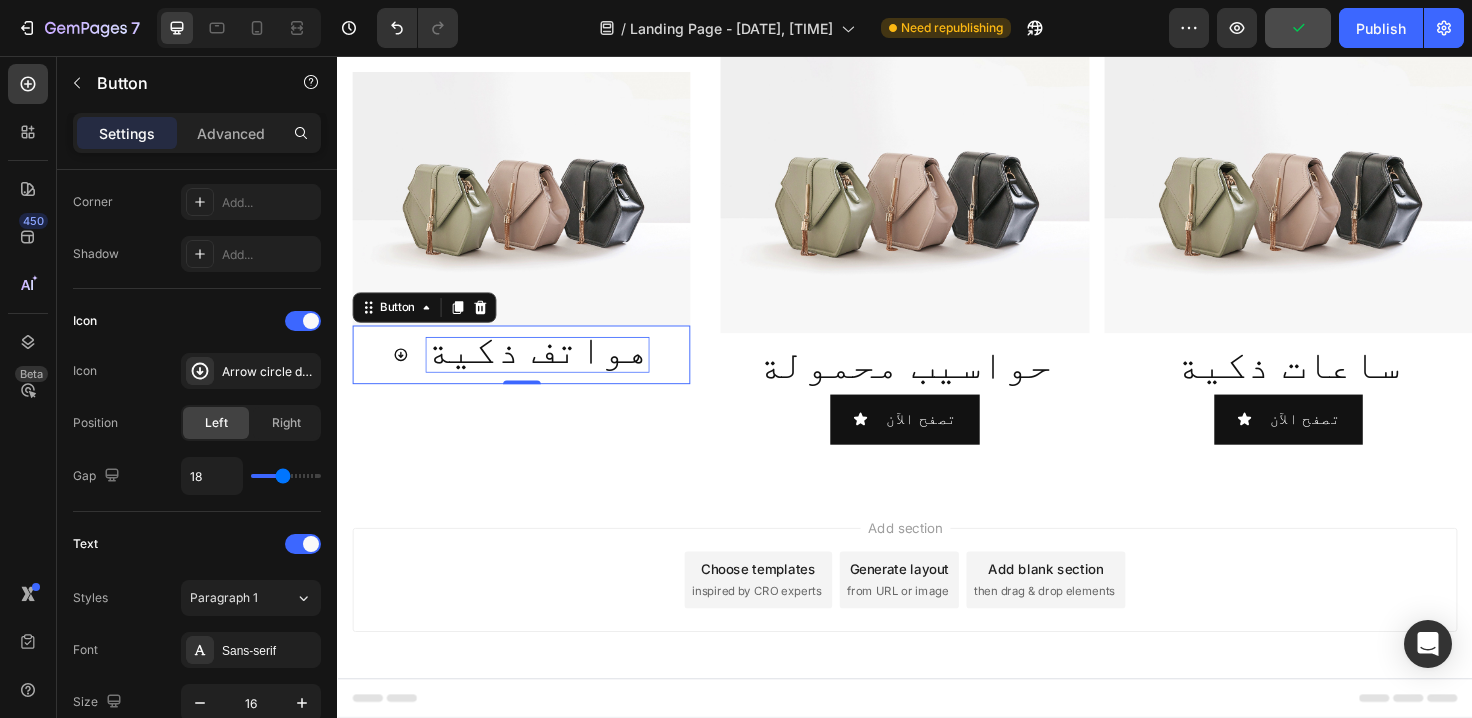 click on "Add section Choose templates inspired by CRO experts Generate layout from URL or image Add blank section then drag & drop elements" at bounding box center (937, 638) 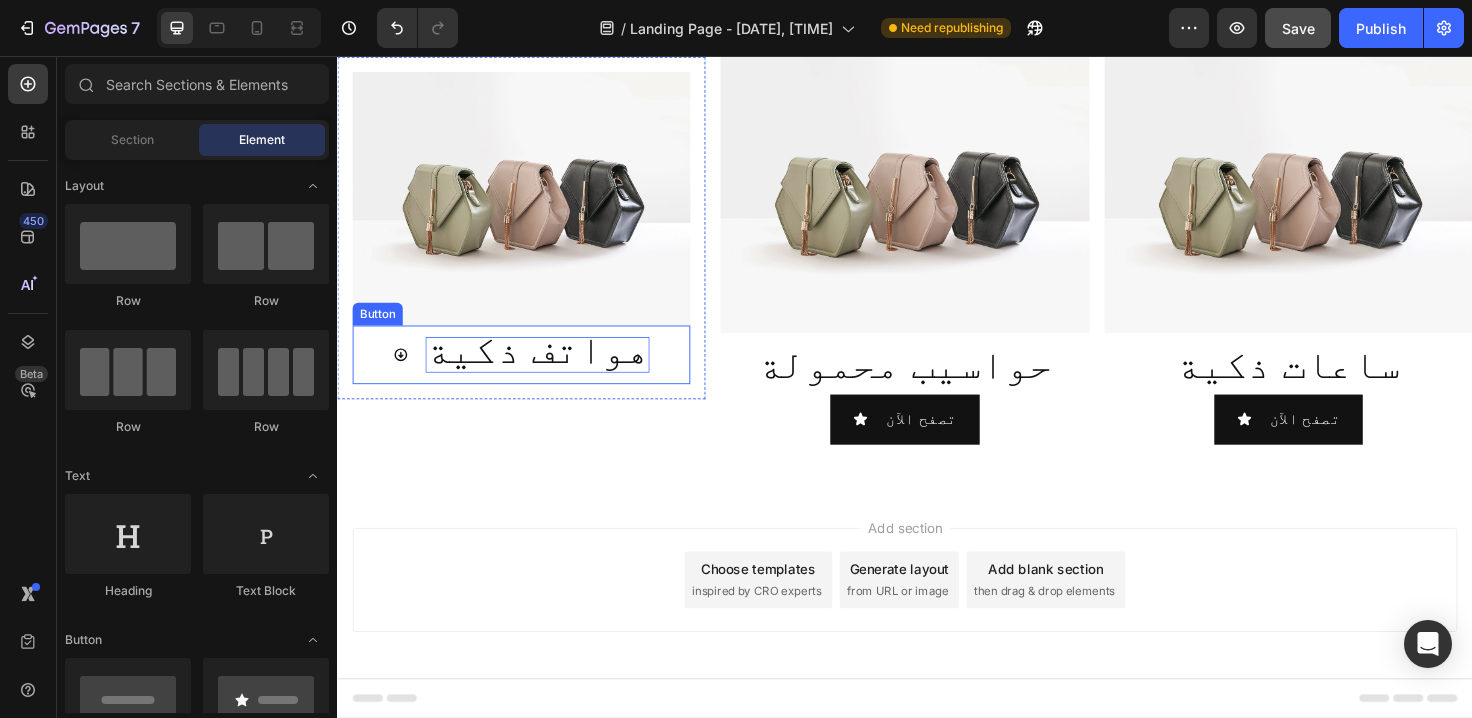 click on "هواتف ذكية" at bounding box center [548, 366] 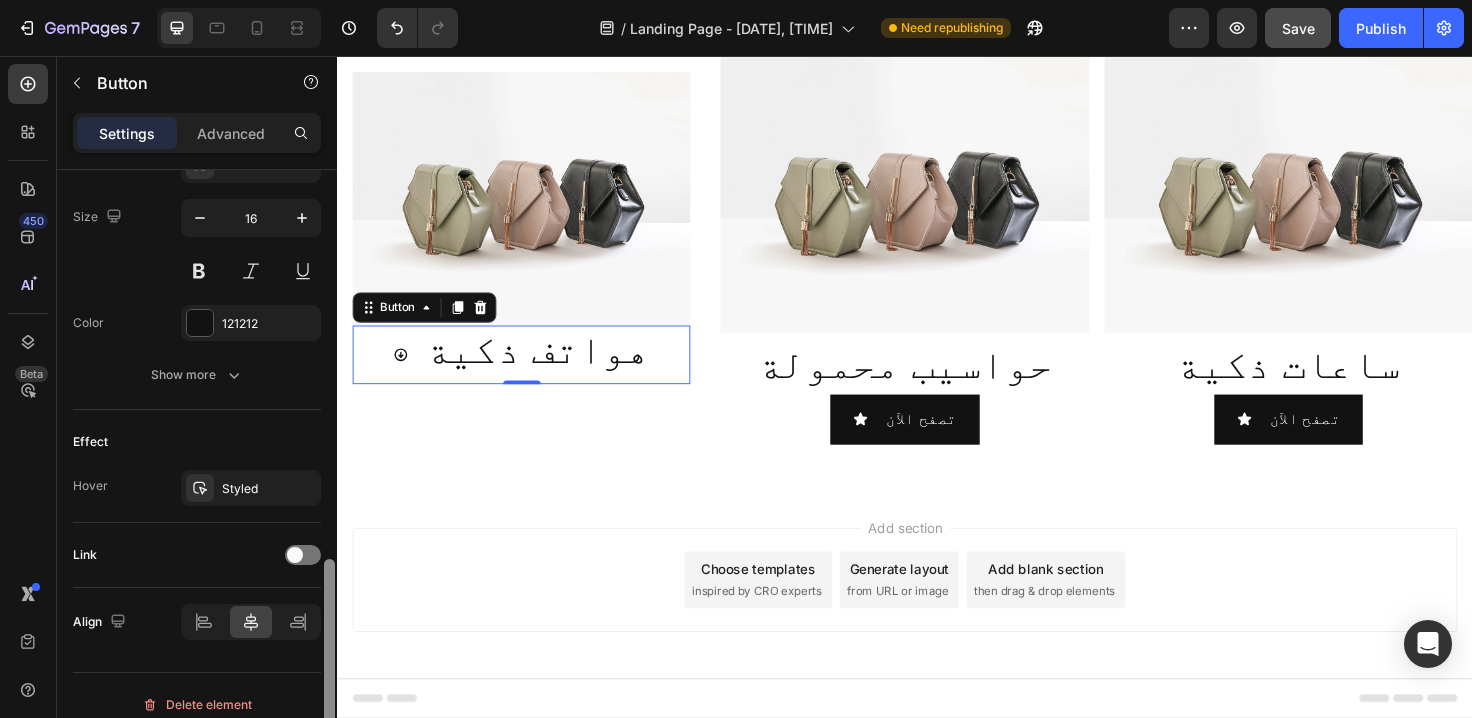 scroll, scrollTop: 983, scrollLeft: 0, axis: vertical 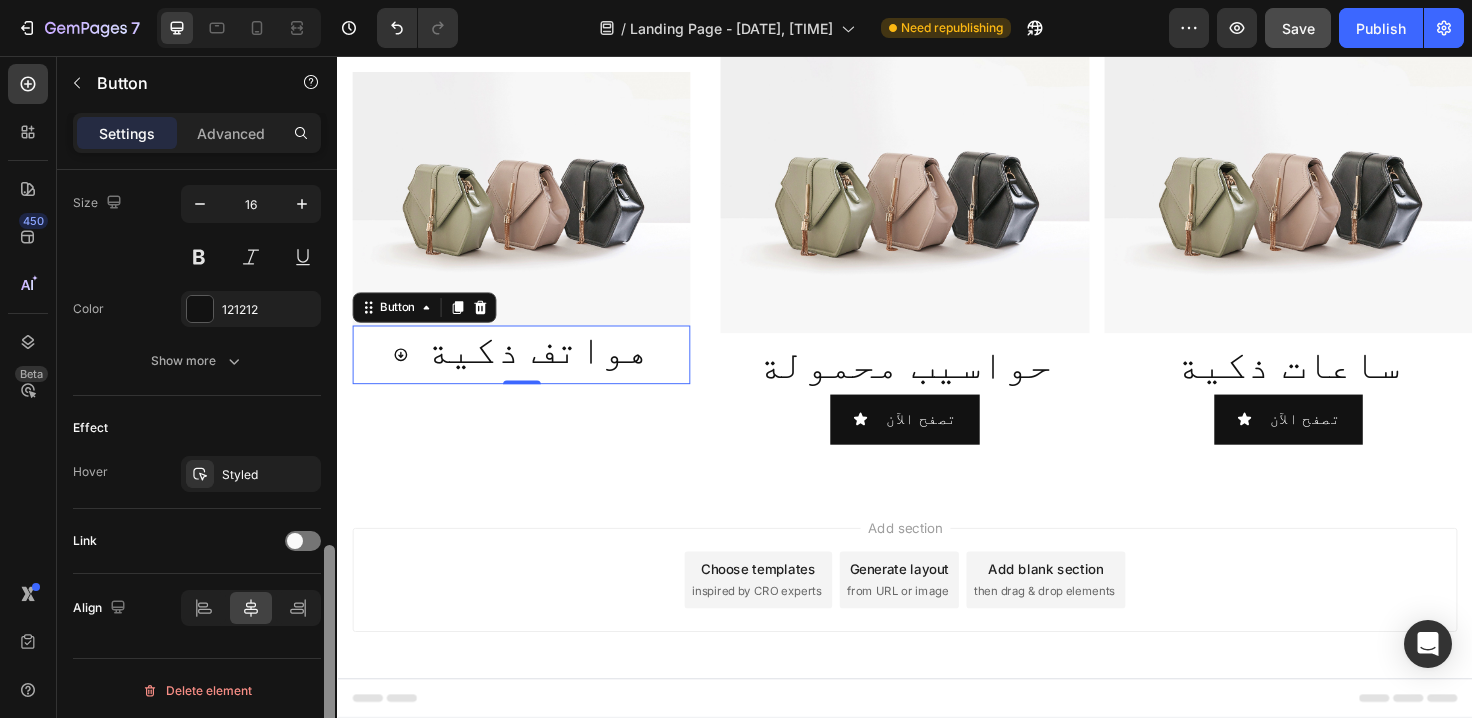 drag, startPoint x: 329, startPoint y: 242, endPoint x: 328, endPoint y: 619, distance: 377.0013 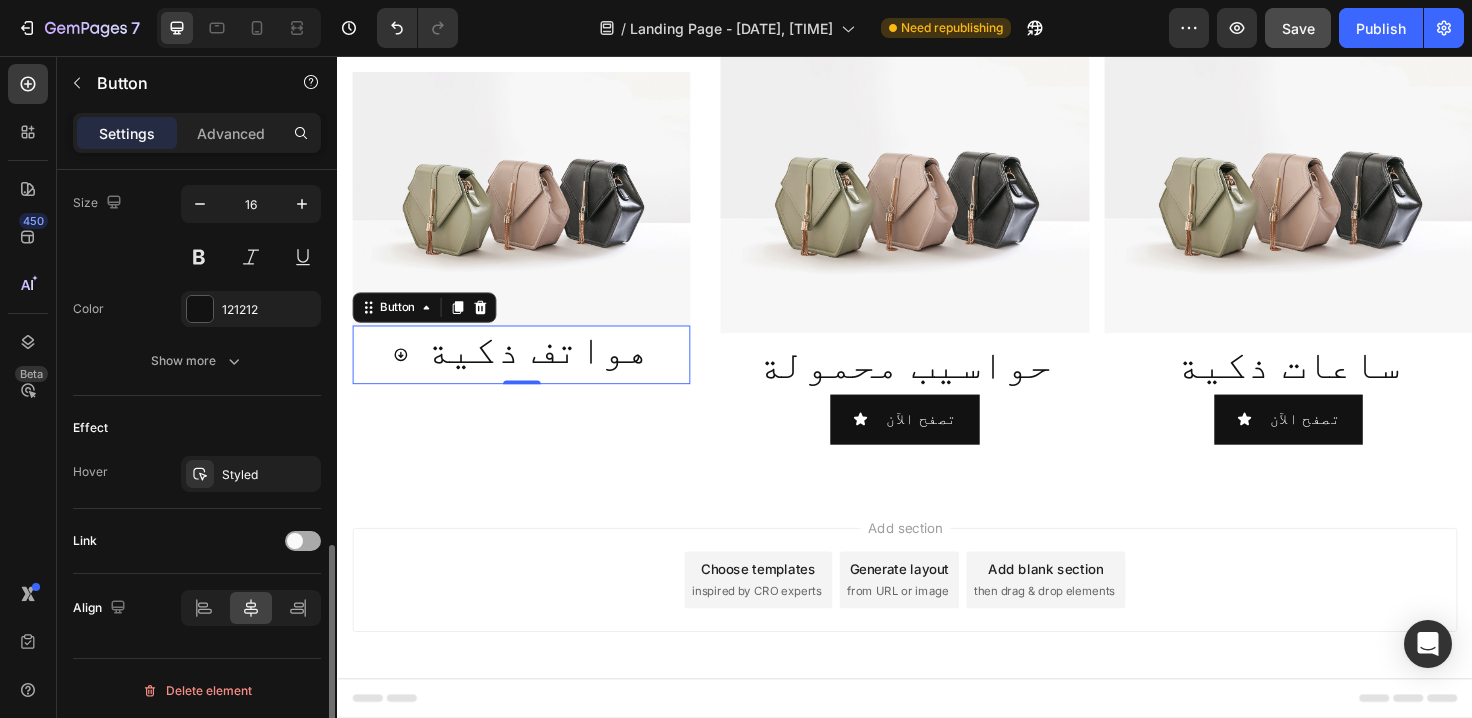 click at bounding box center (303, 541) 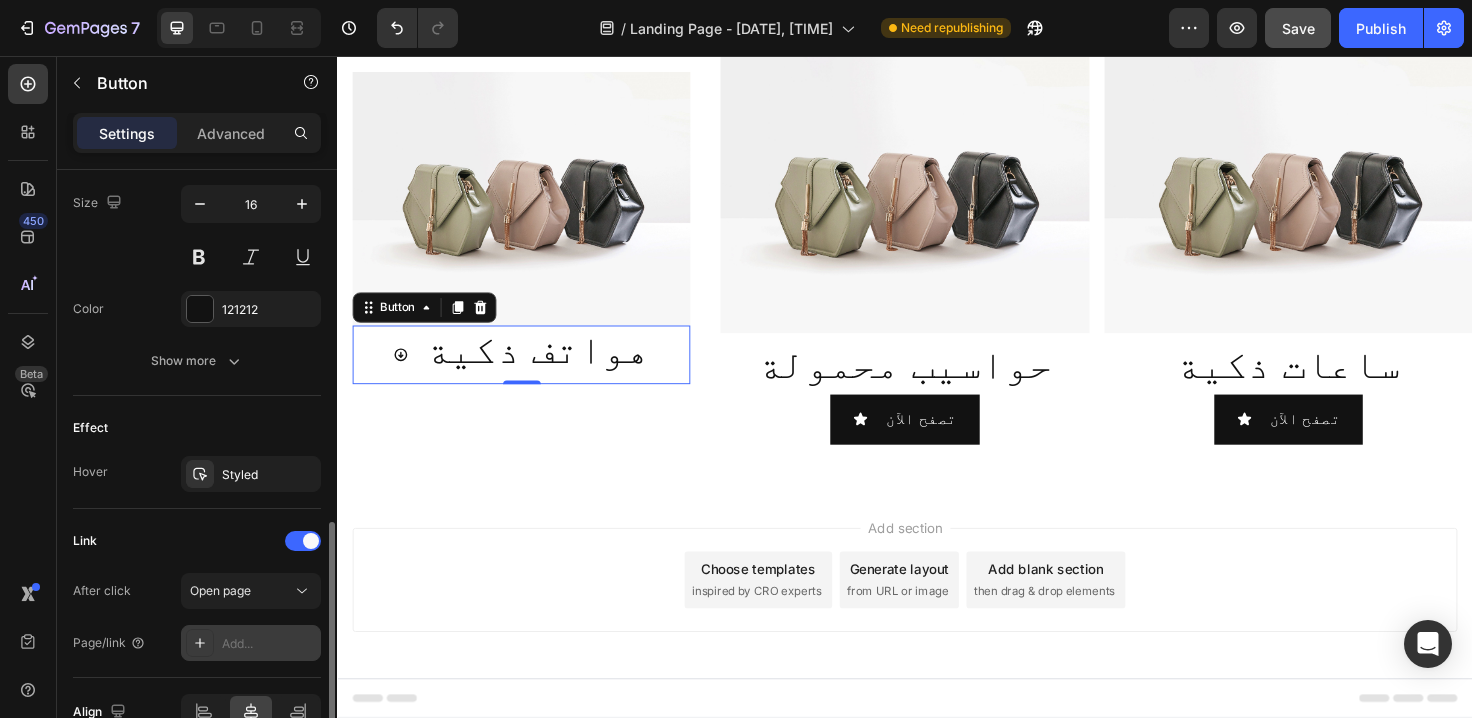 click on "Add..." at bounding box center [251, 643] 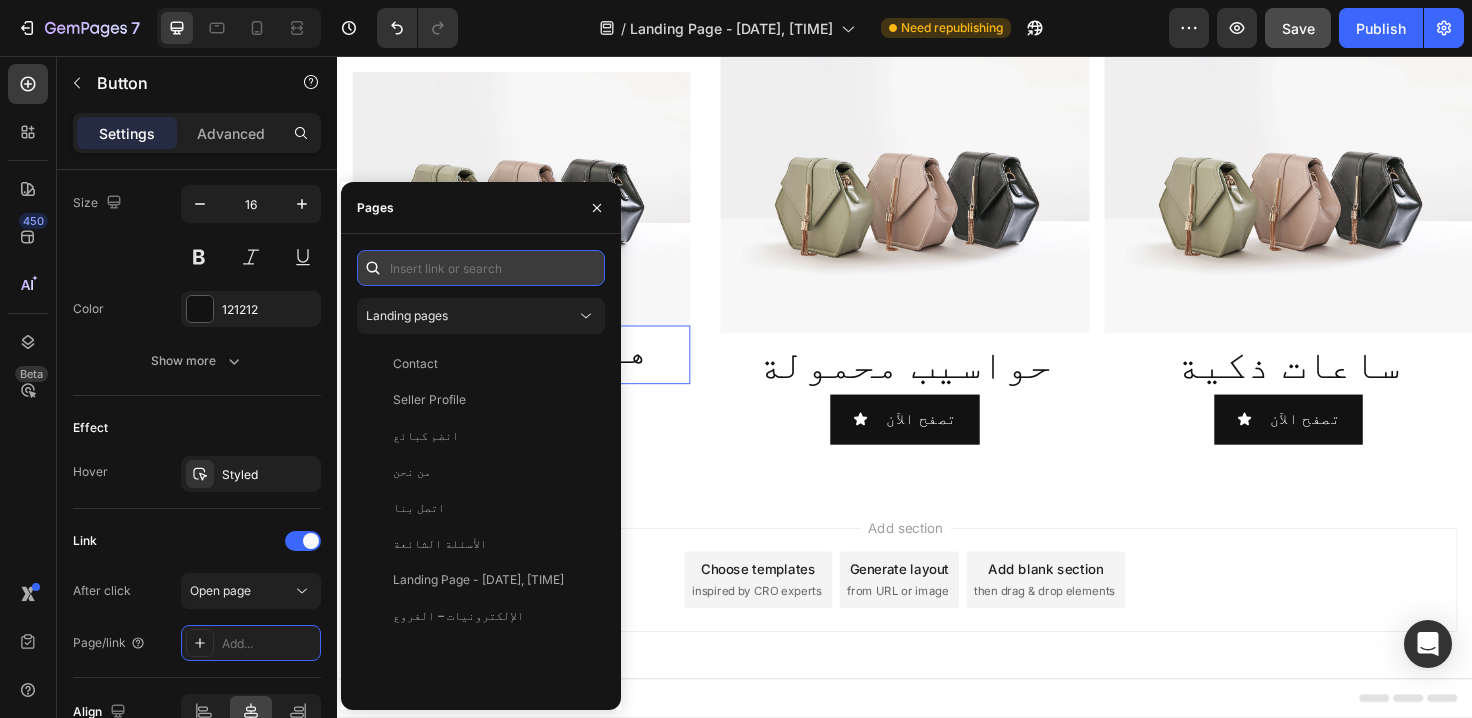 paste on "/collections/هواتف" 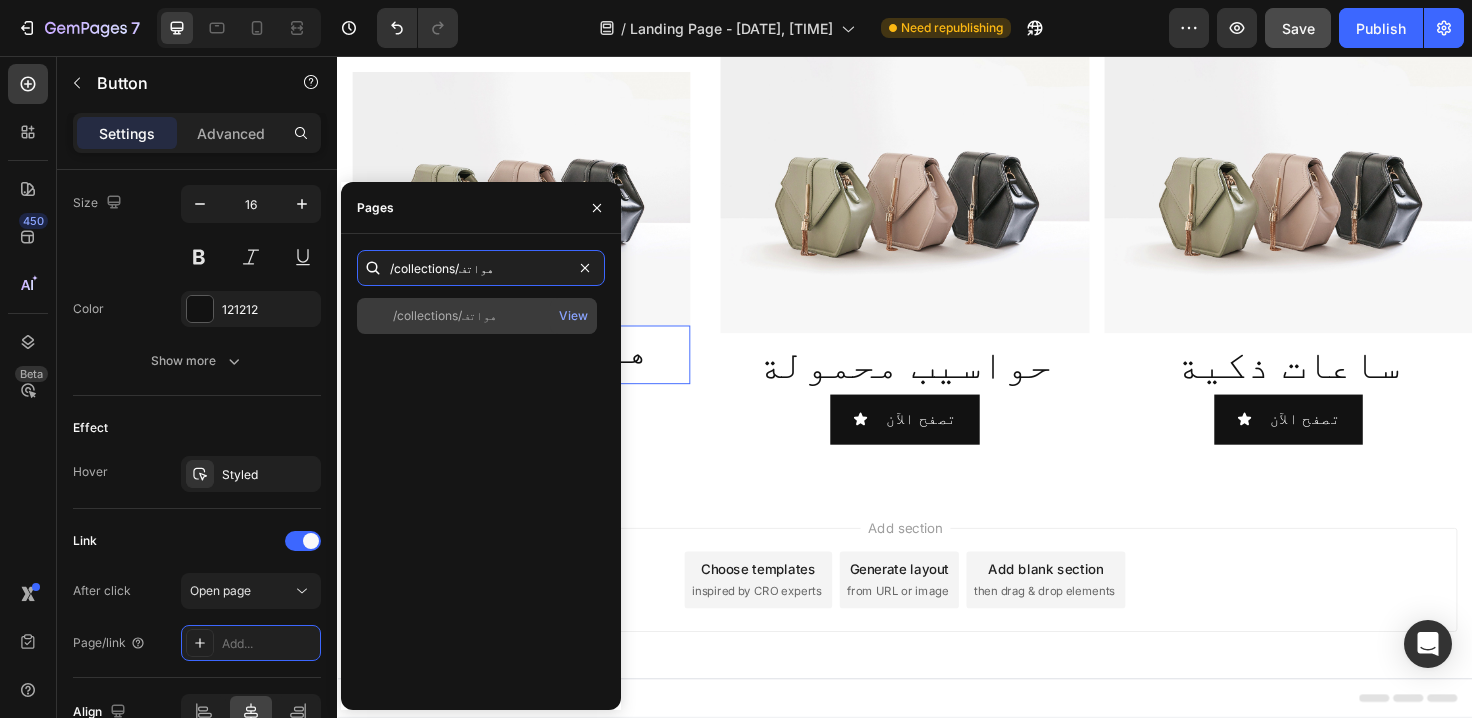 type on "/collections/هواتف" 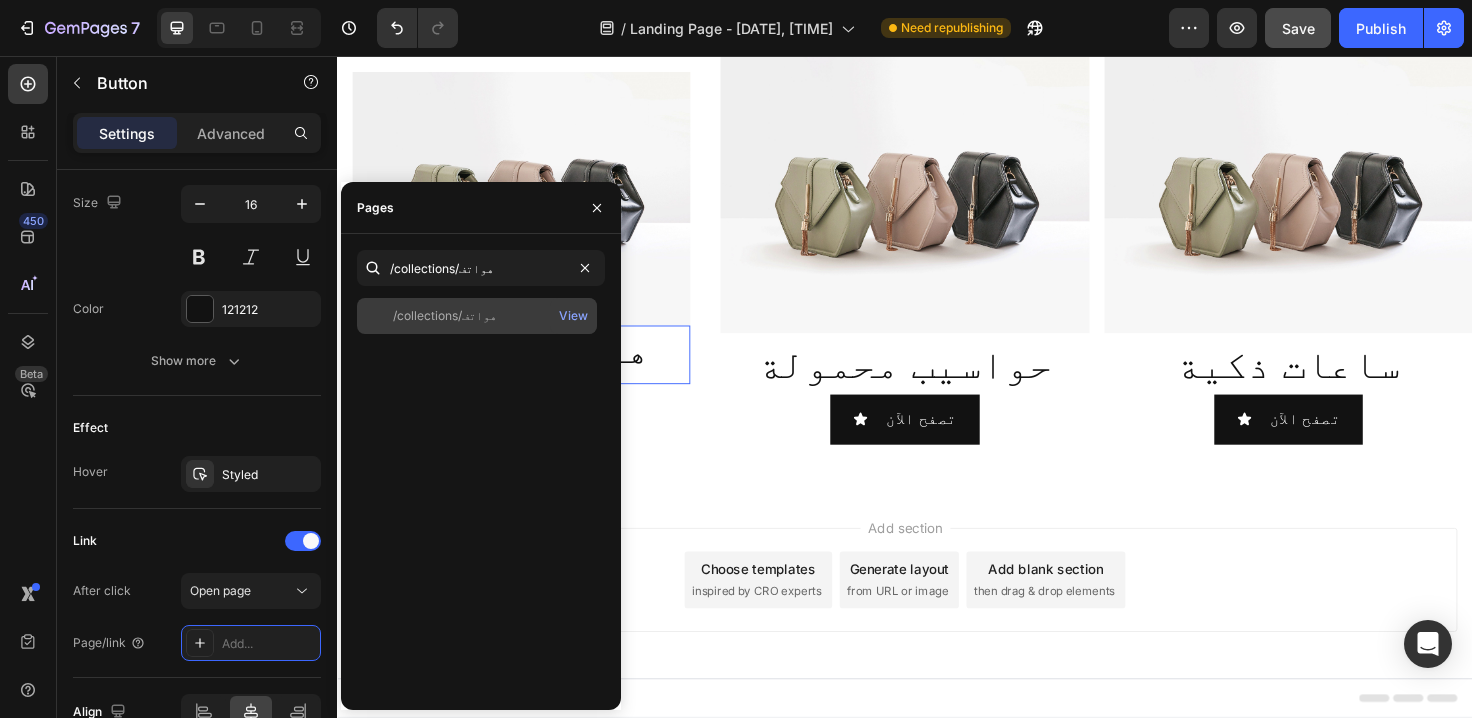 click on "/collections/هواتف   View" 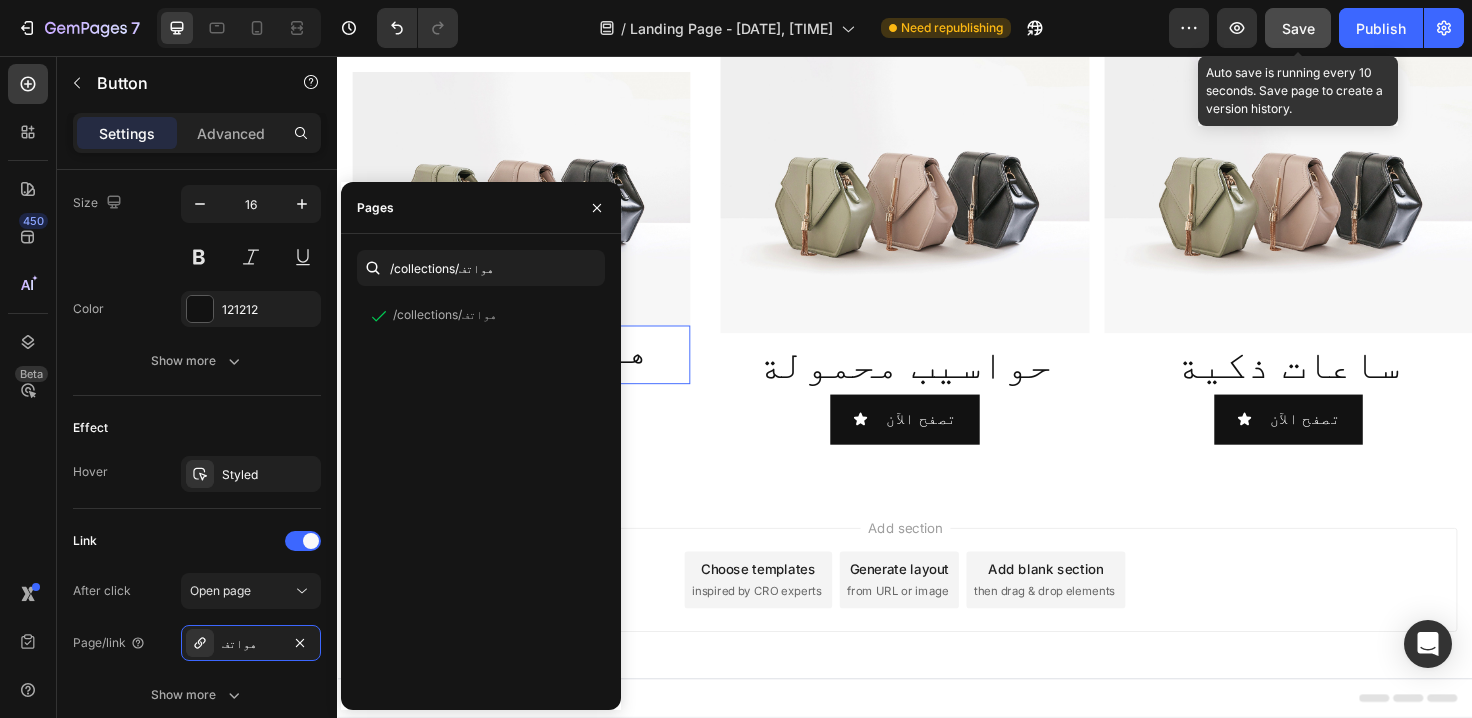 click on "Save" at bounding box center [1298, 28] 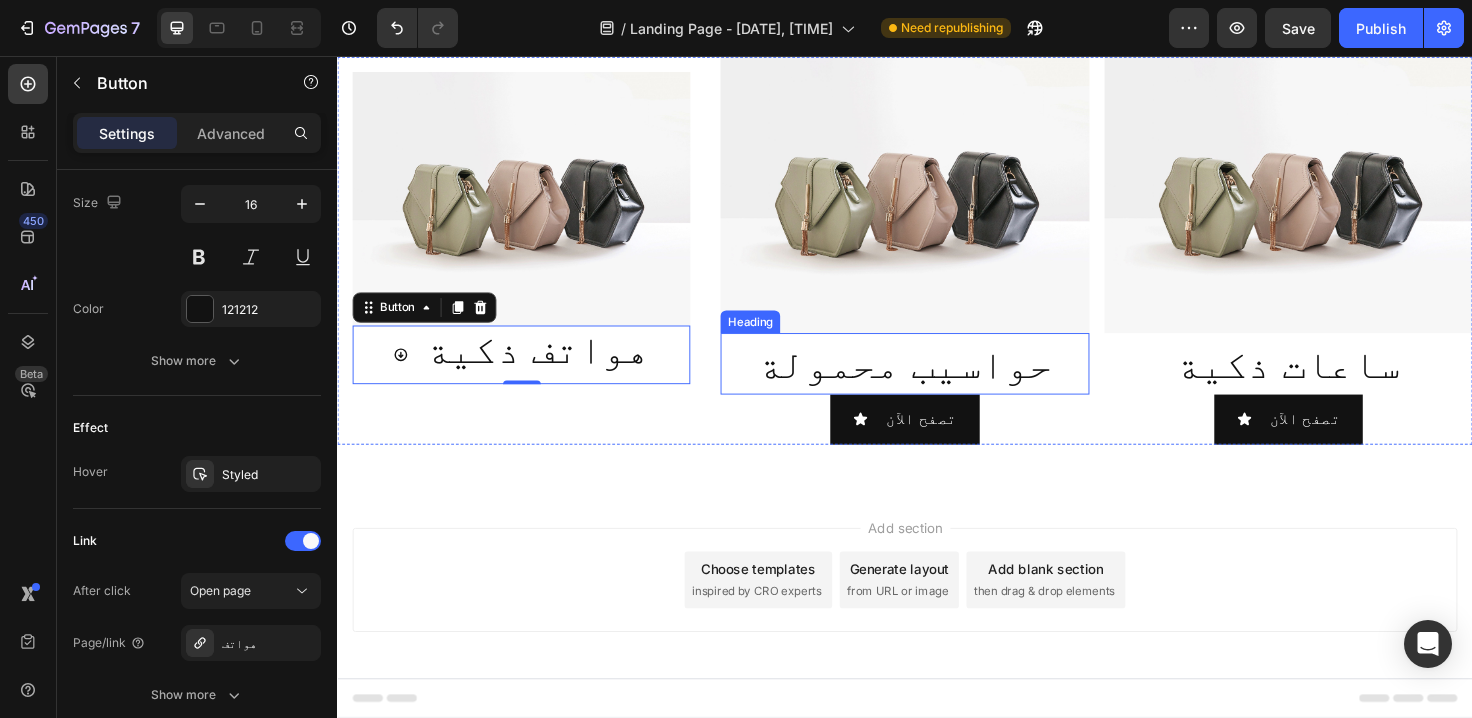 click on "حواسيب محمولة" at bounding box center [937, 381] 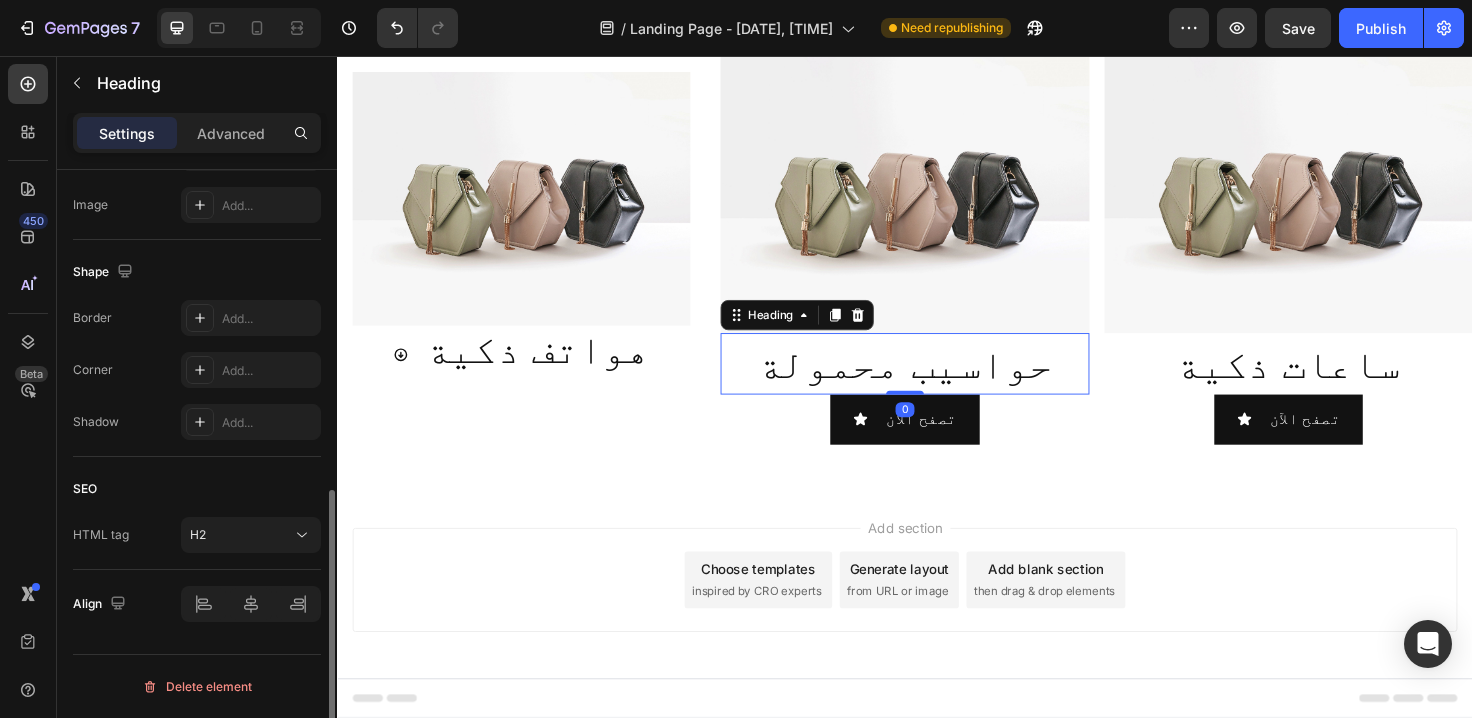 scroll, scrollTop: 0, scrollLeft: 0, axis: both 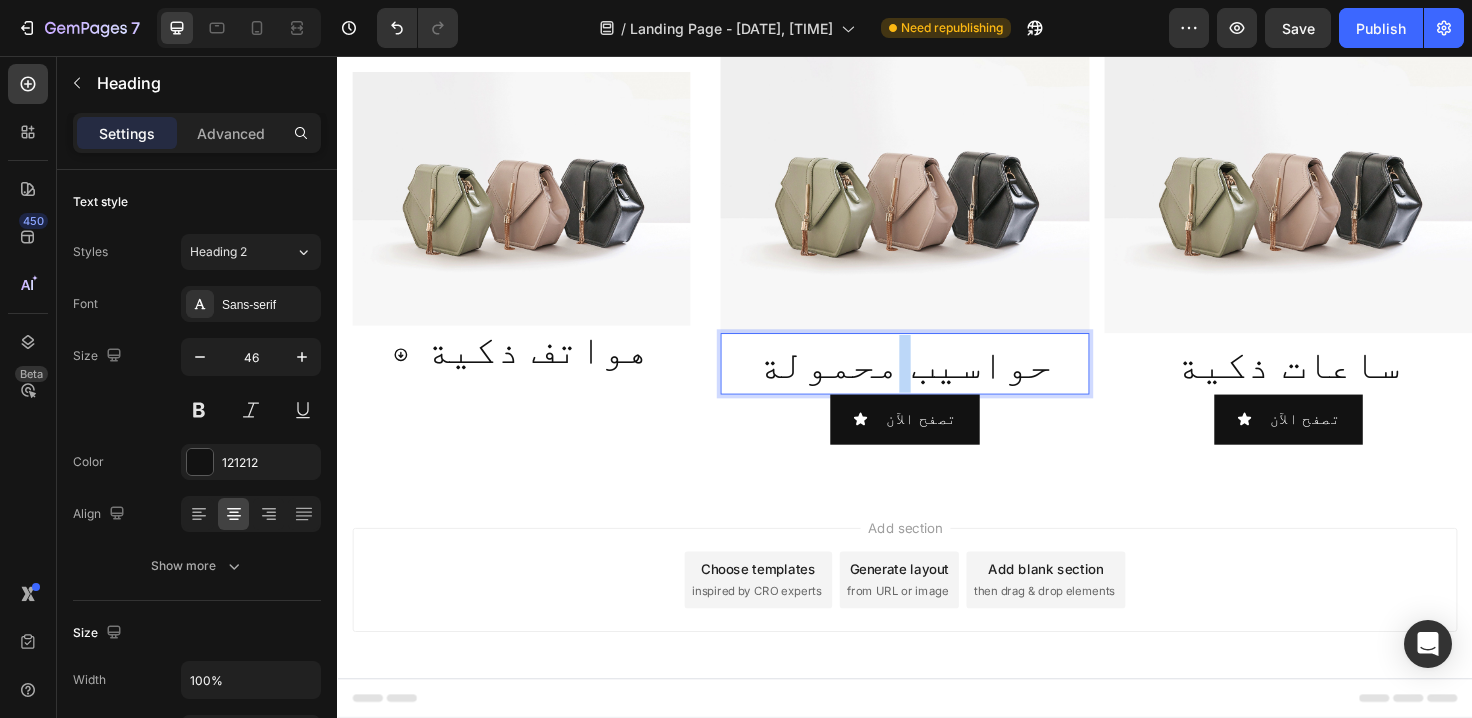 click on "حواسيب محمولة" at bounding box center (937, 381) 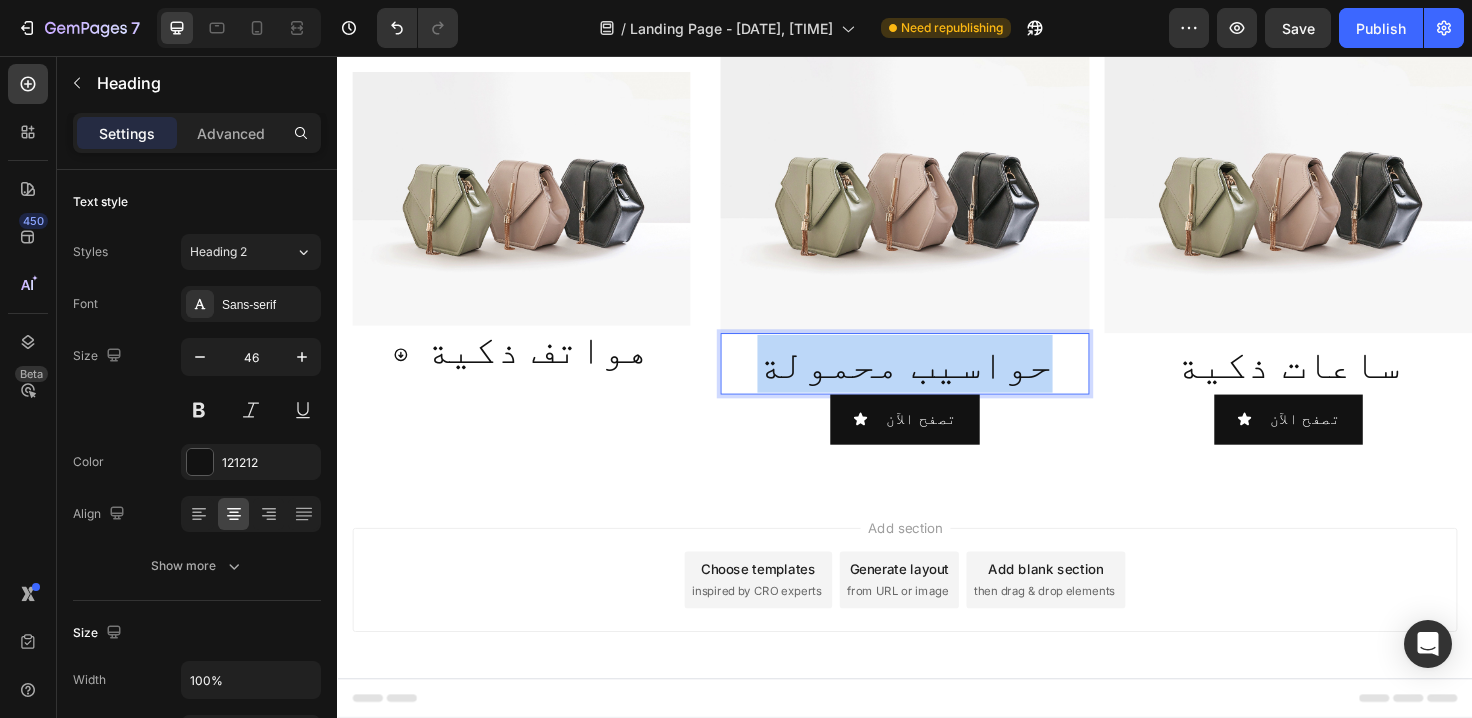 click on "حواسيب محمولة" at bounding box center (937, 381) 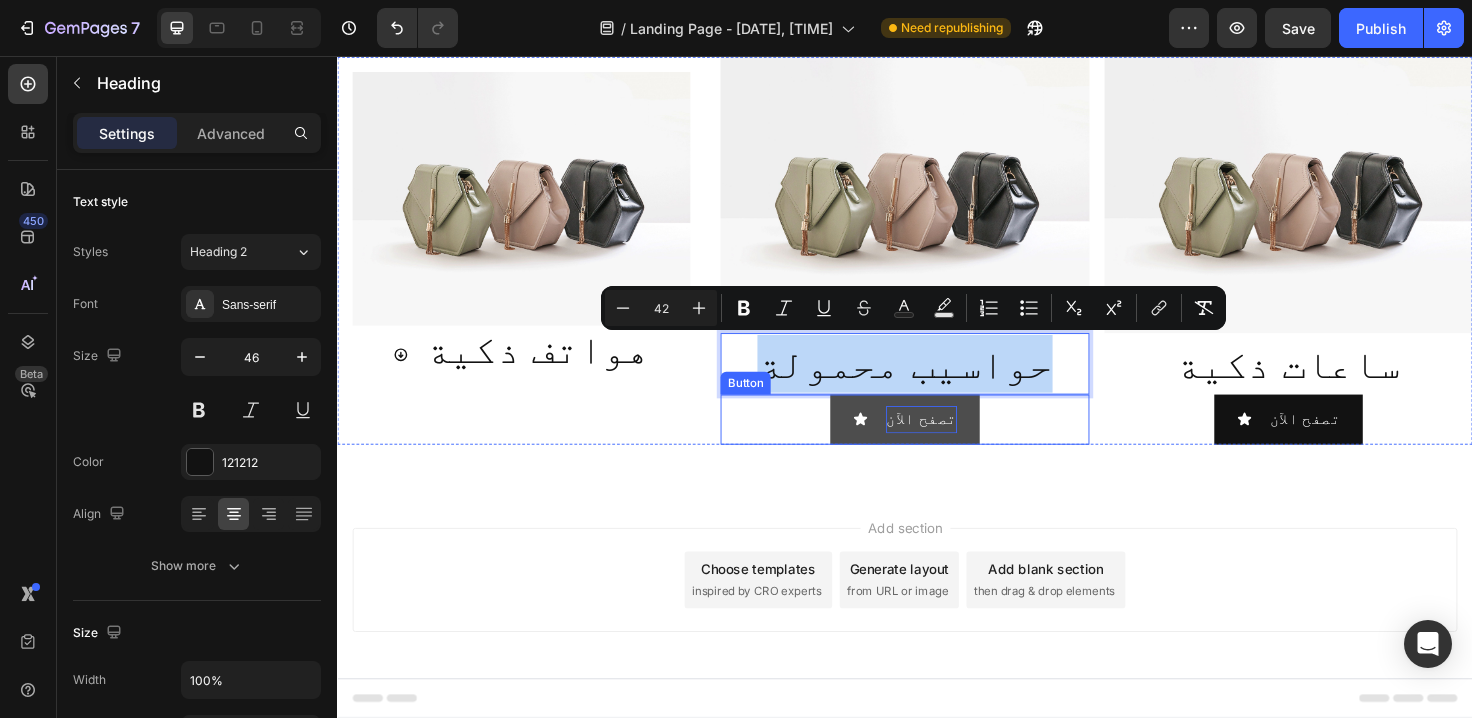 click on "تصفح الآن" at bounding box center [954, 440] 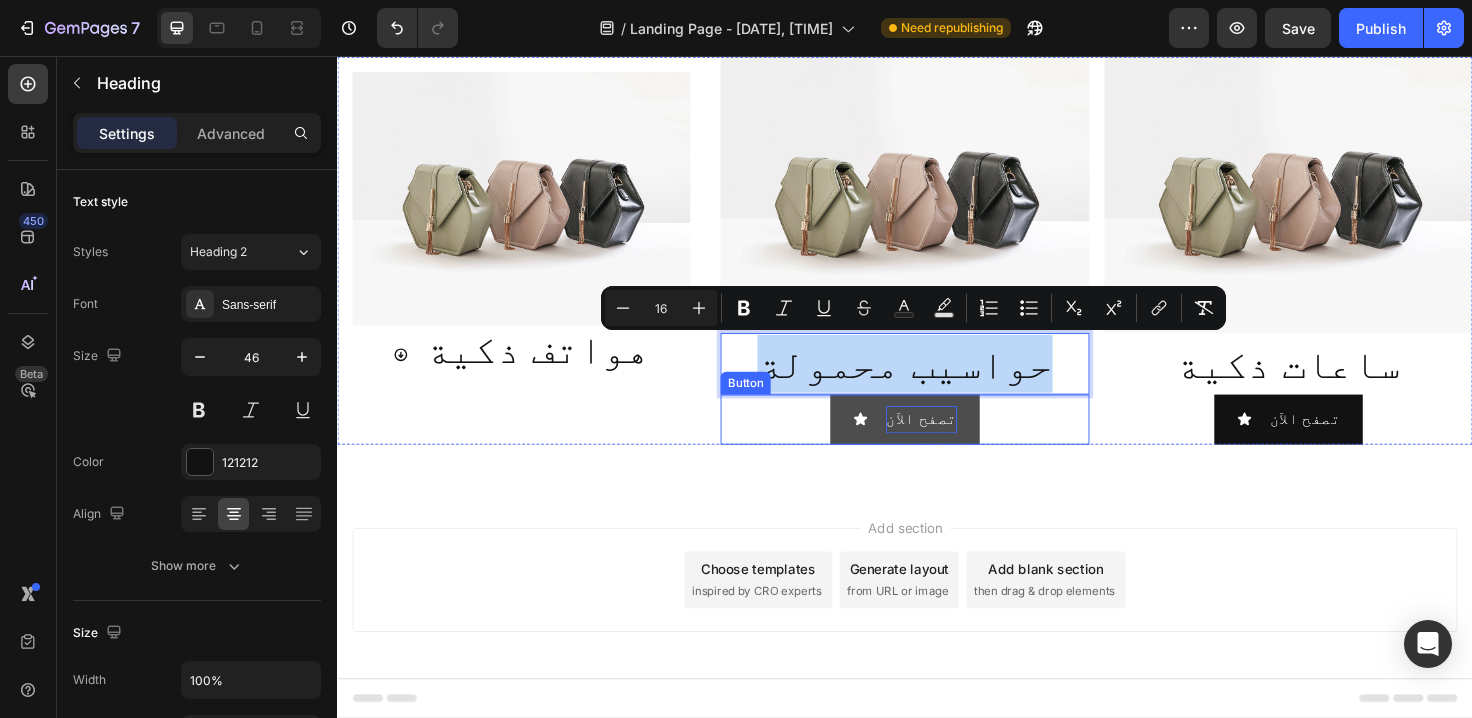 click on "تصفح الآن" at bounding box center [954, 440] 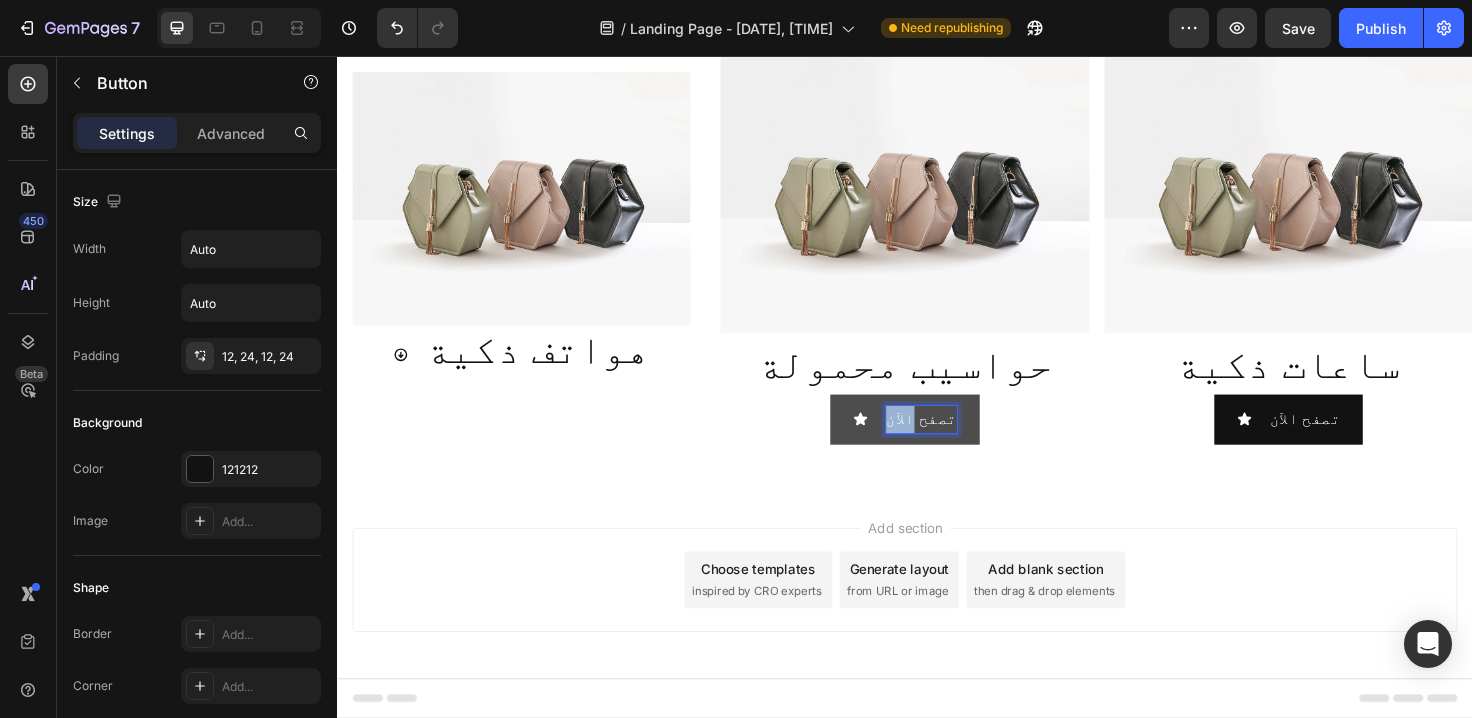 click on "تصفح الآن" at bounding box center [954, 440] 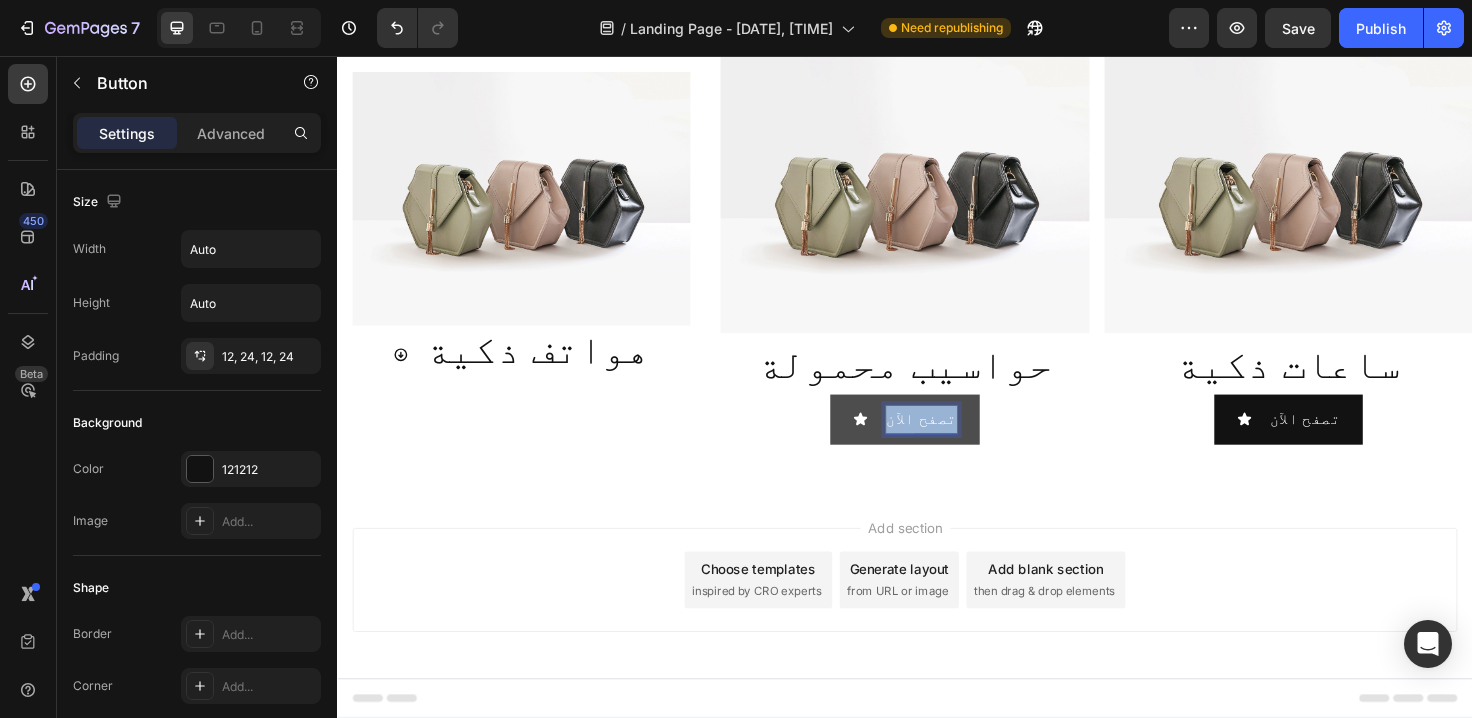click on "تصفح الآن" at bounding box center (954, 440) 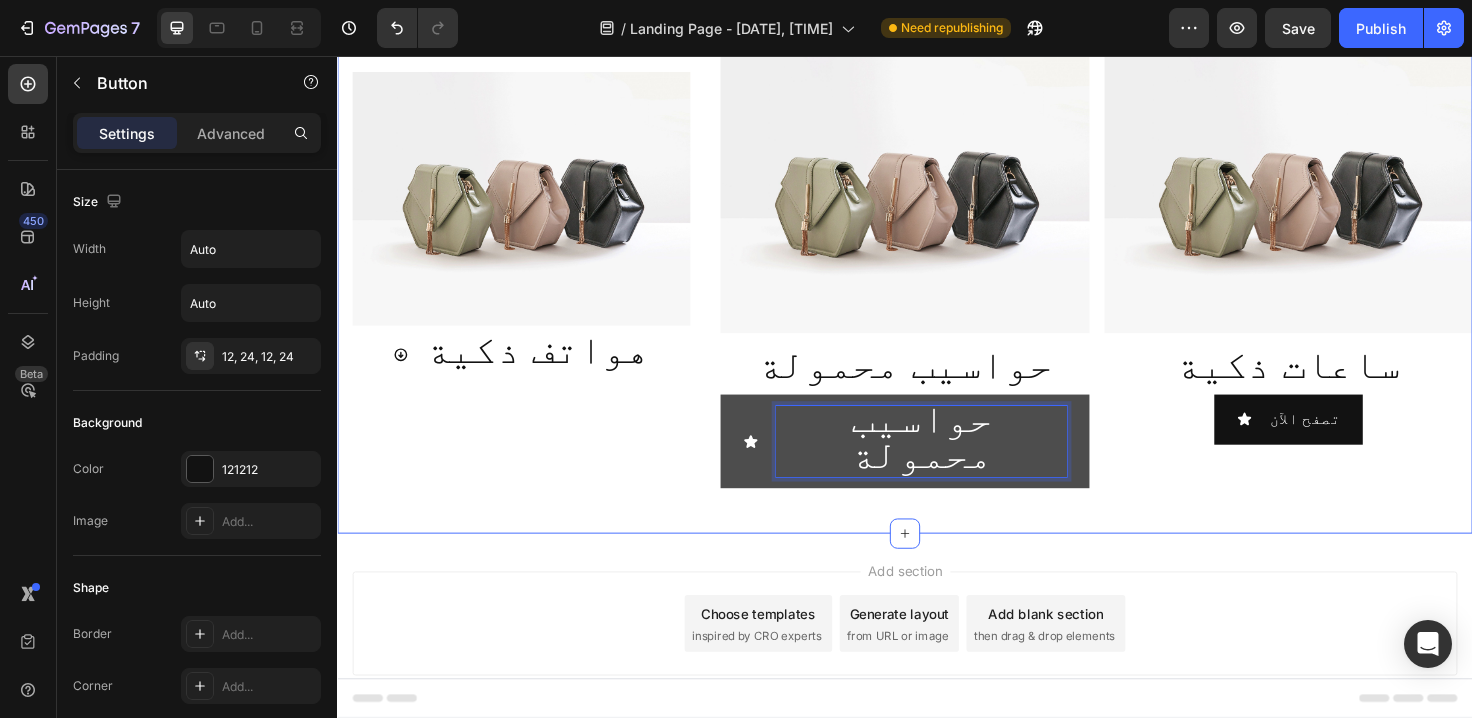 click on "Image
هواتف ذكية Button Row Image ⁠⁠⁠⁠⁠⁠⁠ حواسيب محمولة Heading حواسيب محمولة Button   0 Image ⁠⁠⁠⁠⁠⁠⁠ ساعات ذكية Heading تصفح الآن Button Row" at bounding box center [937, 293] 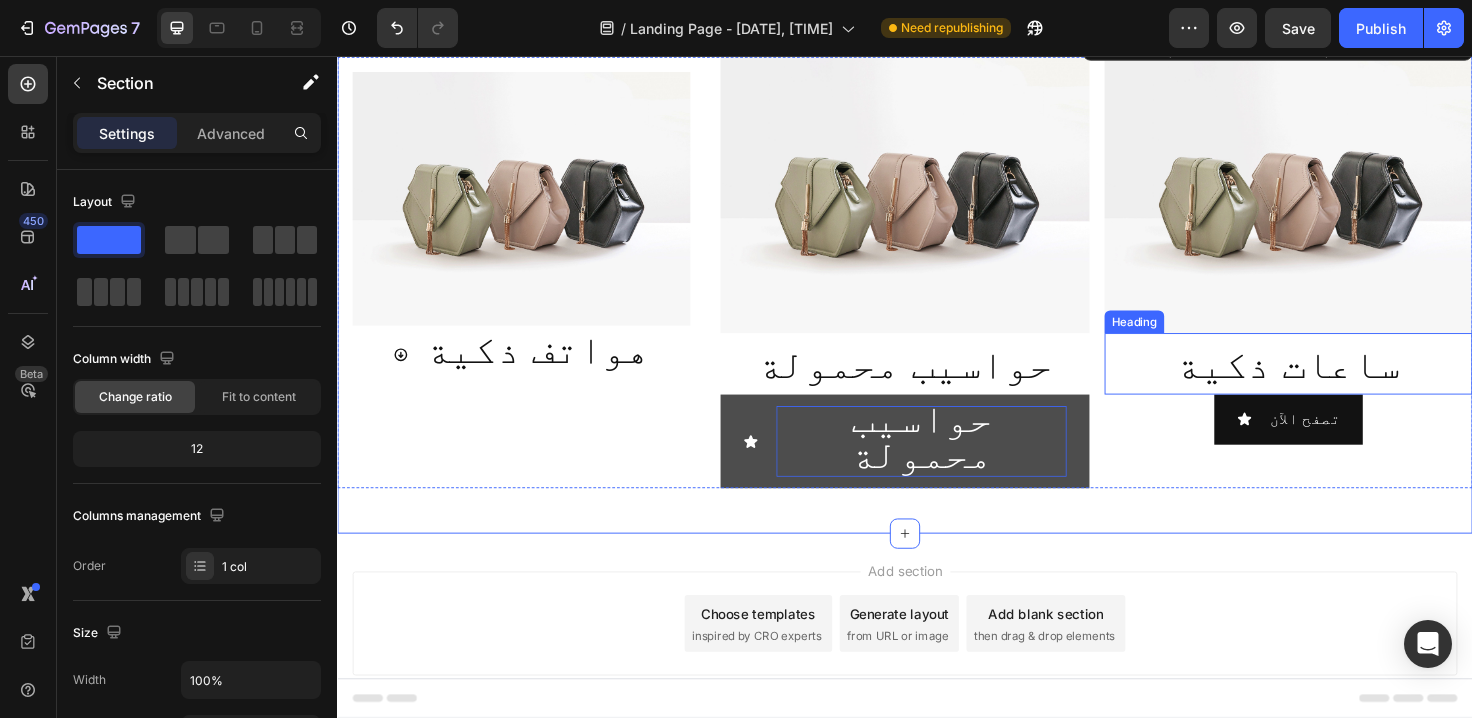 click on "ساعات ذكية" at bounding box center (1342, 381) 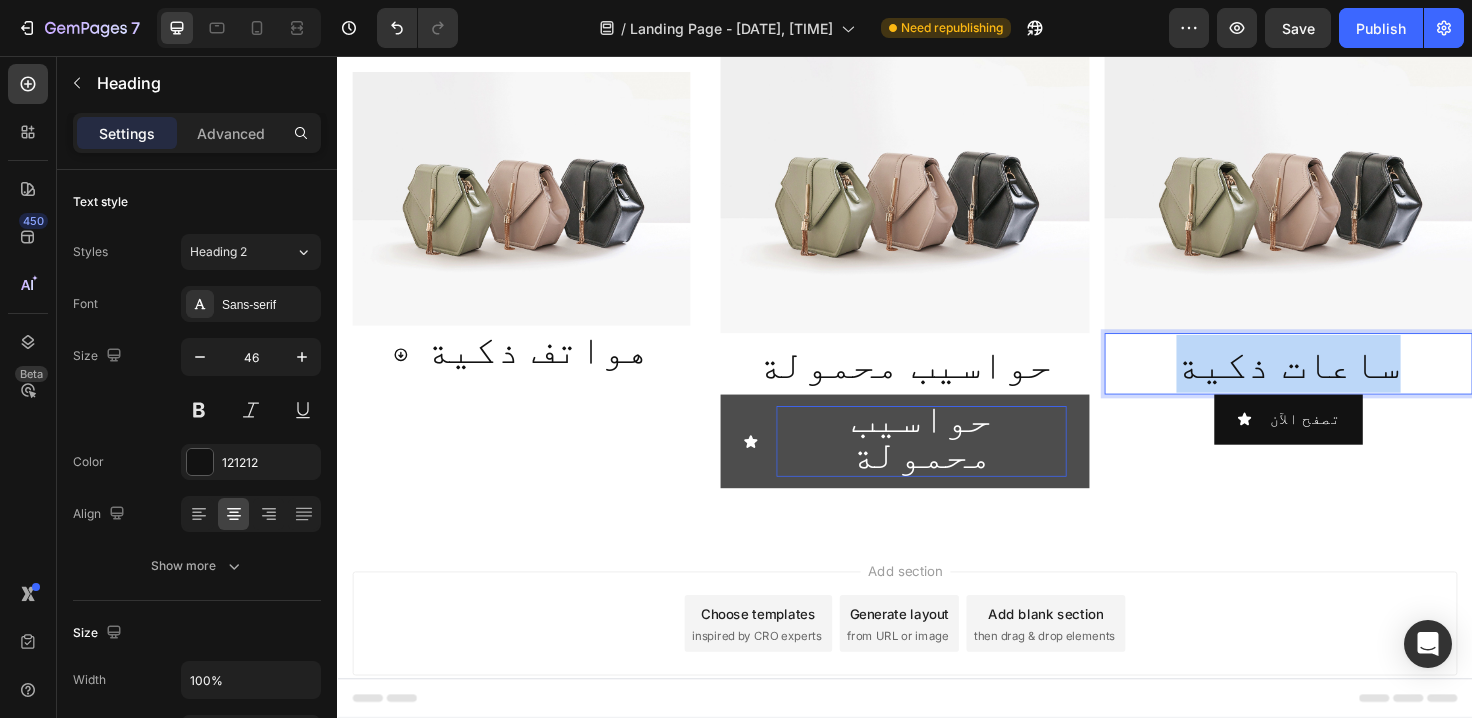 click on "ساعات ذكية" at bounding box center (1342, 381) 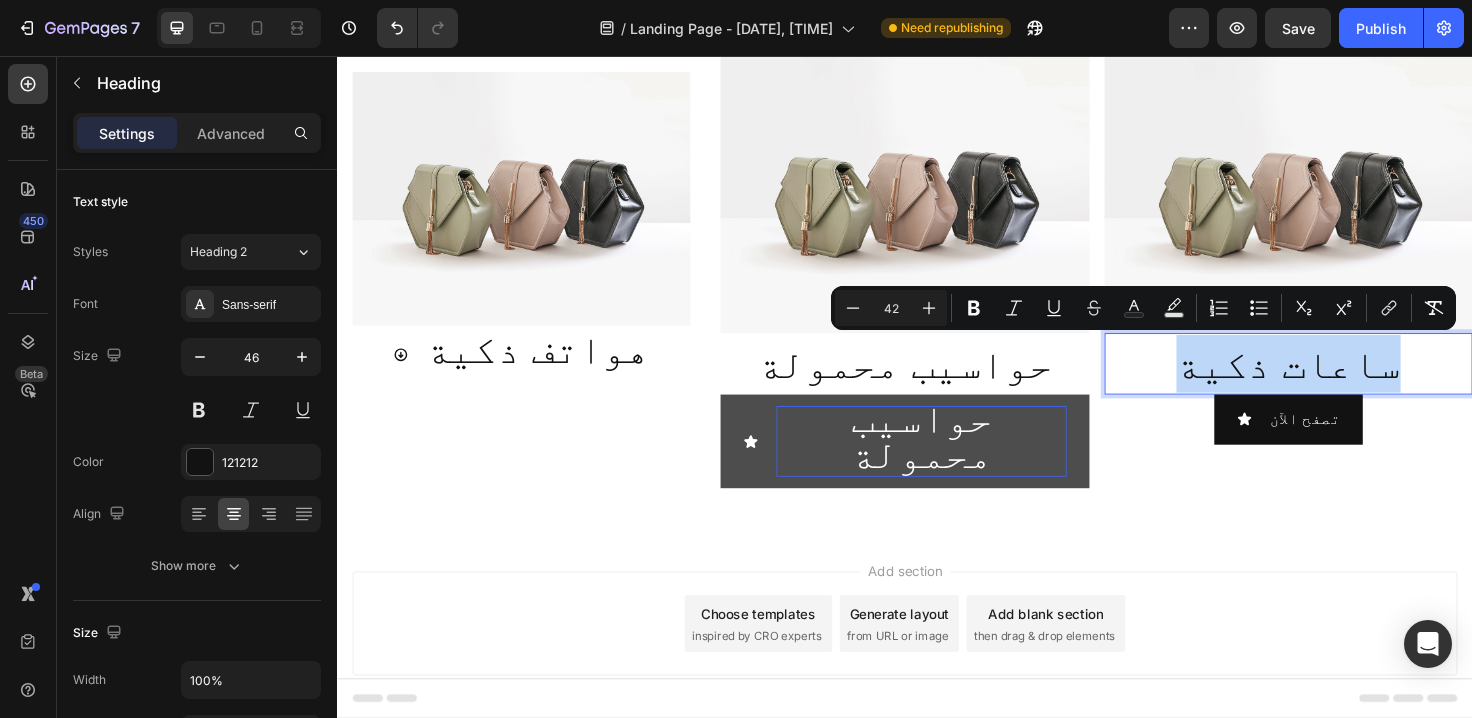 copy on "ساعات ذكية" 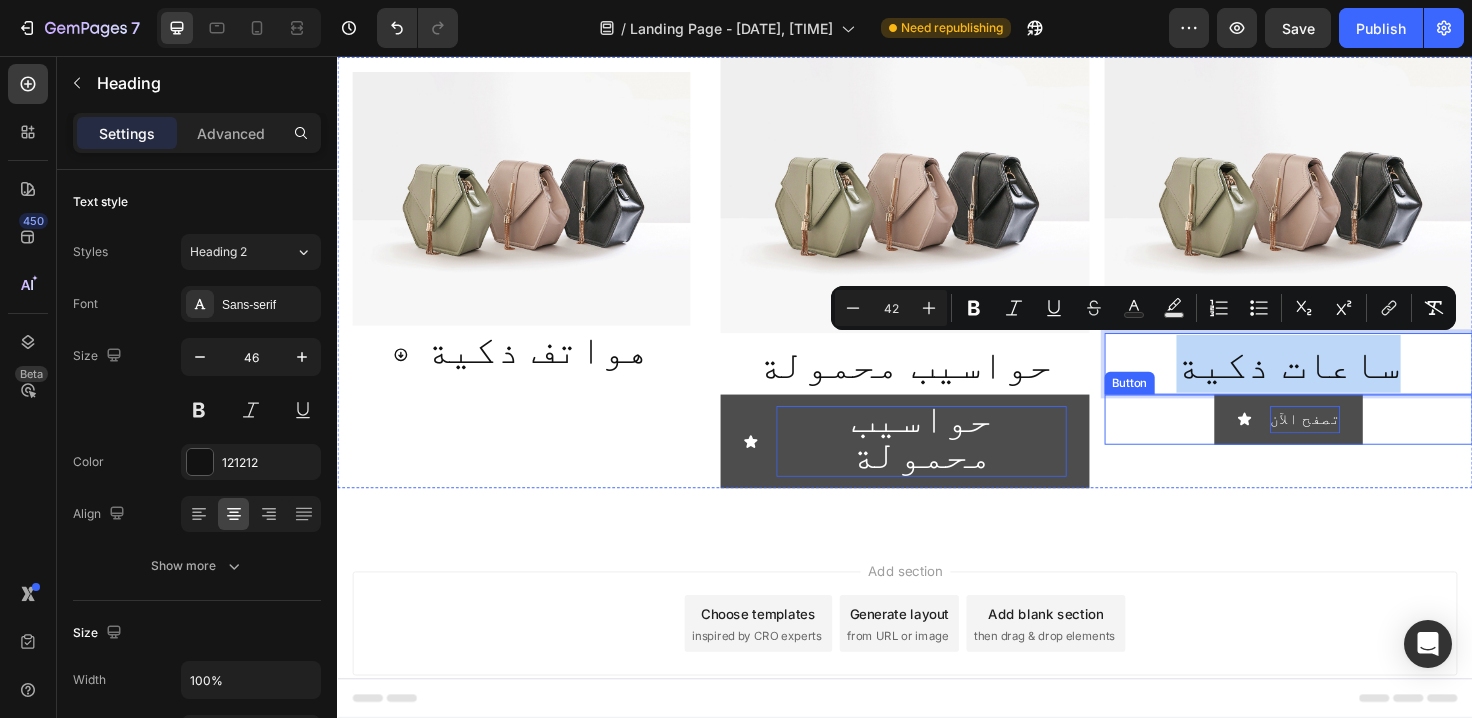 click on "تصفح الآن" at bounding box center (1360, 440) 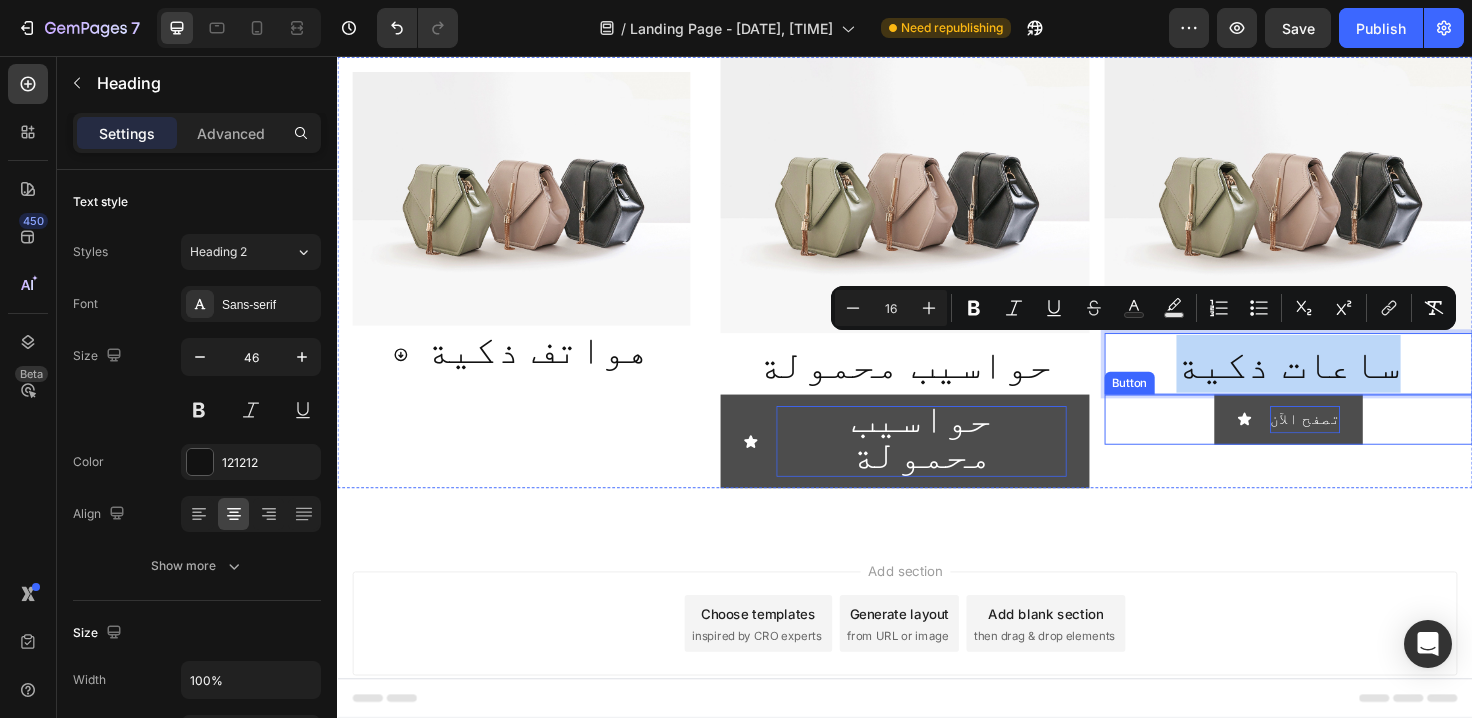 click on "تصفح الآن" at bounding box center [1360, 440] 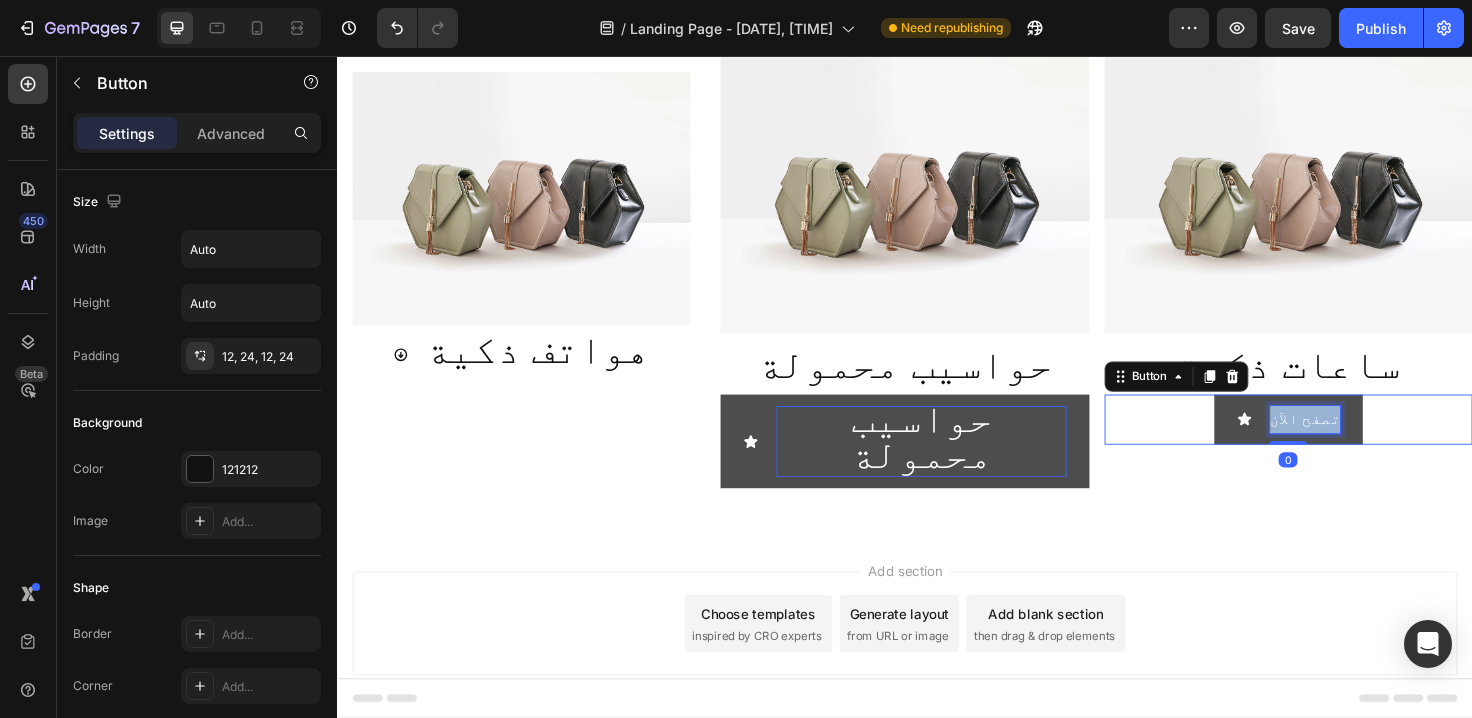 click on "تصفح الآن" at bounding box center [1360, 440] 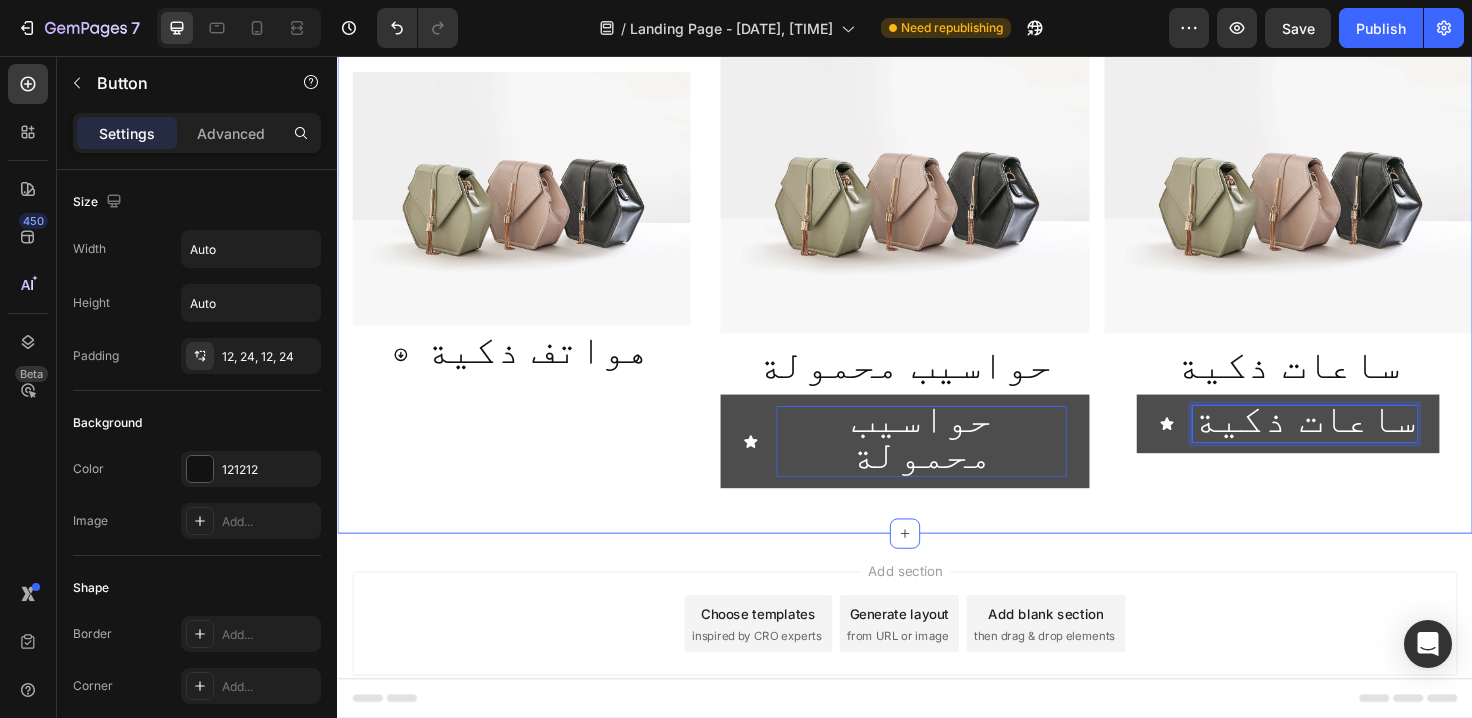 click on "Image
هواتف ذكية Button Row Image ⁠⁠⁠⁠⁠⁠⁠ حواسيب محمولة Heading حواسيب محمولة Button Image ⁠⁠⁠⁠⁠⁠⁠ ساعات ذكية Heading ساعات ذكية Button   0 Row Section 1" at bounding box center [937, 293] 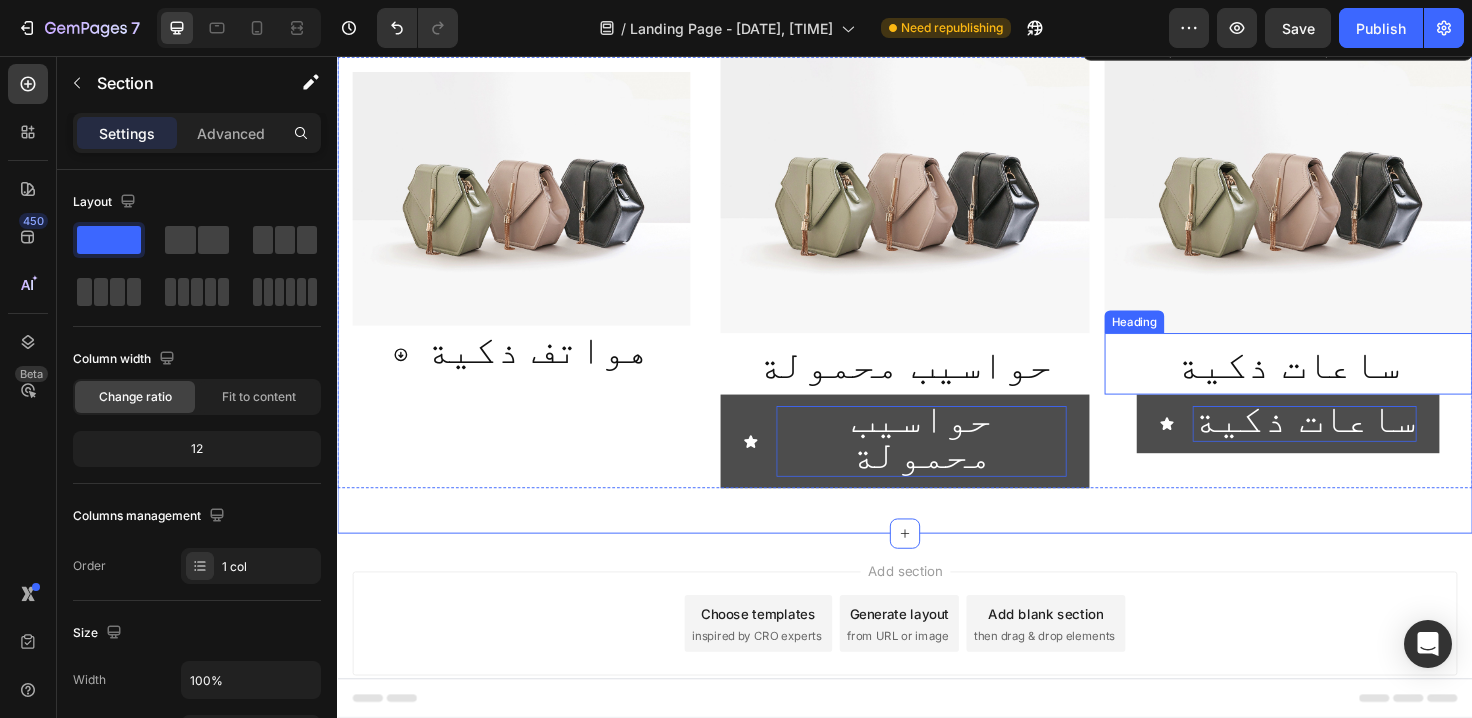 click on "ساعات ذكية" at bounding box center [1342, 381] 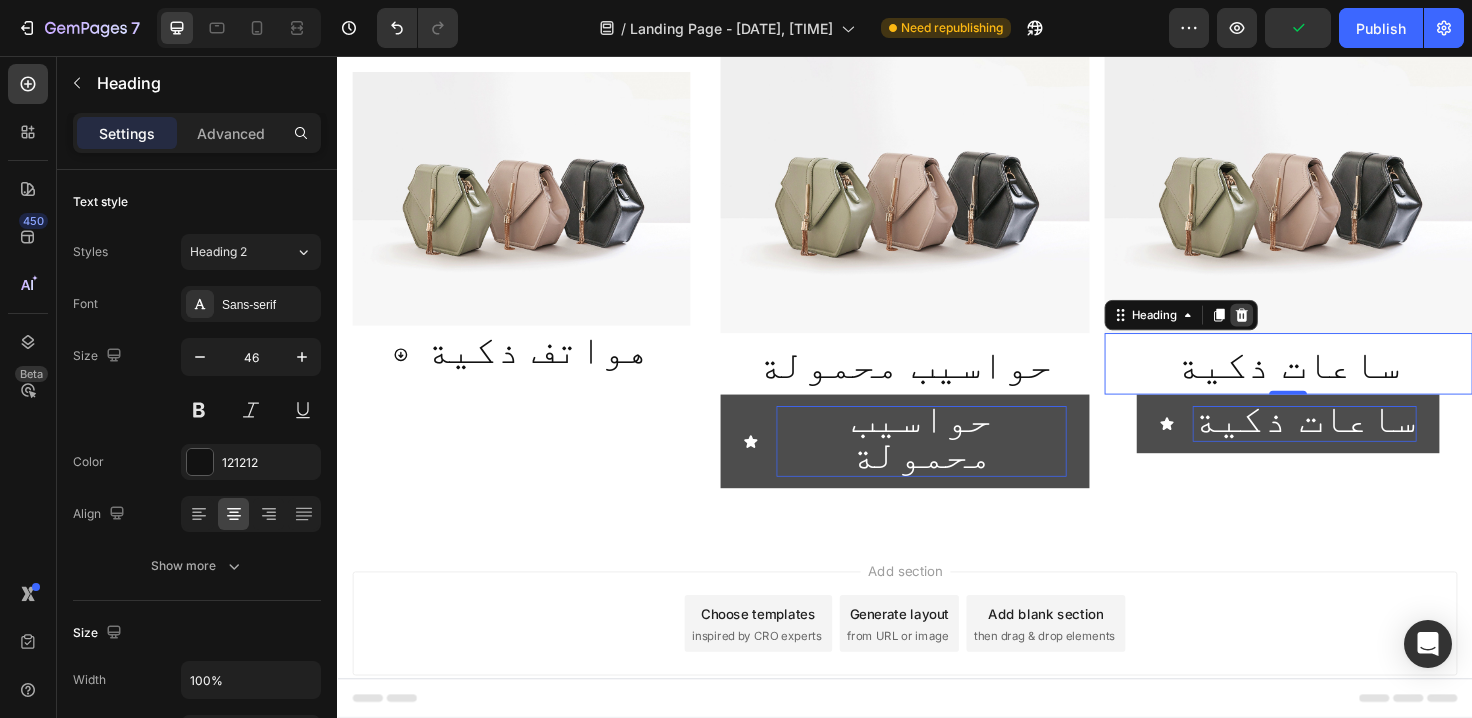 click 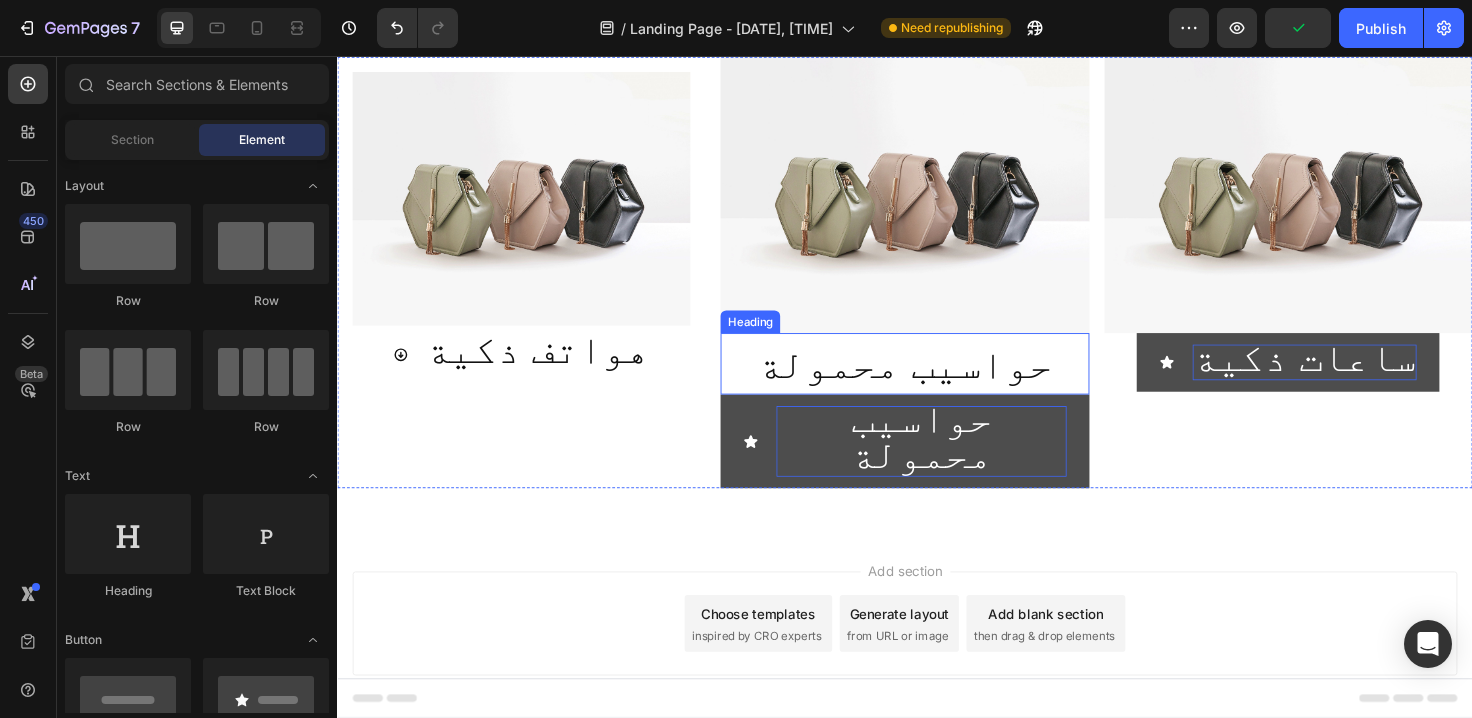 click on "حواسيب محمولة" at bounding box center (937, 381) 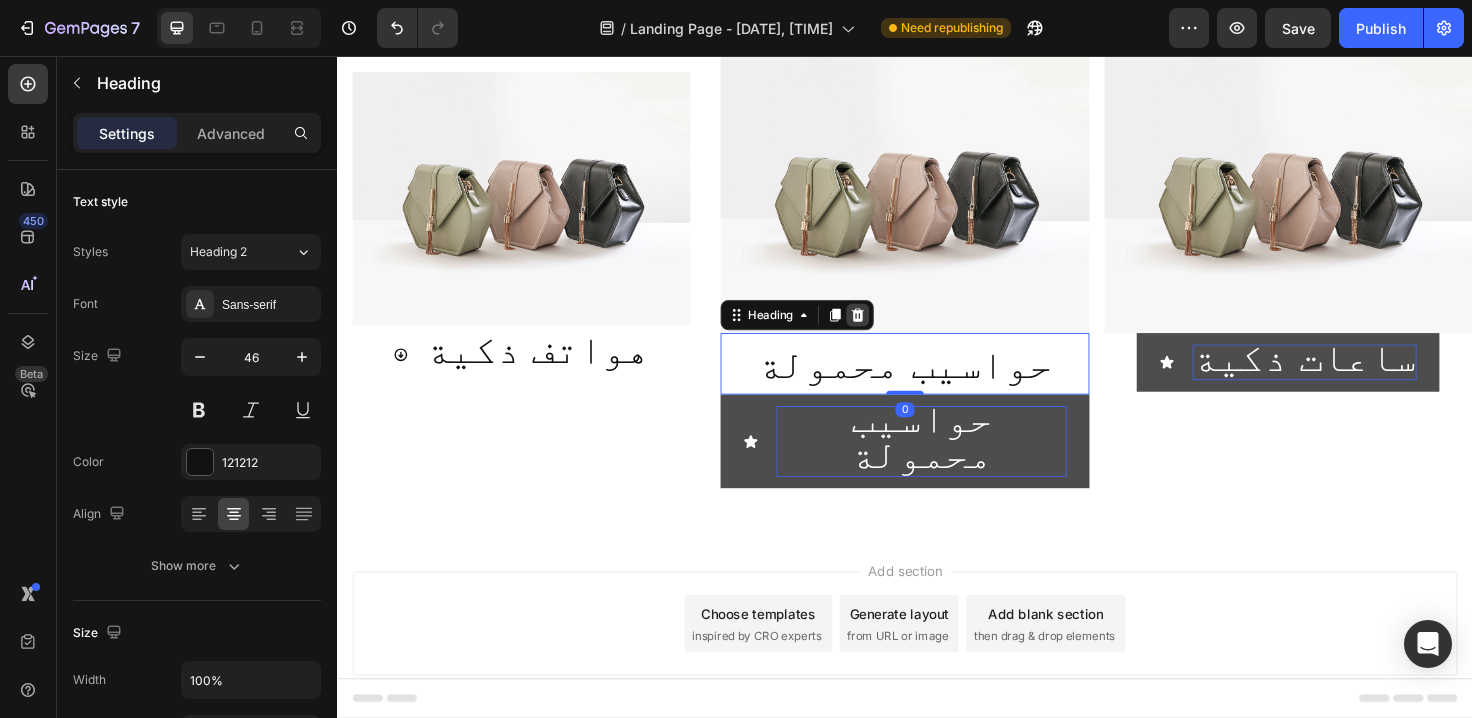 click 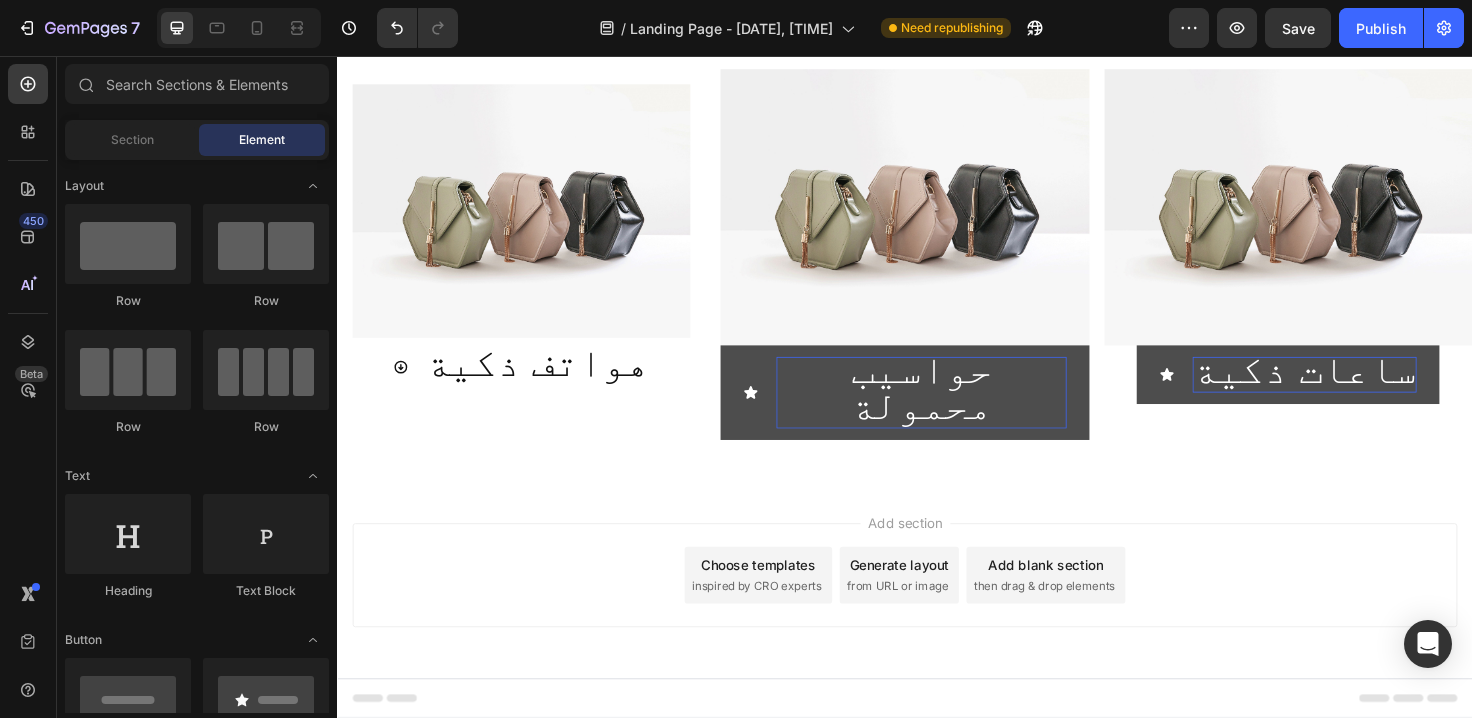 scroll, scrollTop: 24, scrollLeft: 0, axis: vertical 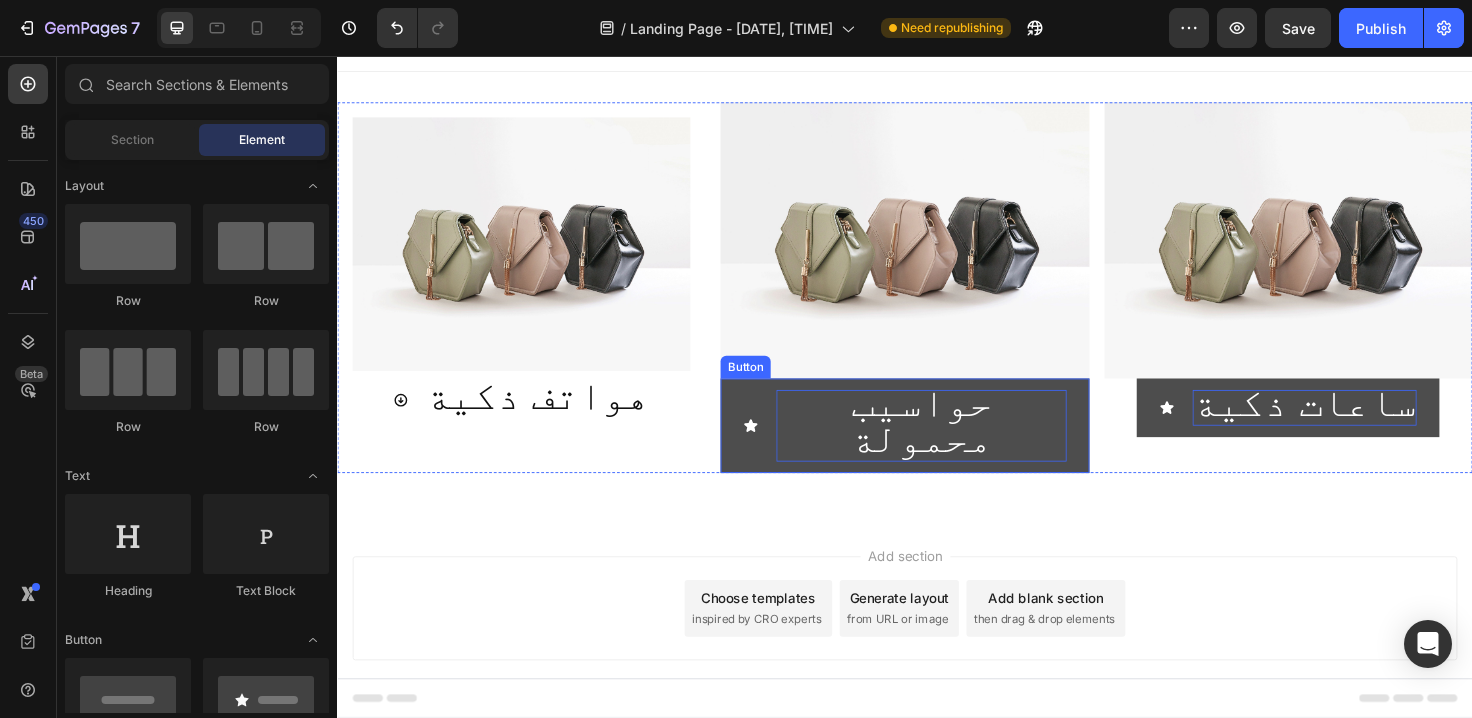 click on "حواسيب محمولة" at bounding box center (954, 441) 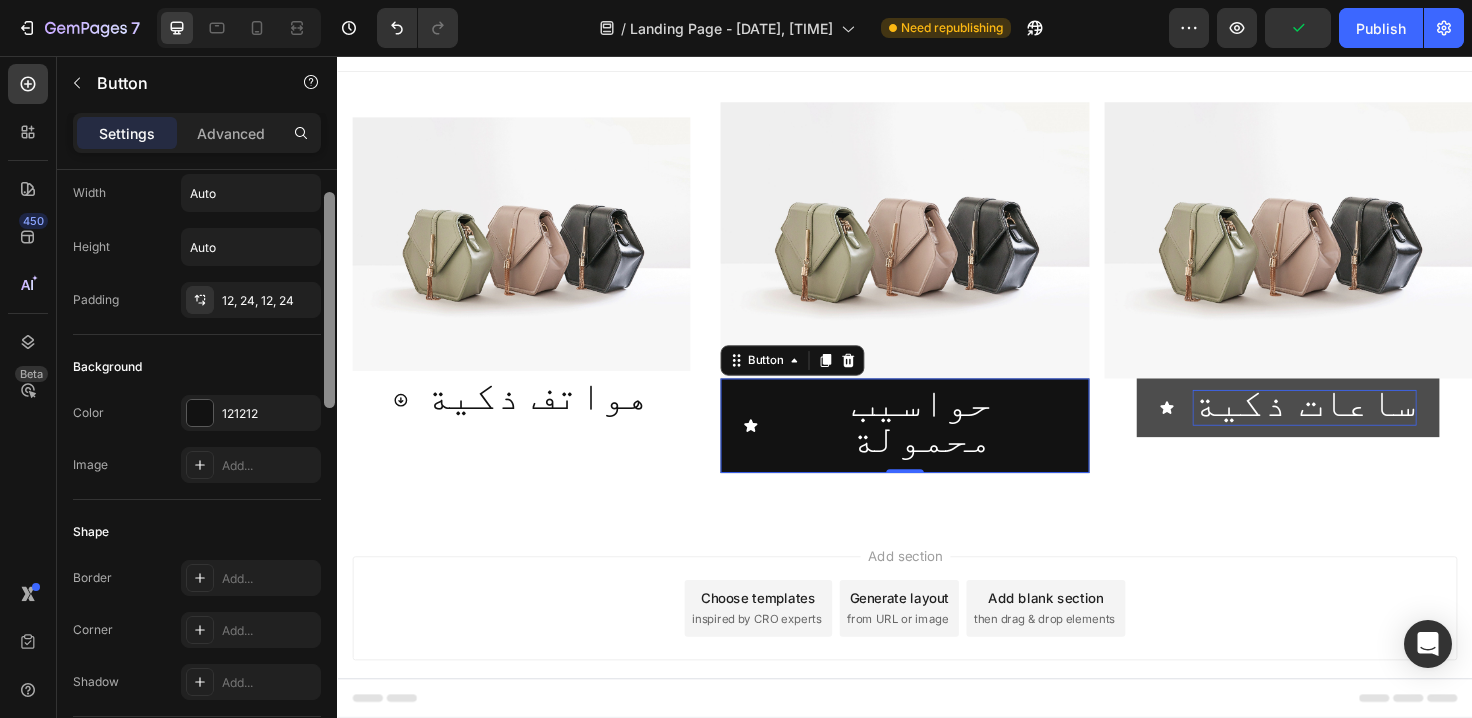 scroll, scrollTop: 58, scrollLeft: 0, axis: vertical 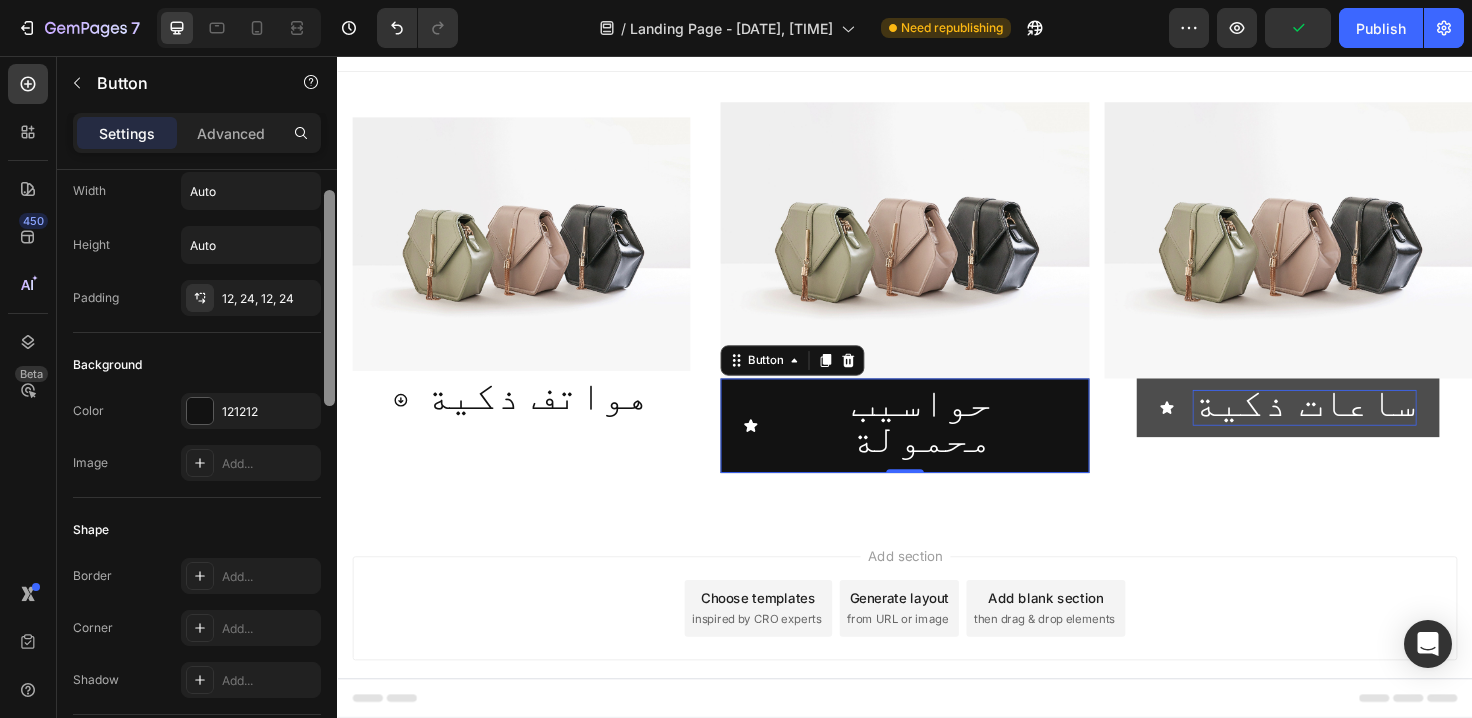 drag, startPoint x: 326, startPoint y: 345, endPoint x: 328, endPoint y: 366, distance: 21.095022 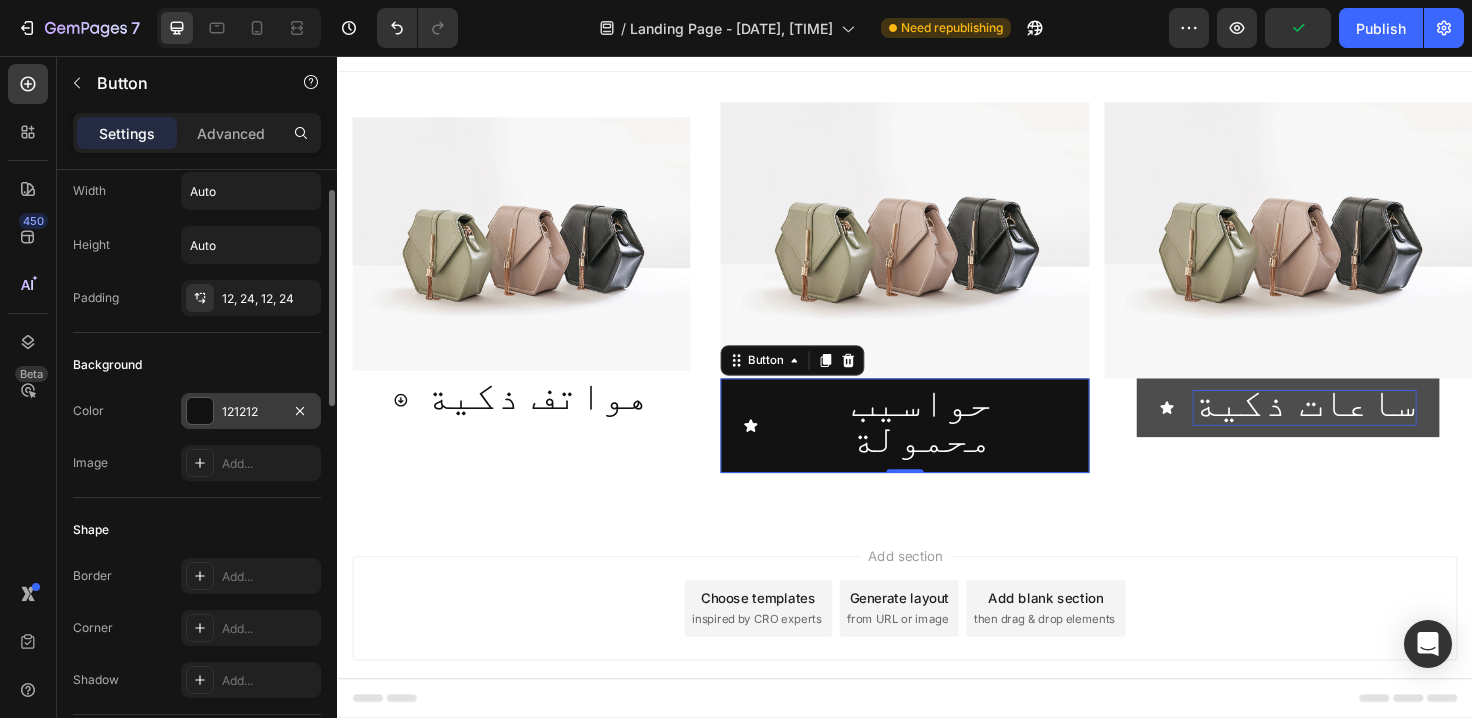 click at bounding box center (200, 411) 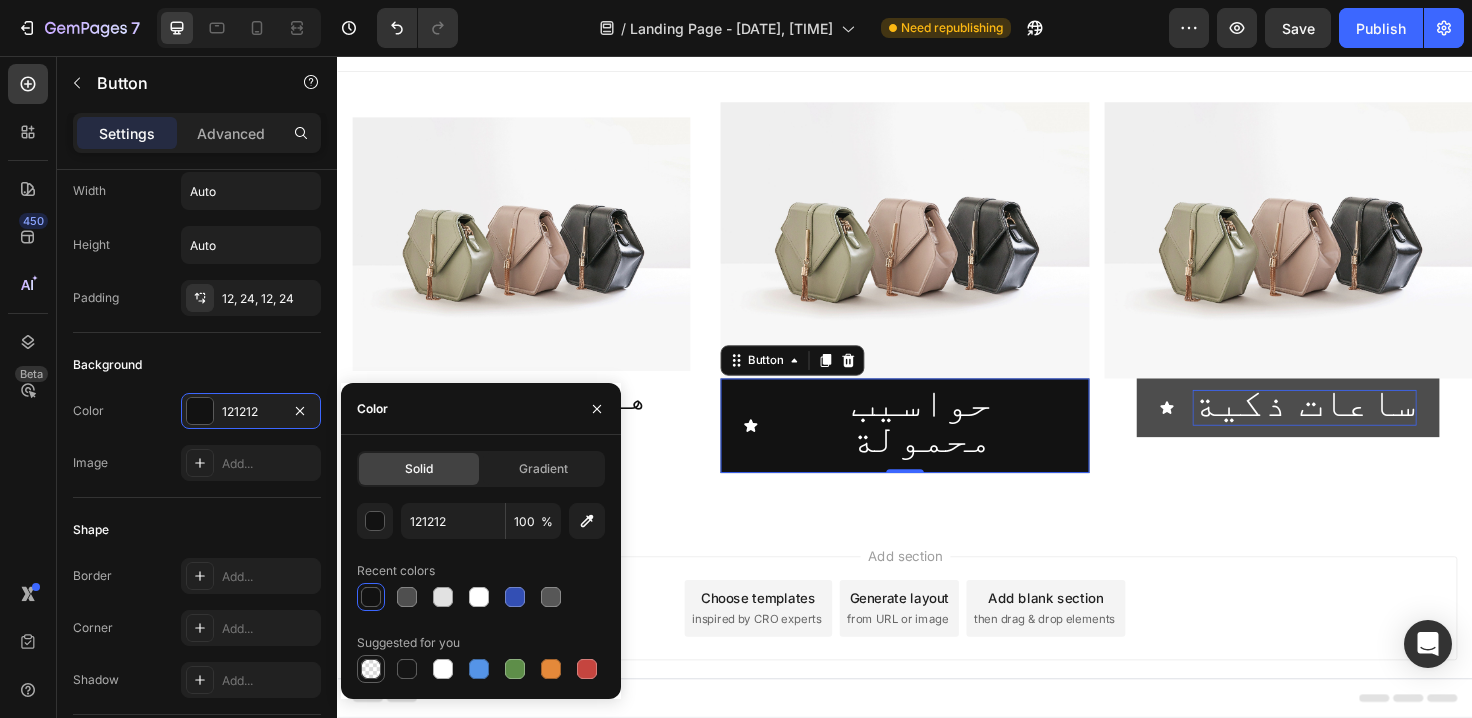 click at bounding box center [371, 669] 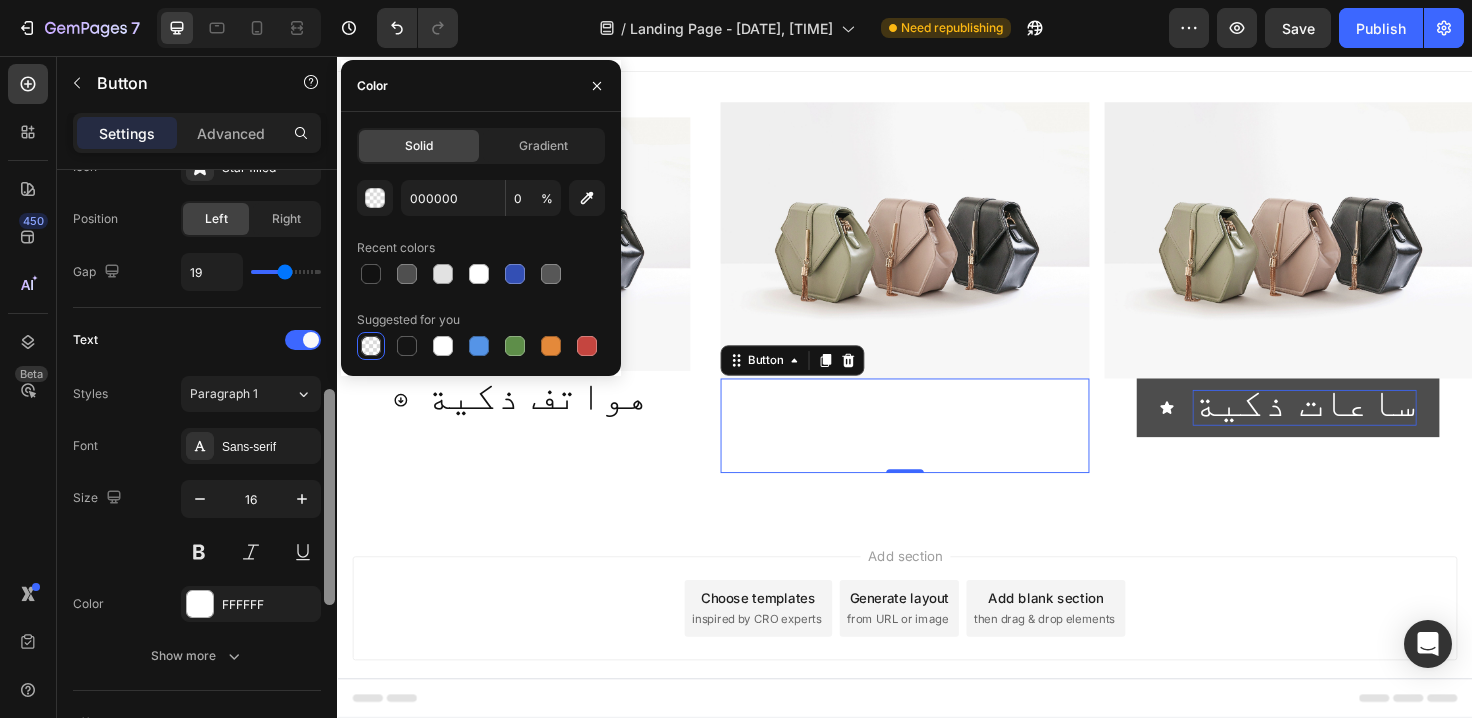 scroll, scrollTop: 713, scrollLeft: 0, axis: vertical 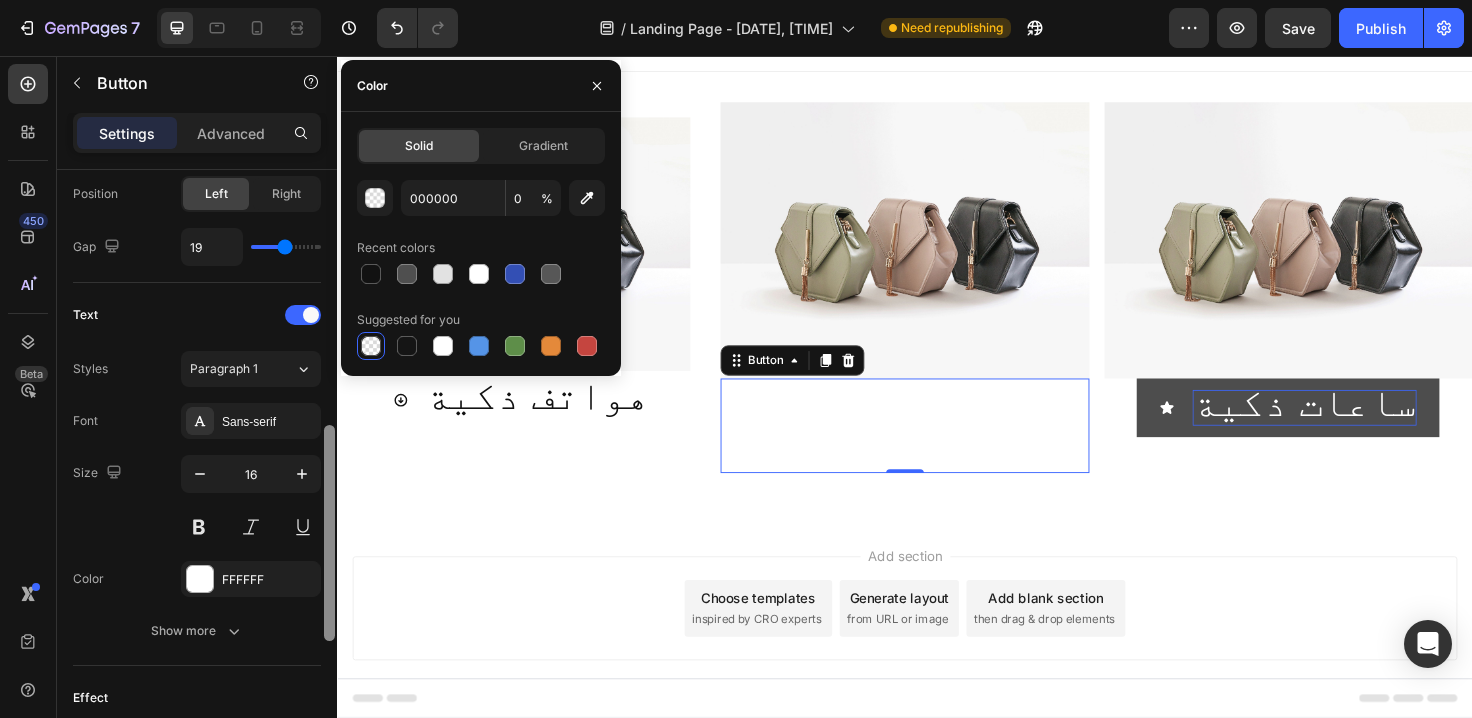drag, startPoint x: 332, startPoint y: 314, endPoint x: 326, endPoint y: 549, distance: 235.07658 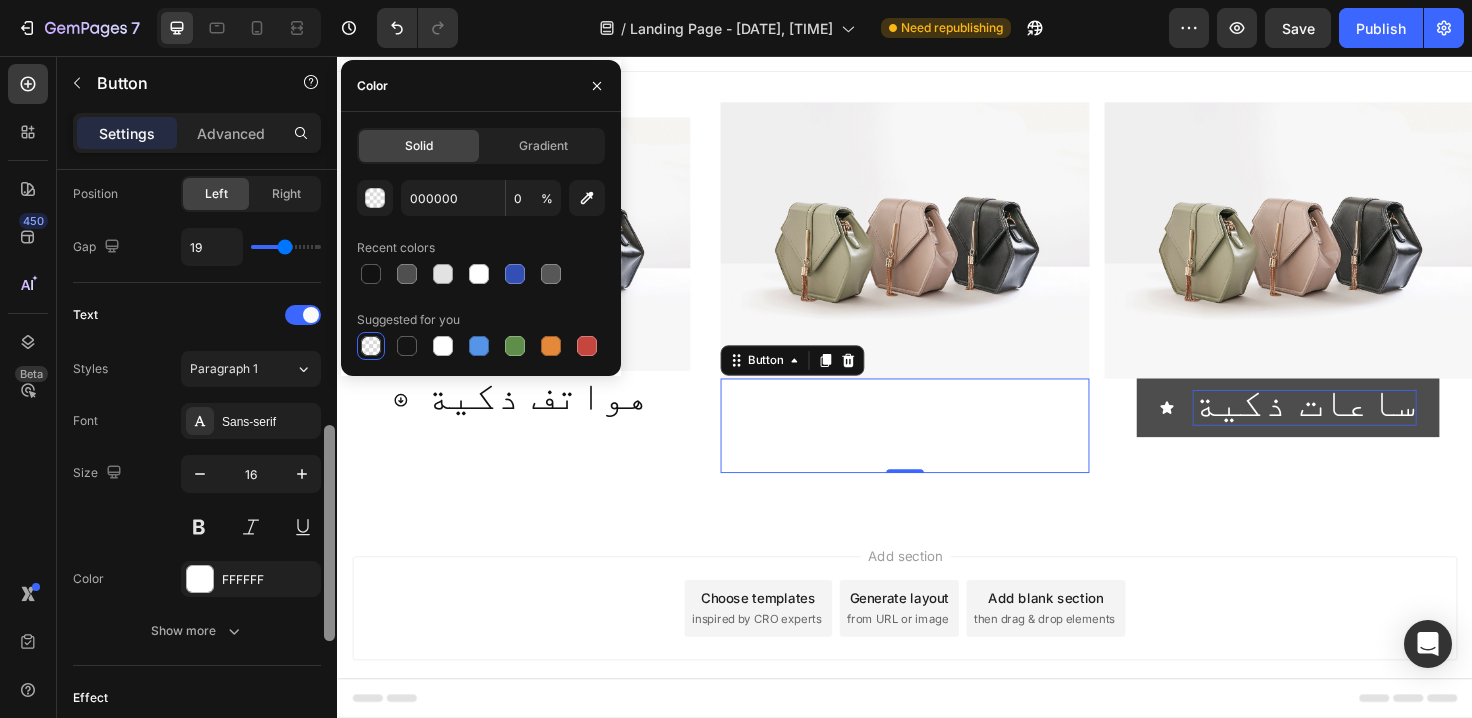 click at bounding box center [329, 533] 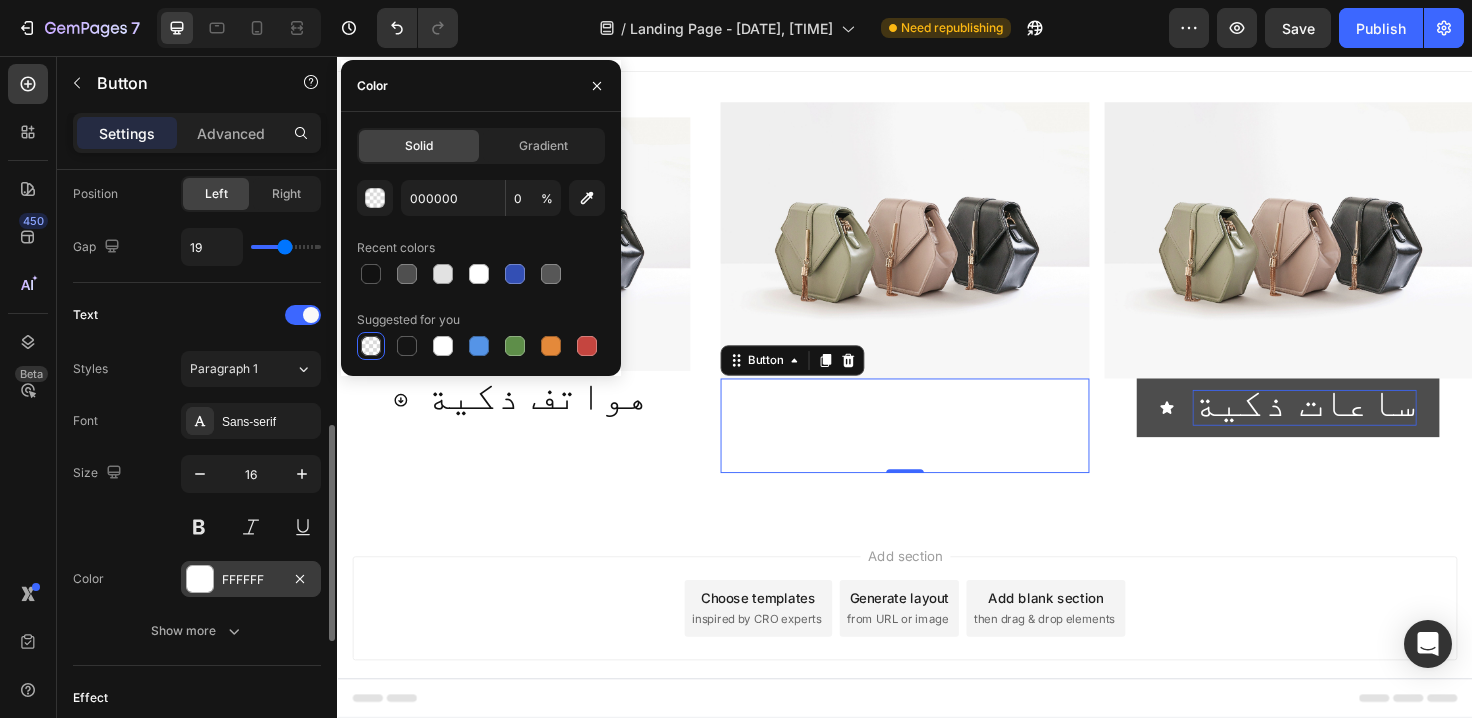click at bounding box center [200, 579] 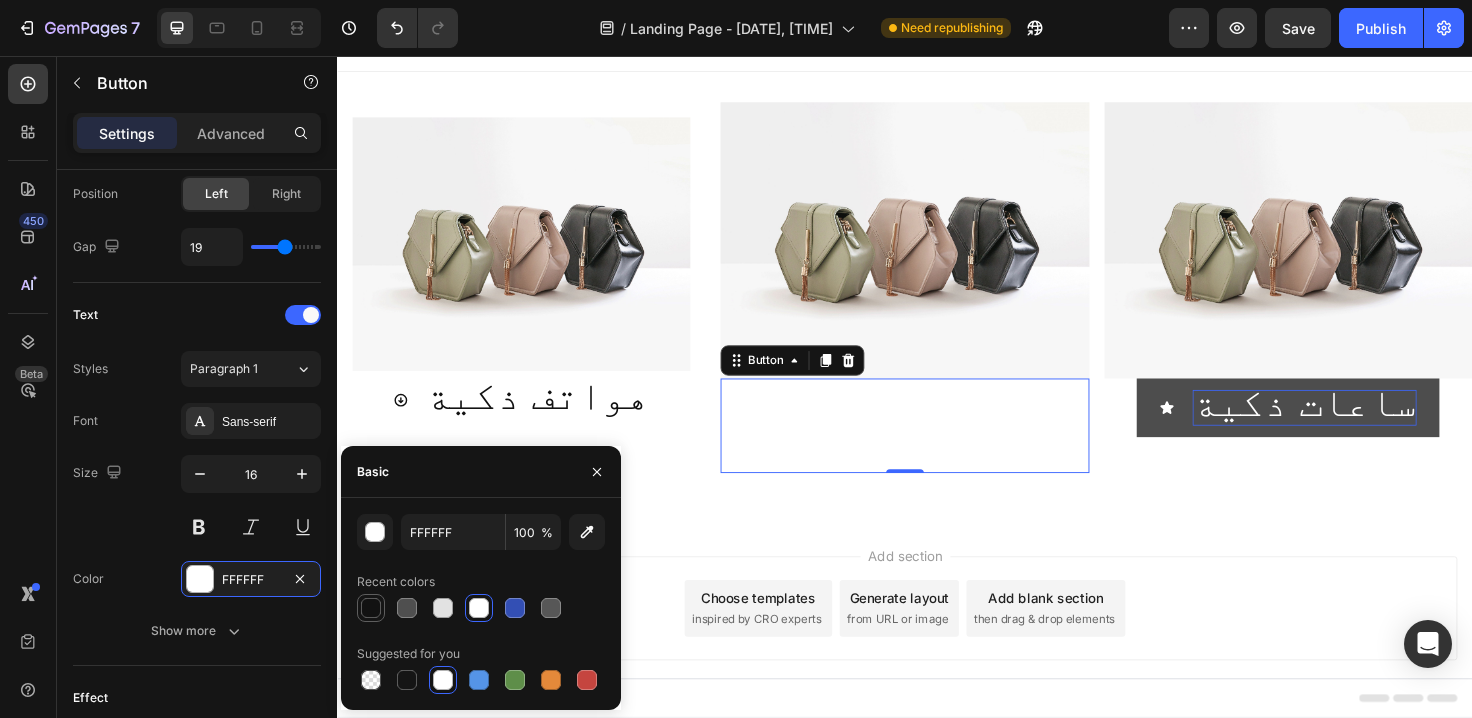 click at bounding box center [371, 608] 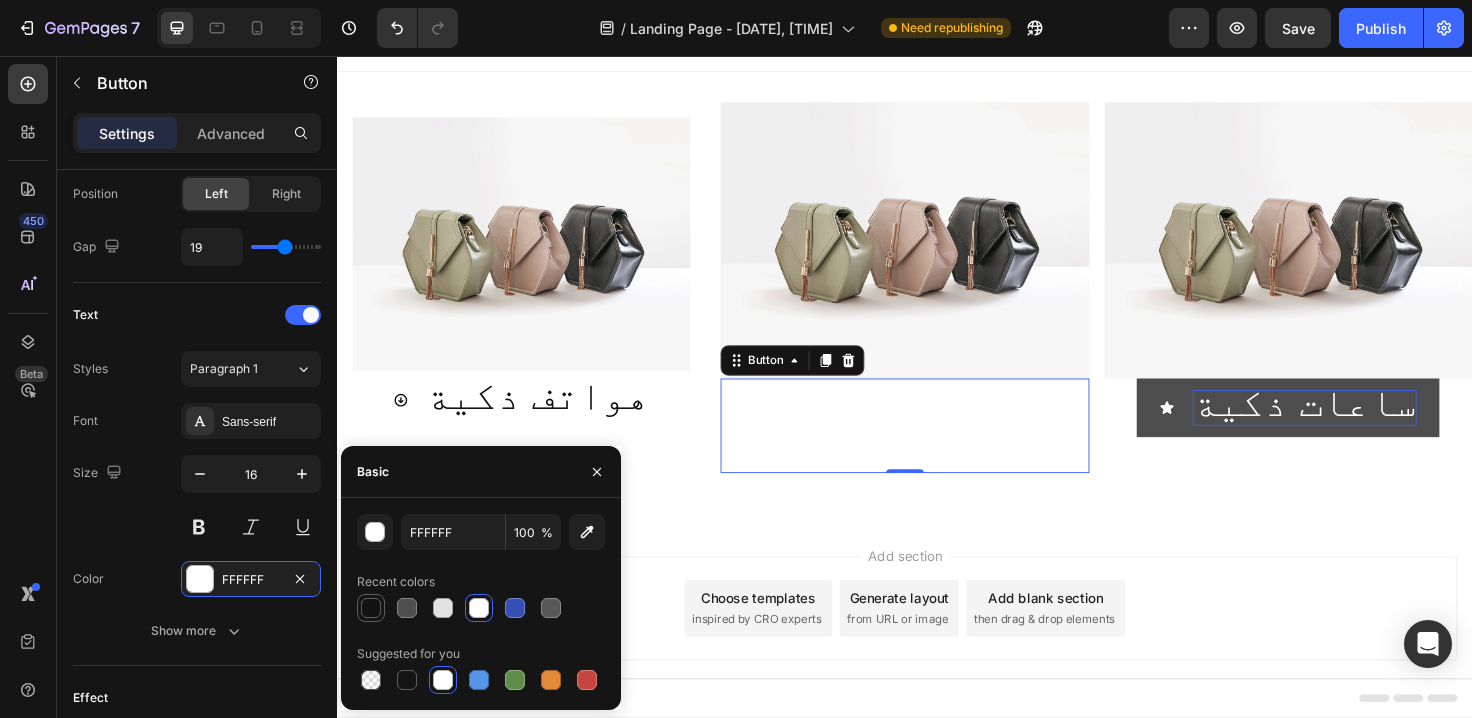 type on "121212" 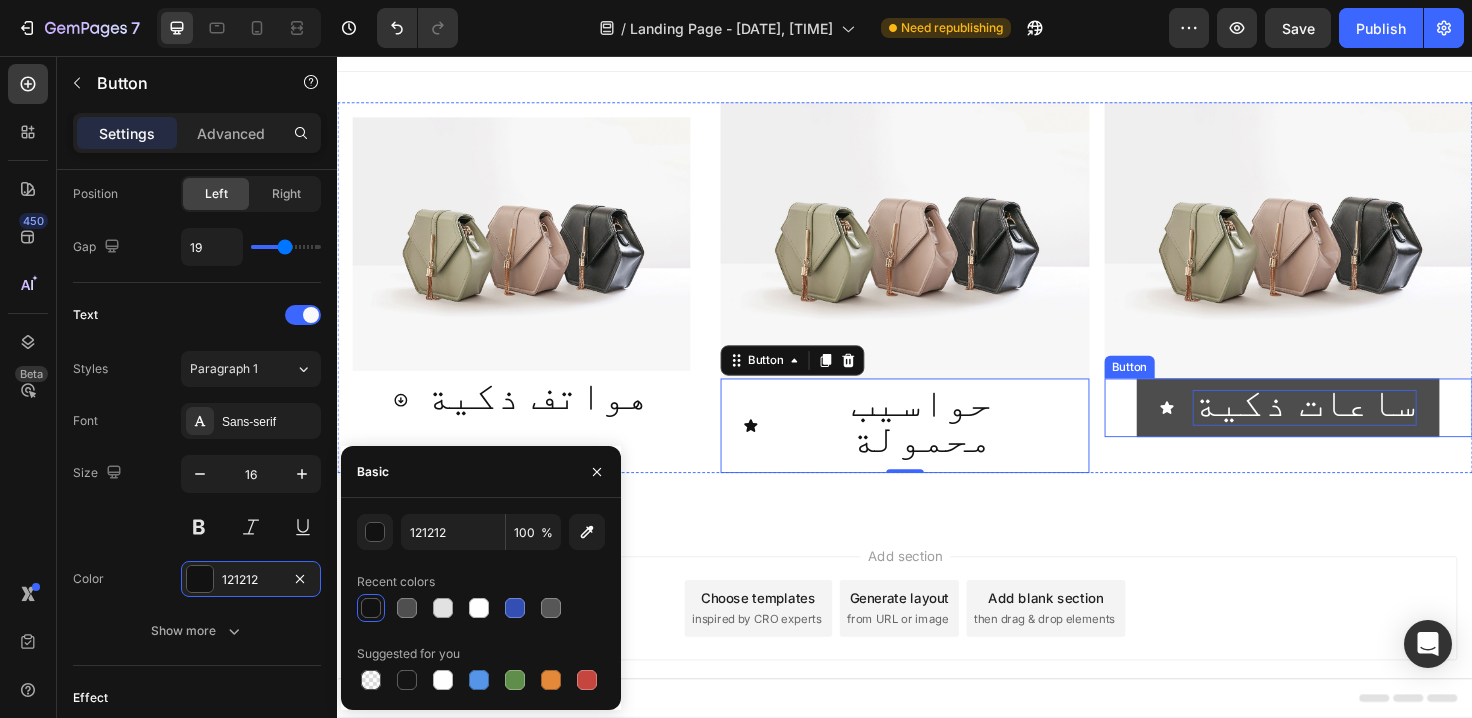 click on "ساعات ذكية" at bounding box center (1359, 422) 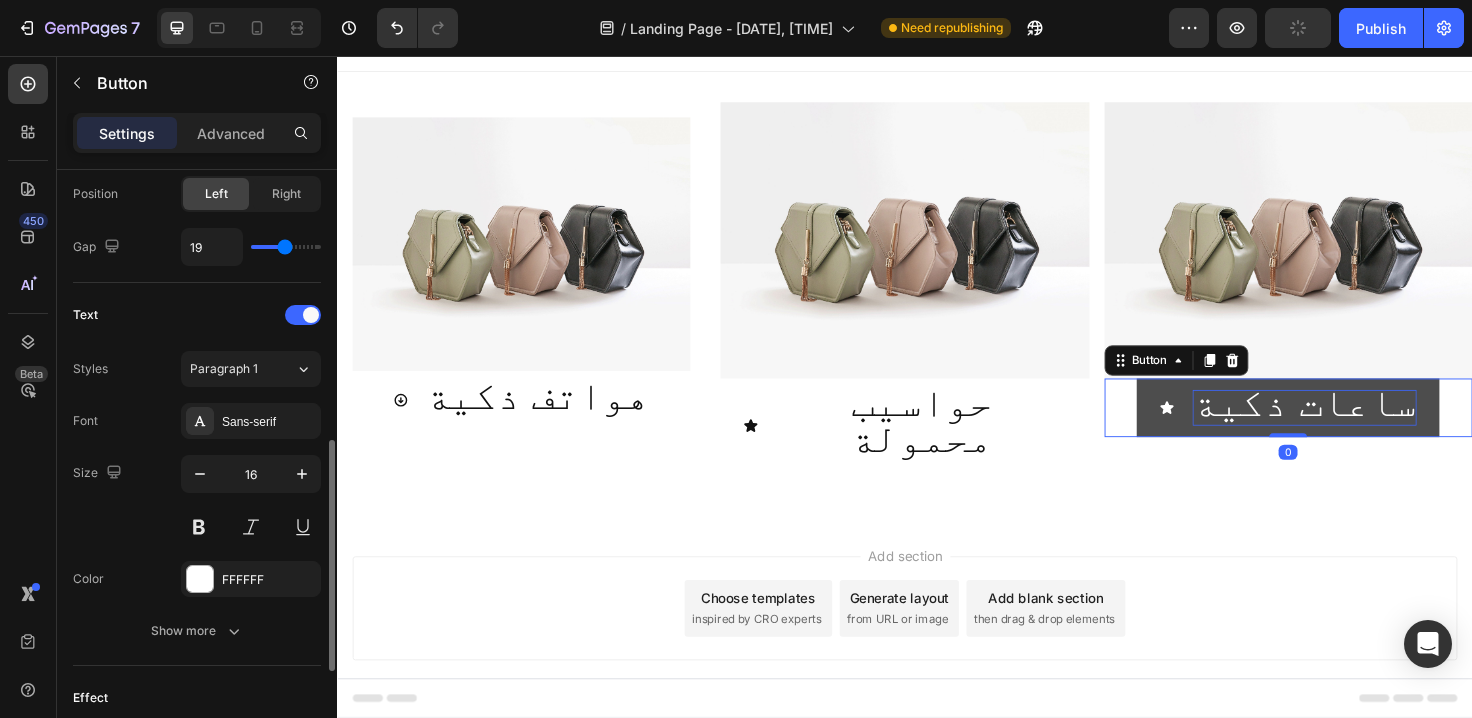 scroll, scrollTop: 712, scrollLeft: 0, axis: vertical 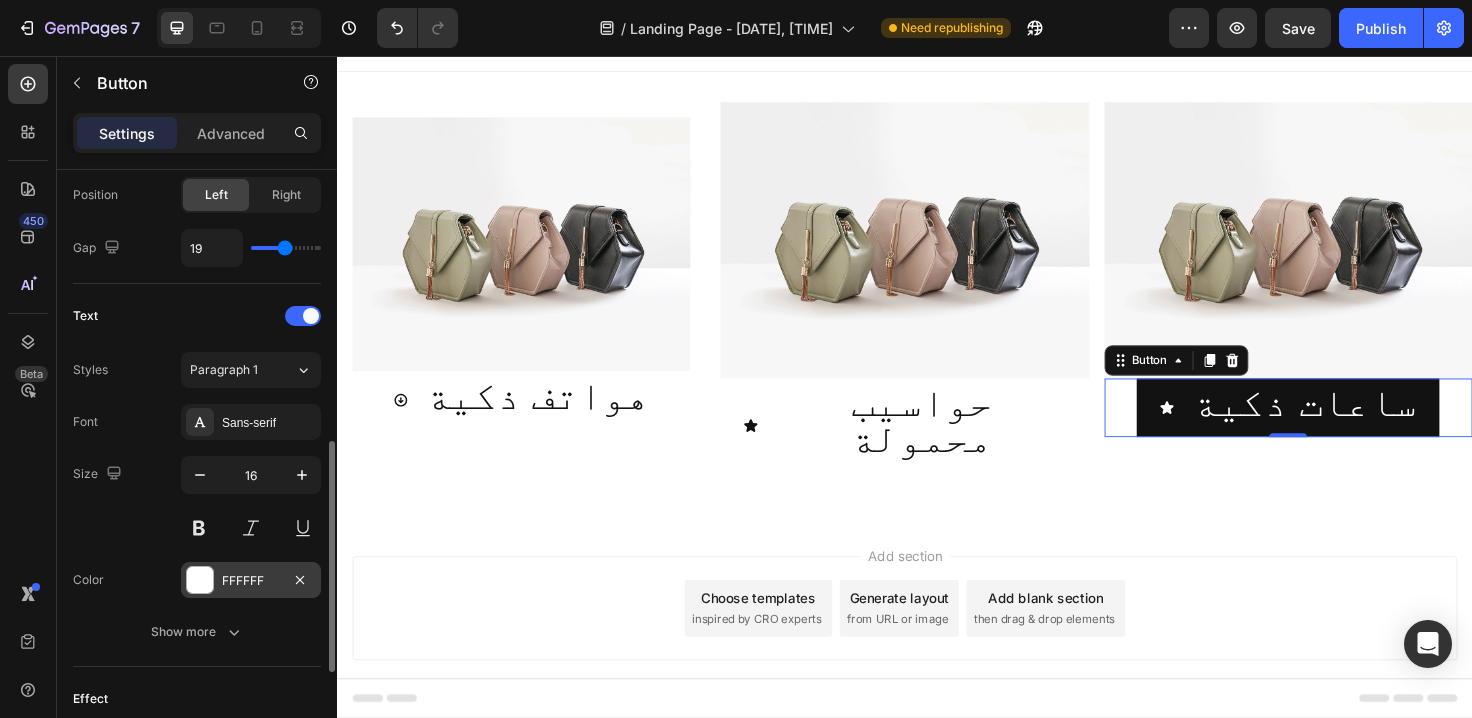 click at bounding box center (200, 580) 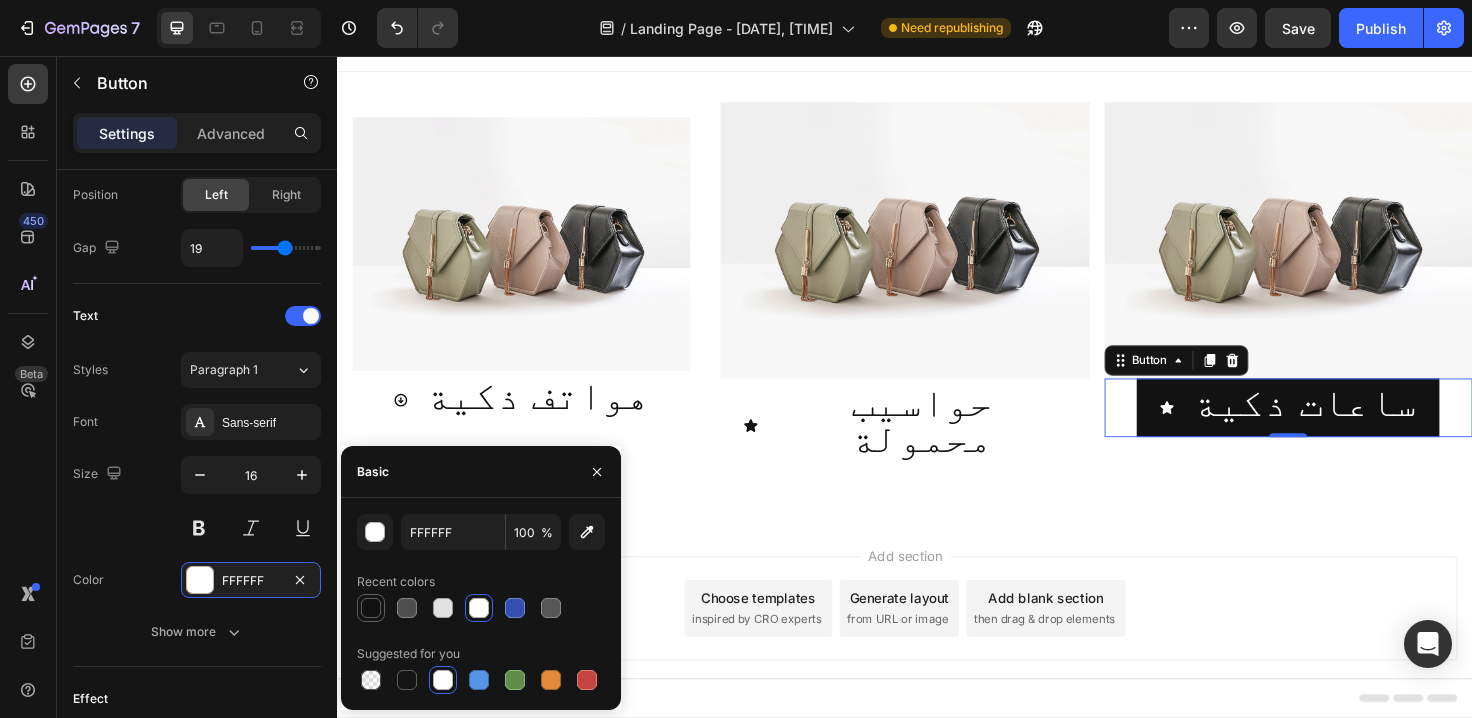 click at bounding box center (371, 608) 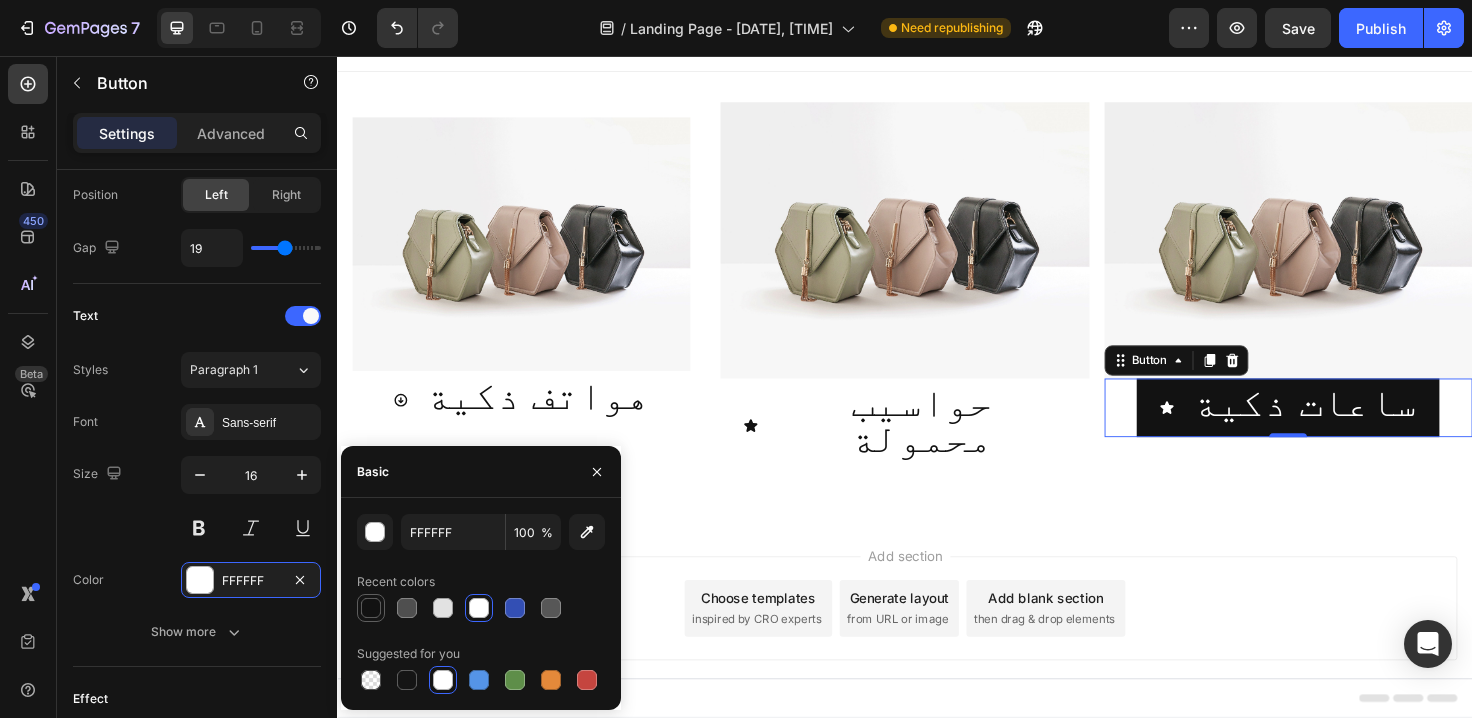type on "121212" 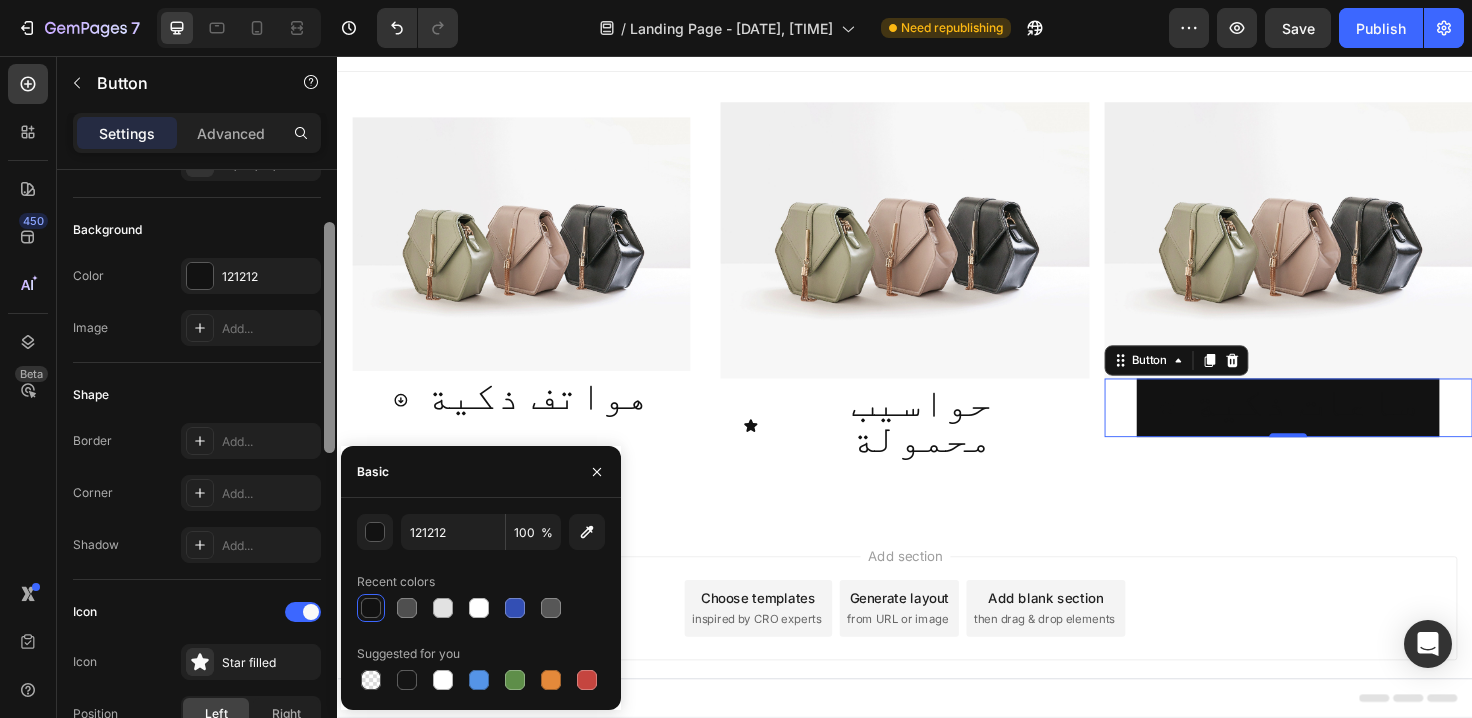 scroll, scrollTop: 175, scrollLeft: 0, axis: vertical 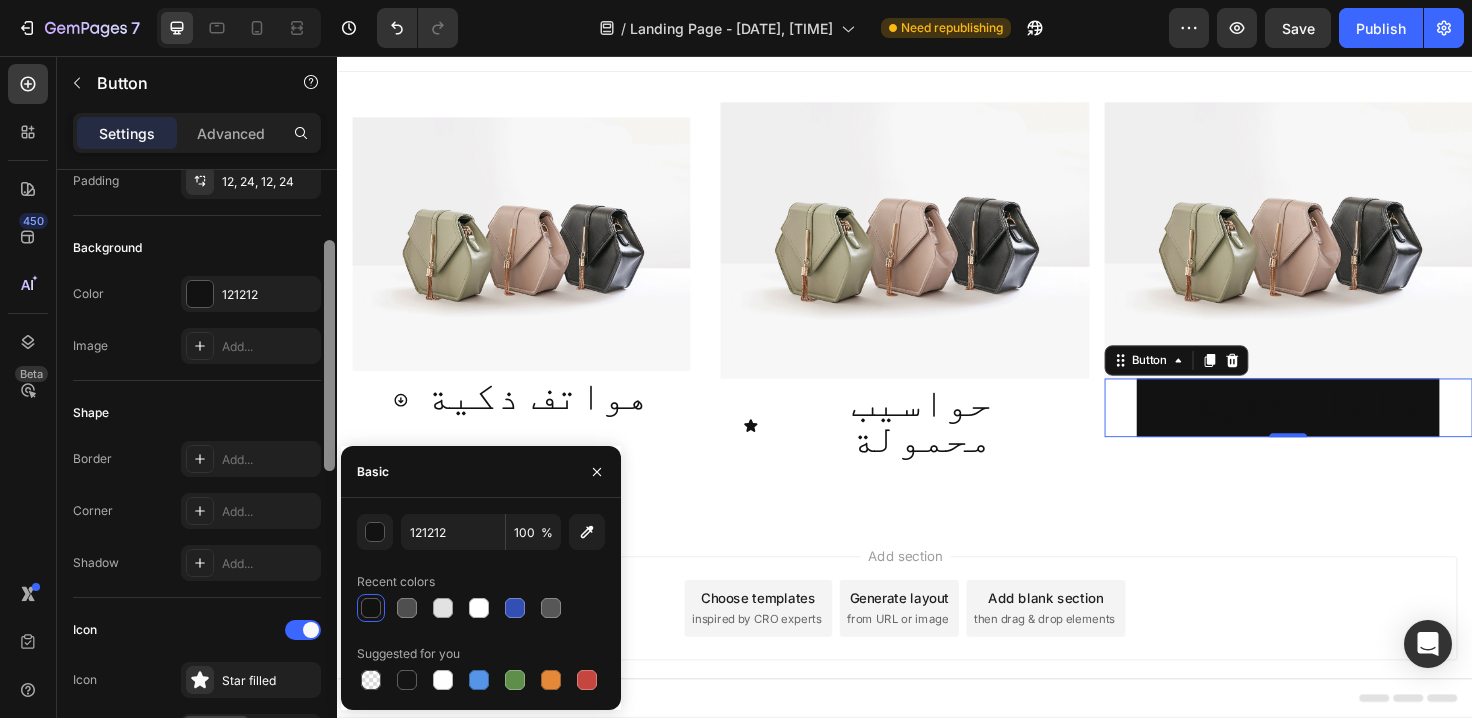 drag, startPoint x: 328, startPoint y: 536, endPoint x: 327, endPoint y: 331, distance: 205.00244 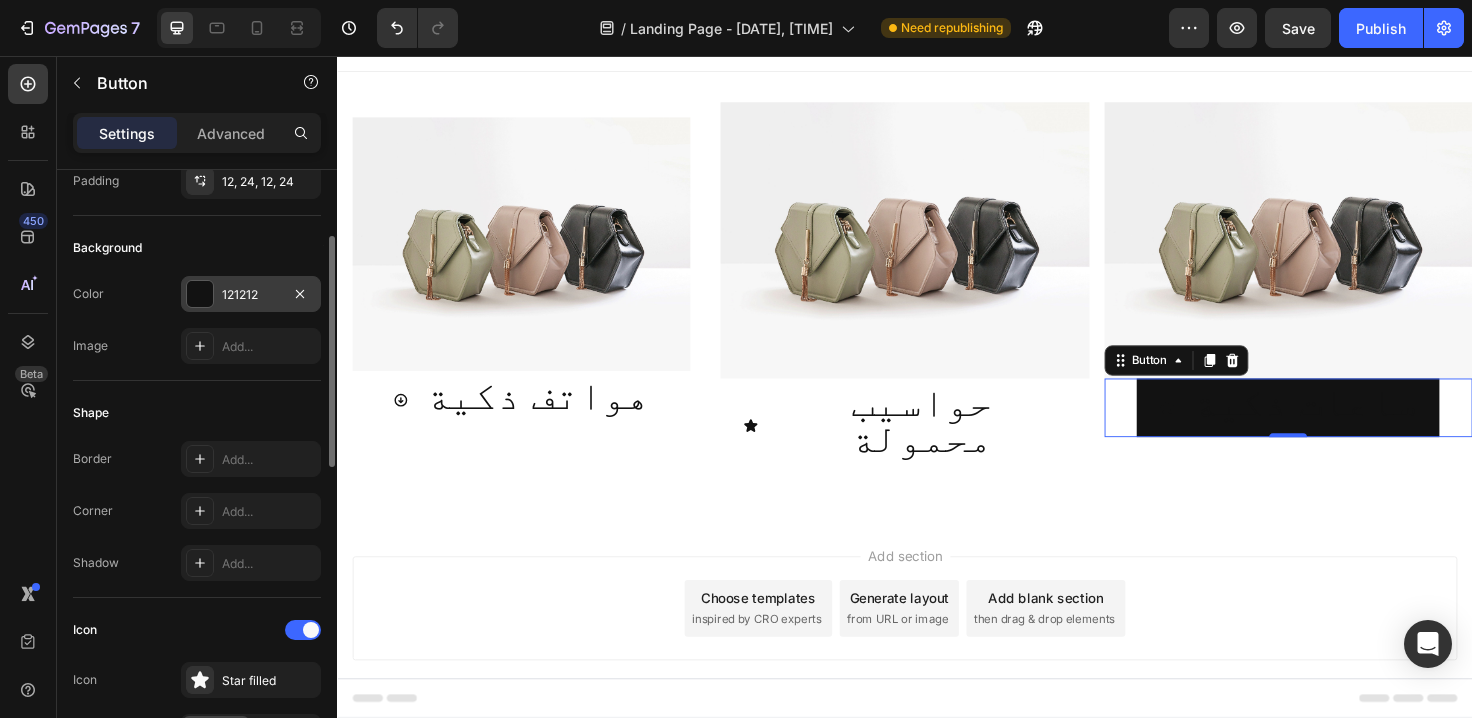 click at bounding box center (200, 294) 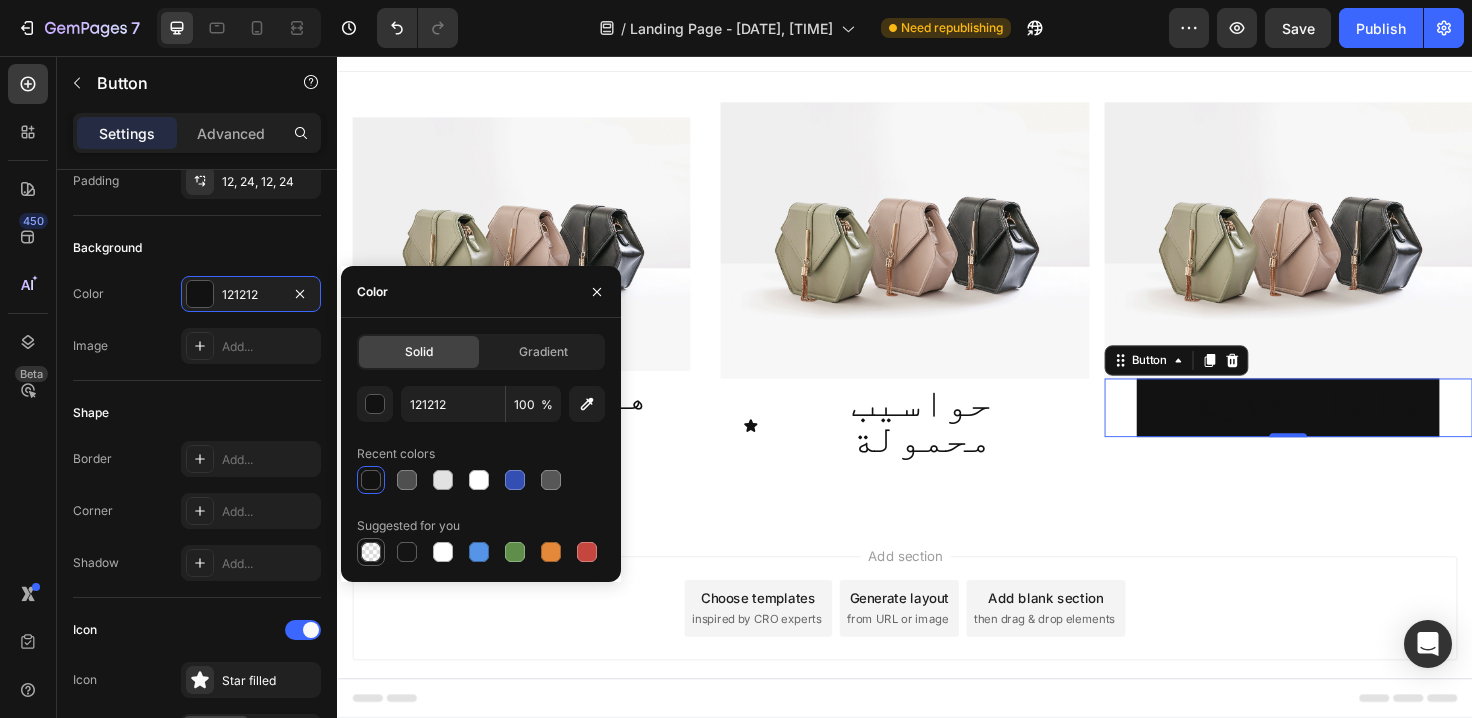 click at bounding box center (371, 552) 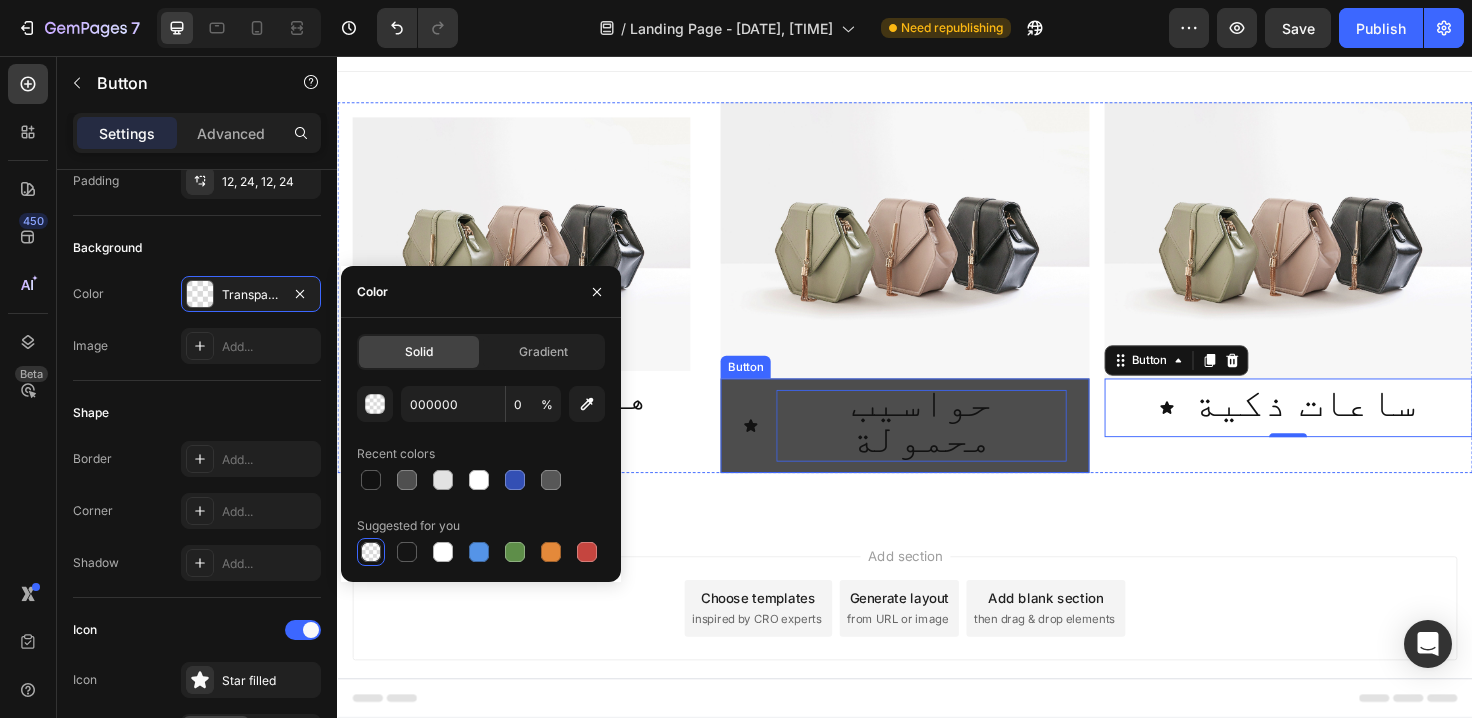 click on "حواسيب محمولة" at bounding box center [954, 441] 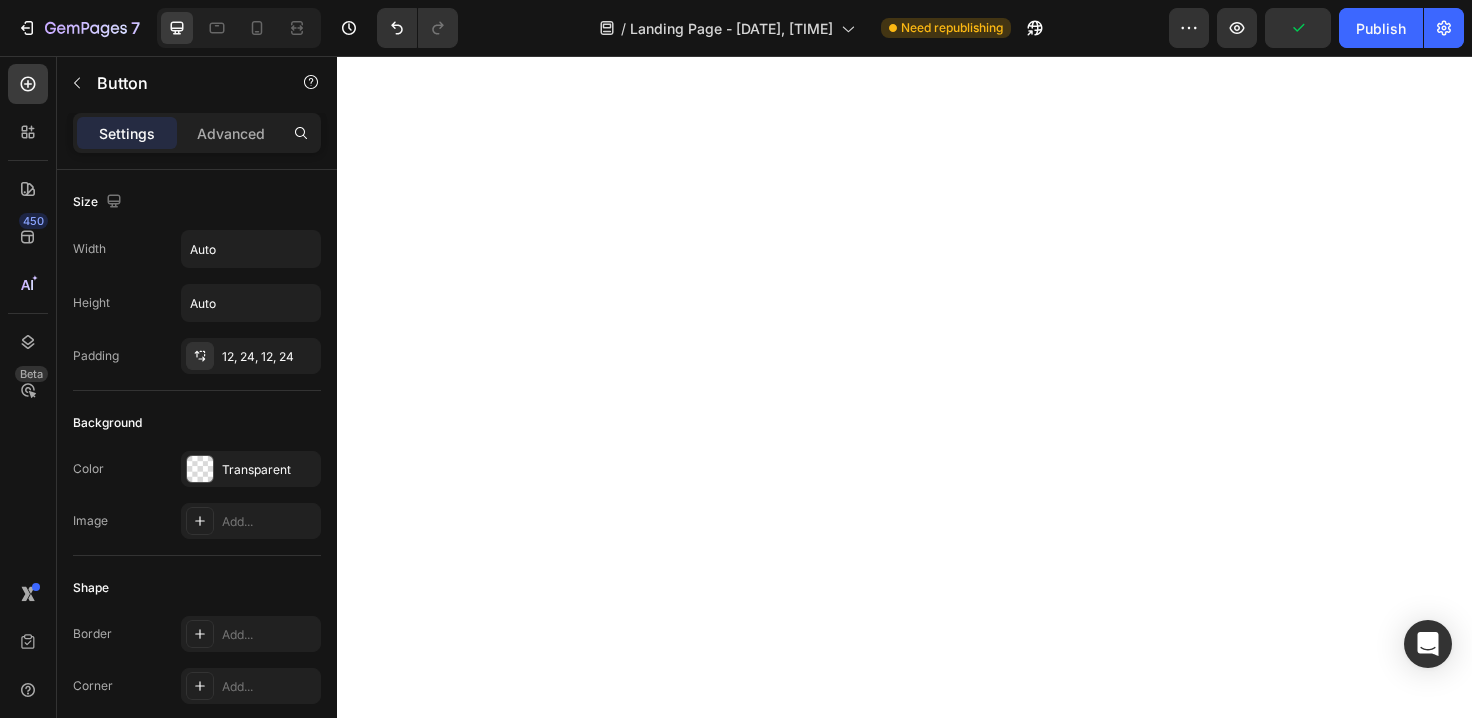scroll, scrollTop: 0, scrollLeft: 0, axis: both 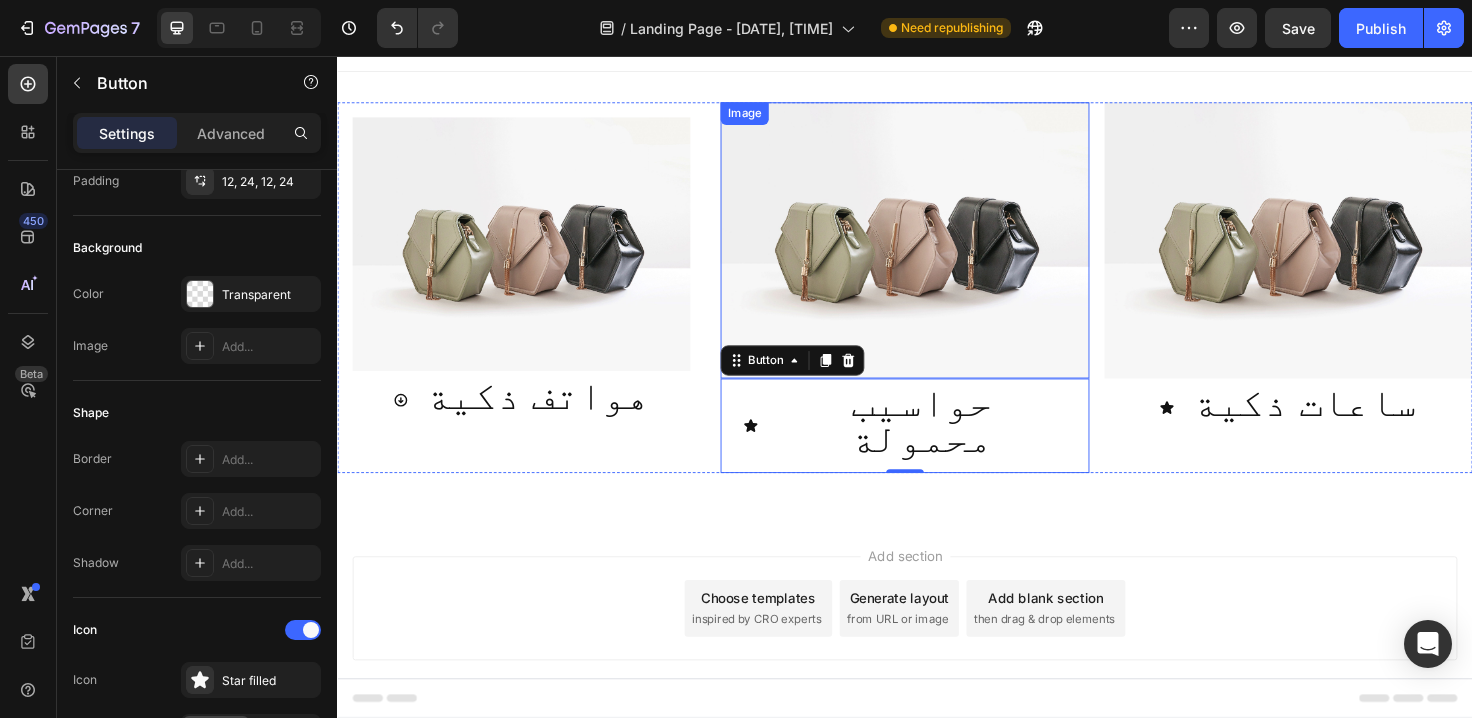 click at bounding box center (936, 251) 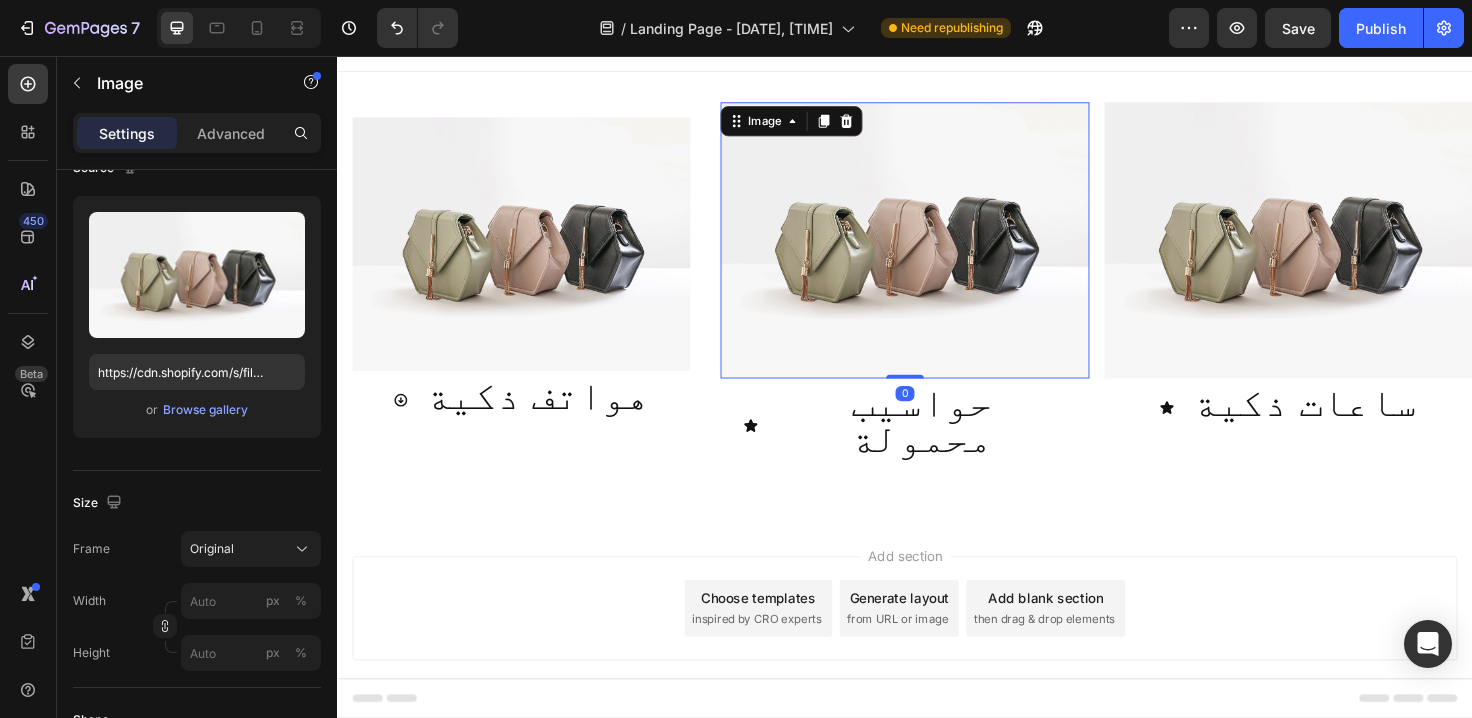 scroll, scrollTop: 0, scrollLeft: 0, axis: both 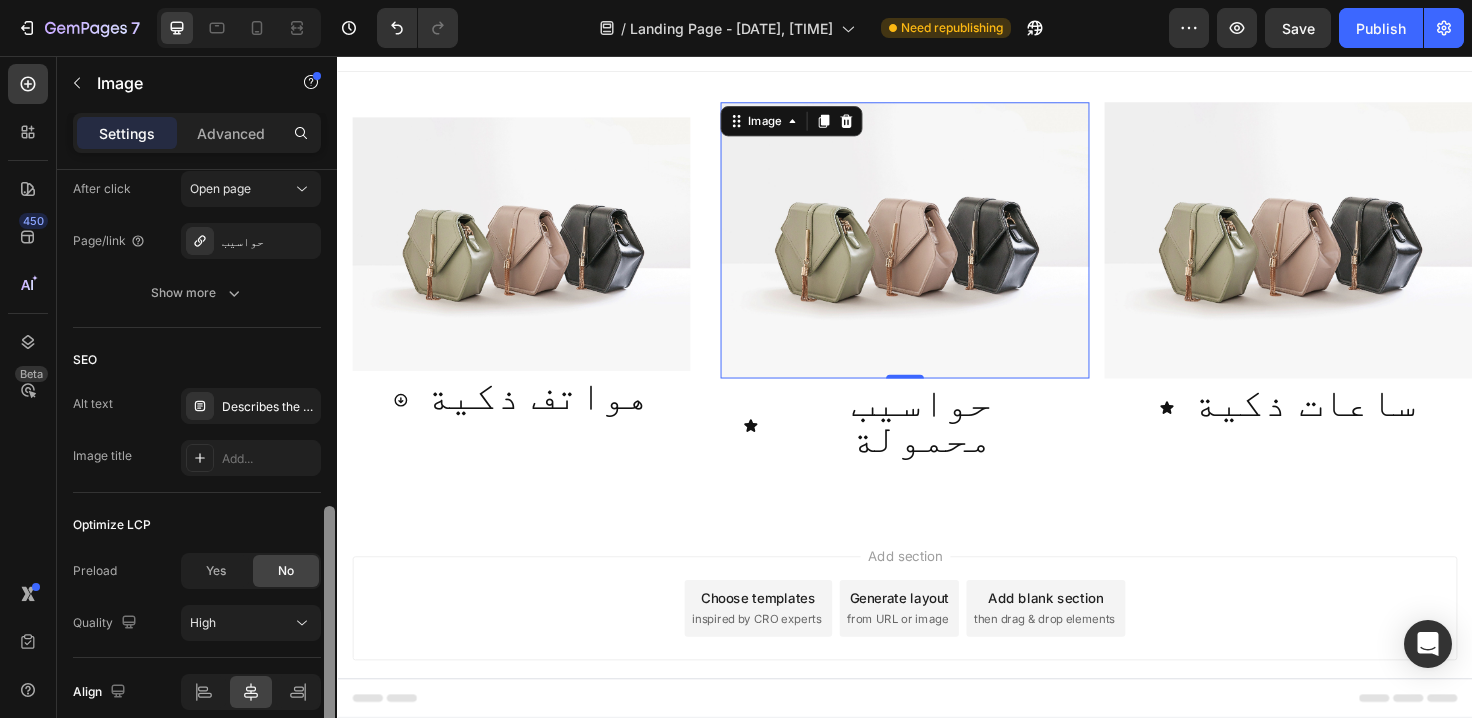 drag, startPoint x: 329, startPoint y: 345, endPoint x: 324, endPoint y: 700, distance: 355.03522 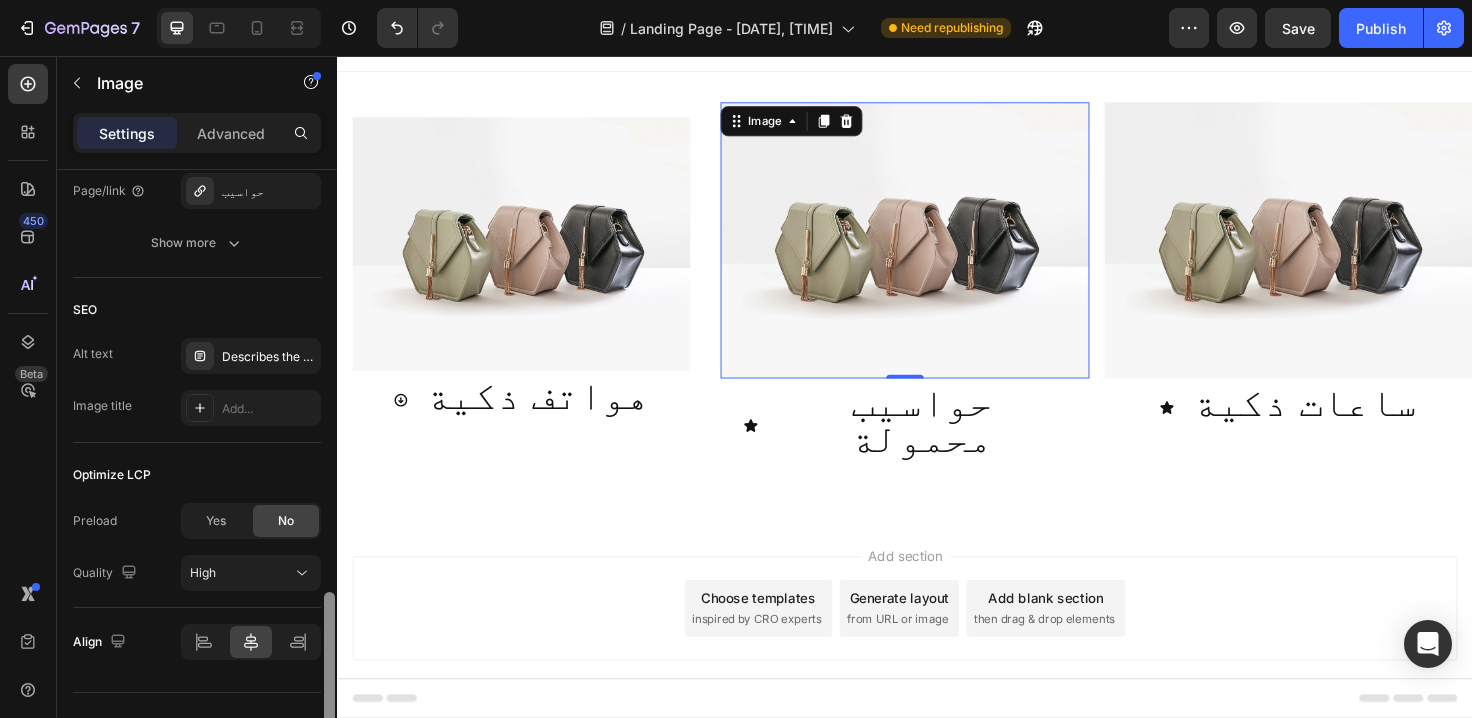 scroll, scrollTop: 1059, scrollLeft: 0, axis: vertical 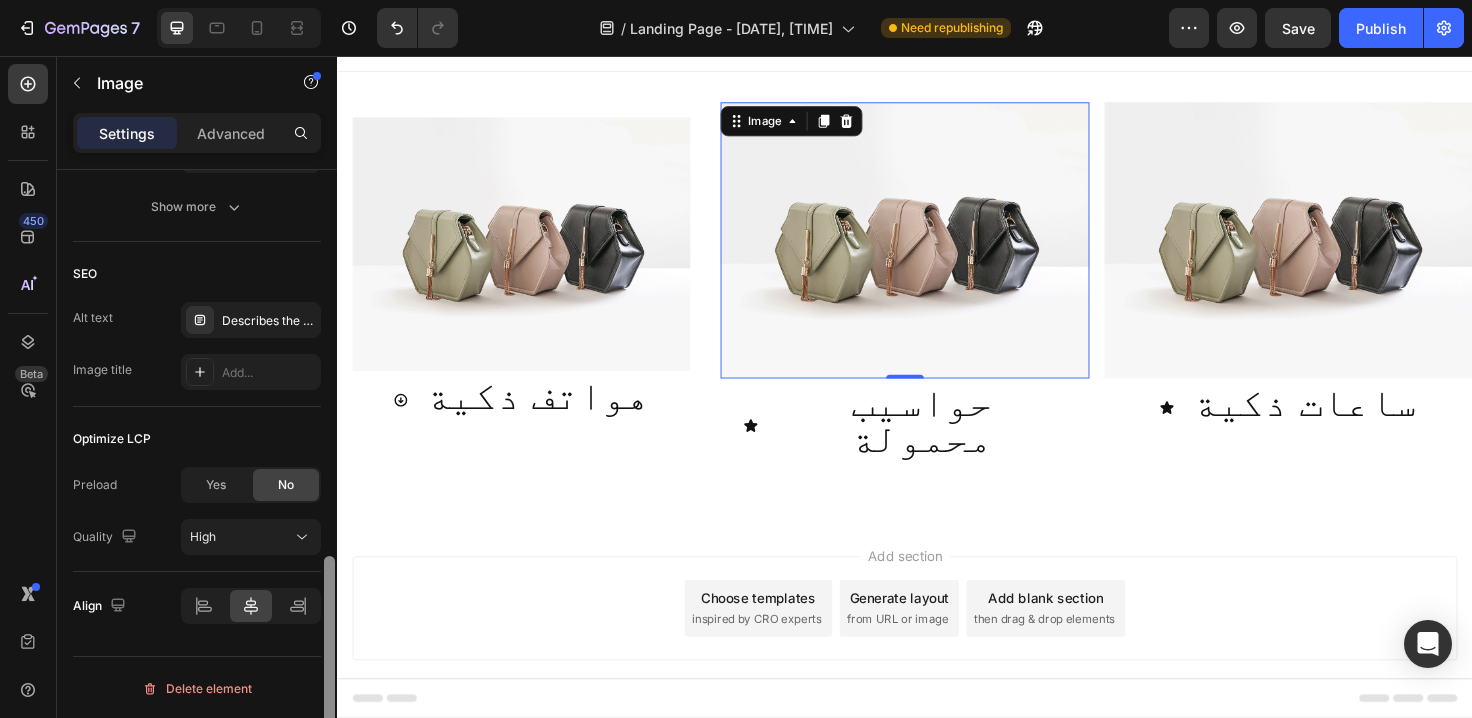 drag, startPoint x: 332, startPoint y: 578, endPoint x: 332, endPoint y: 625, distance: 47 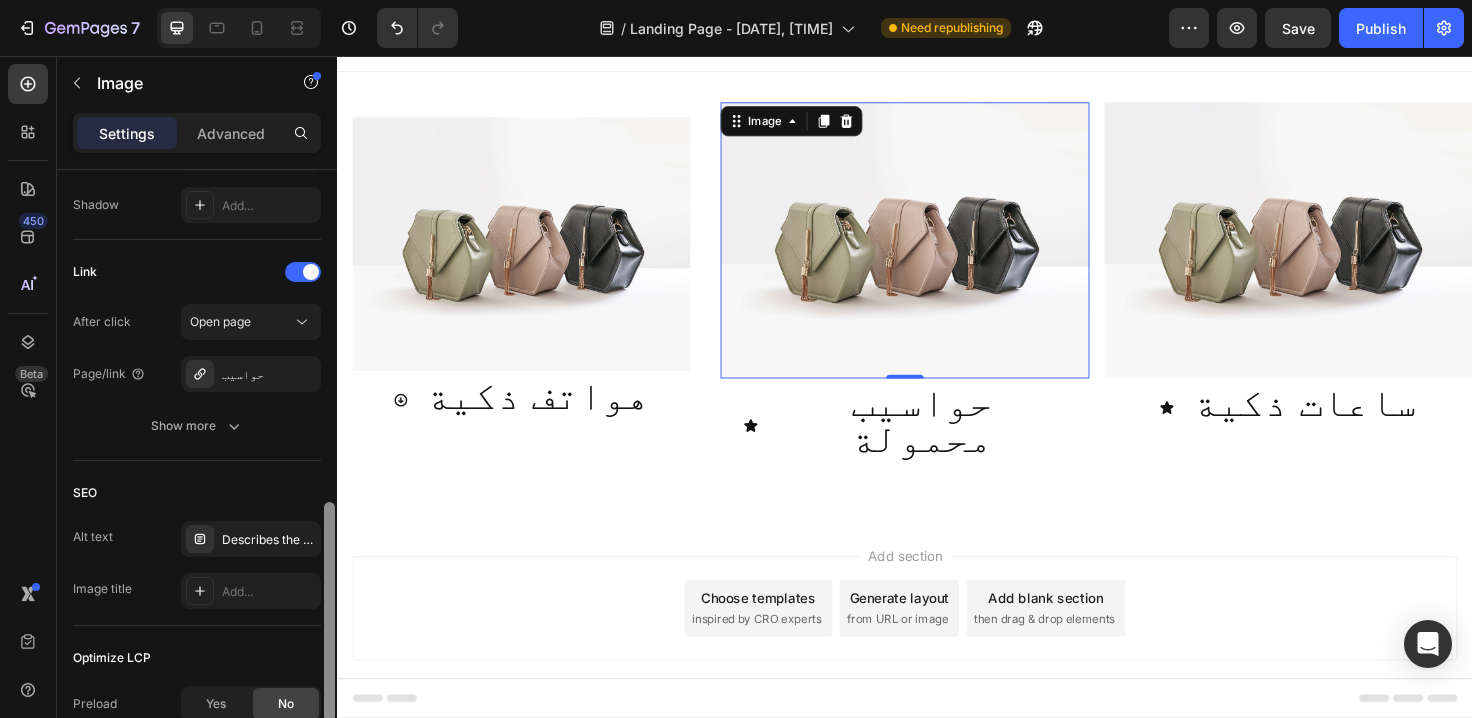 scroll, scrollTop: 817, scrollLeft: 0, axis: vertical 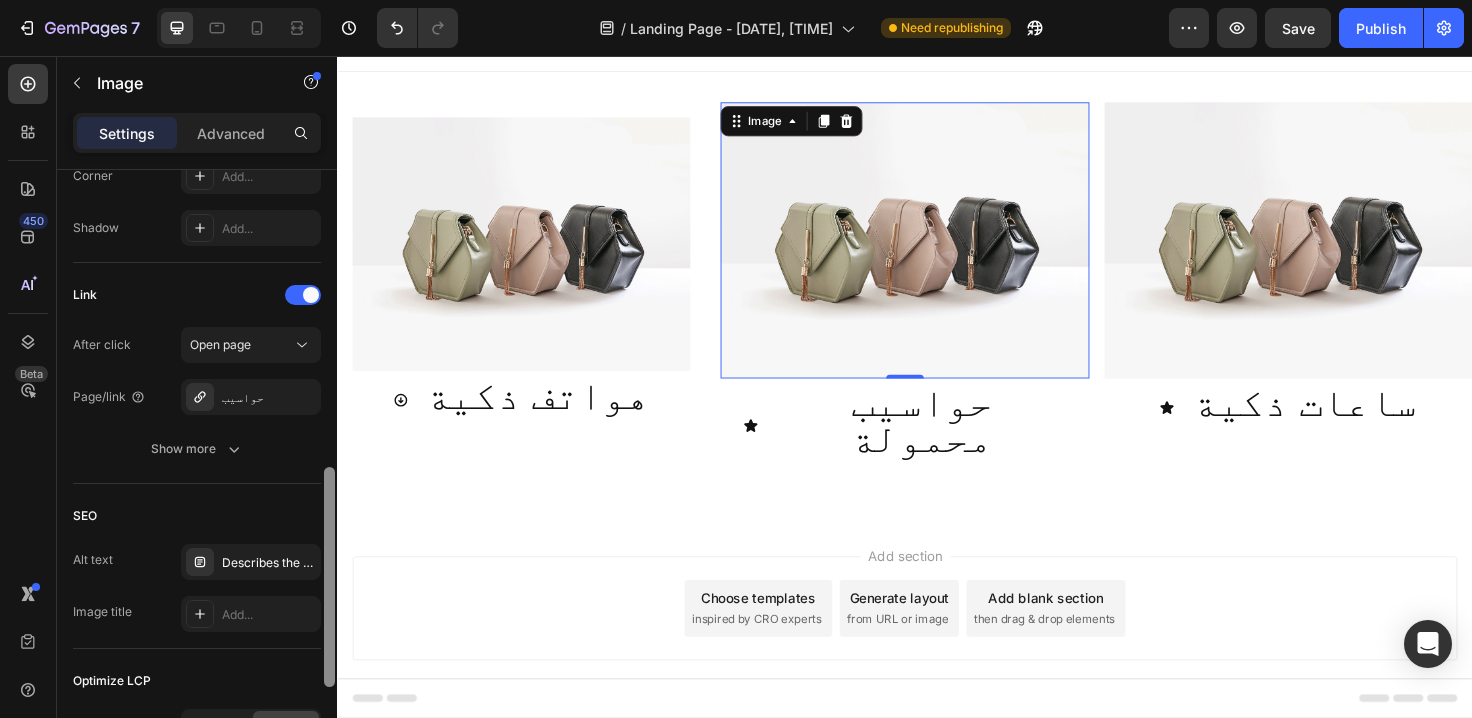 drag, startPoint x: 332, startPoint y: 625, endPoint x: 329, endPoint y: 537, distance: 88.051125 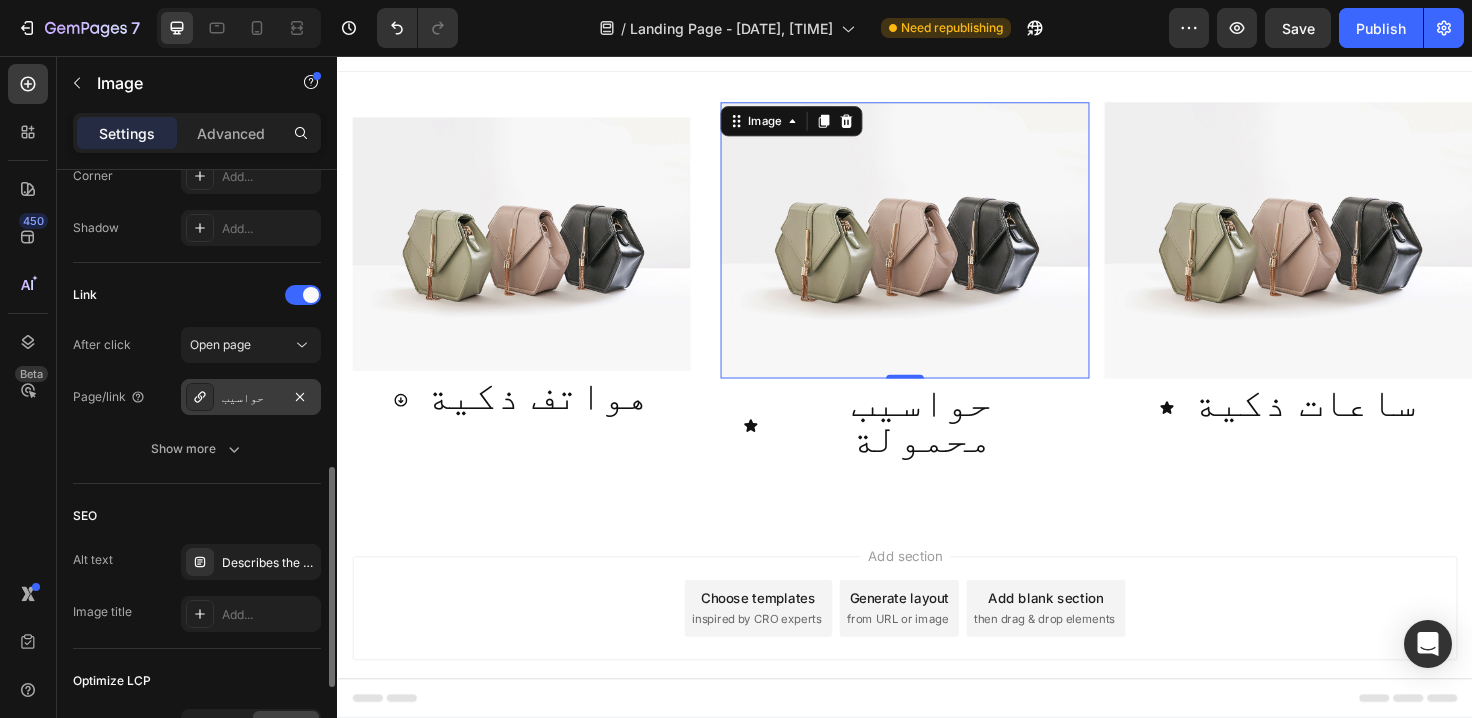 click on "حواسيب" at bounding box center (251, 398) 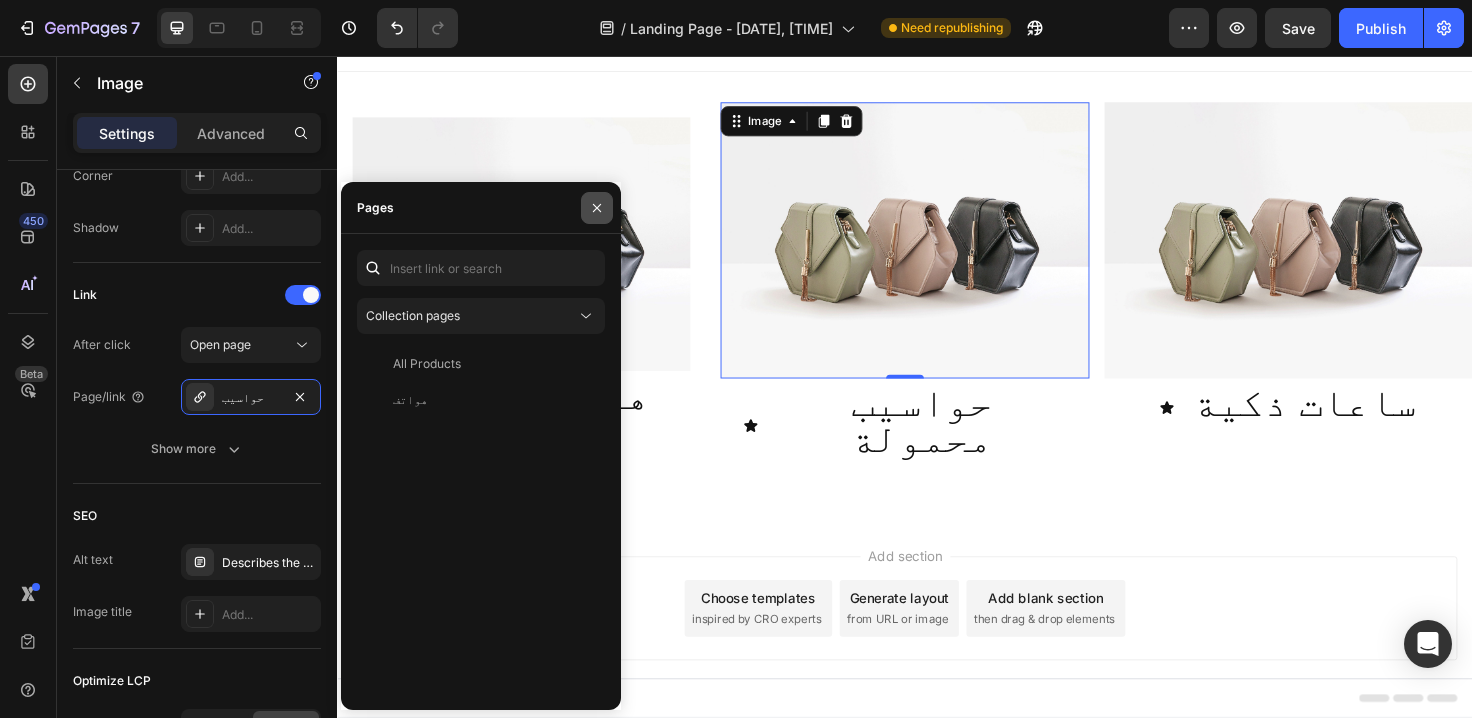 click 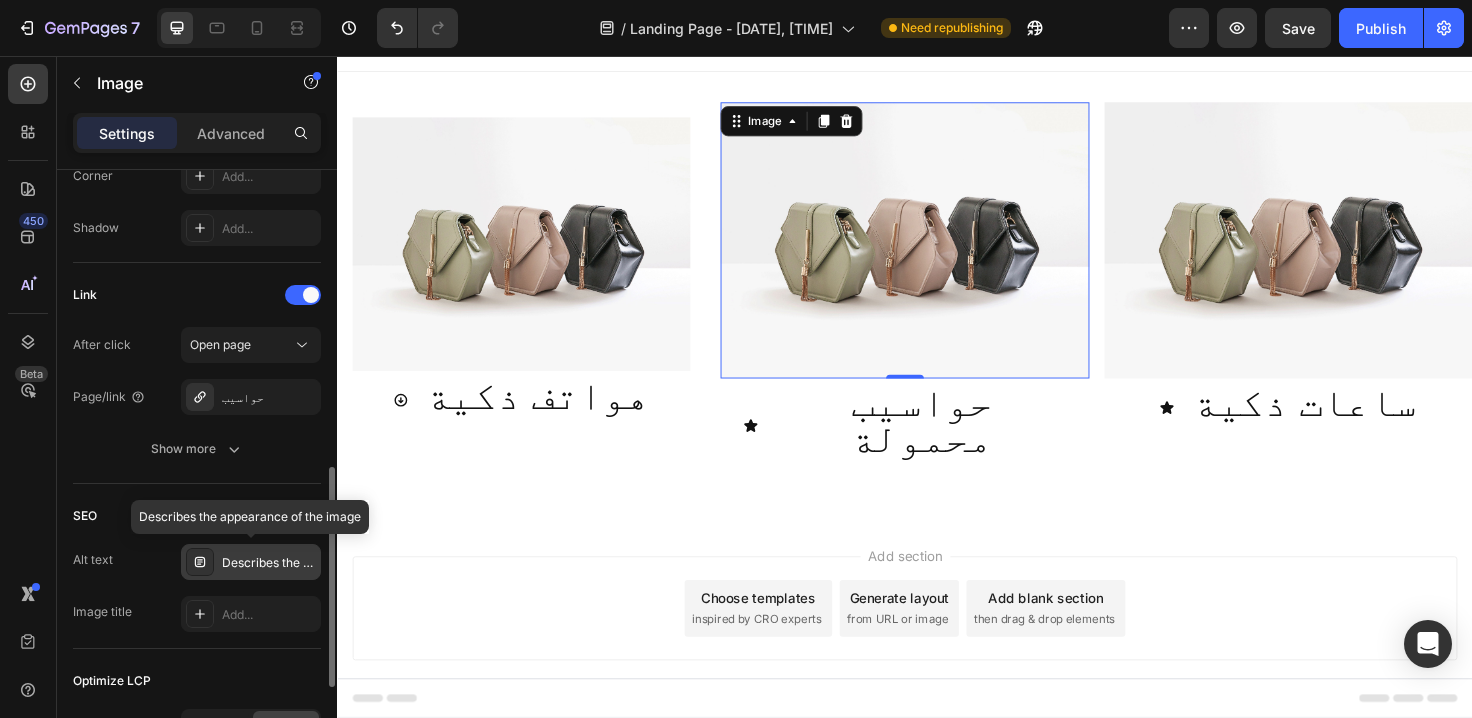 click on "Describes the appearance of the image" at bounding box center (269, 563) 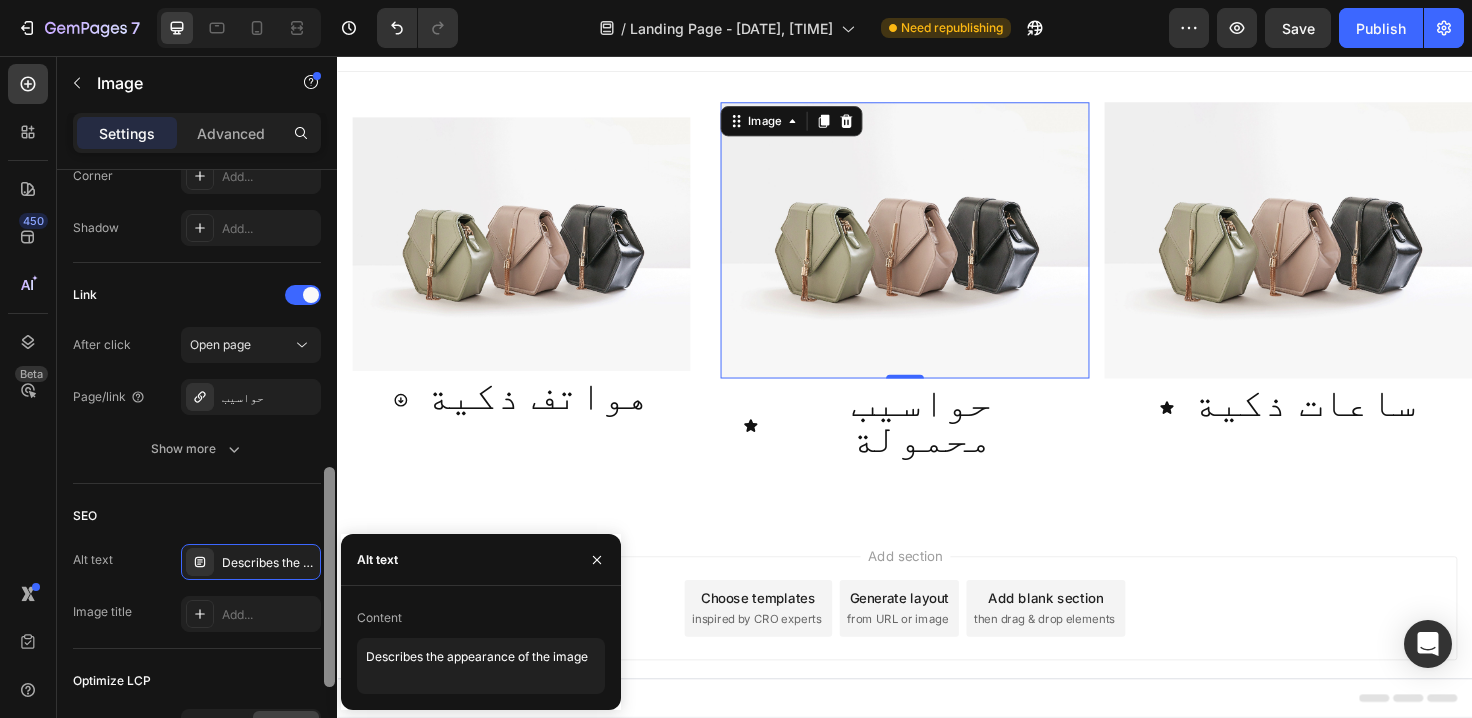 click at bounding box center [329, 577] 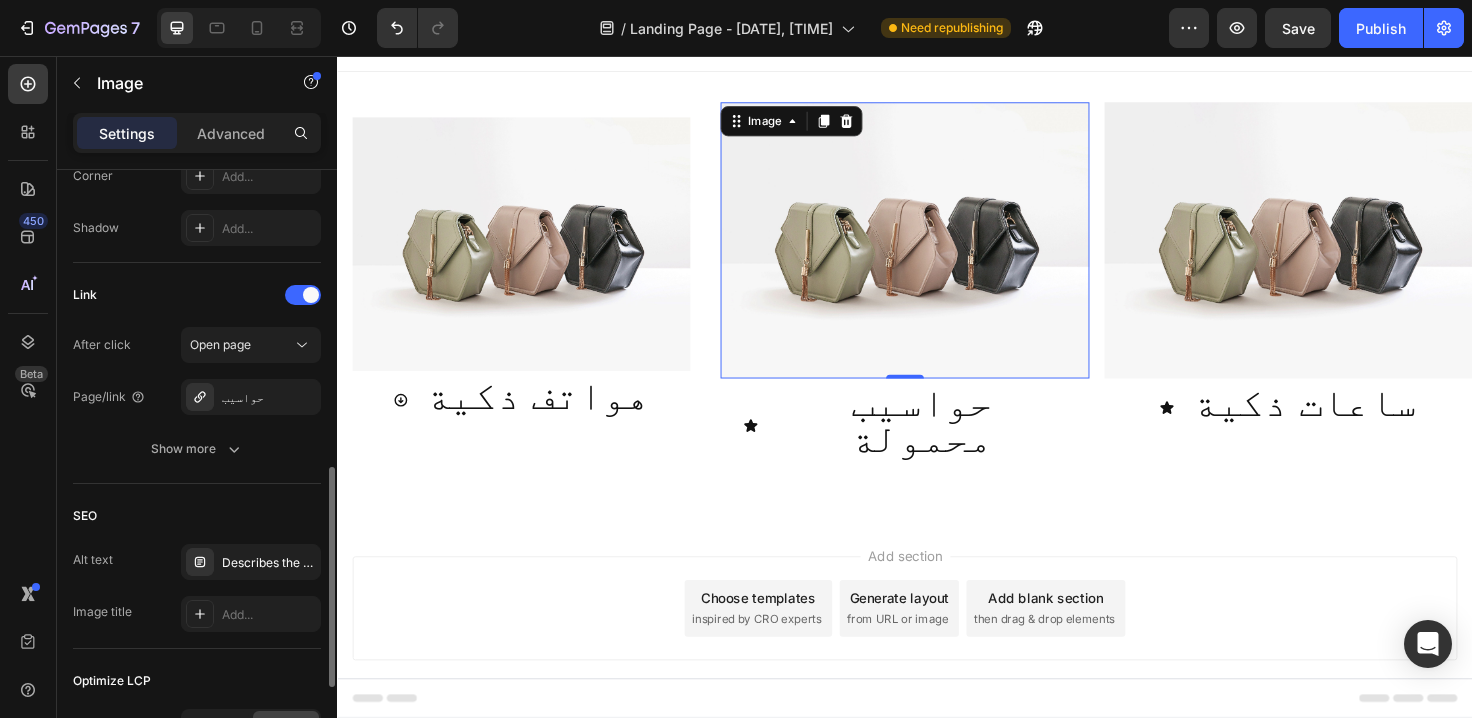 click on "SEO Alt text Describes the appearance of the image Image title Add..." 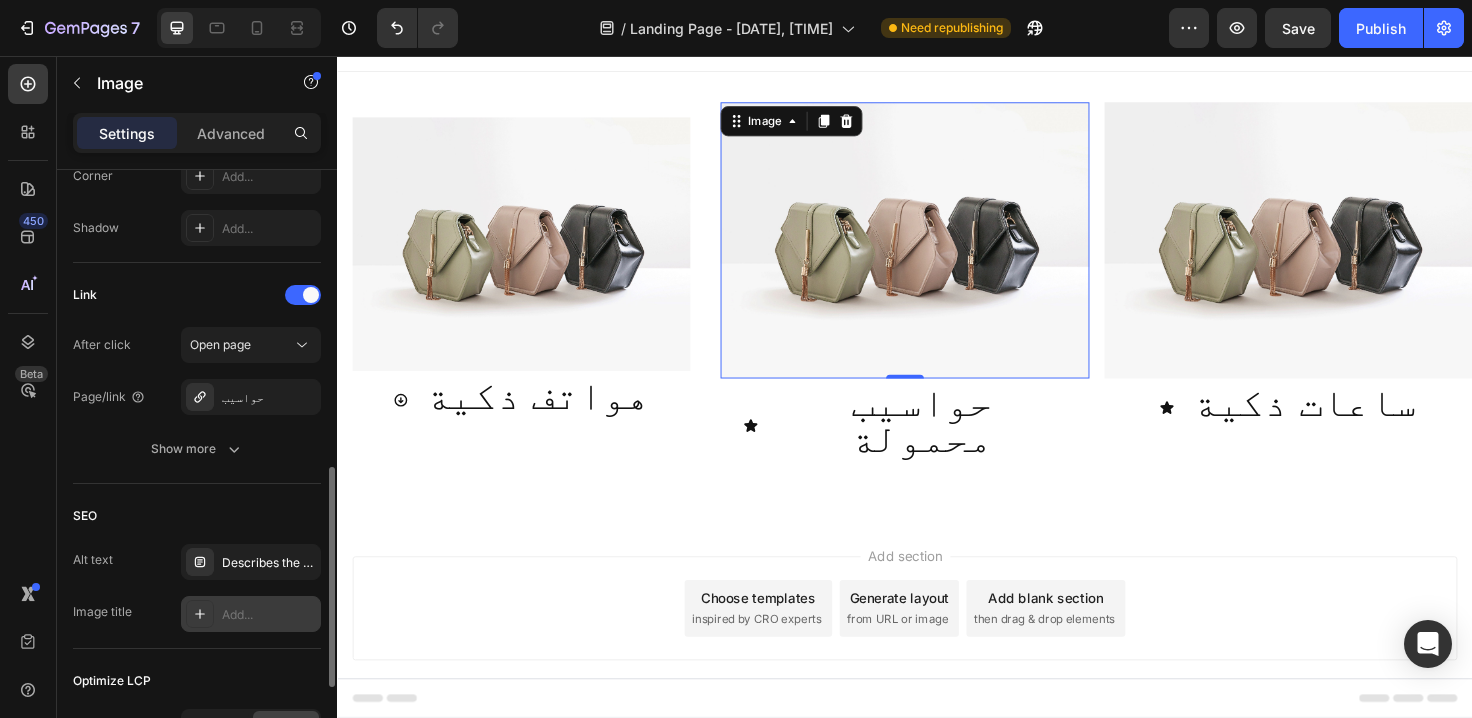 click on "Add..." at bounding box center [269, 615] 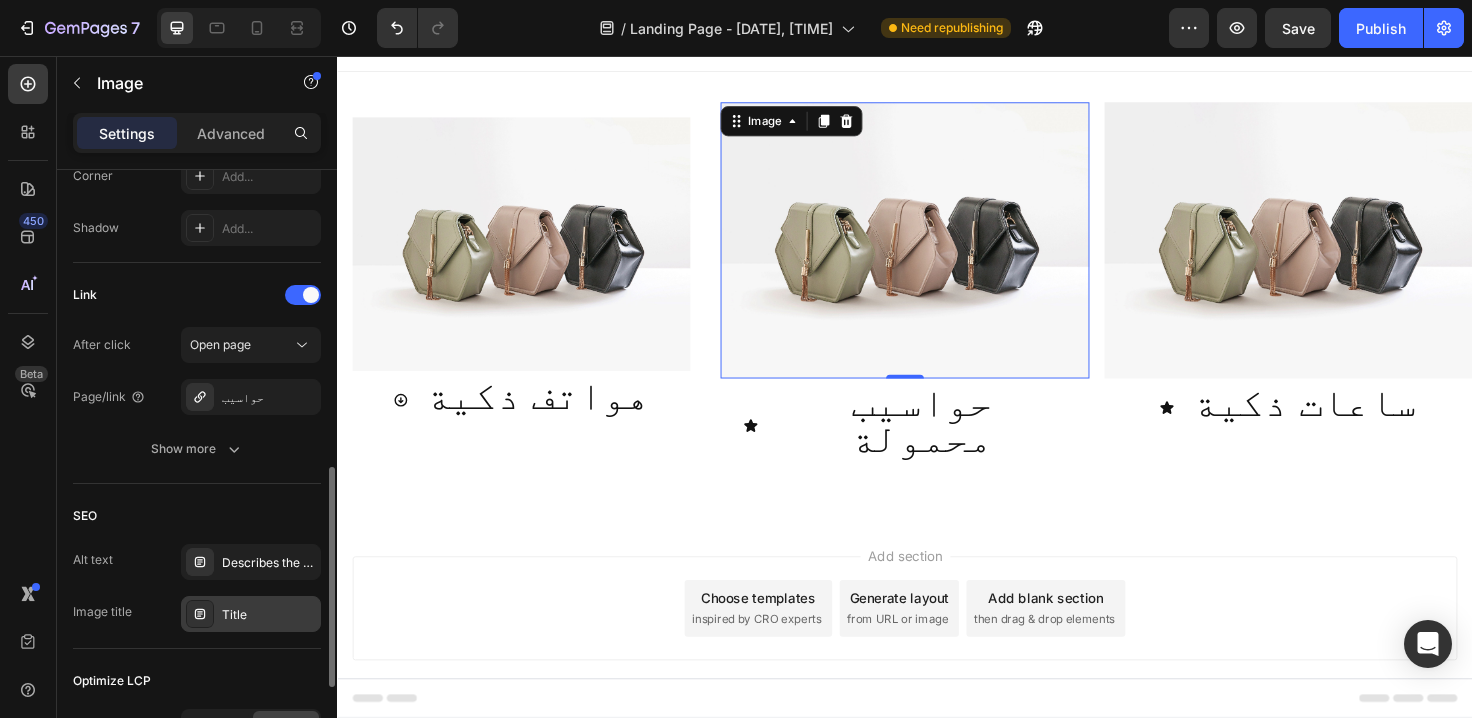 click on "SEO Alt text Describes the appearance of the image Image title Title" 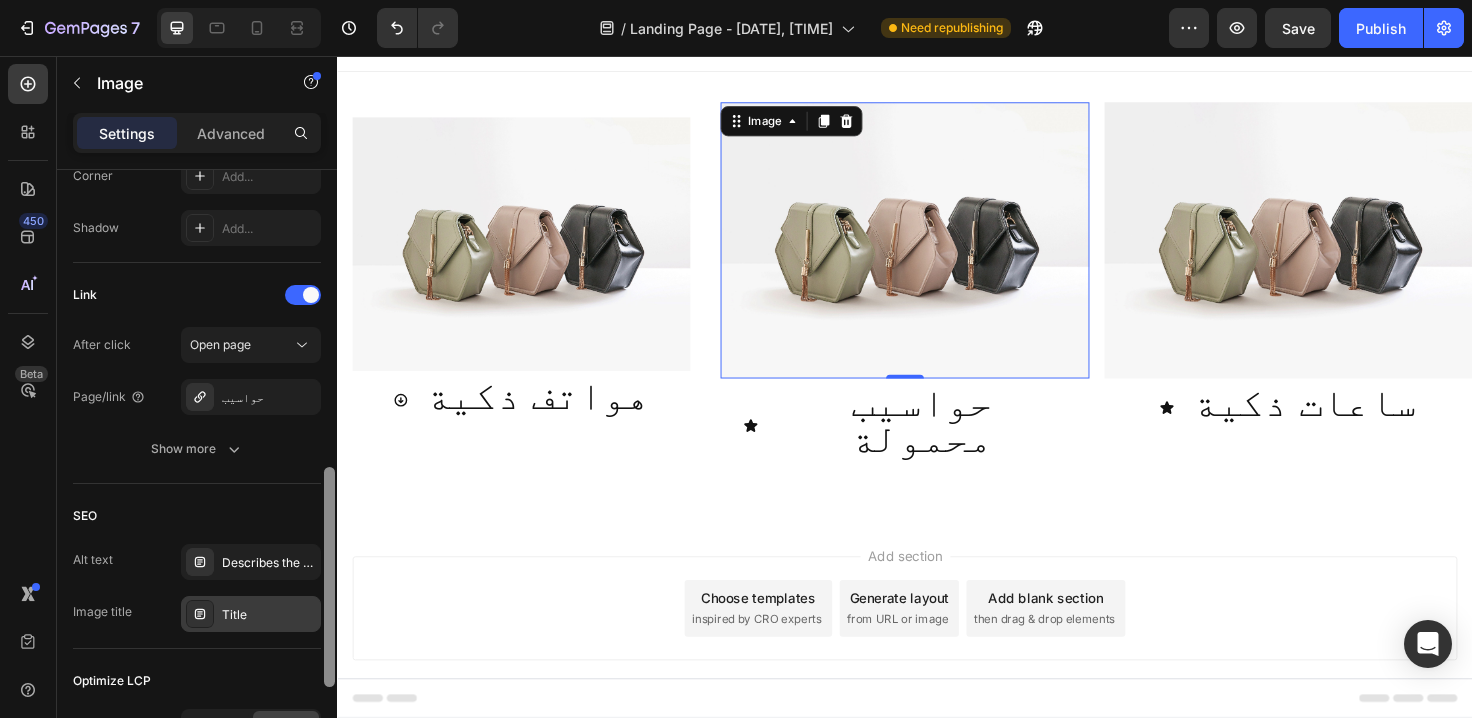 click at bounding box center [329, 577] 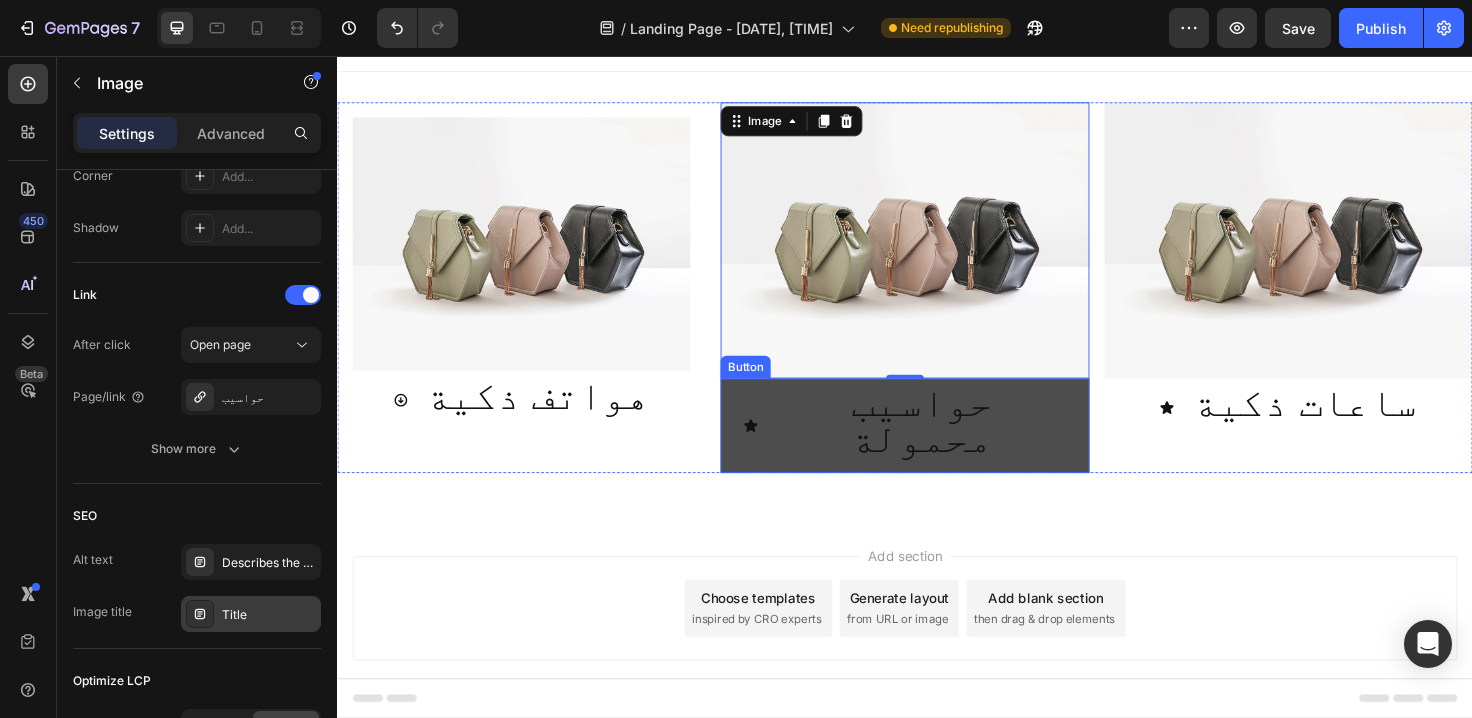 click on "حواسيب محمولة" at bounding box center (936, 447) 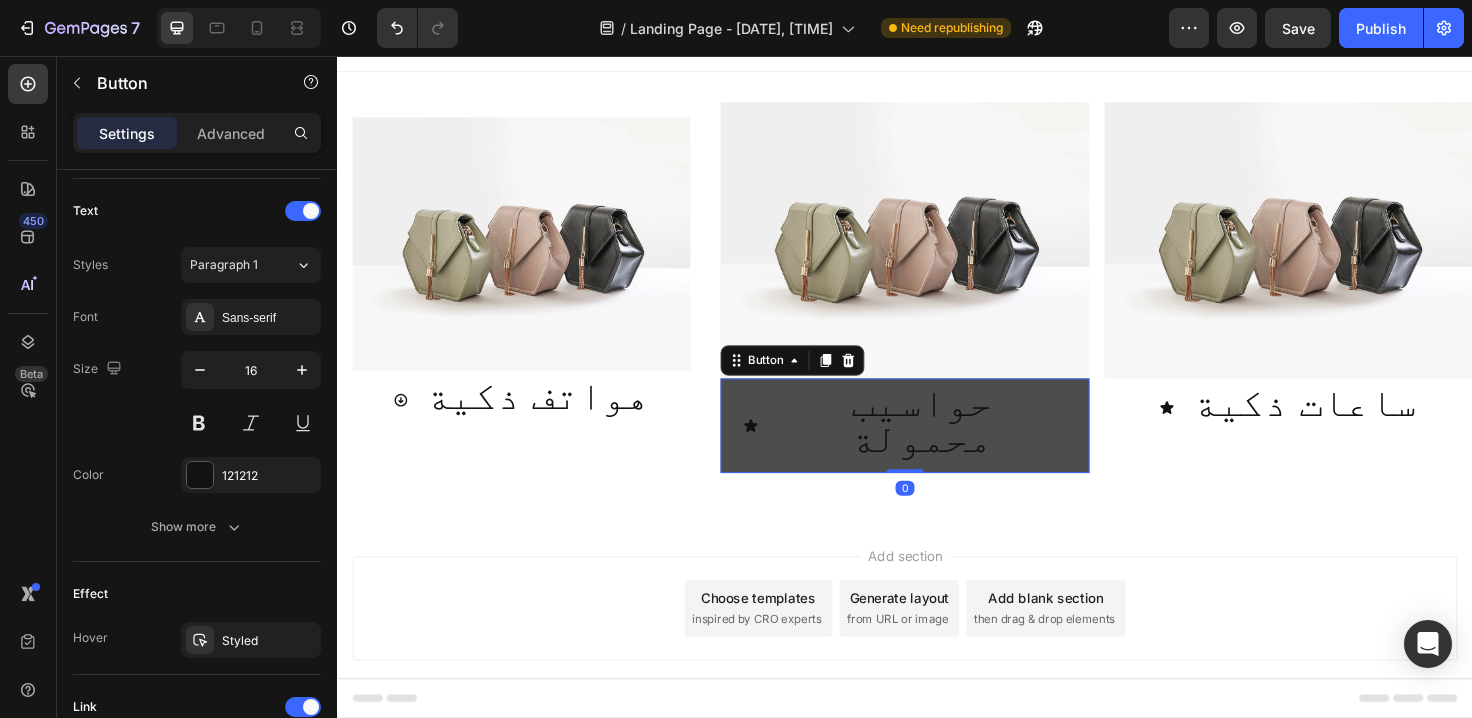 scroll, scrollTop: 0, scrollLeft: 0, axis: both 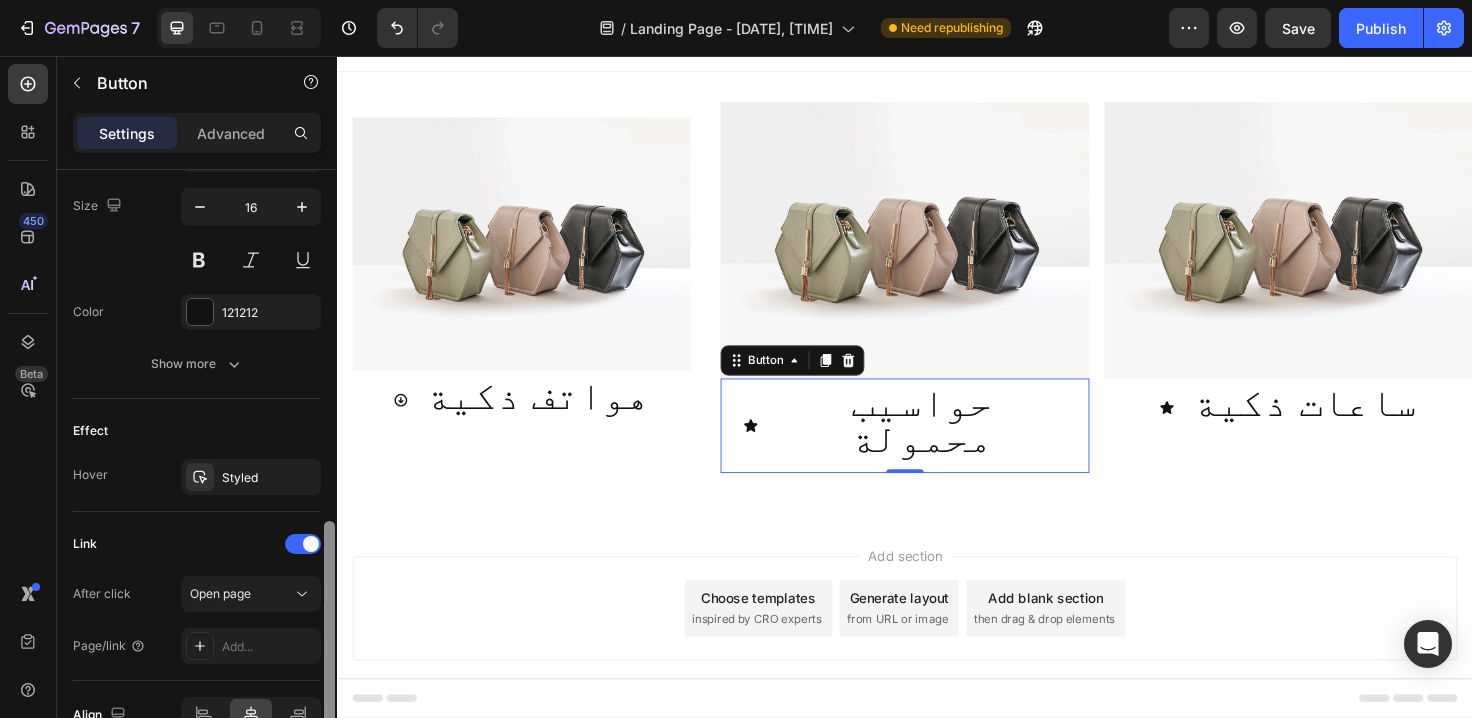 drag, startPoint x: 332, startPoint y: 325, endPoint x: 323, endPoint y: 677, distance: 352.11505 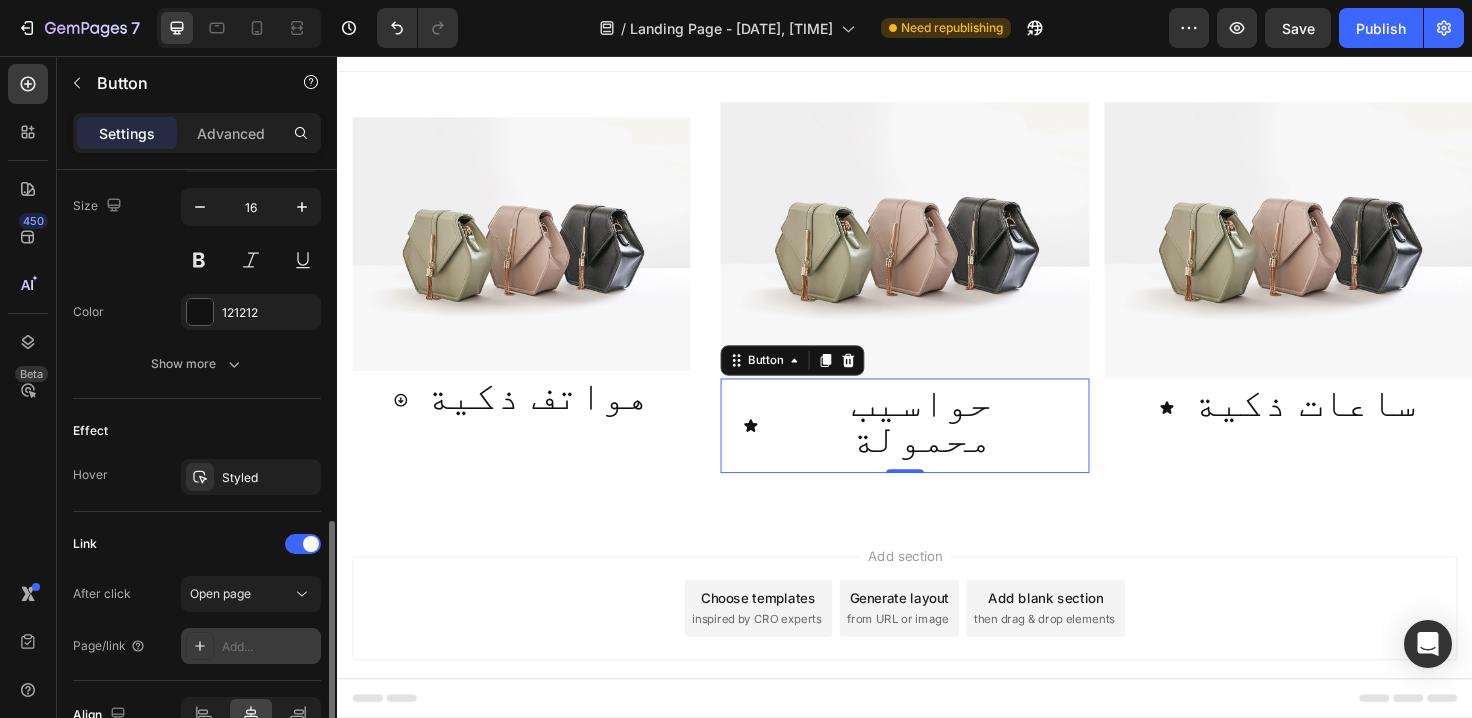 click on "Add..." at bounding box center [269, 647] 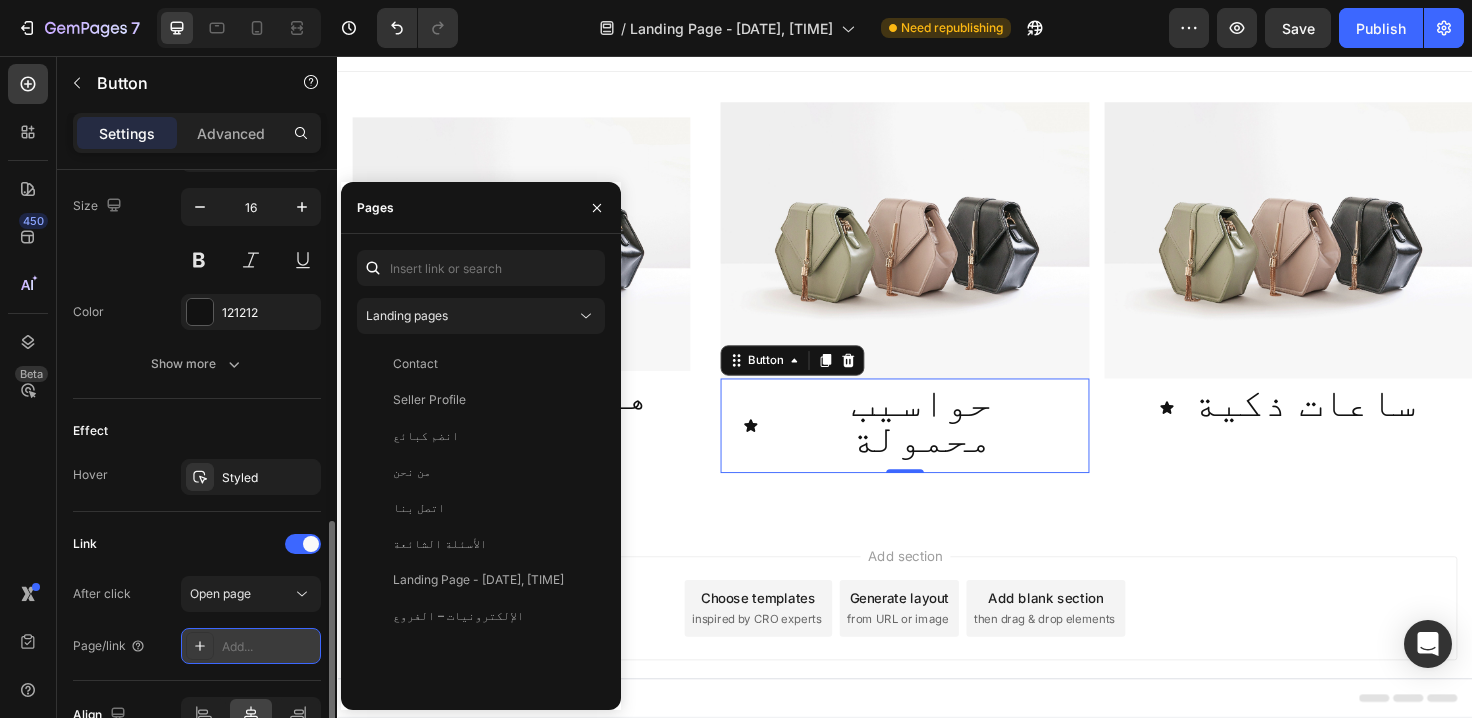 drag, startPoint x: 233, startPoint y: 640, endPoint x: 287, endPoint y: 649, distance: 54.74486 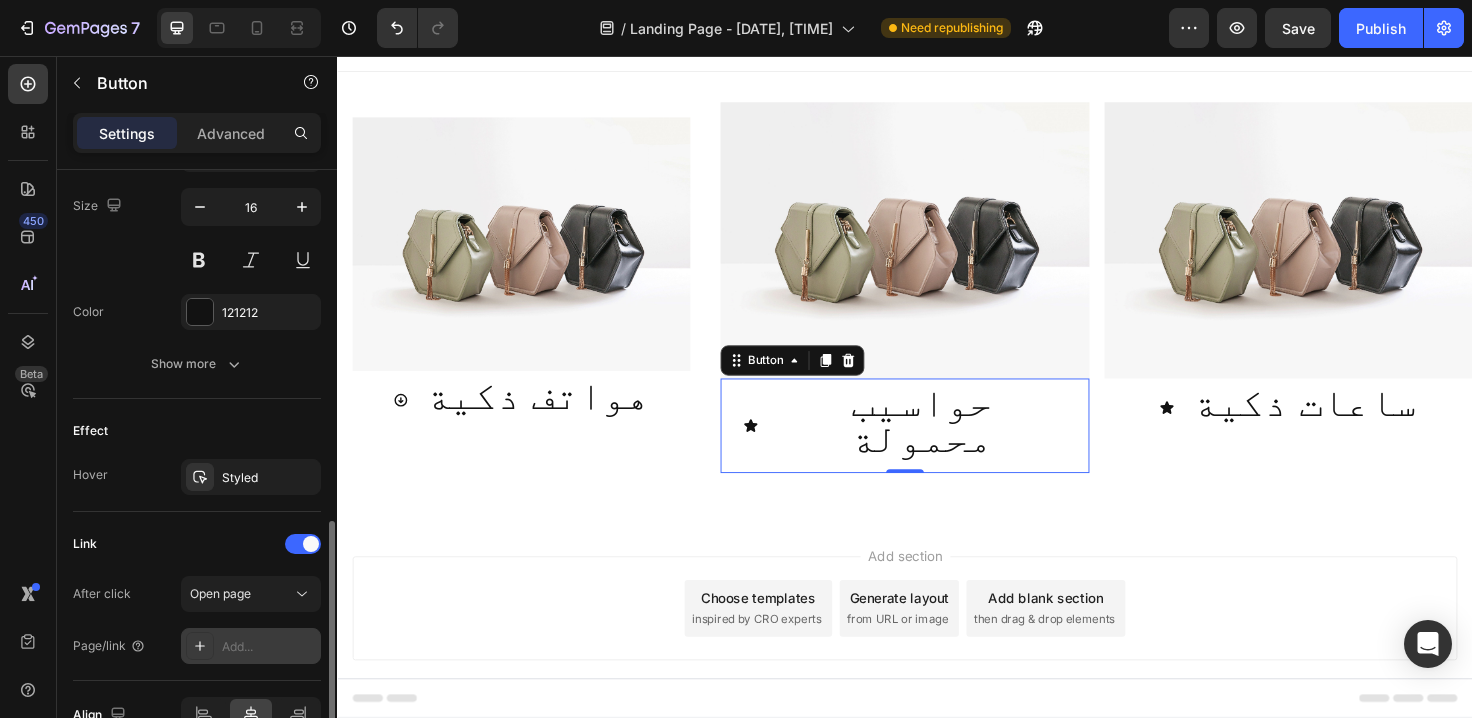 click on "Add..." at bounding box center [251, 646] 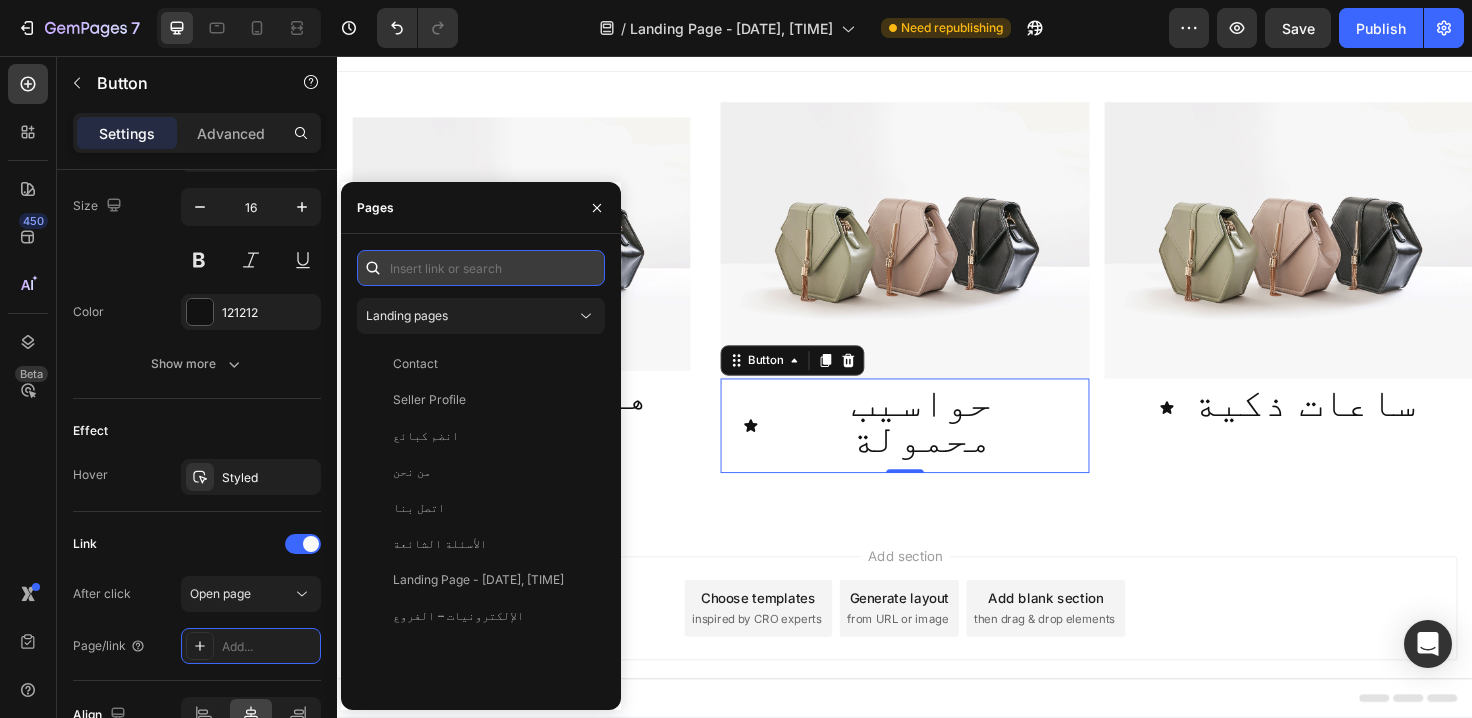 paste on "/collections/حواسيب" 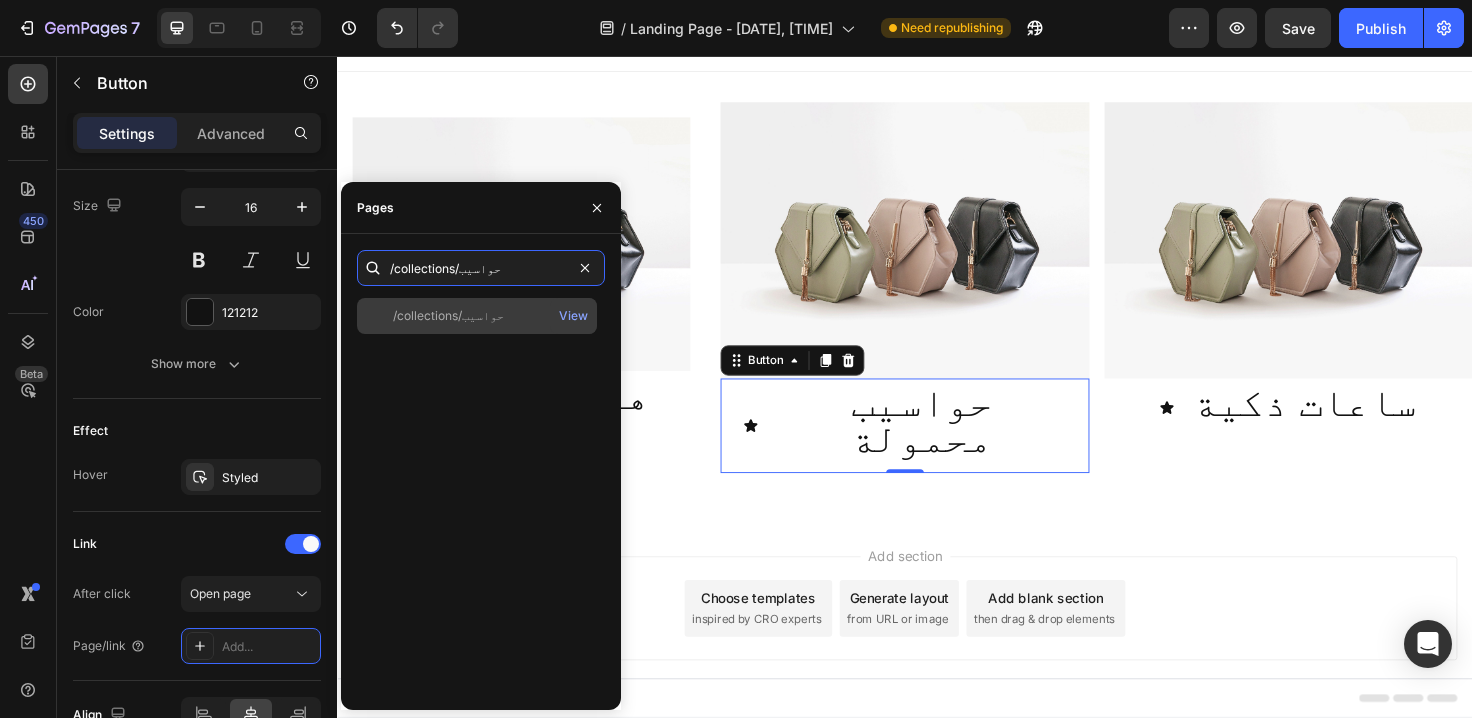 type on "/collections/حواسيب" 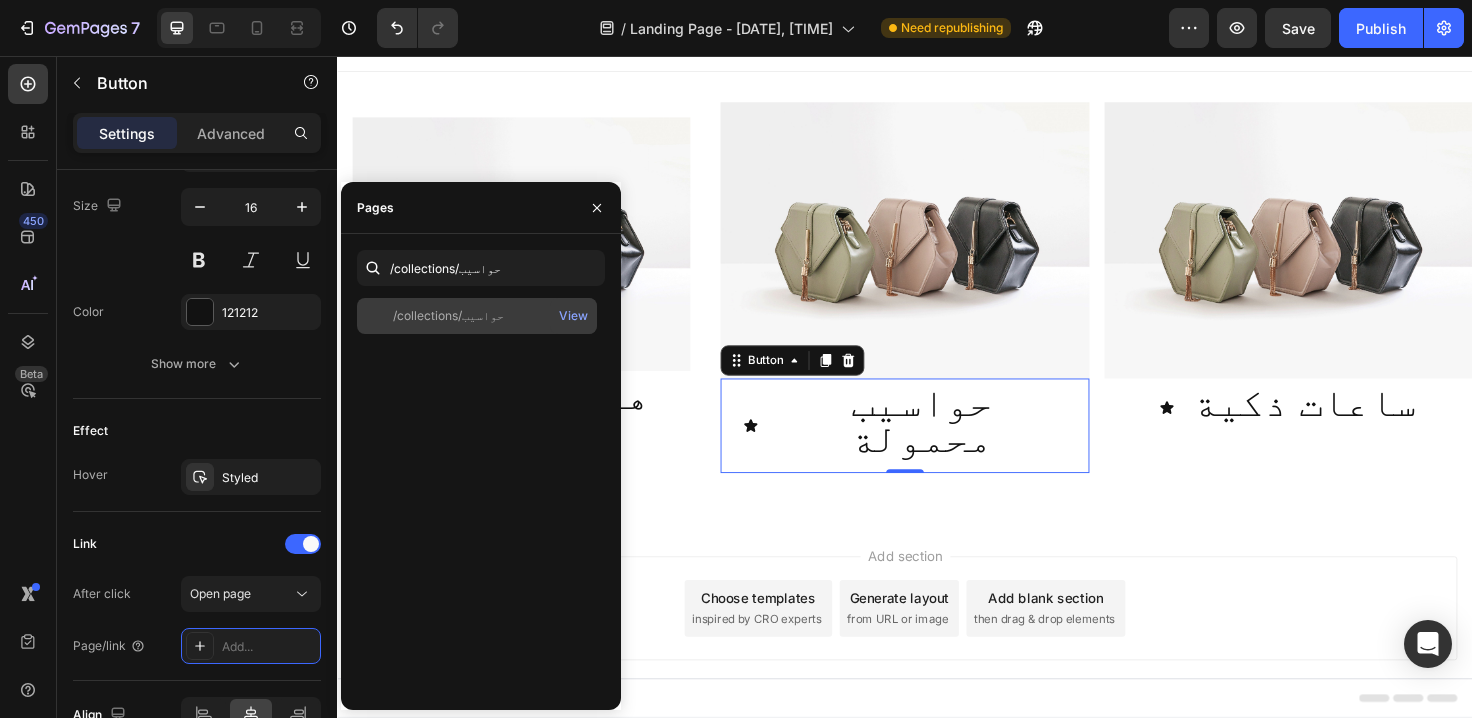 click on "/collections/حواسيب" 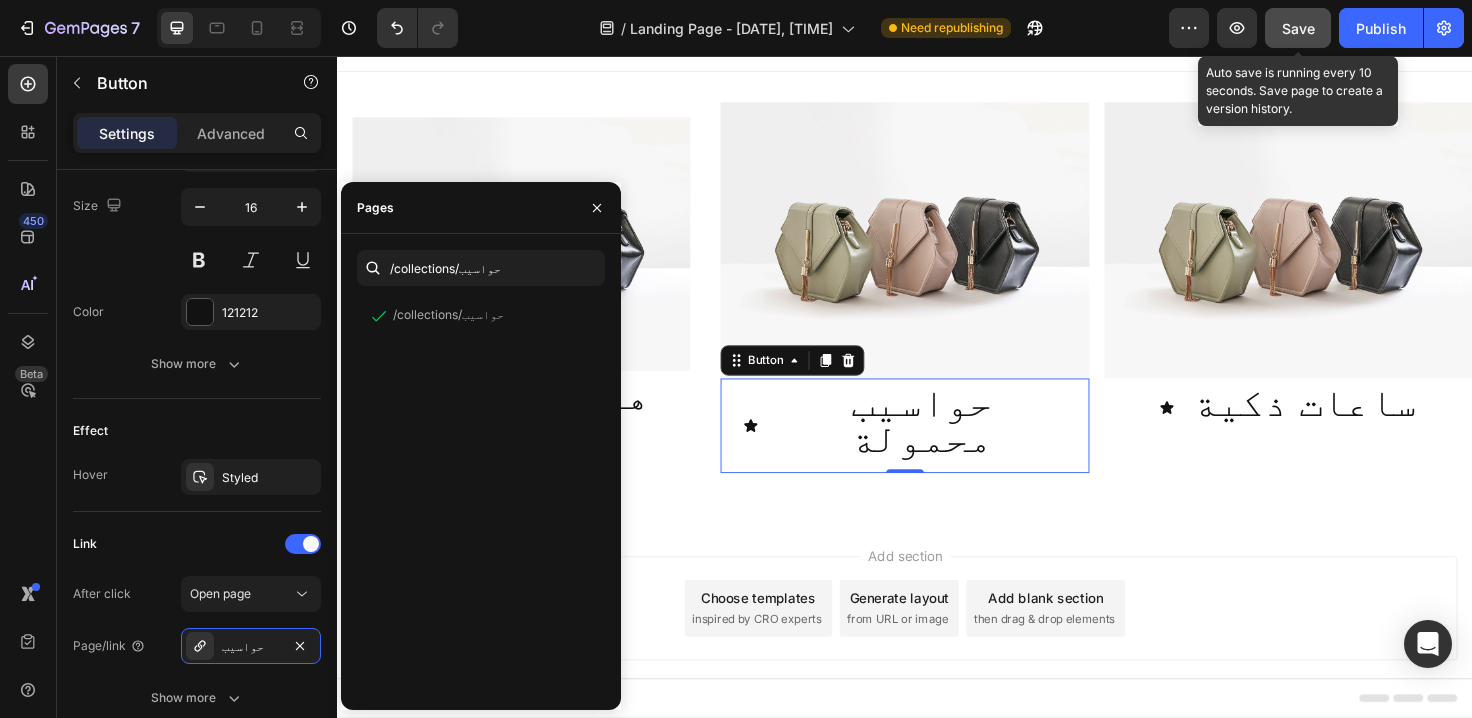 click on "Save" at bounding box center [1298, 28] 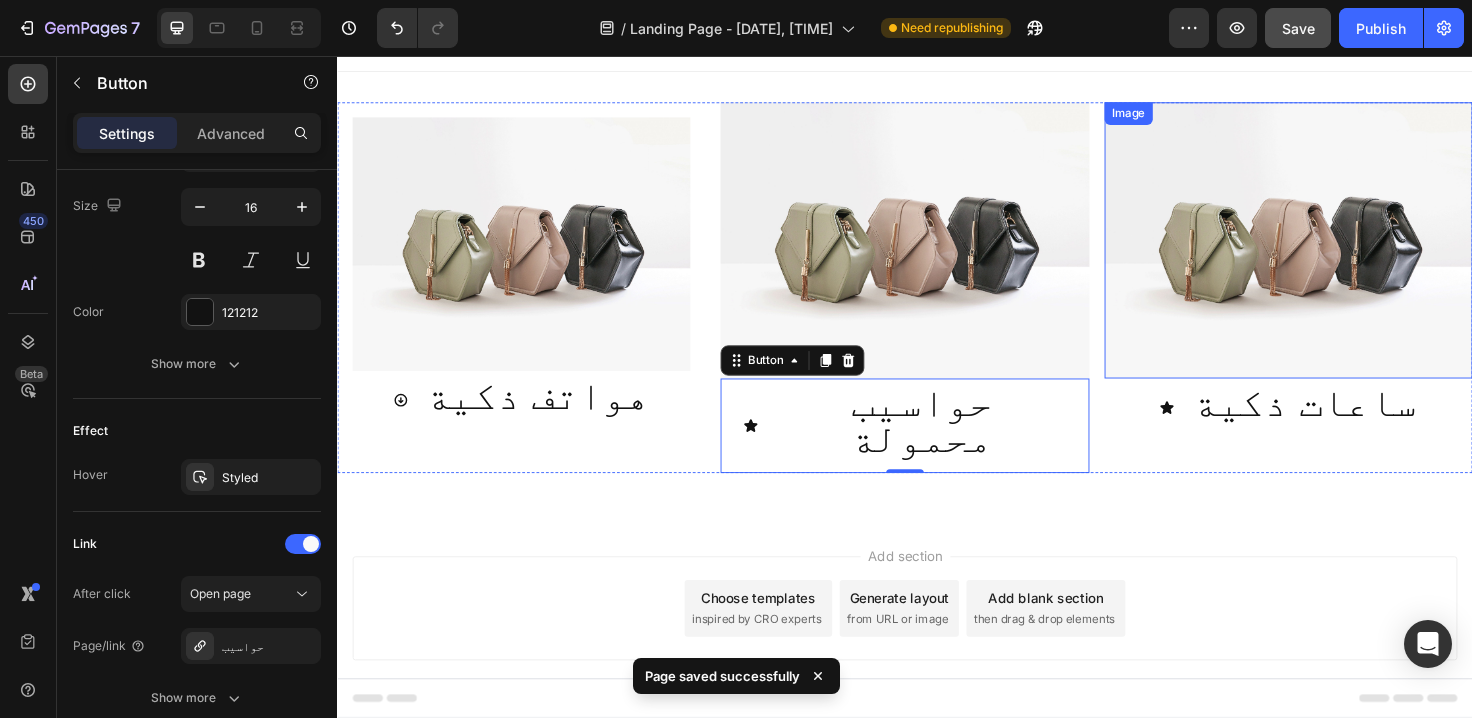 click at bounding box center [1342, 251] 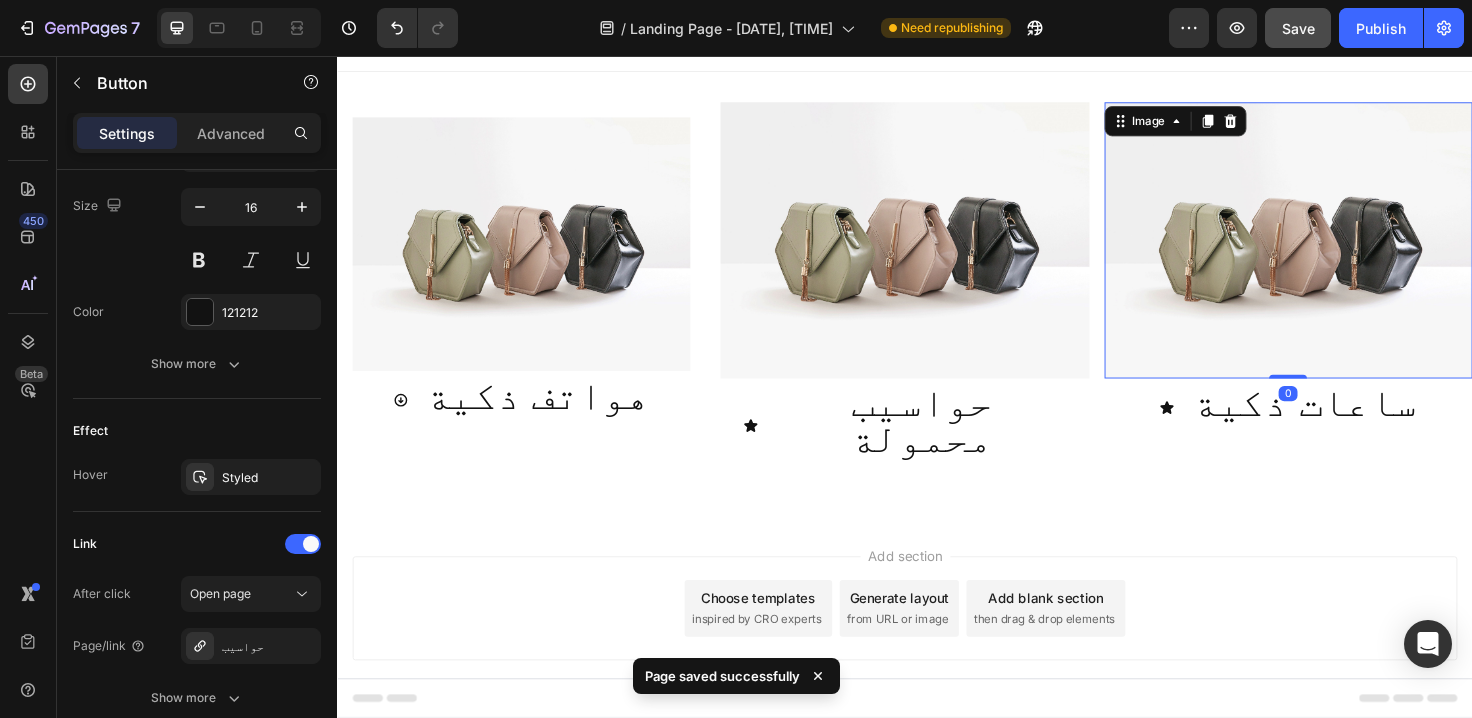 scroll, scrollTop: 0, scrollLeft: 0, axis: both 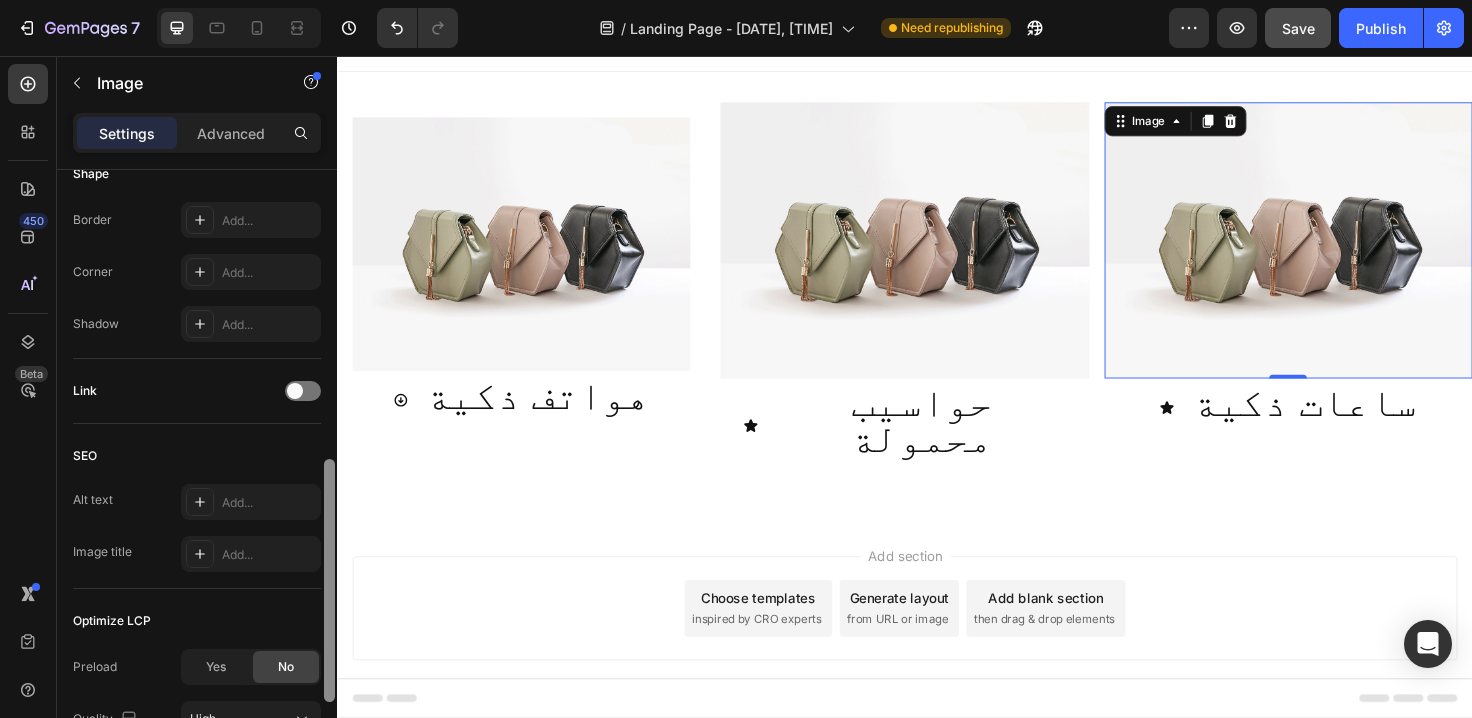drag, startPoint x: 325, startPoint y: 358, endPoint x: 332, endPoint y: 648, distance: 290.08447 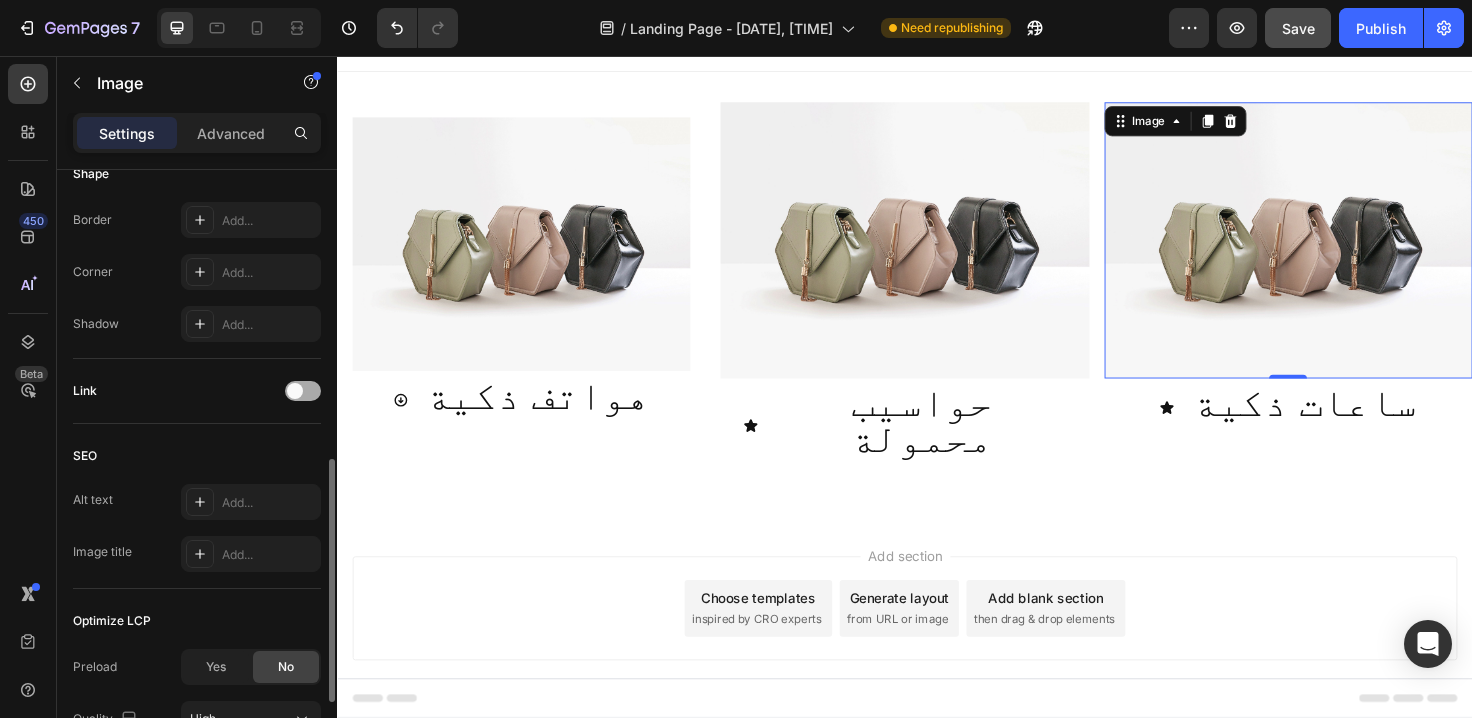 click at bounding box center (303, 391) 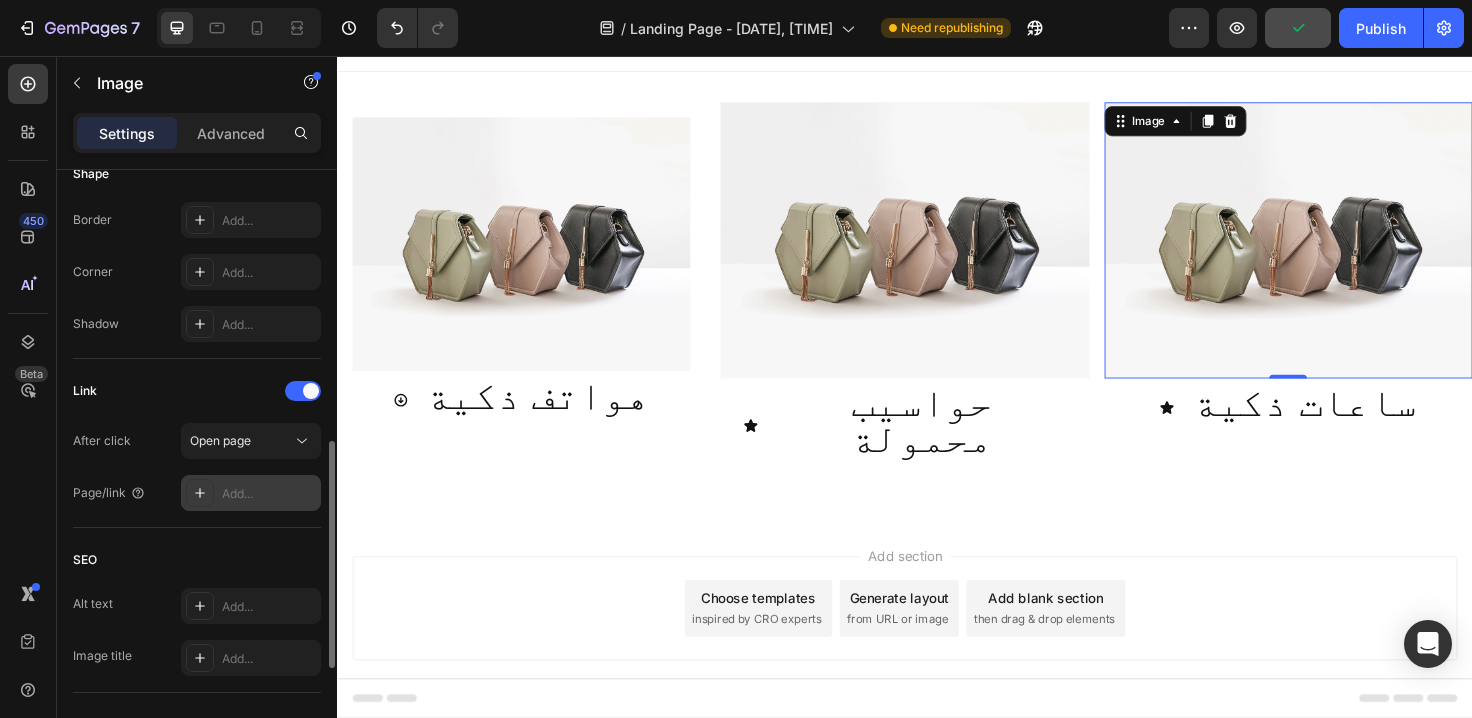 click on "Add..." at bounding box center (269, 494) 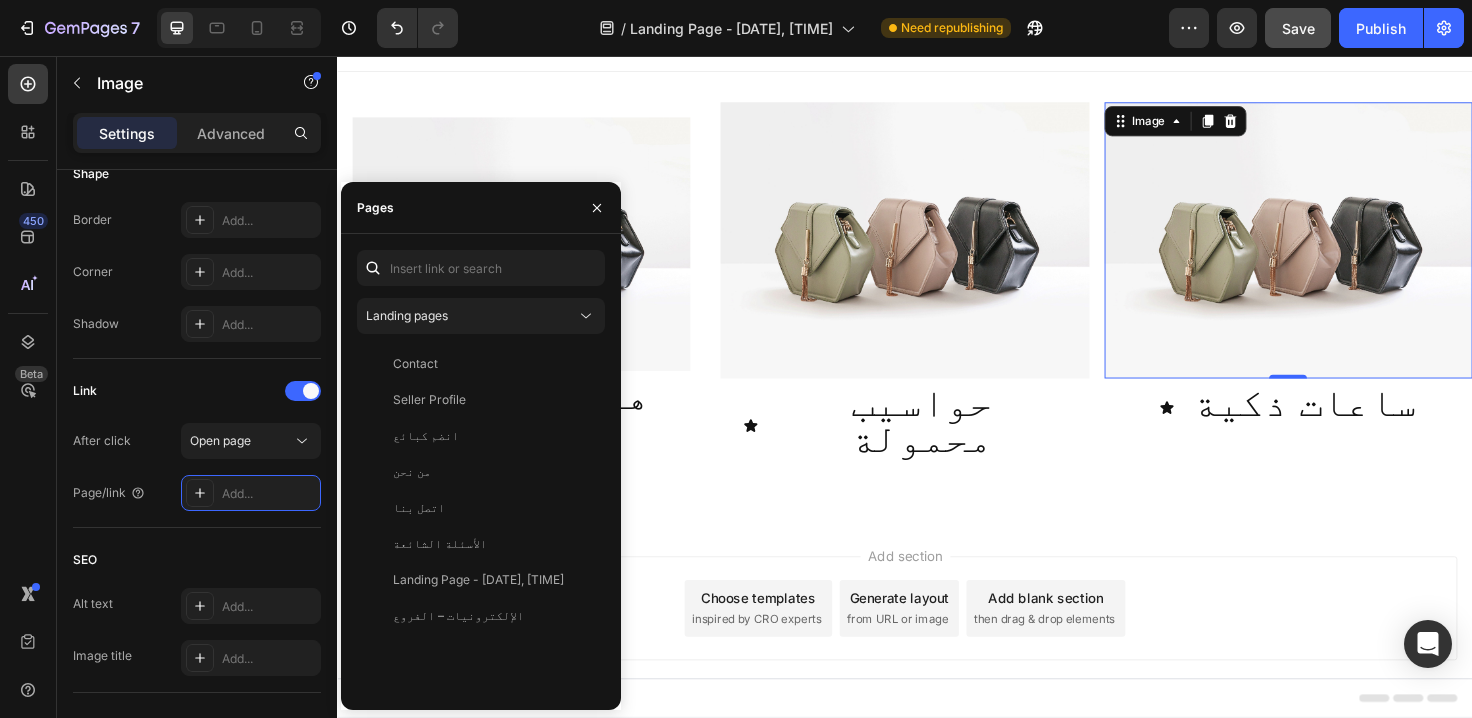 drag, startPoint x: 595, startPoint y: 549, endPoint x: 425, endPoint y: 551, distance: 170.01176 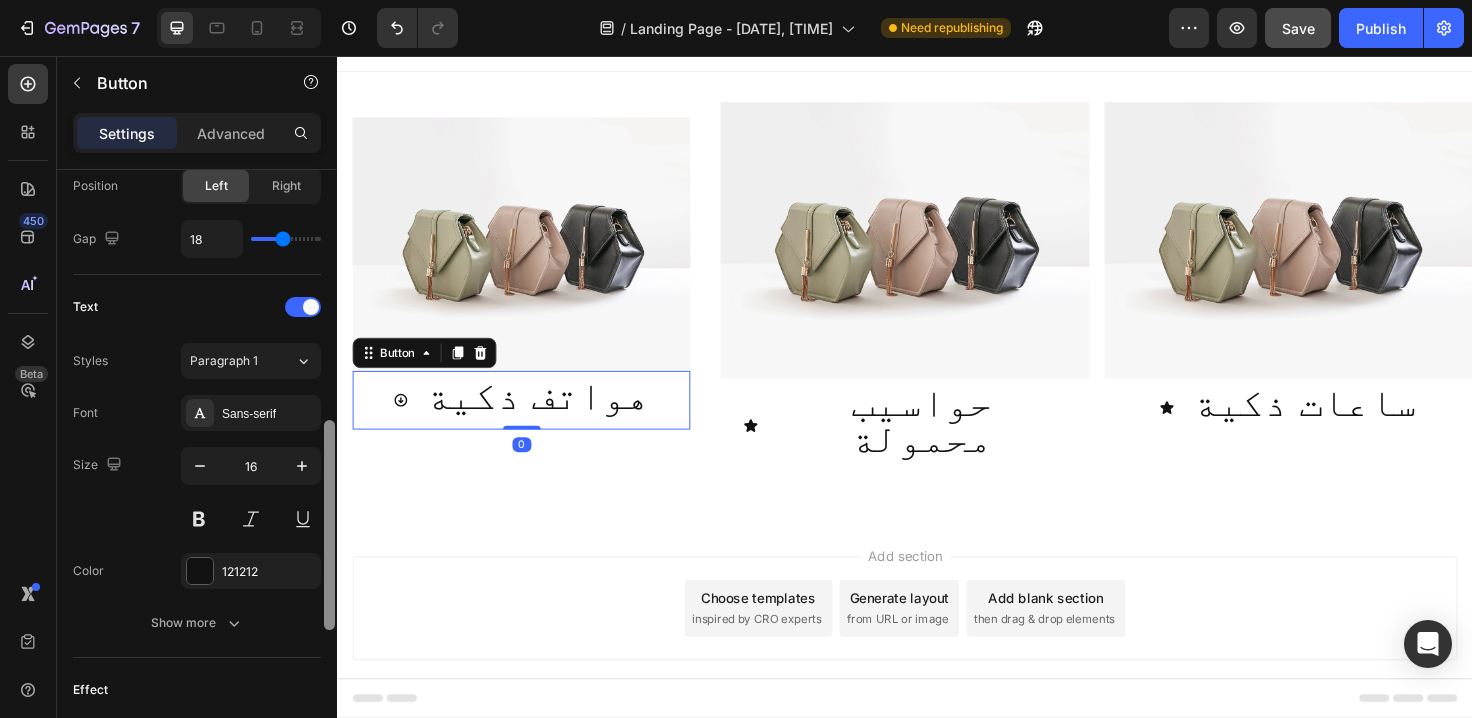 scroll, scrollTop: 0, scrollLeft: 0, axis: both 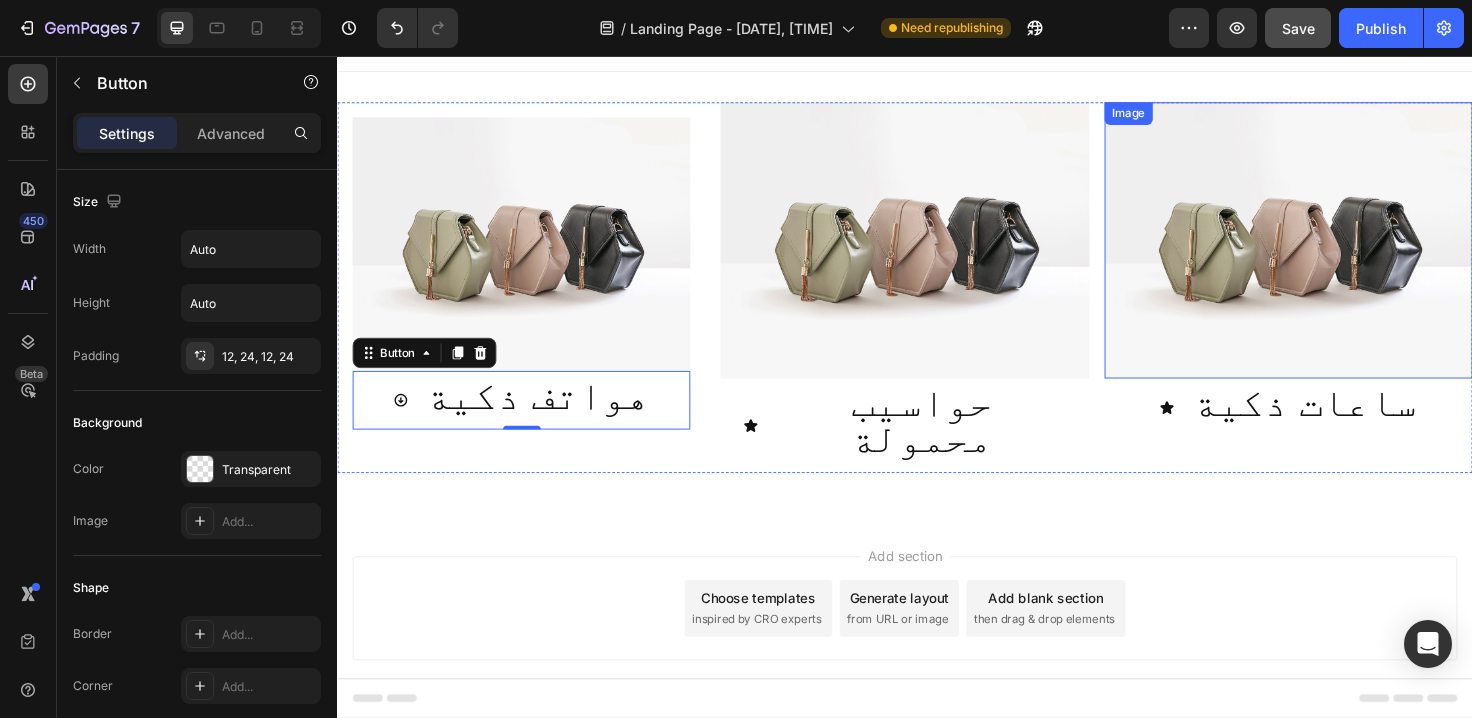 click at bounding box center [1342, 251] 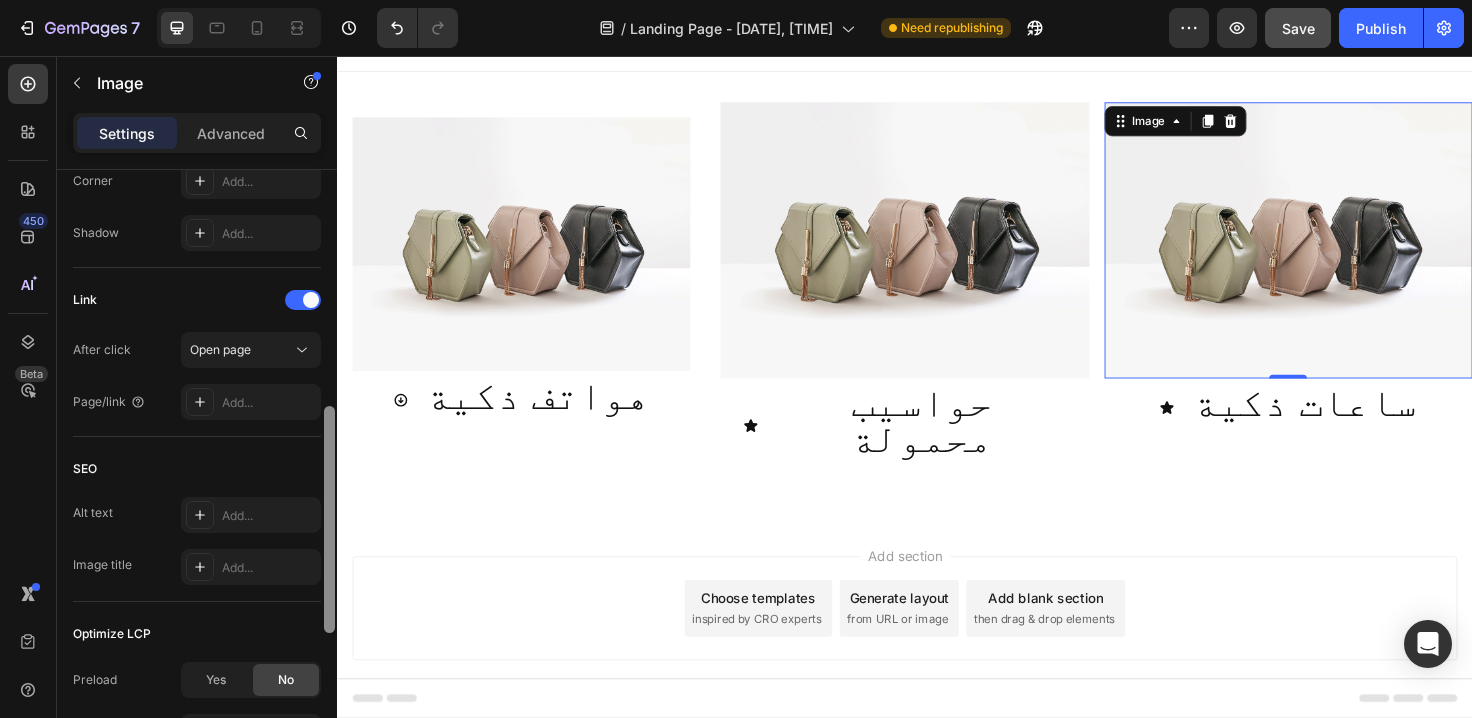 scroll, scrollTop: 818, scrollLeft: 0, axis: vertical 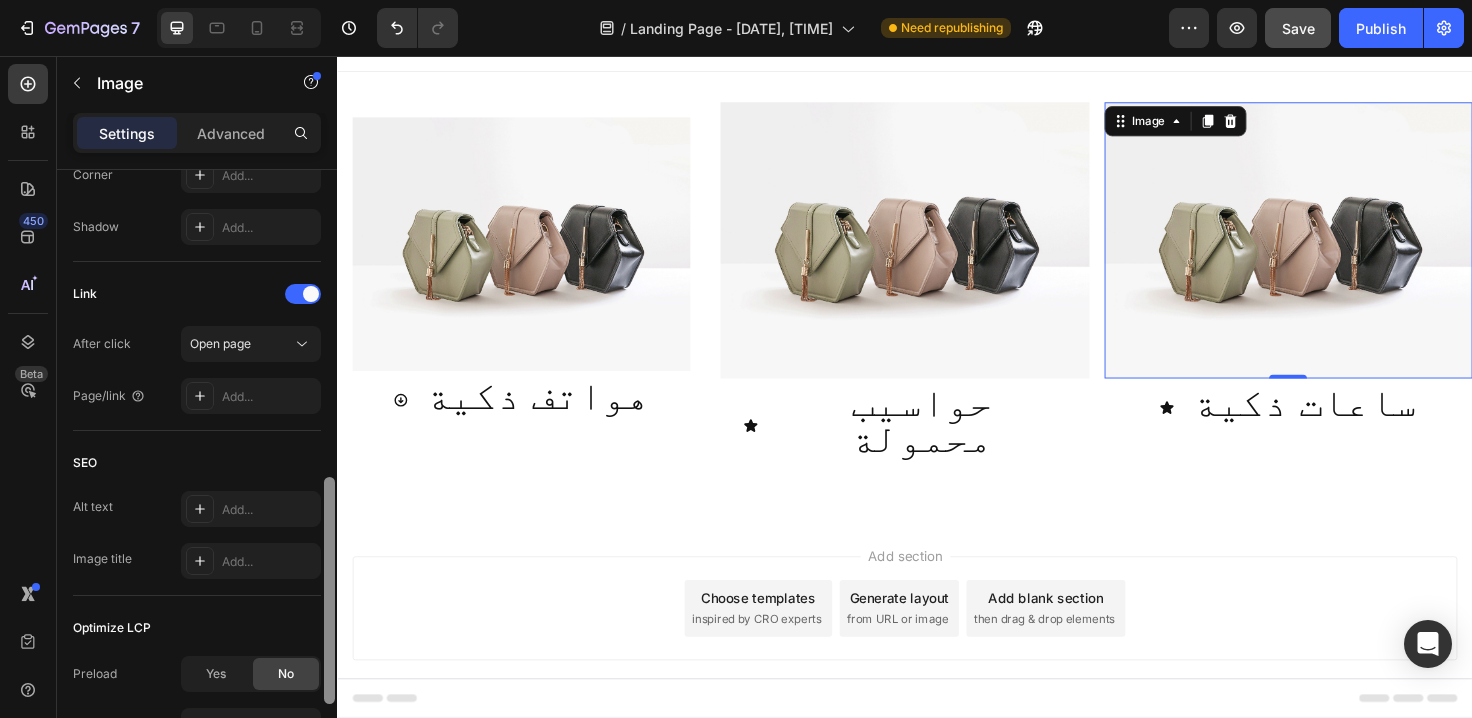 drag, startPoint x: 329, startPoint y: 352, endPoint x: 320, endPoint y: 660, distance: 308.13147 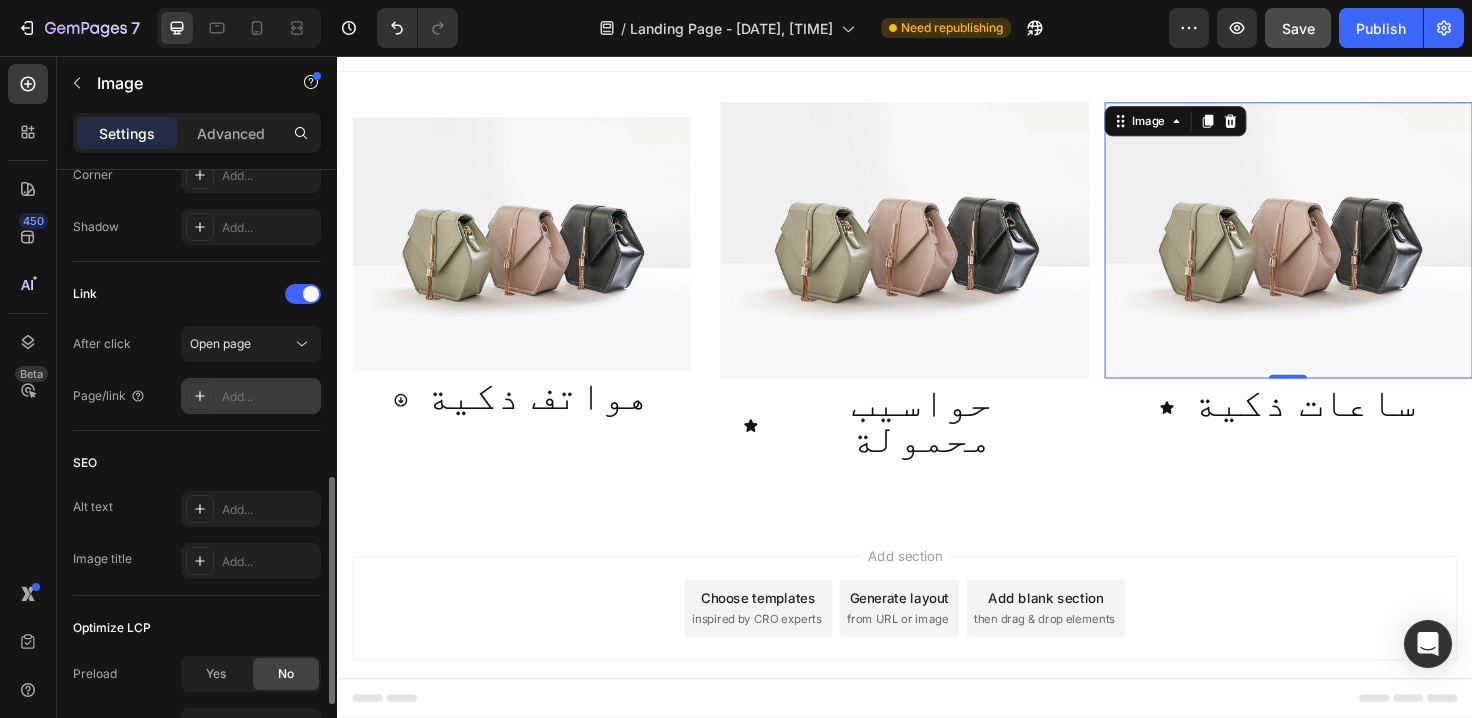 drag, startPoint x: 231, startPoint y: 392, endPoint x: 212, endPoint y: 387, distance: 19.646883 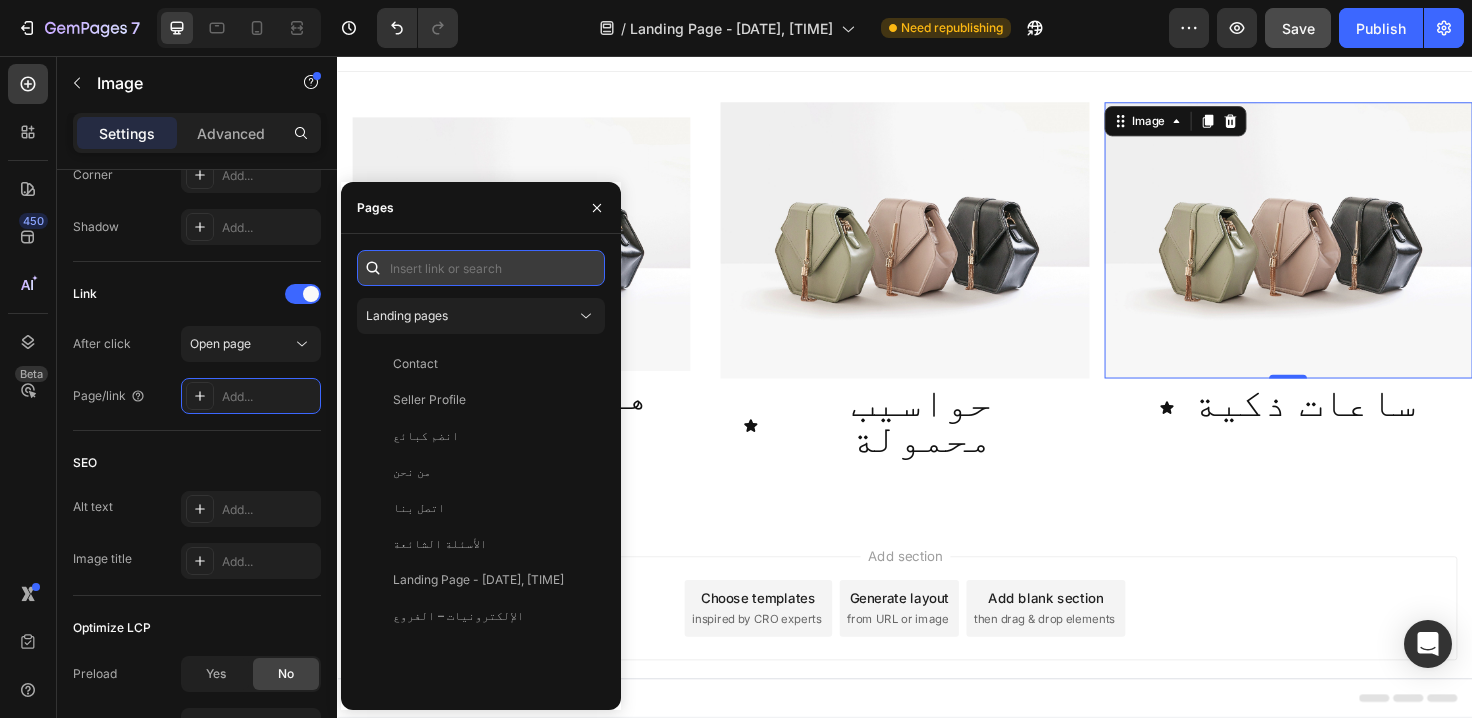 click at bounding box center (481, 268) 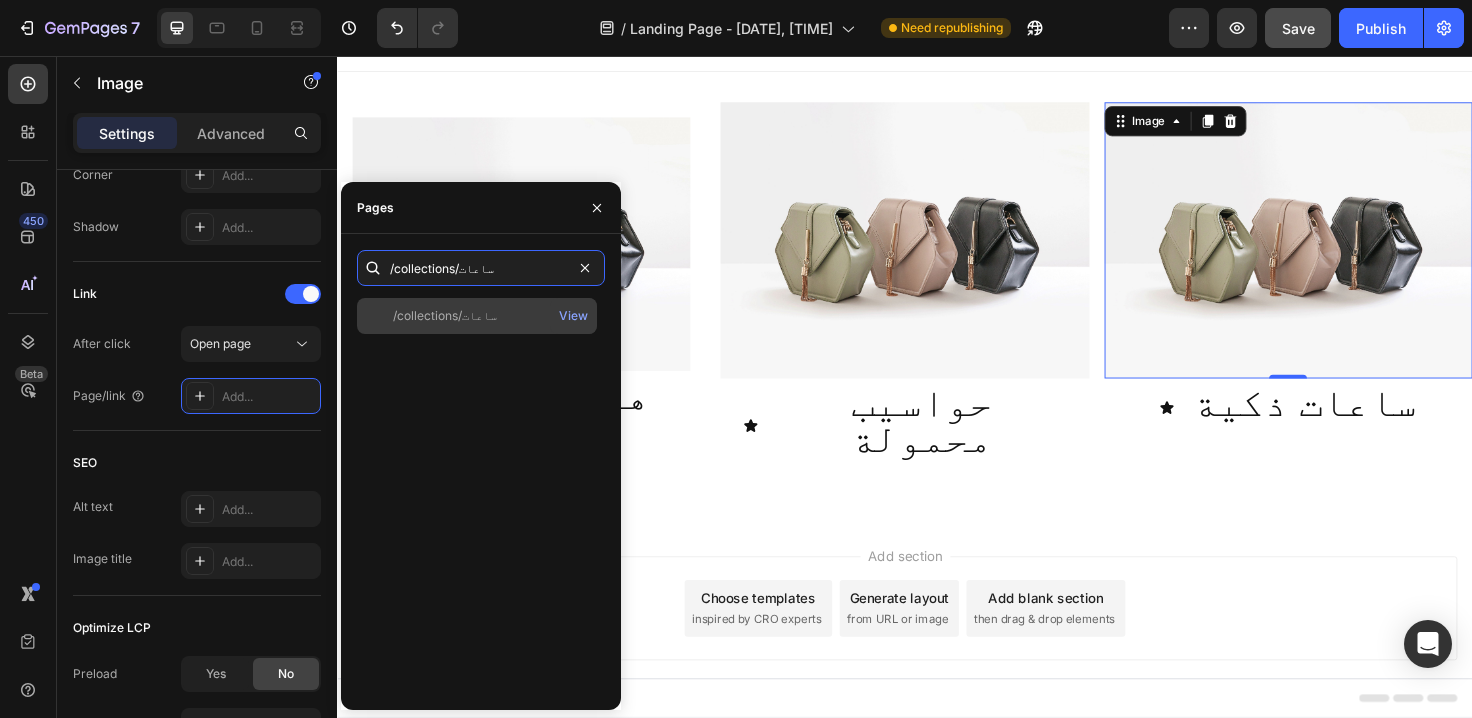 type on "/collections/ساعات" 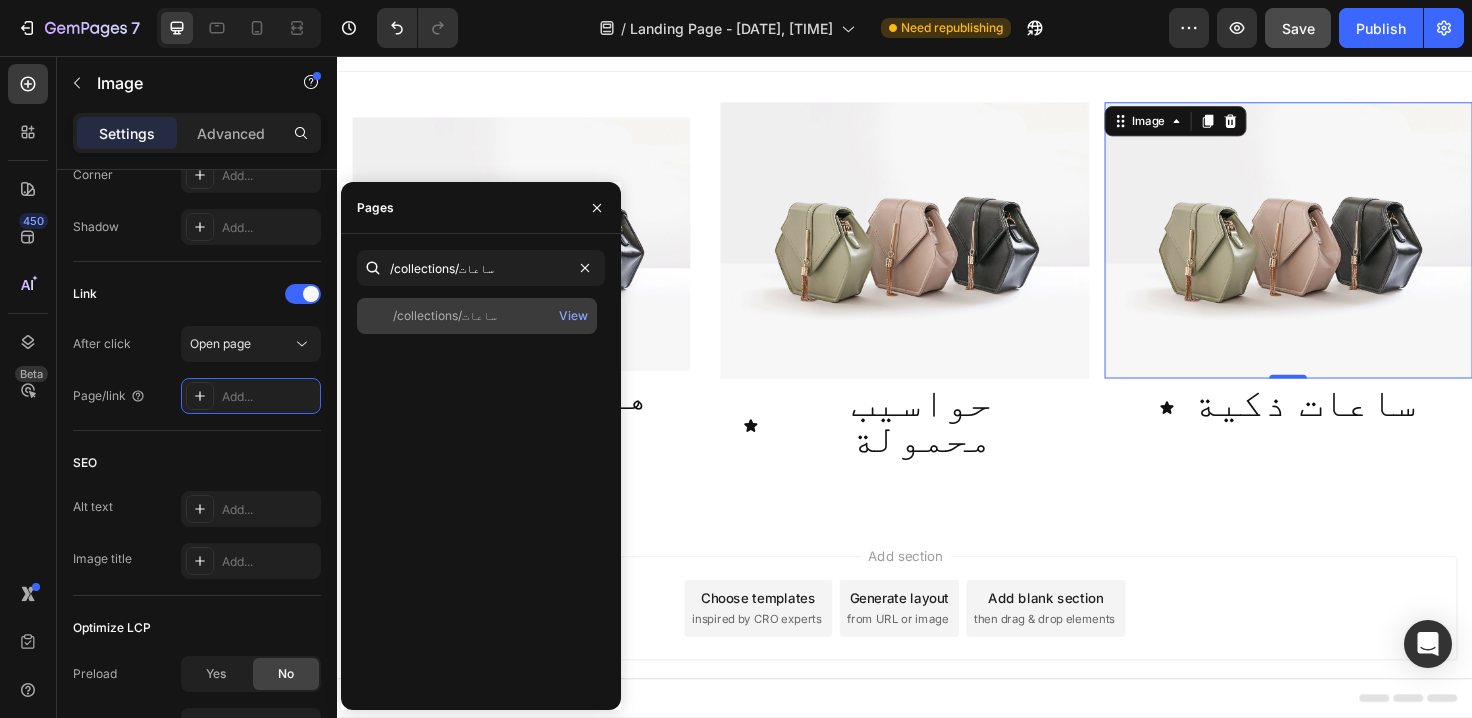 click on "/collections/ساعات" 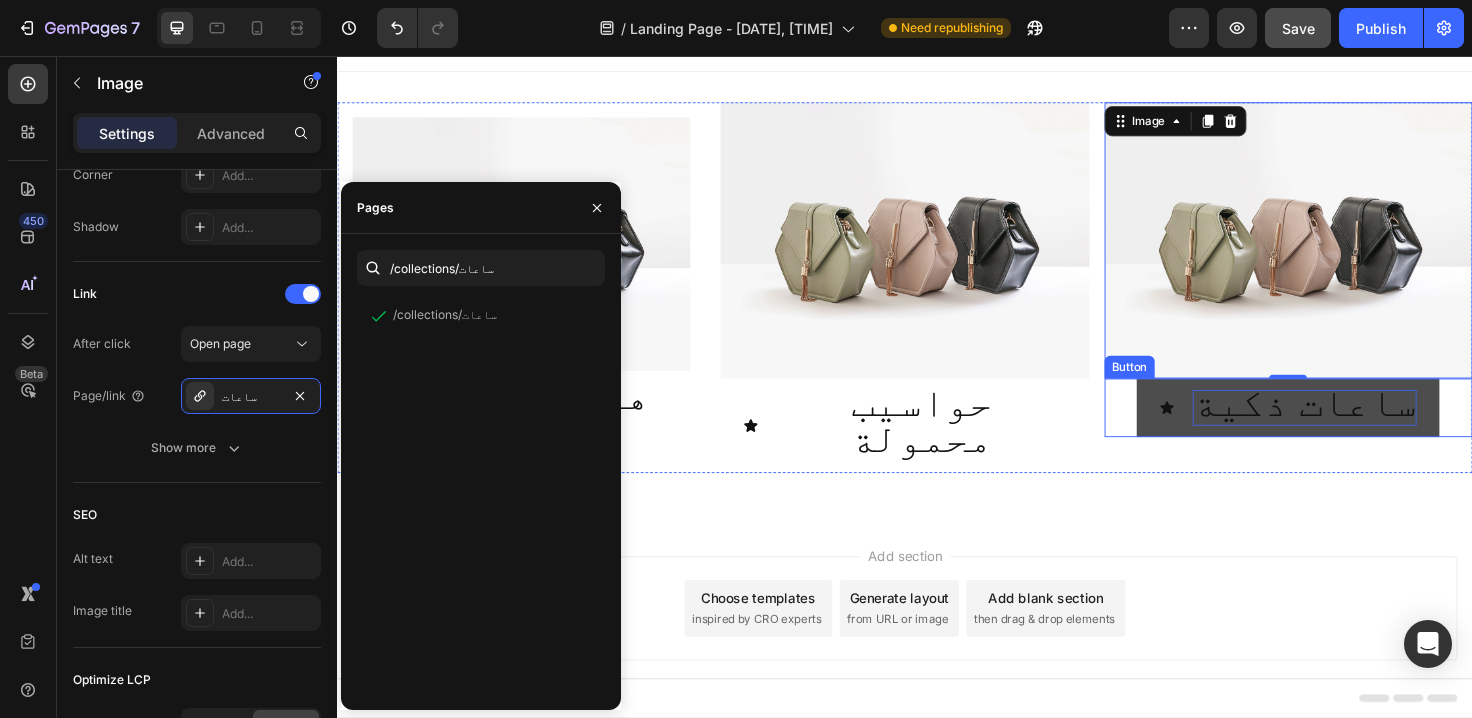 click on "ساعات ذكية" at bounding box center [1359, 422] 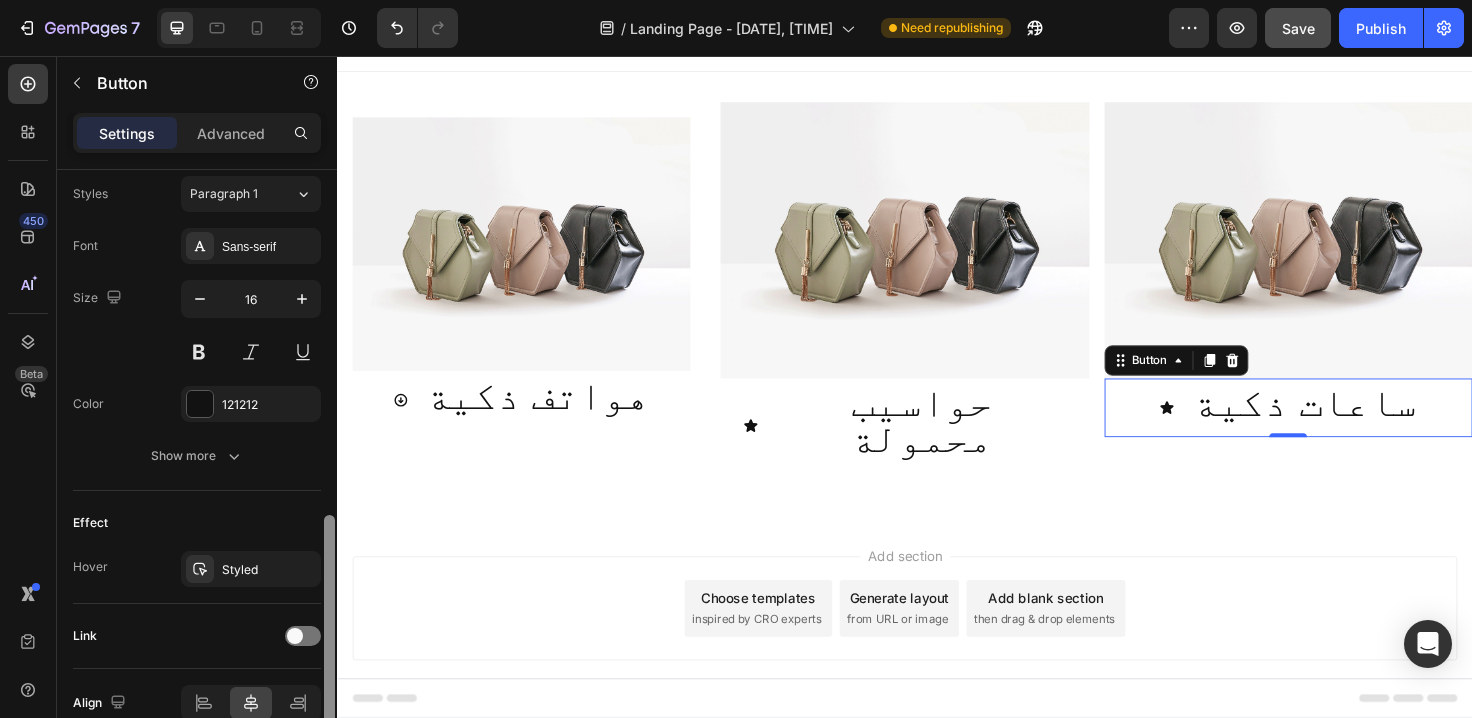 scroll, scrollTop: 893, scrollLeft: 0, axis: vertical 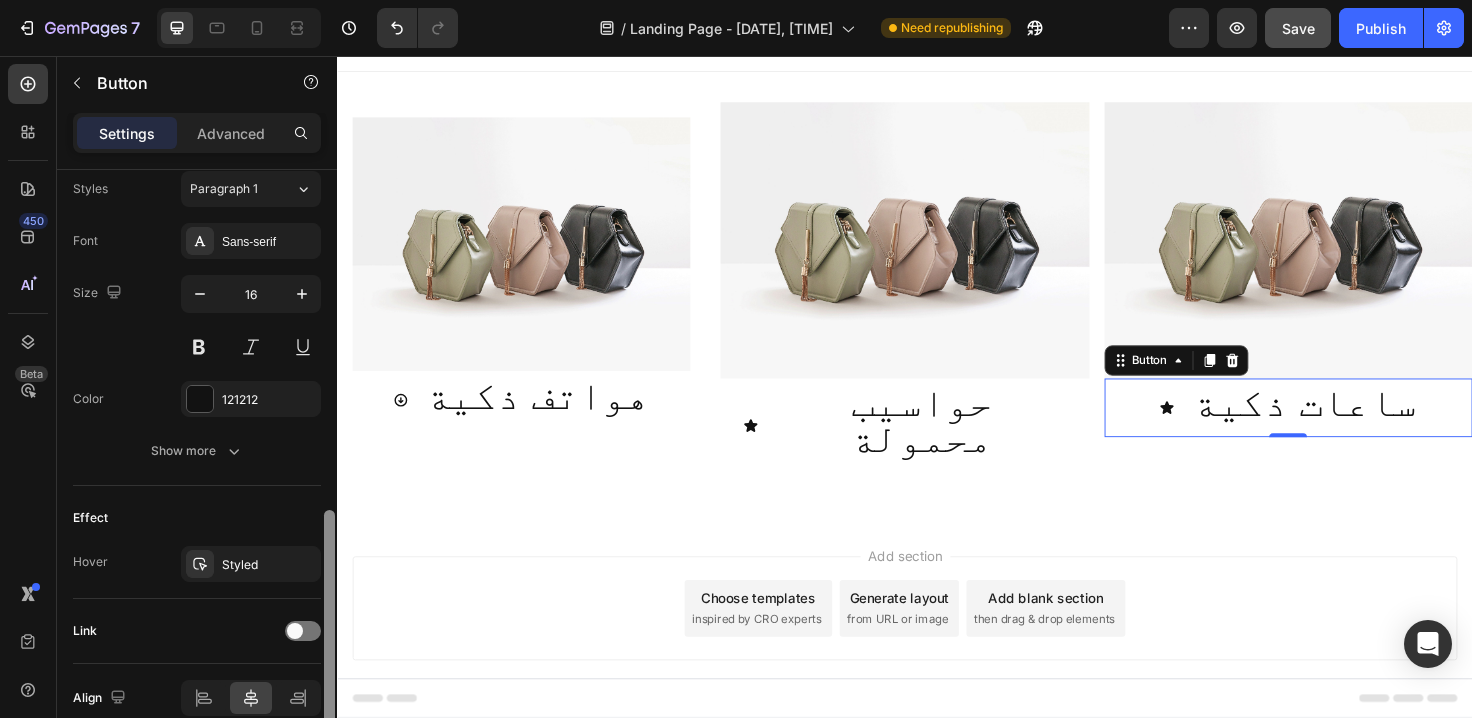 drag, startPoint x: 331, startPoint y: 292, endPoint x: 331, endPoint y: 633, distance: 341 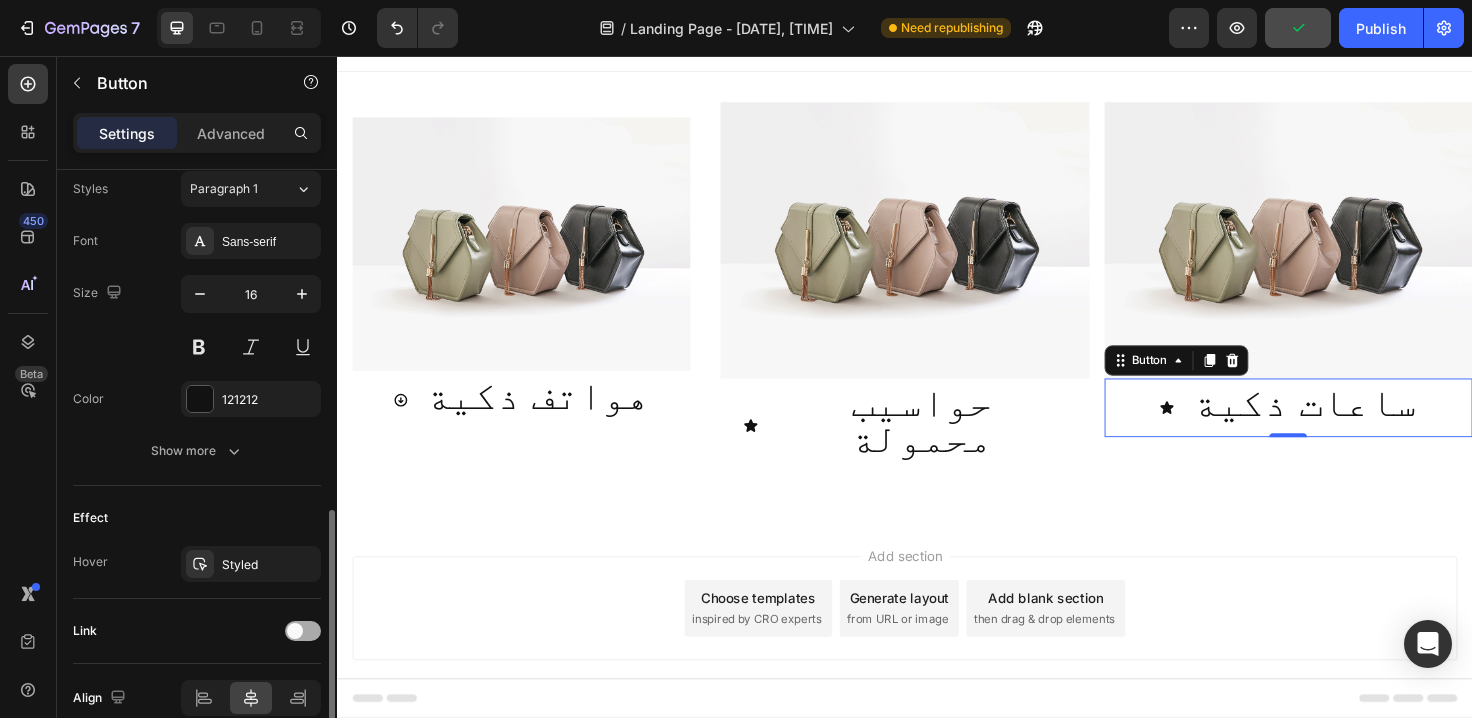 click at bounding box center [303, 631] 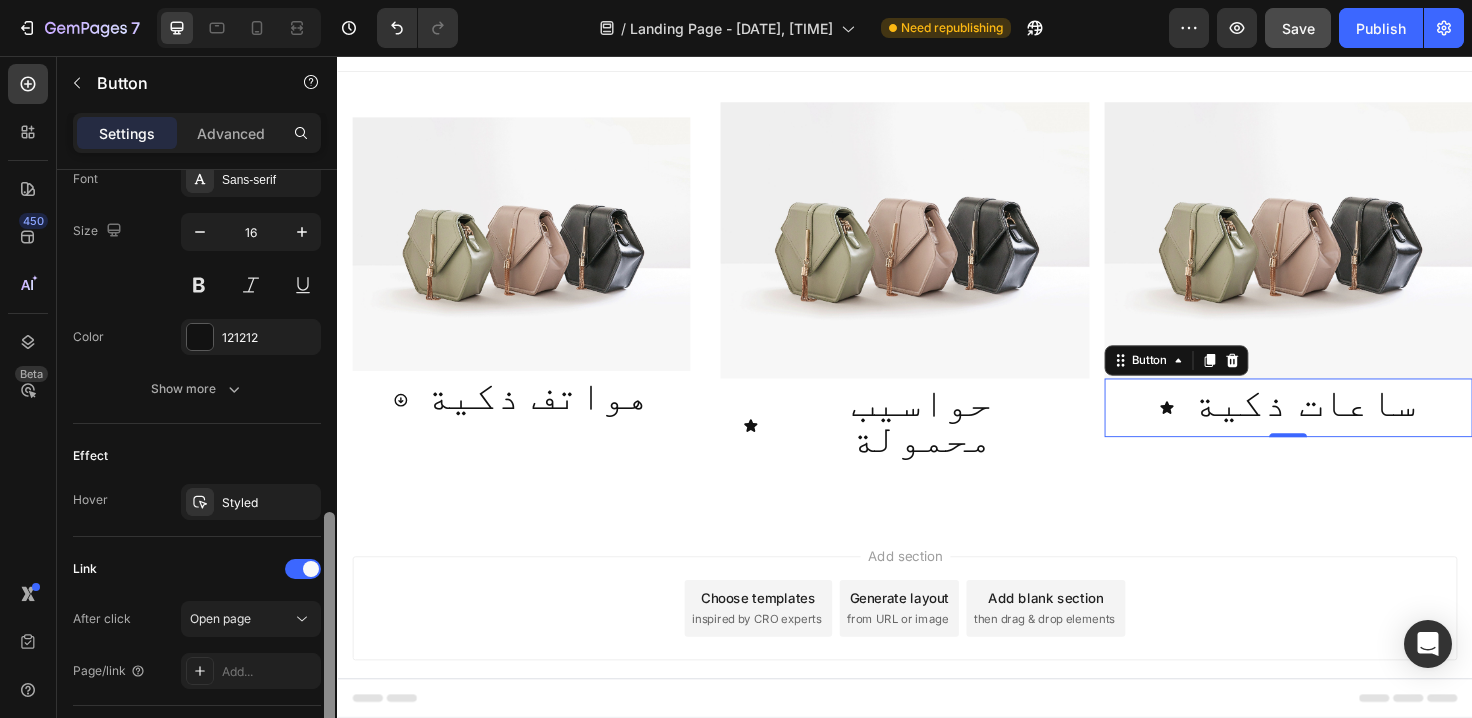 scroll, scrollTop: 960, scrollLeft: 0, axis: vertical 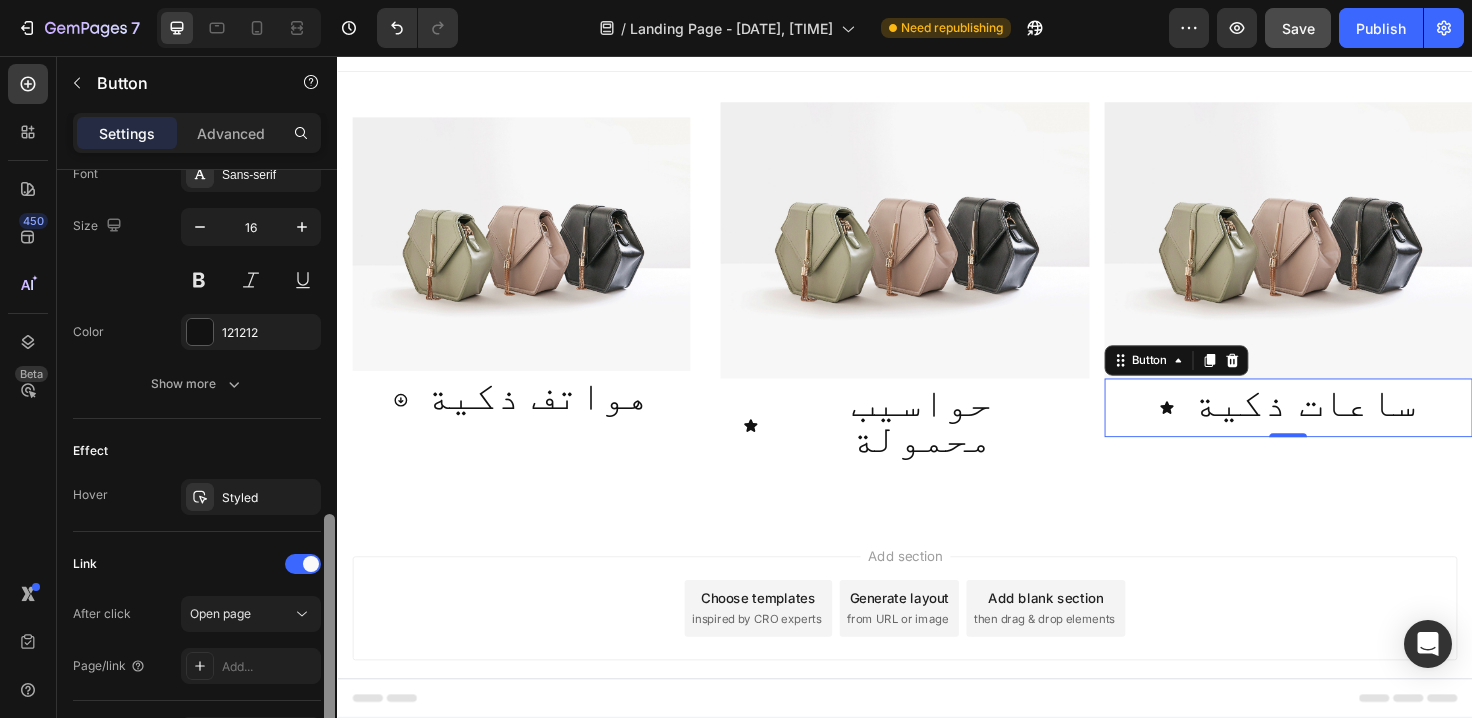 drag, startPoint x: 332, startPoint y: 618, endPoint x: 332, endPoint y: 642, distance: 24 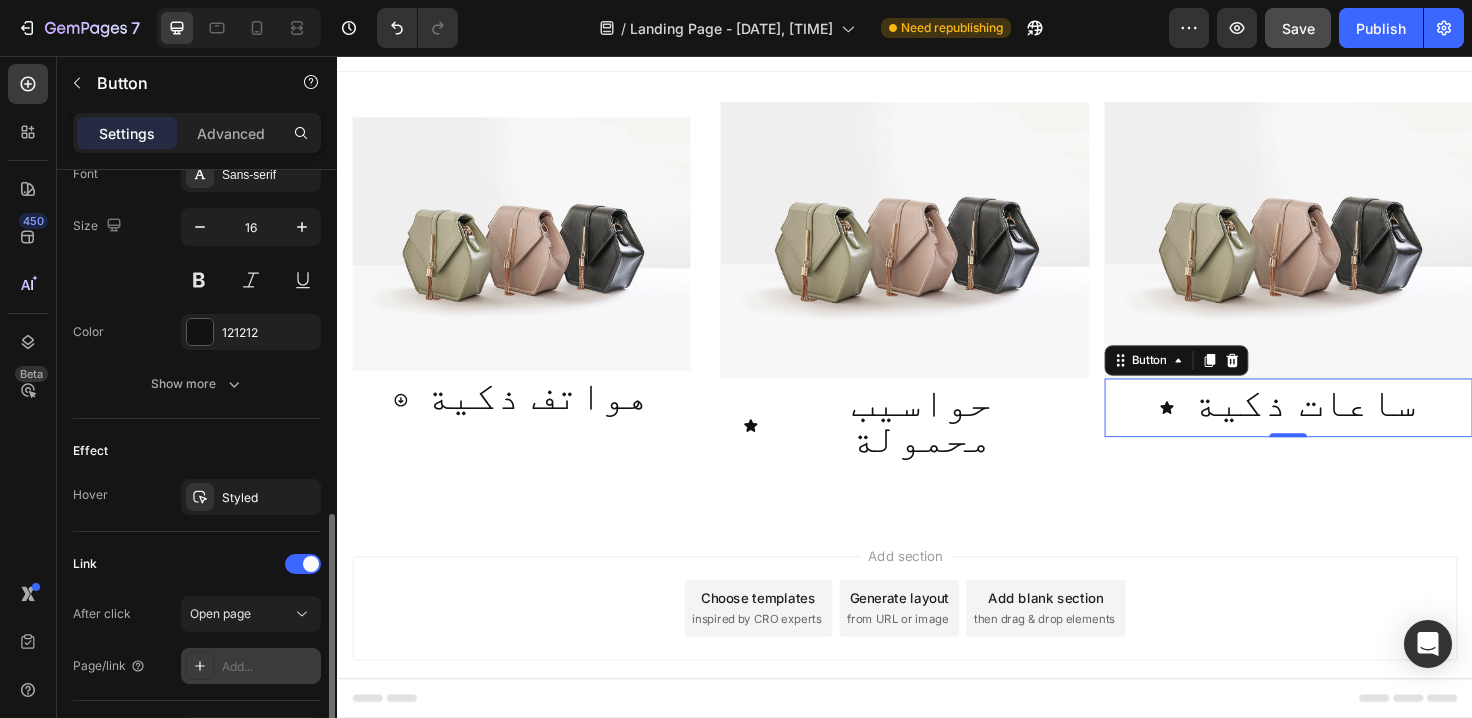 click on "Add..." at bounding box center (269, 667) 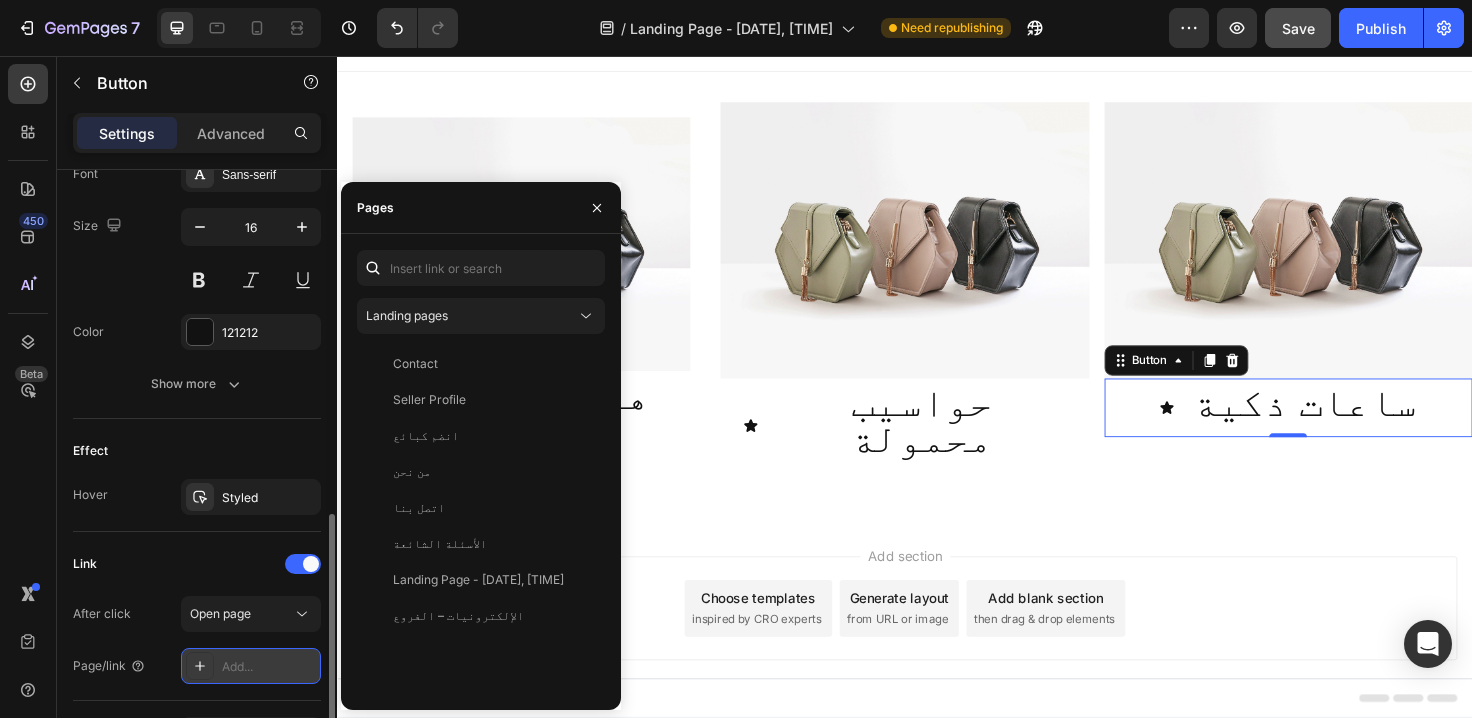 drag, startPoint x: 259, startPoint y: 661, endPoint x: 215, endPoint y: 669, distance: 44.72136 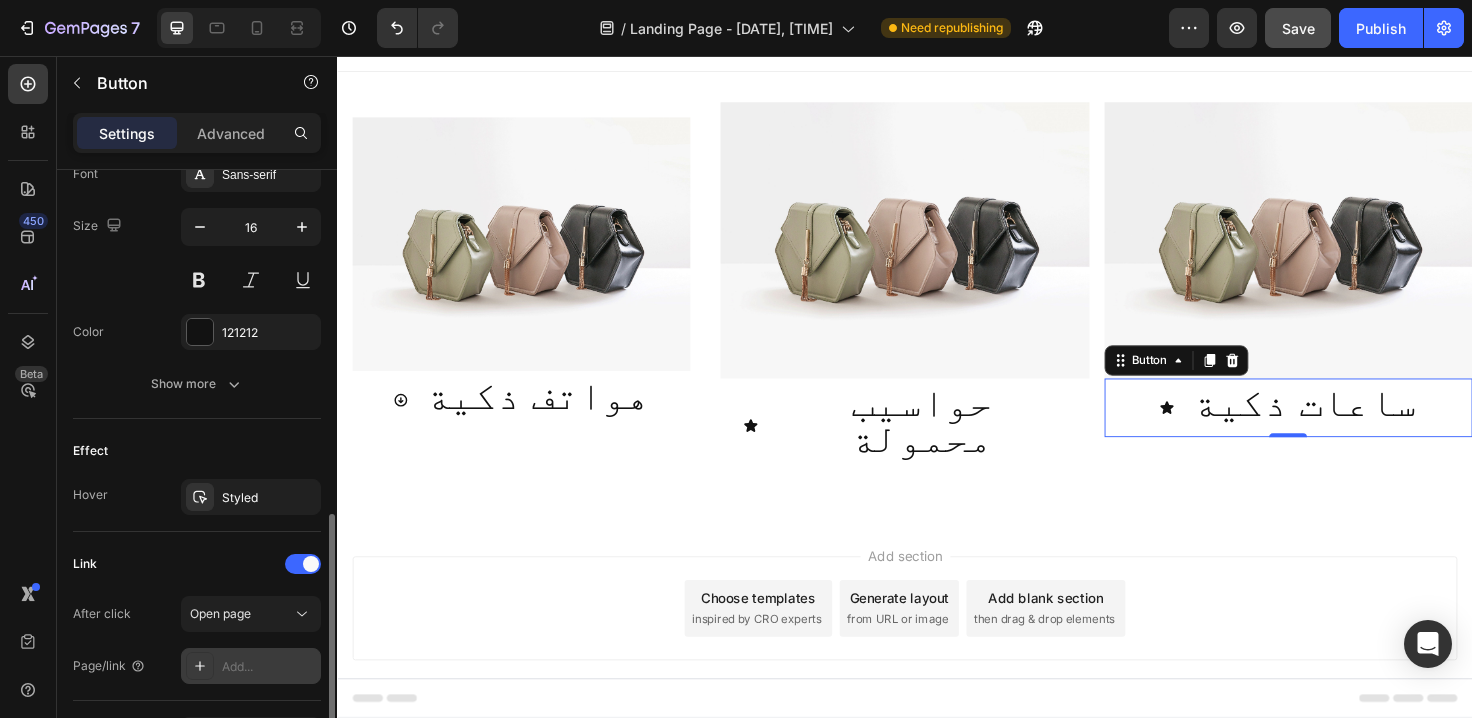 click on "Add..." at bounding box center [269, 667] 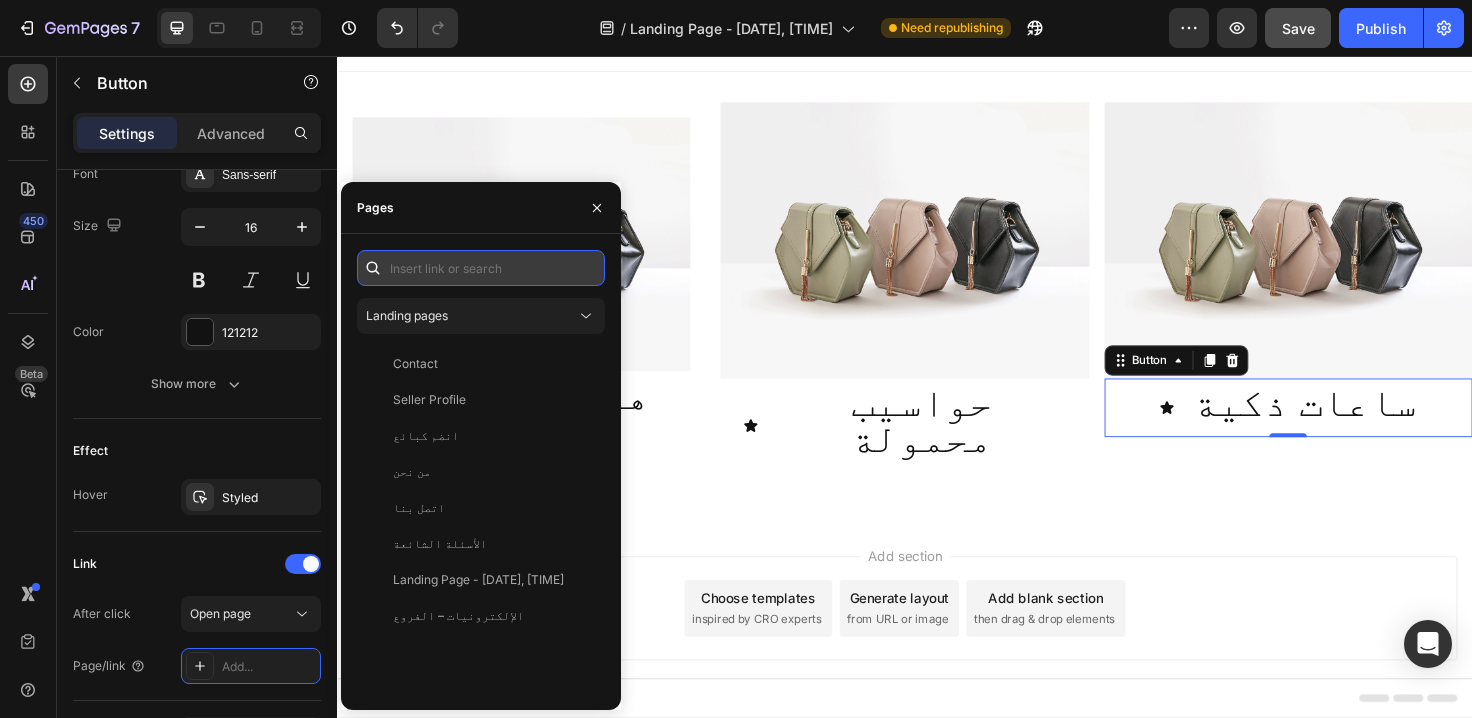 paste on "/collections/ساعات" 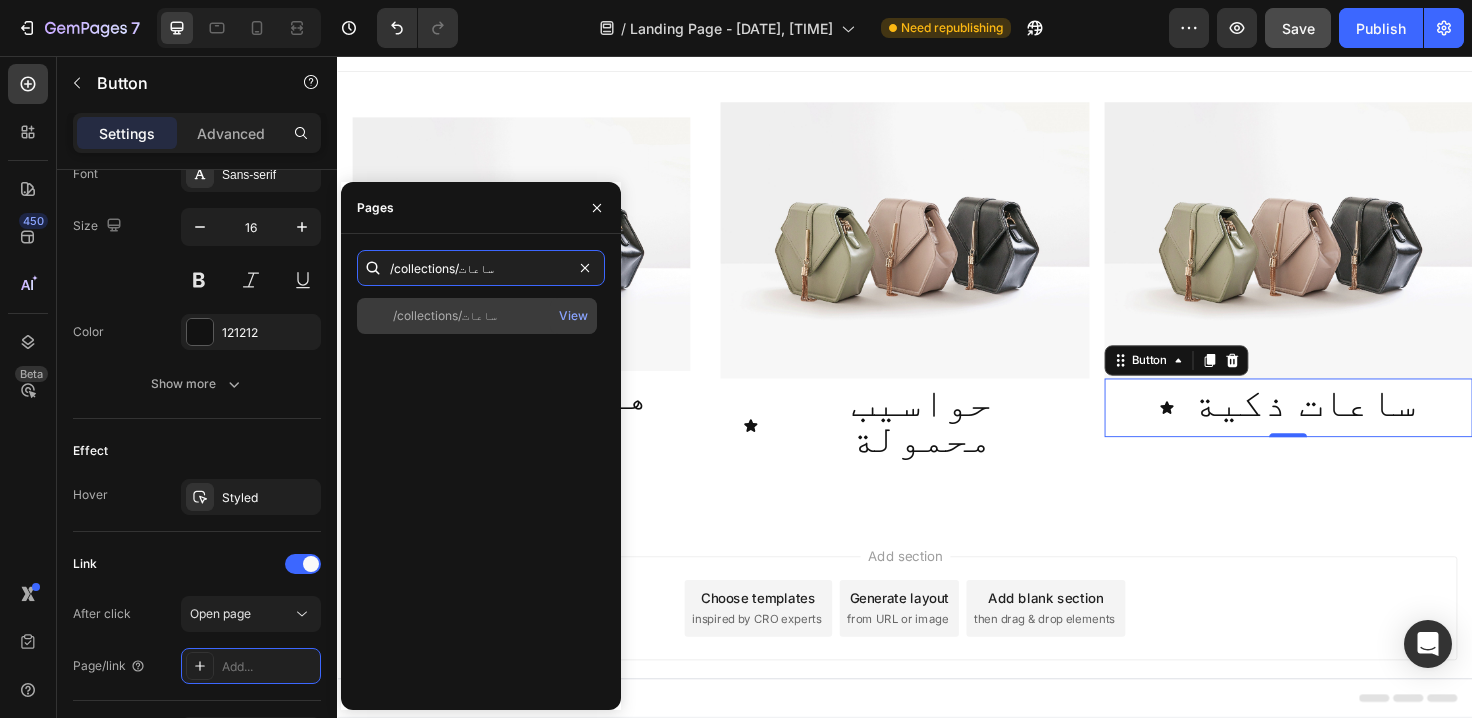 type on "/collections/ساعات" 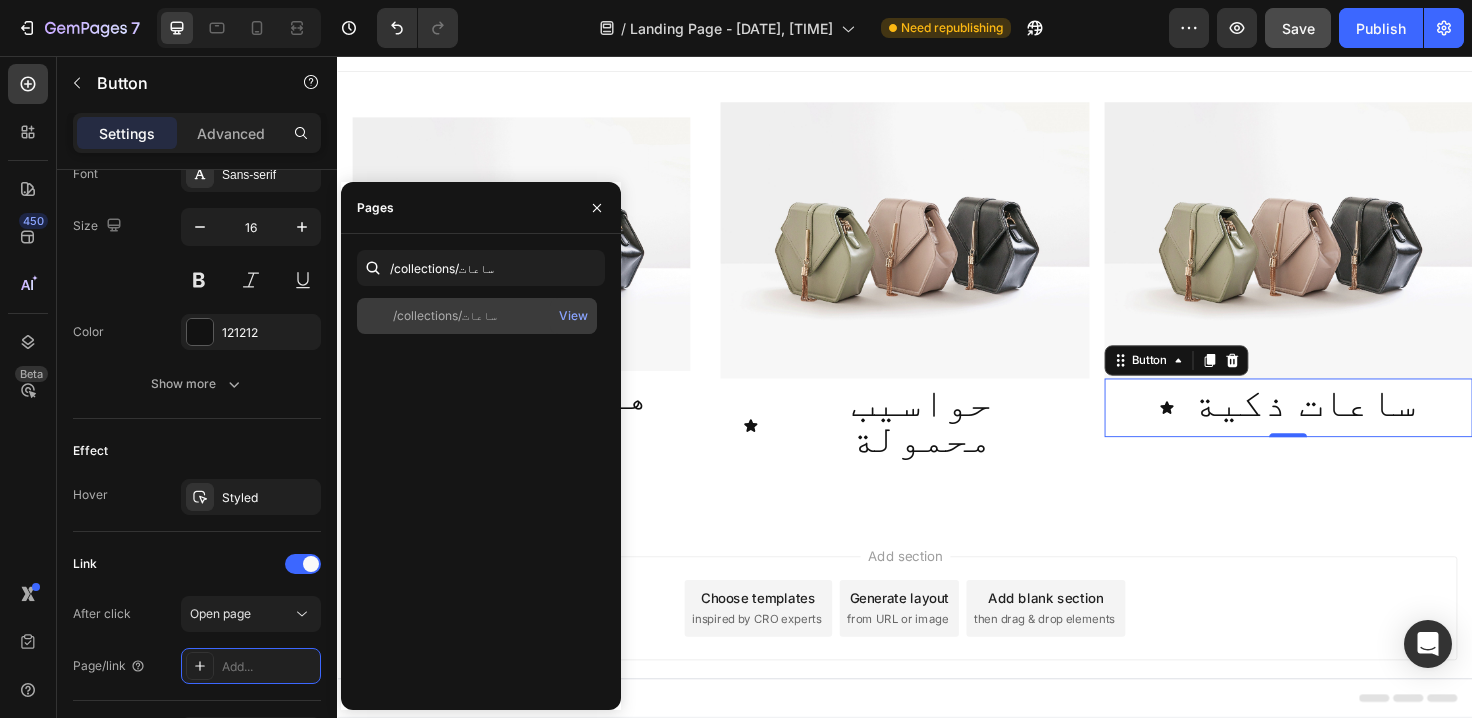 click on "/collections/ساعات   View" 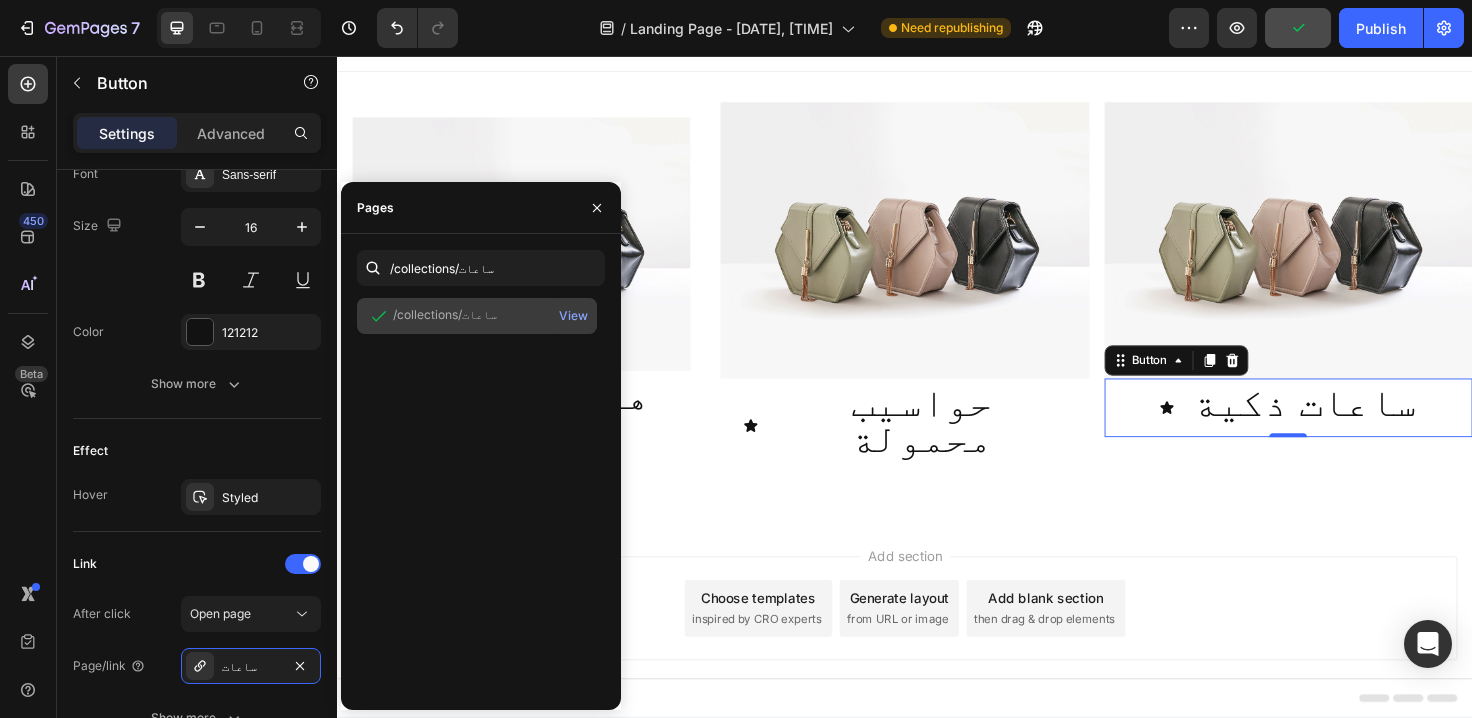 click on "/collections/ساعات" 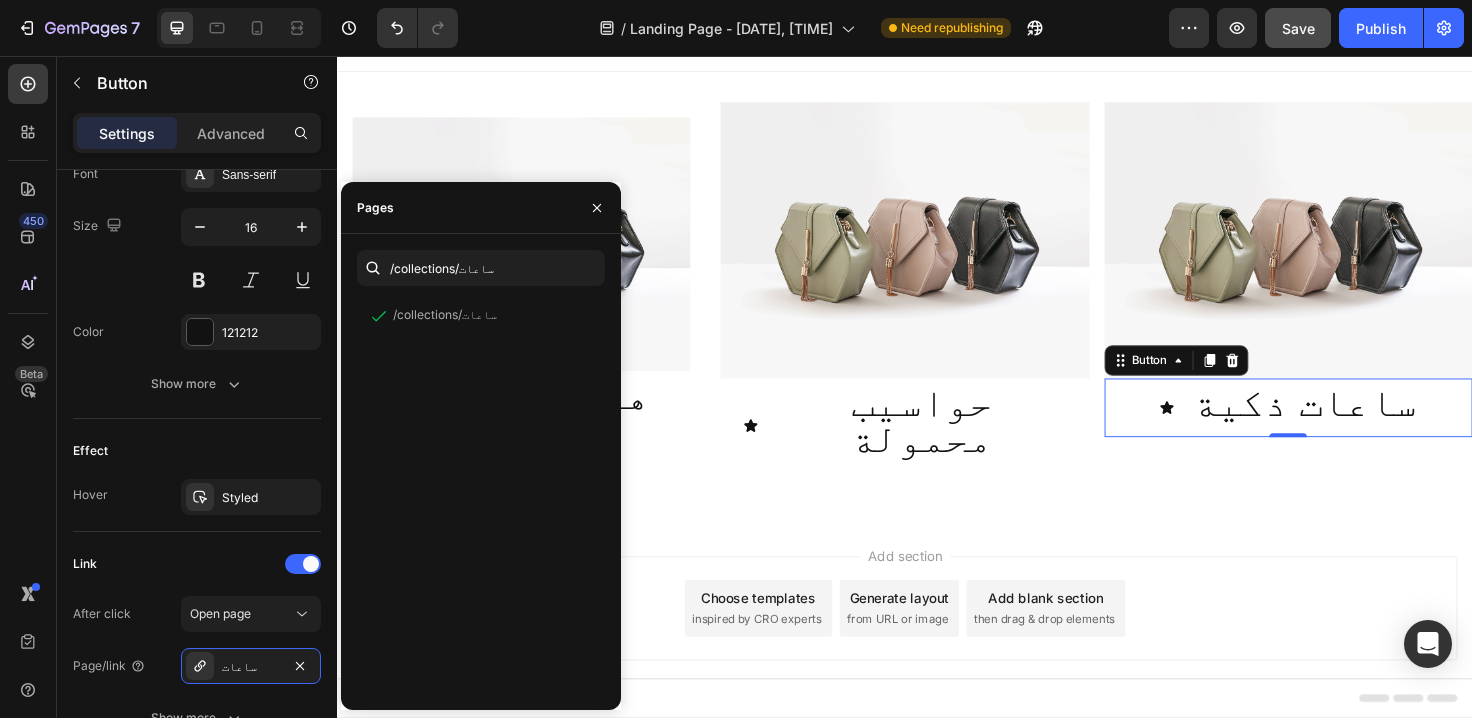 click on "Save" 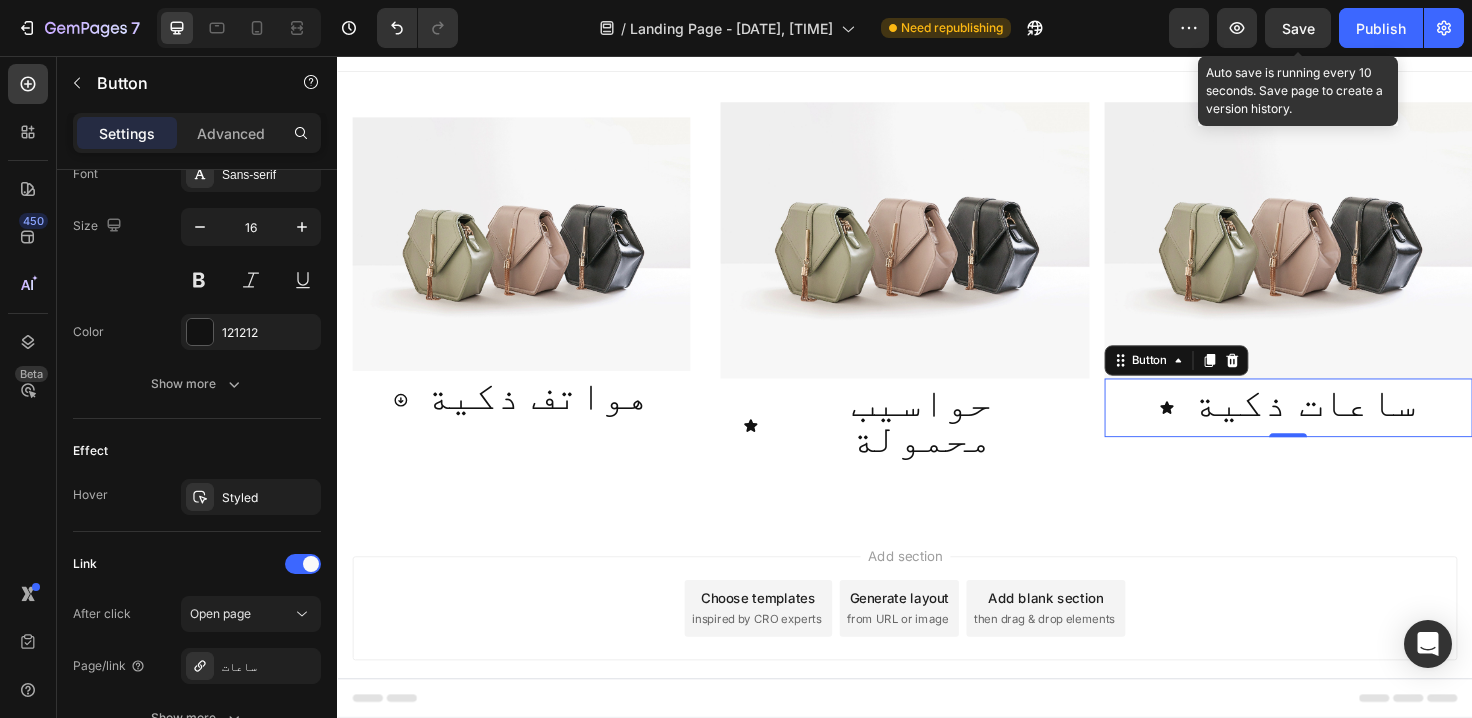 click on "Save" 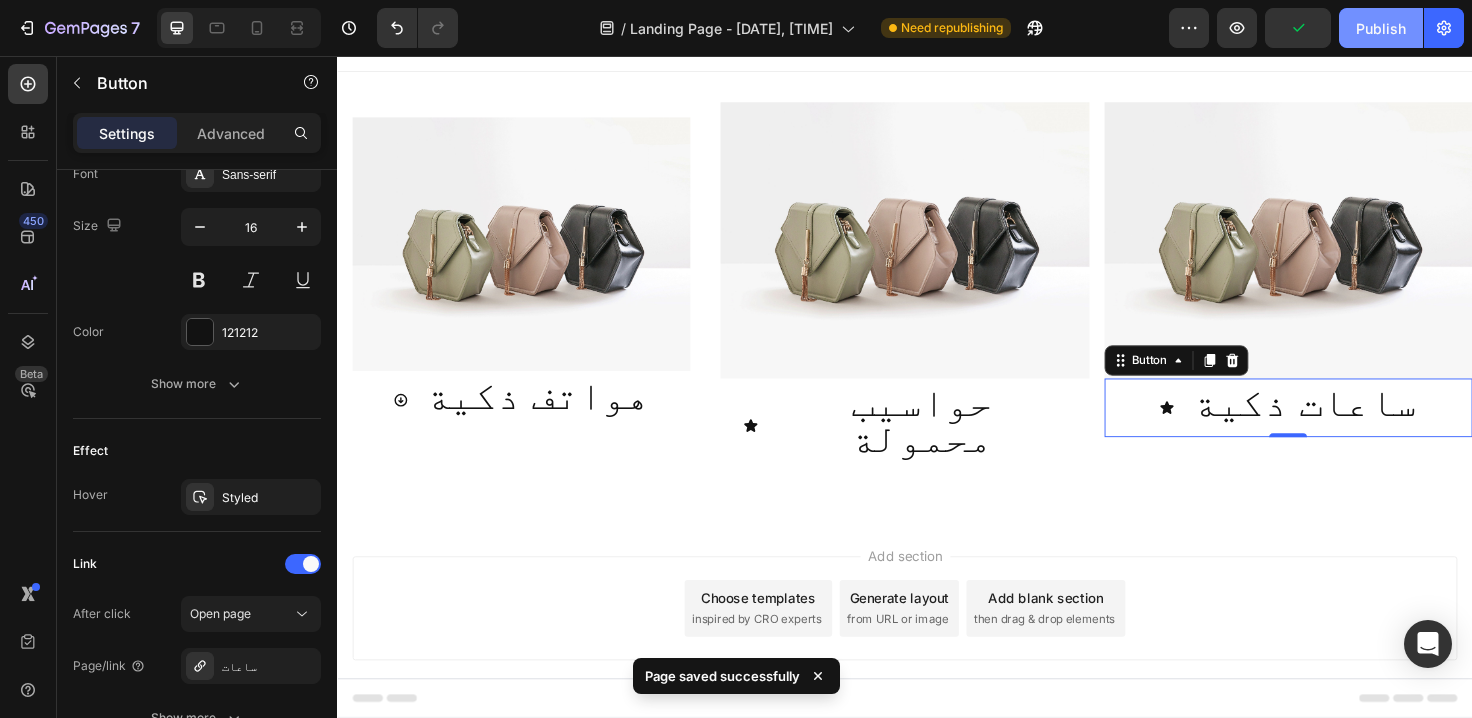 click on "Publish" 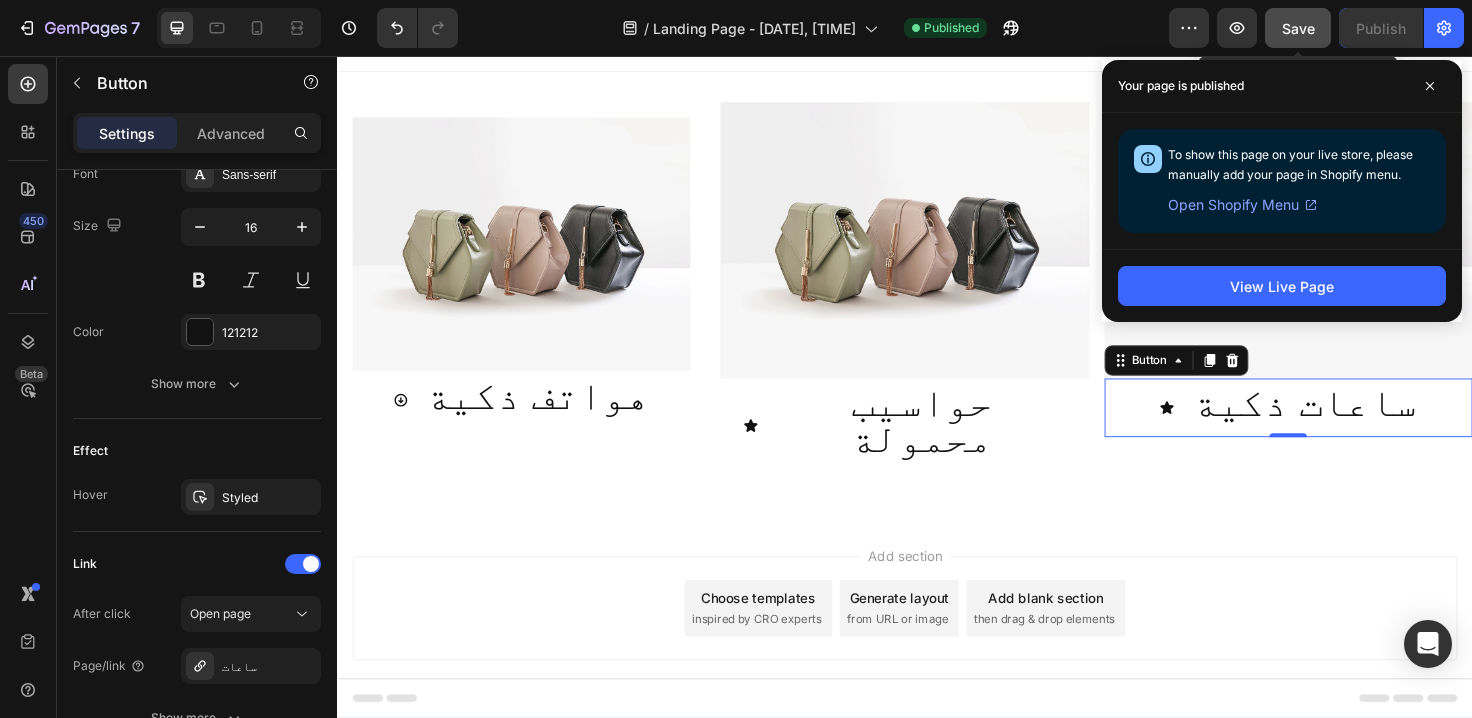 click on "Save" at bounding box center (1298, 28) 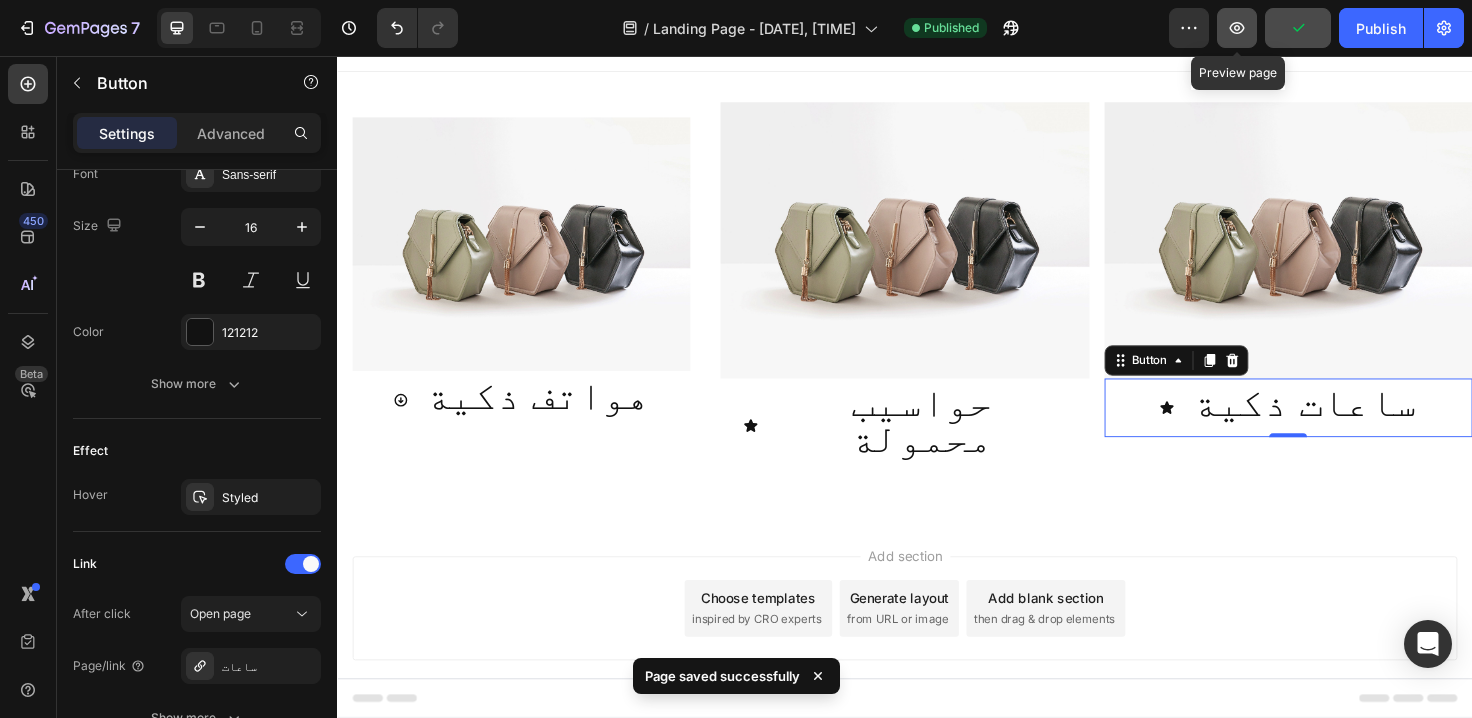 click 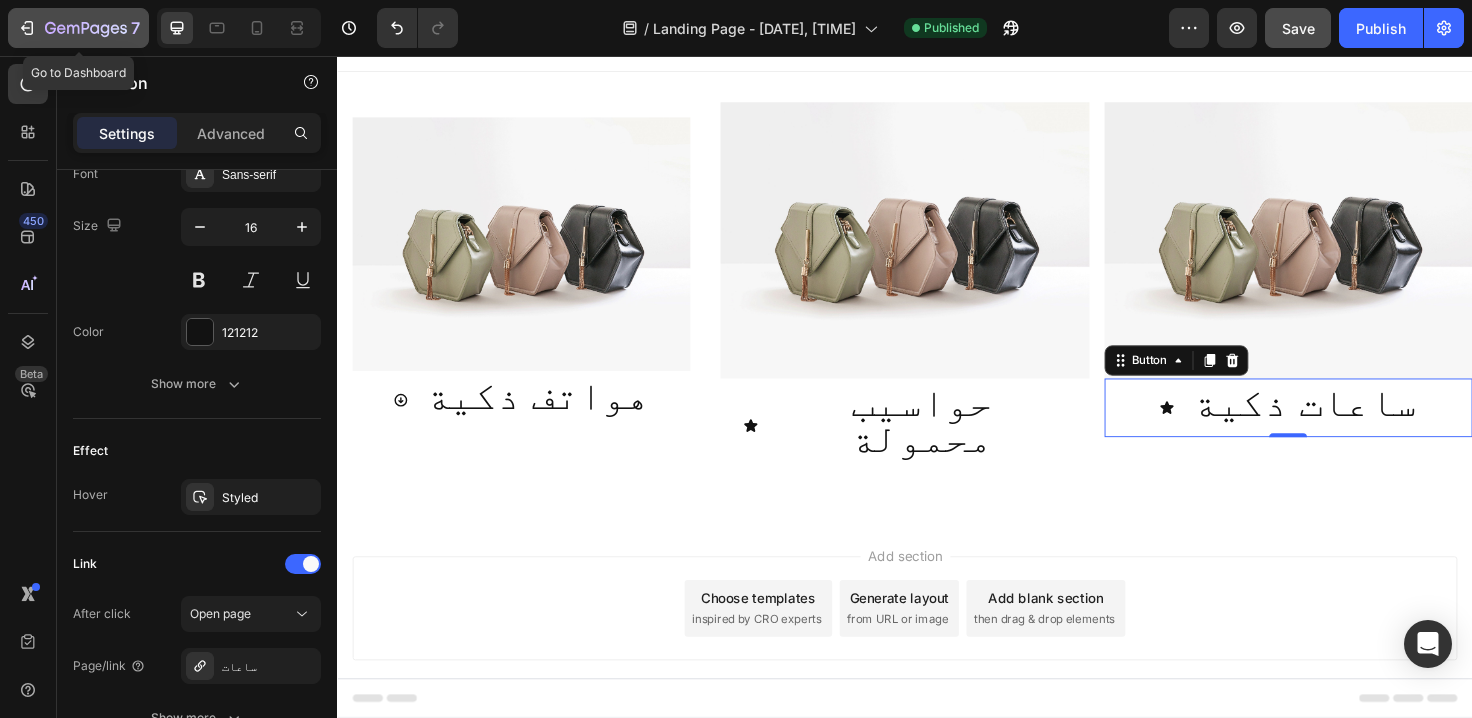 click 